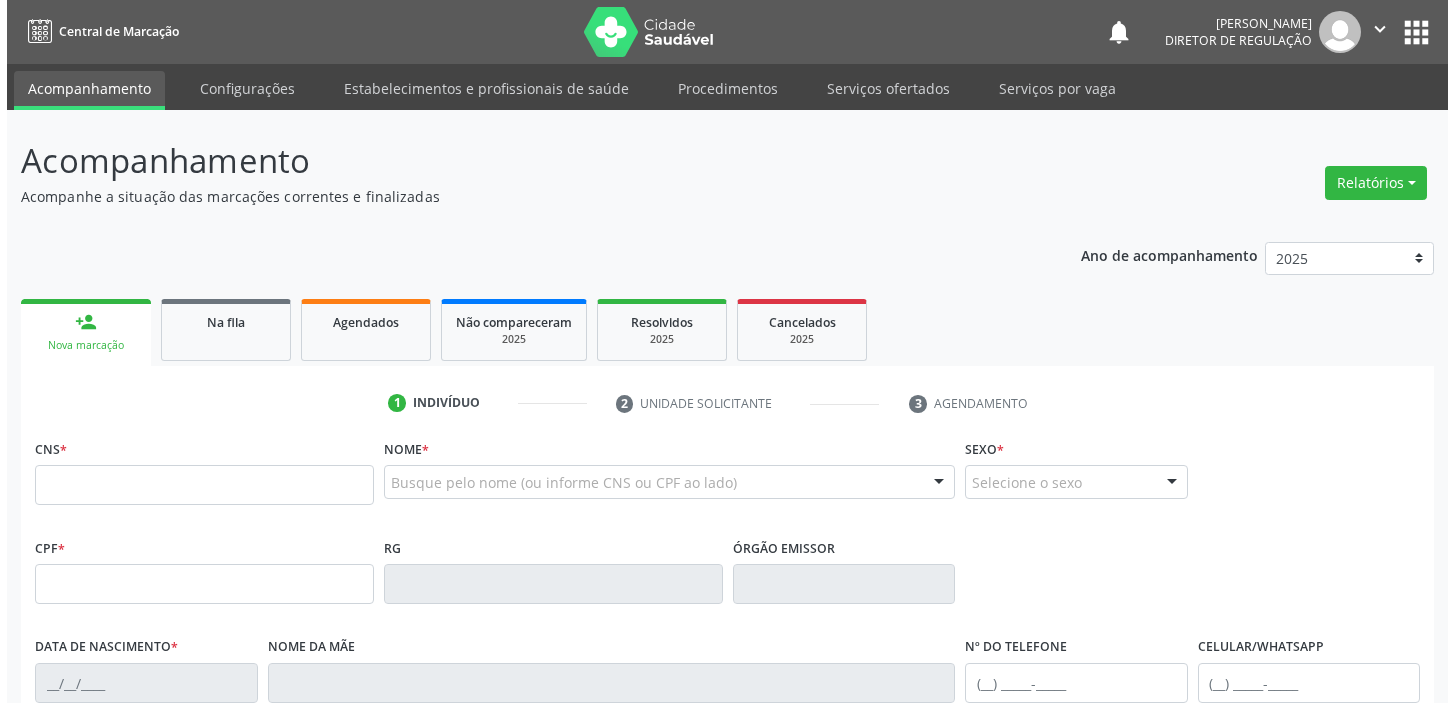 scroll, scrollTop: 0, scrollLeft: 0, axis: both 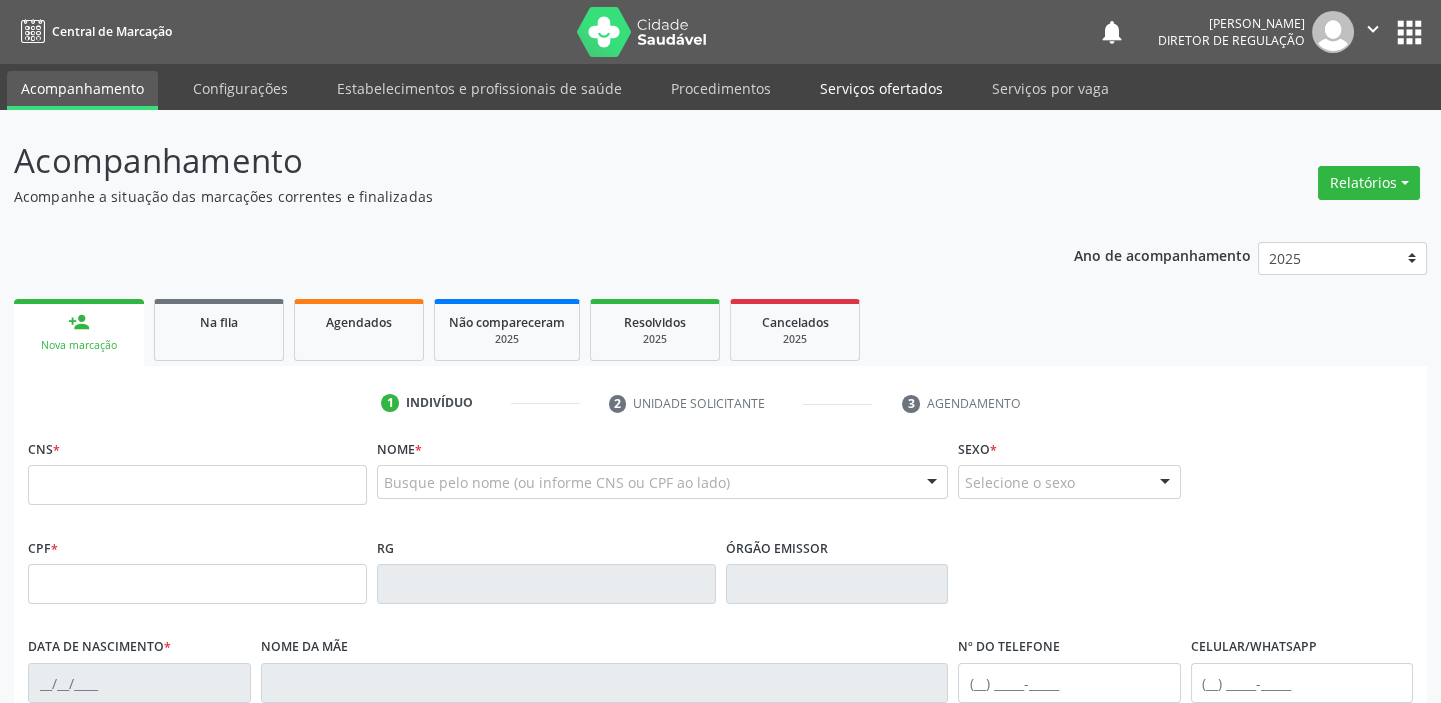 click on "Serviços ofertados" at bounding box center [881, 88] 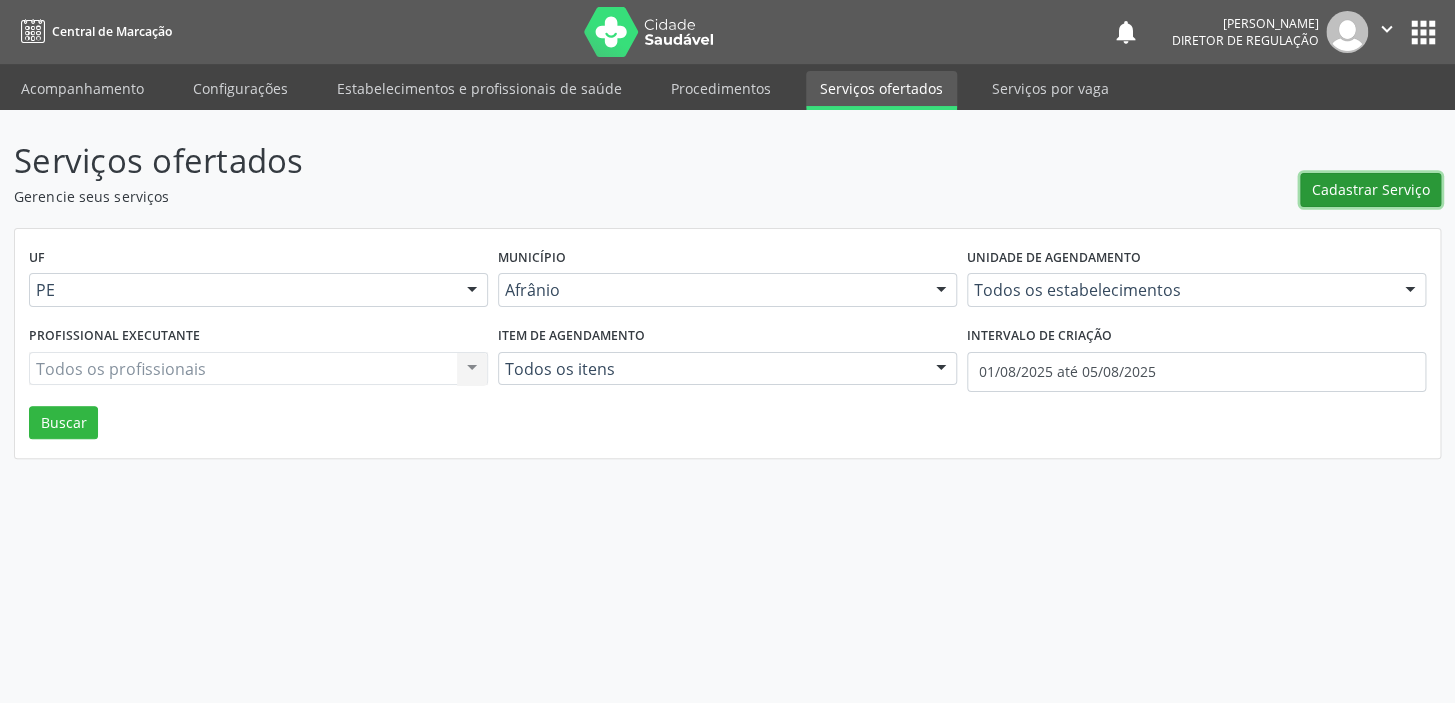 click on "Cadastrar Serviço" at bounding box center (1371, 189) 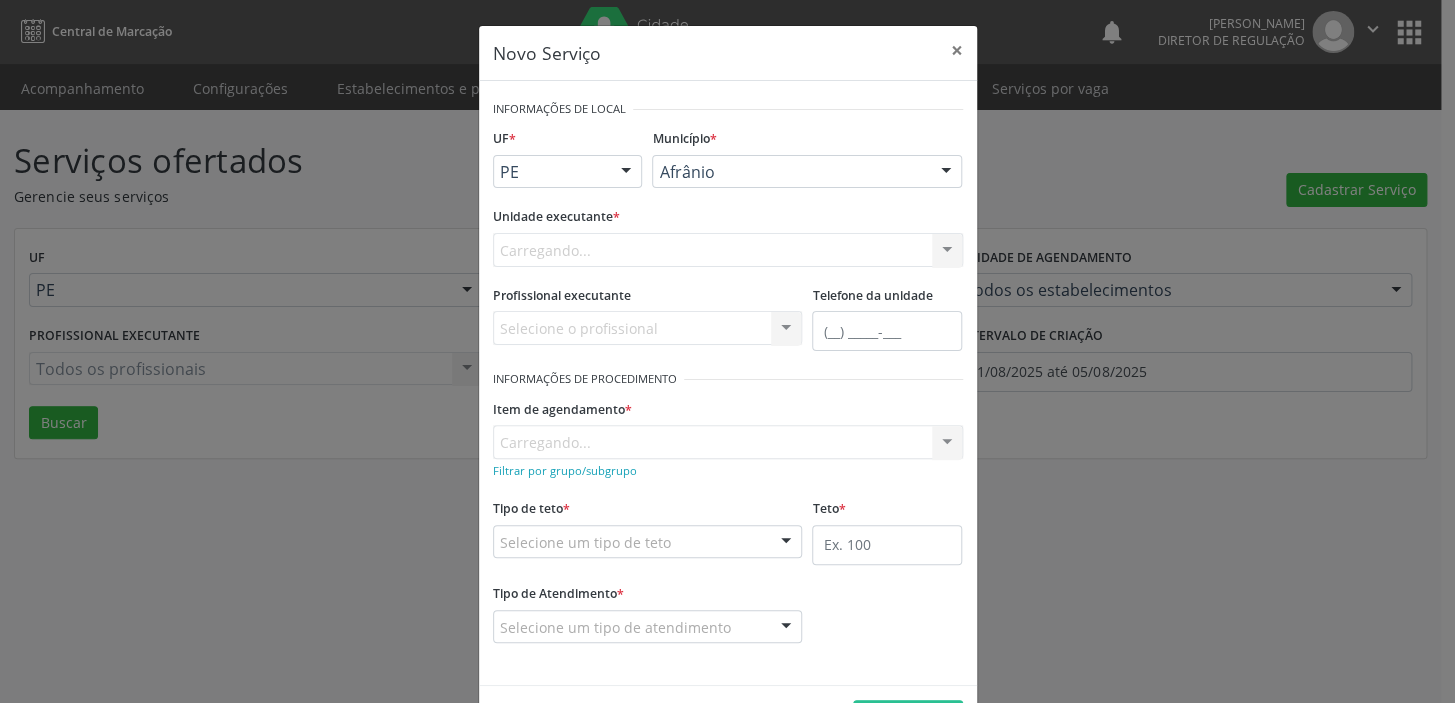 scroll, scrollTop: 0, scrollLeft: 0, axis: both 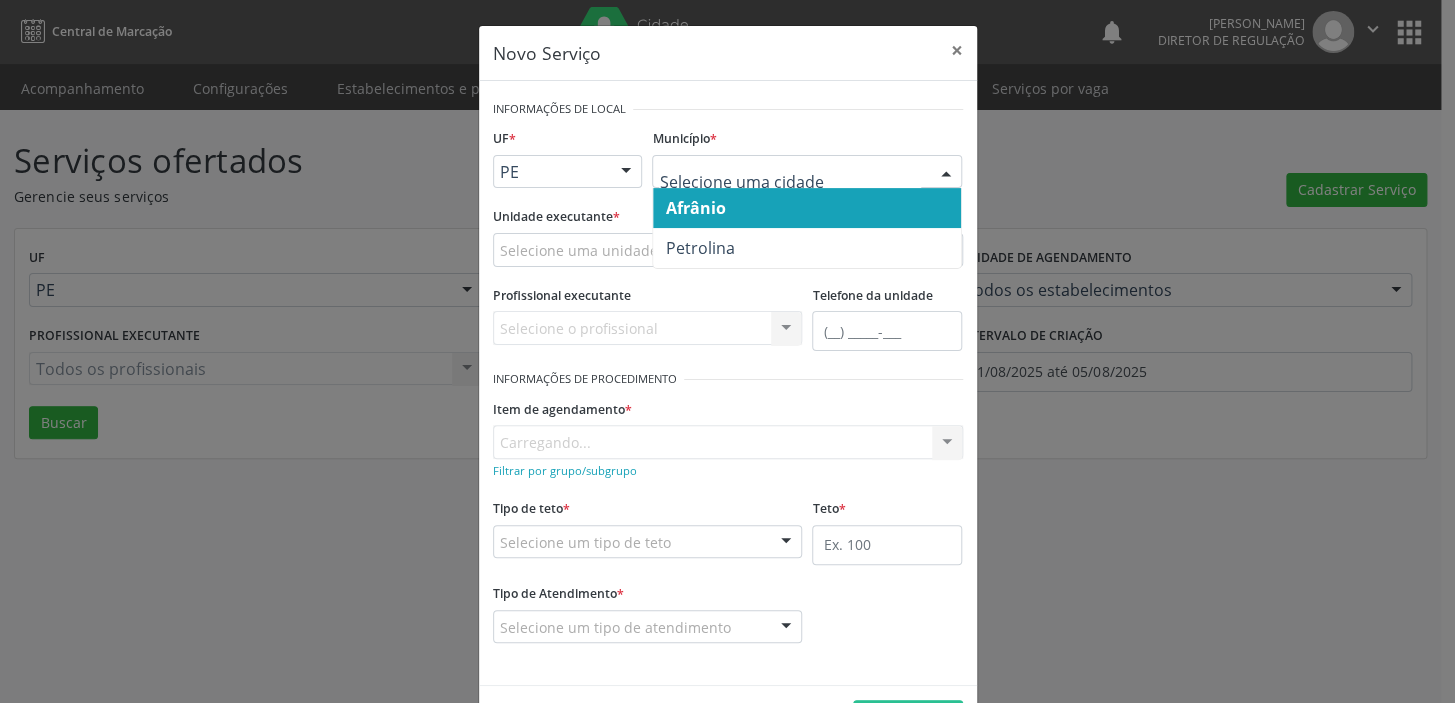 click on "Afrânio" at bounding box center [695, 208] 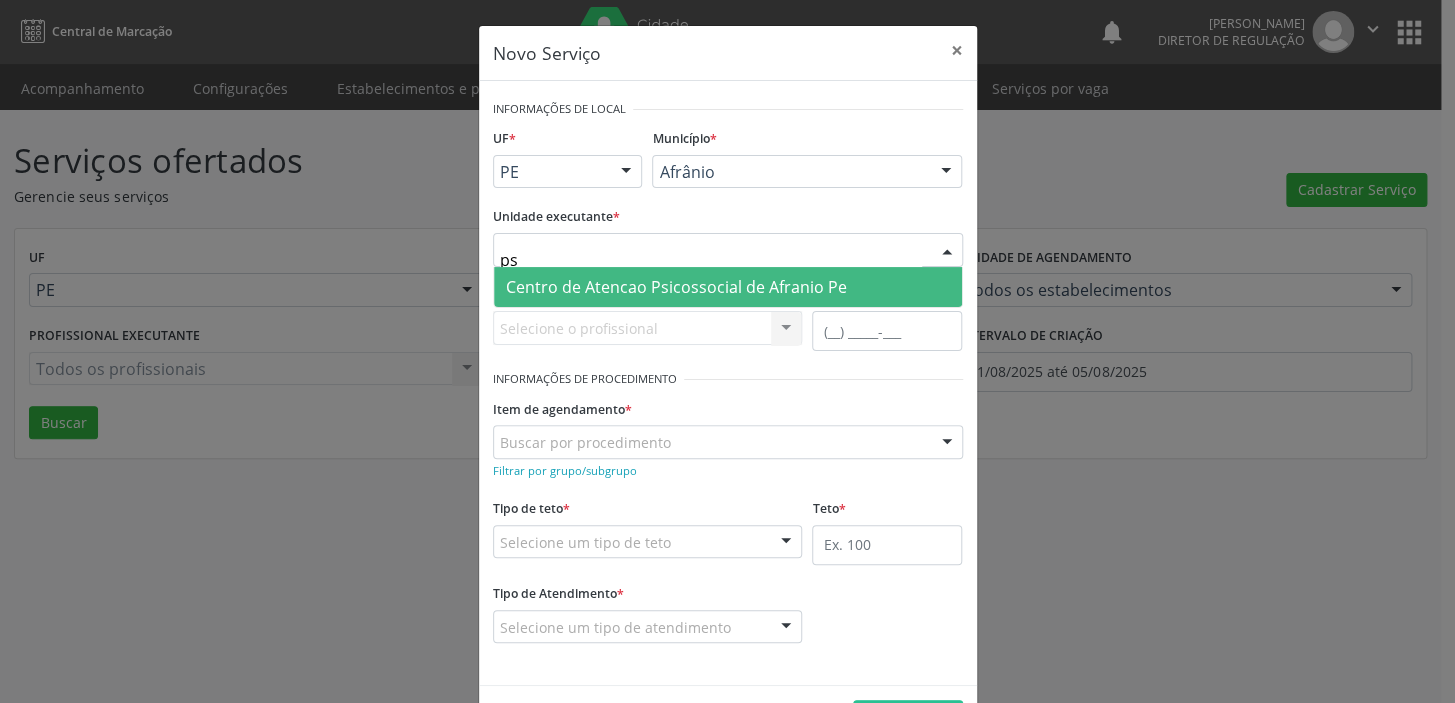 type on "p" 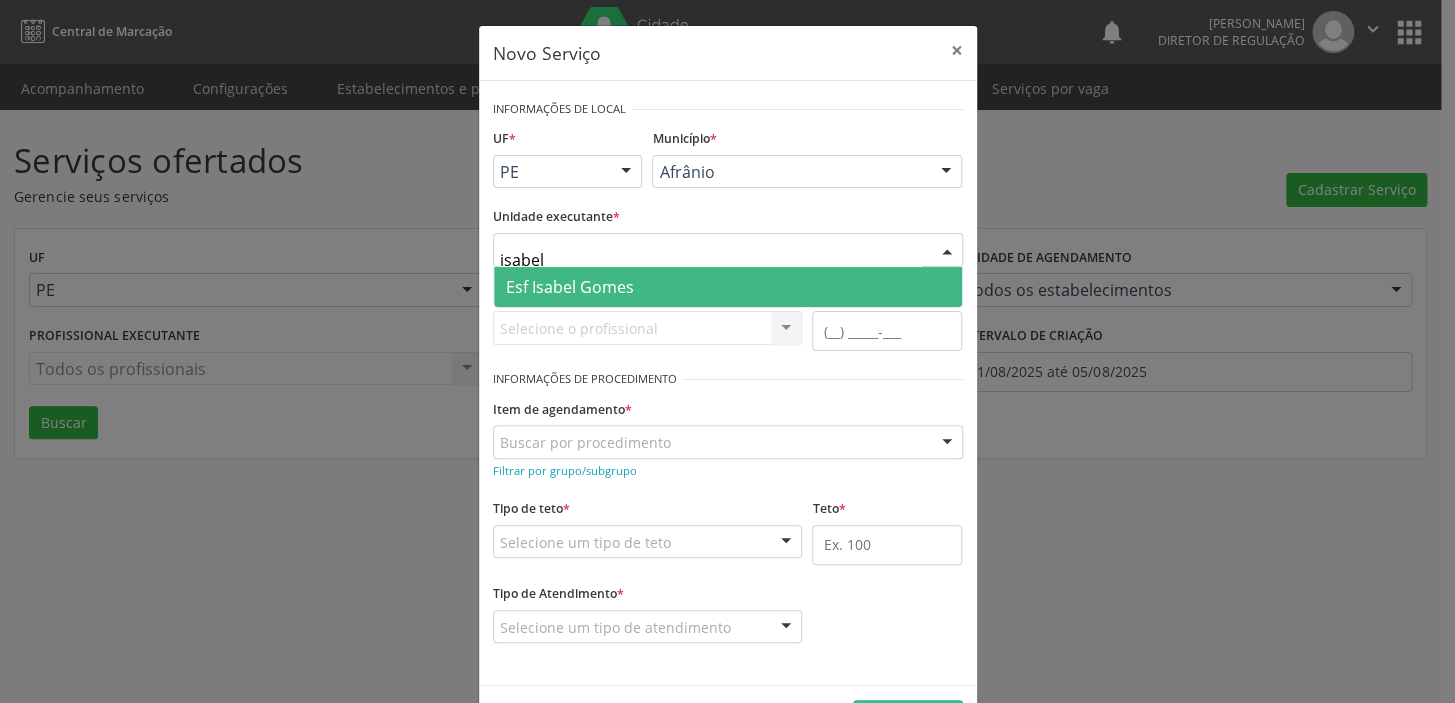 type on "isabel" 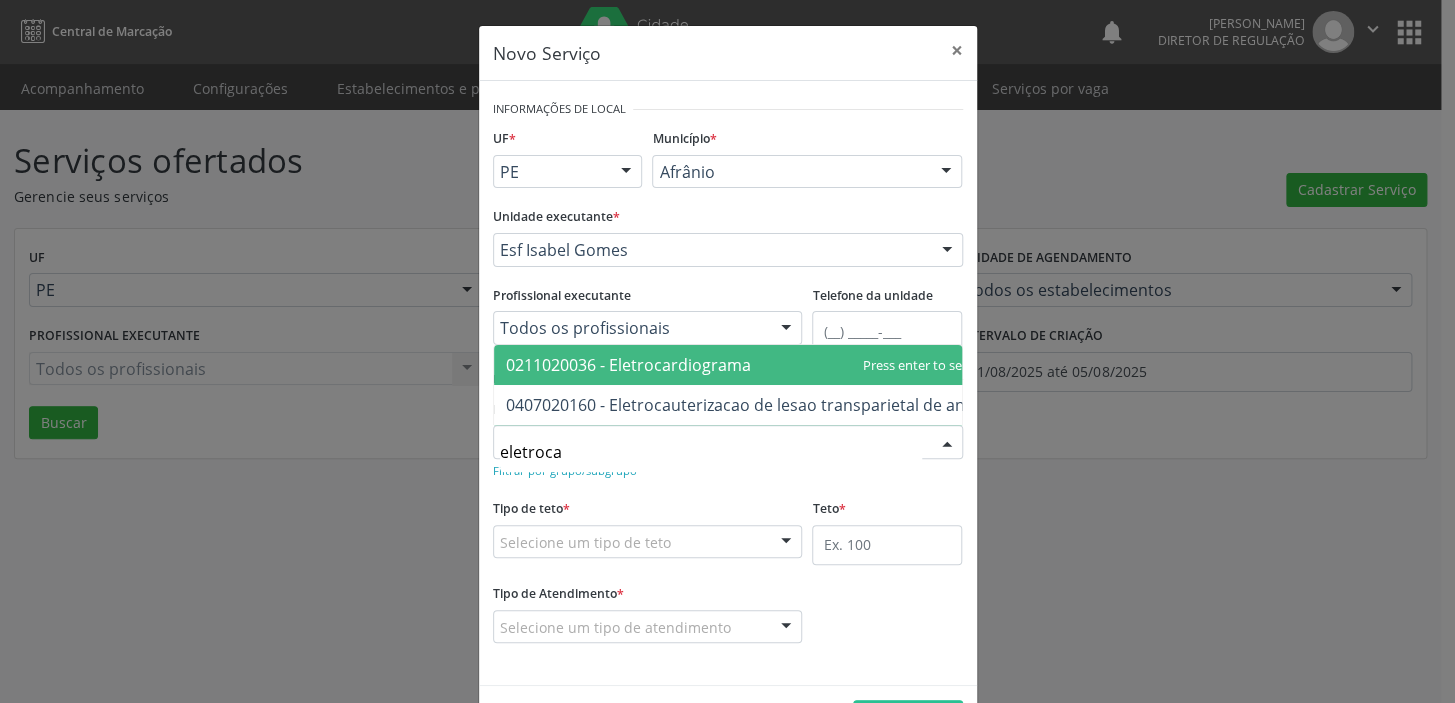 type on "eletrocar" 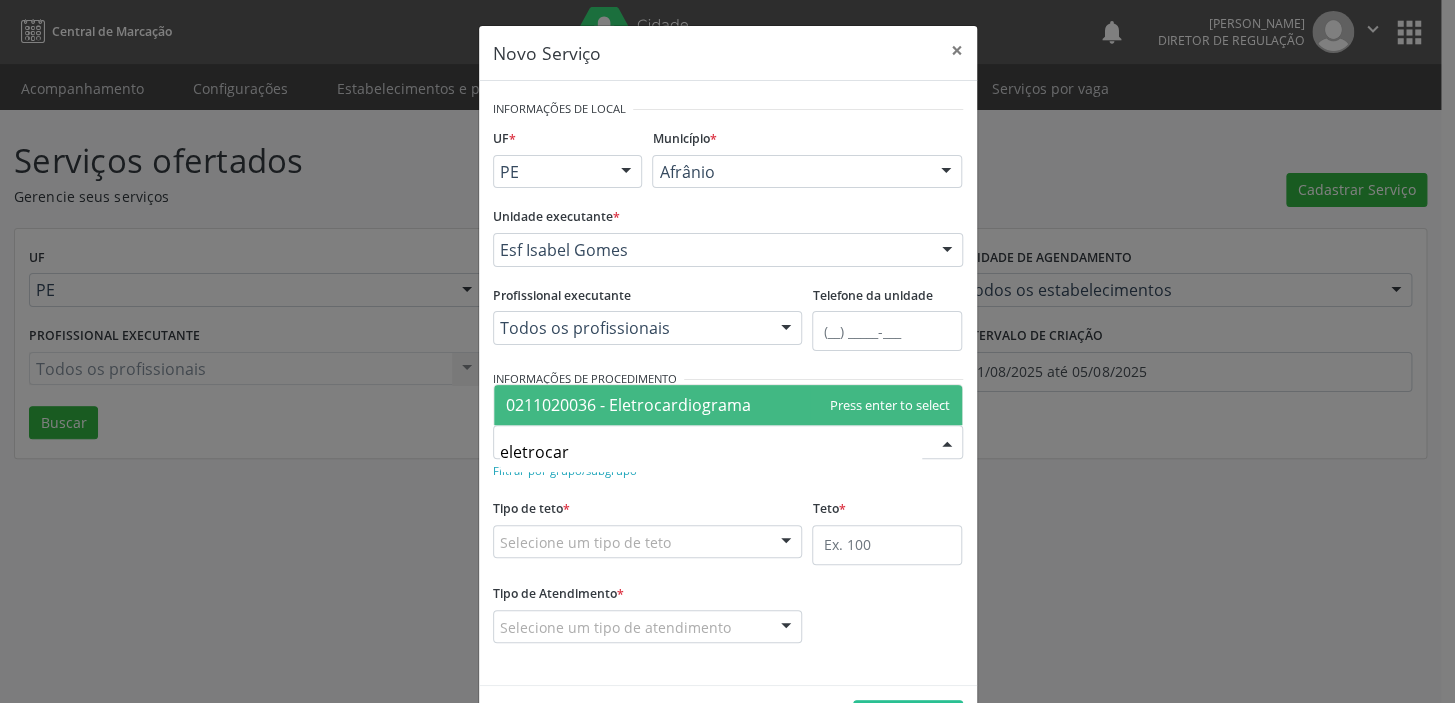 click on "0211020036 - Eletrocardiograma" at bounding box center [628, 405] 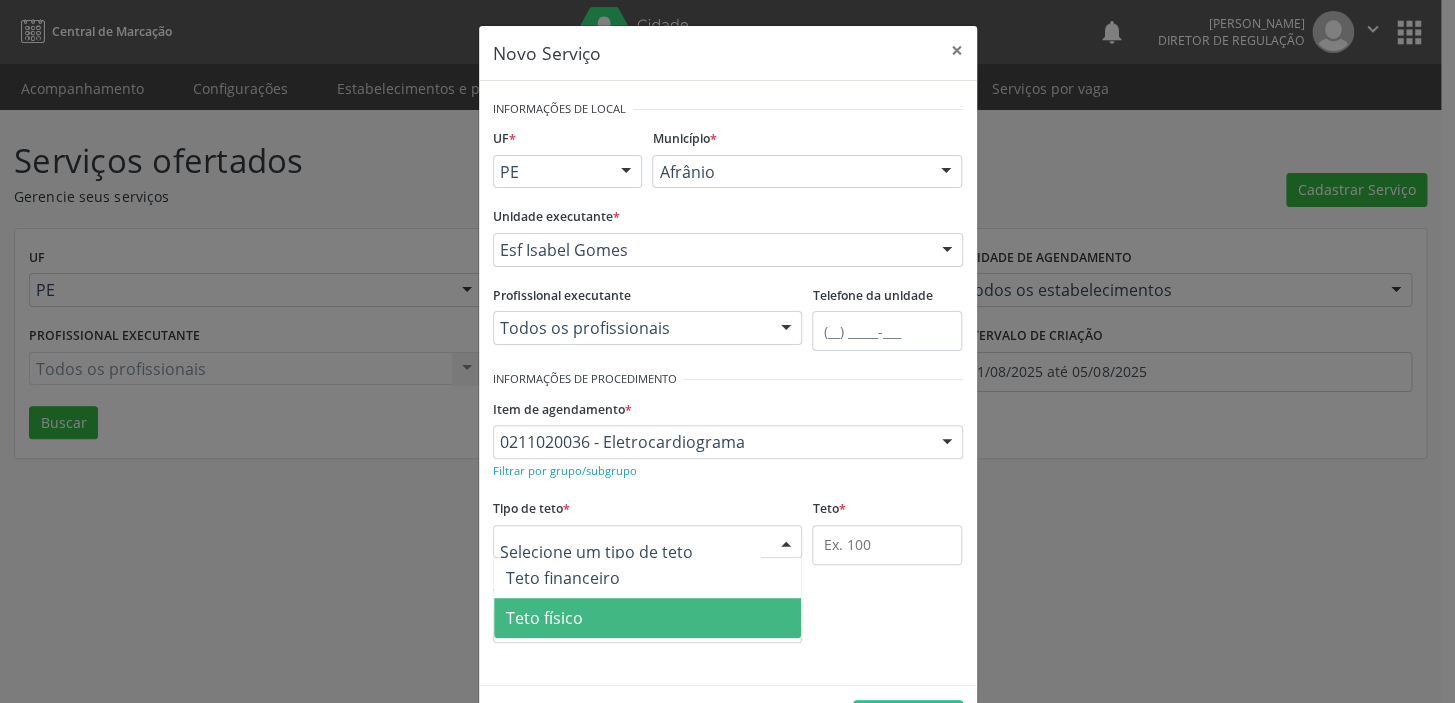 drag, startPoint x: 563, startPoint y: 620, endPoint x: 576, endPoint y: 616, distance: 13.601471 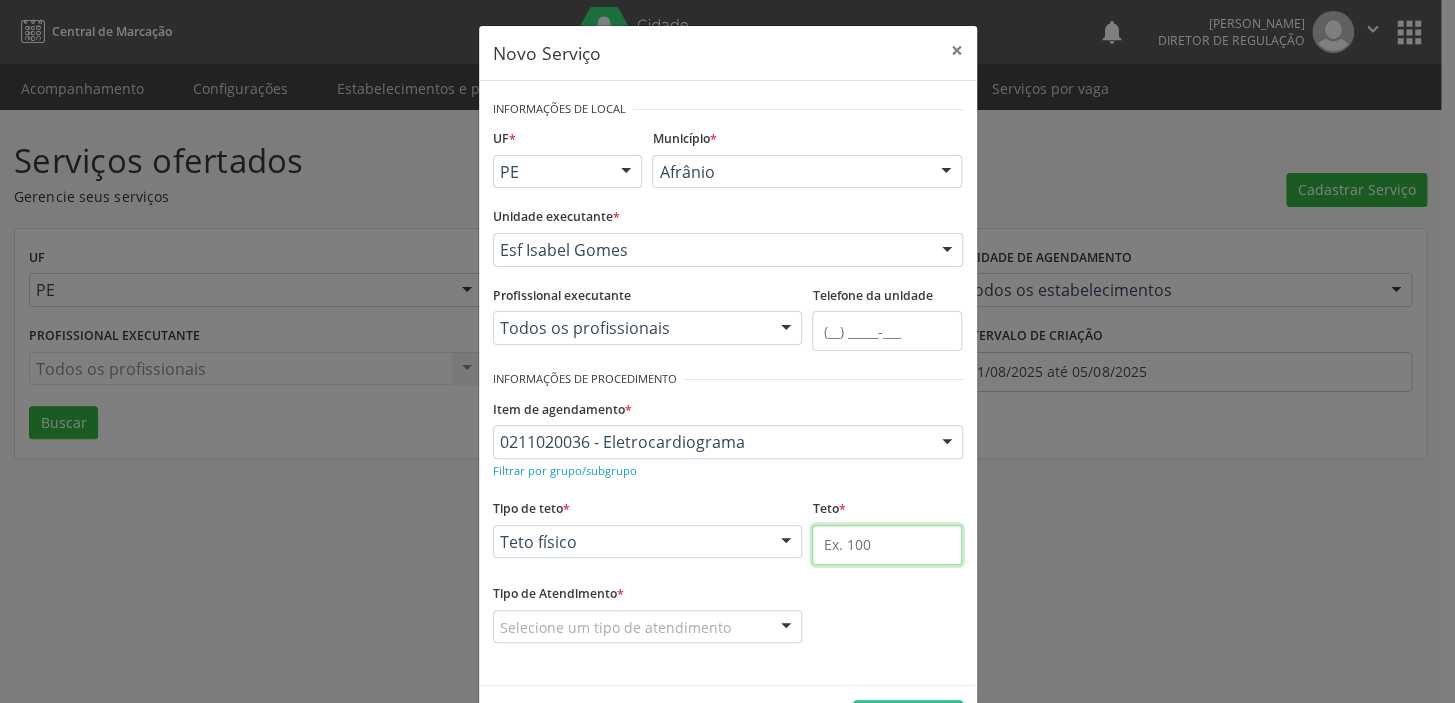 click at bounding box center (887, 545) 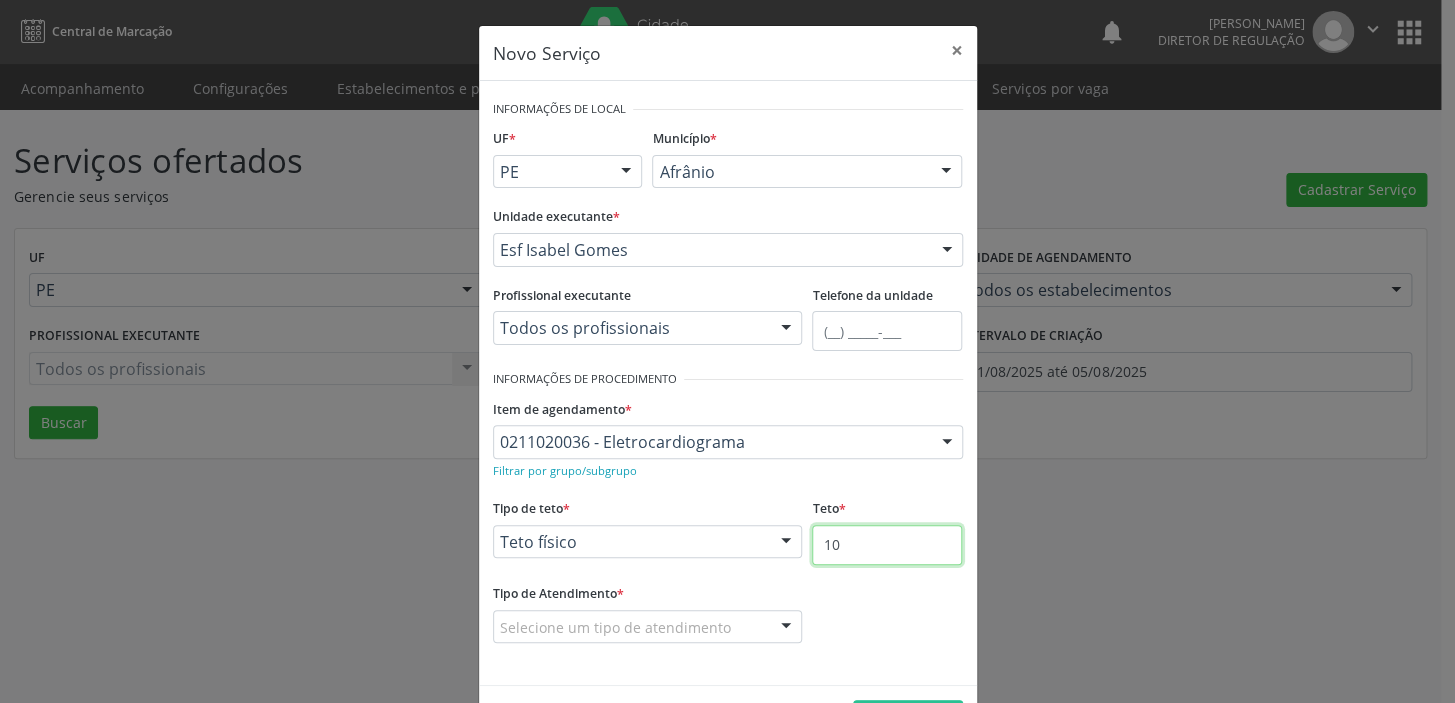 type on "10" 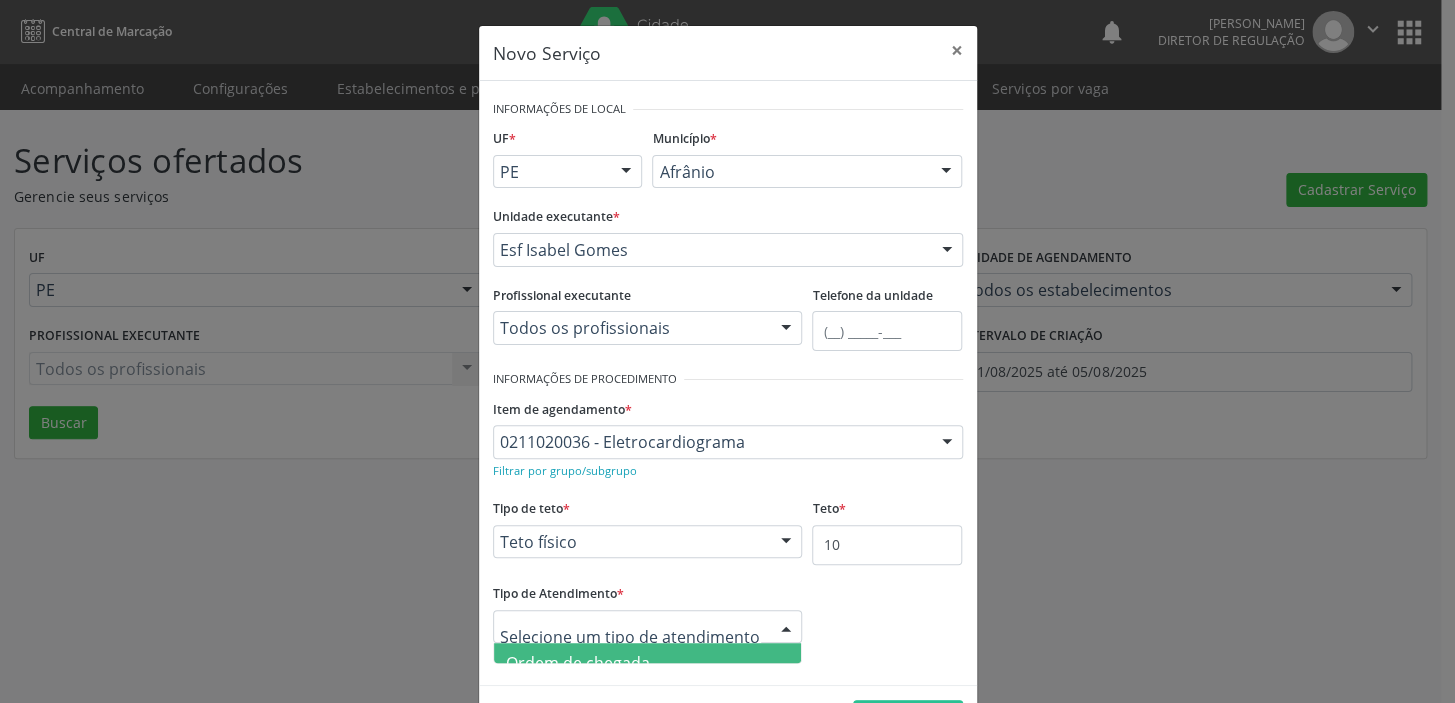 click on "Ordem de chegada" at bounding box center (578, 663) 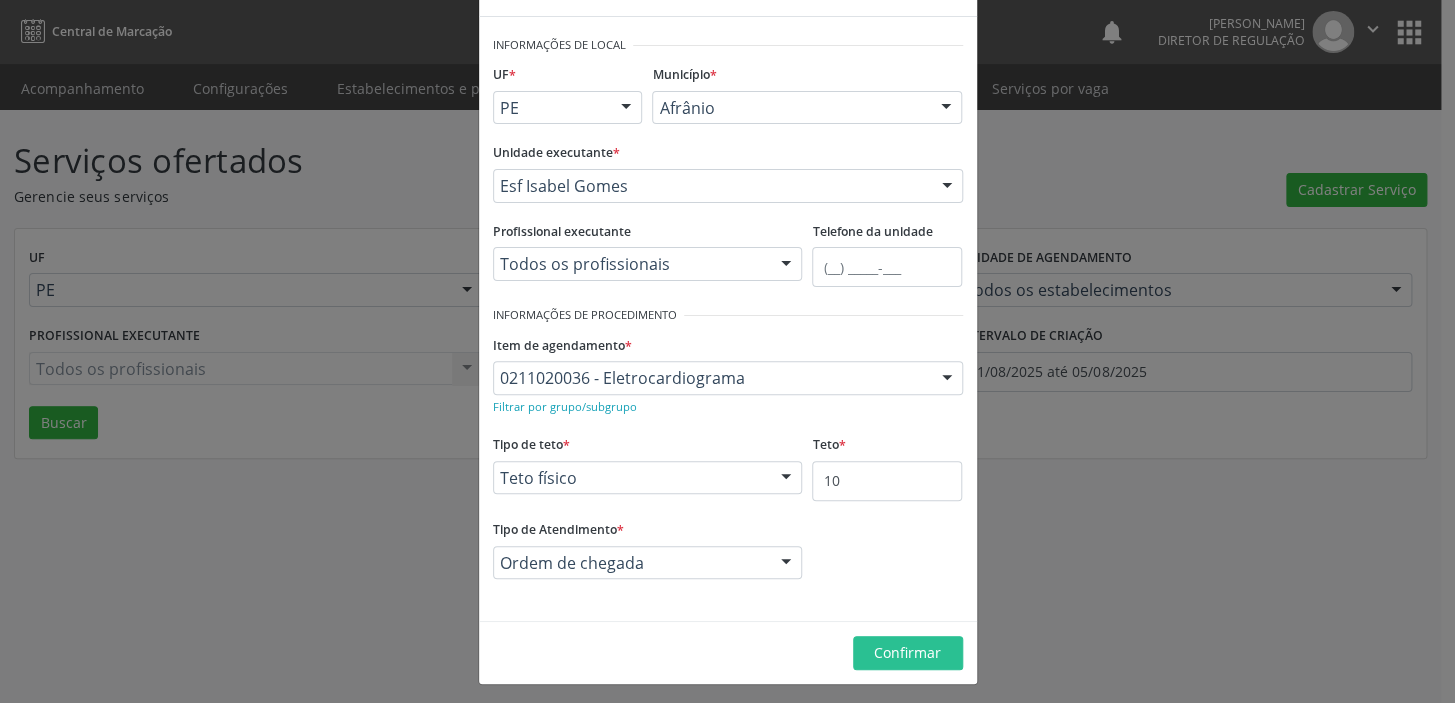 scroll, scrollTop: 69, scrollLeft: 0, axis: vertical 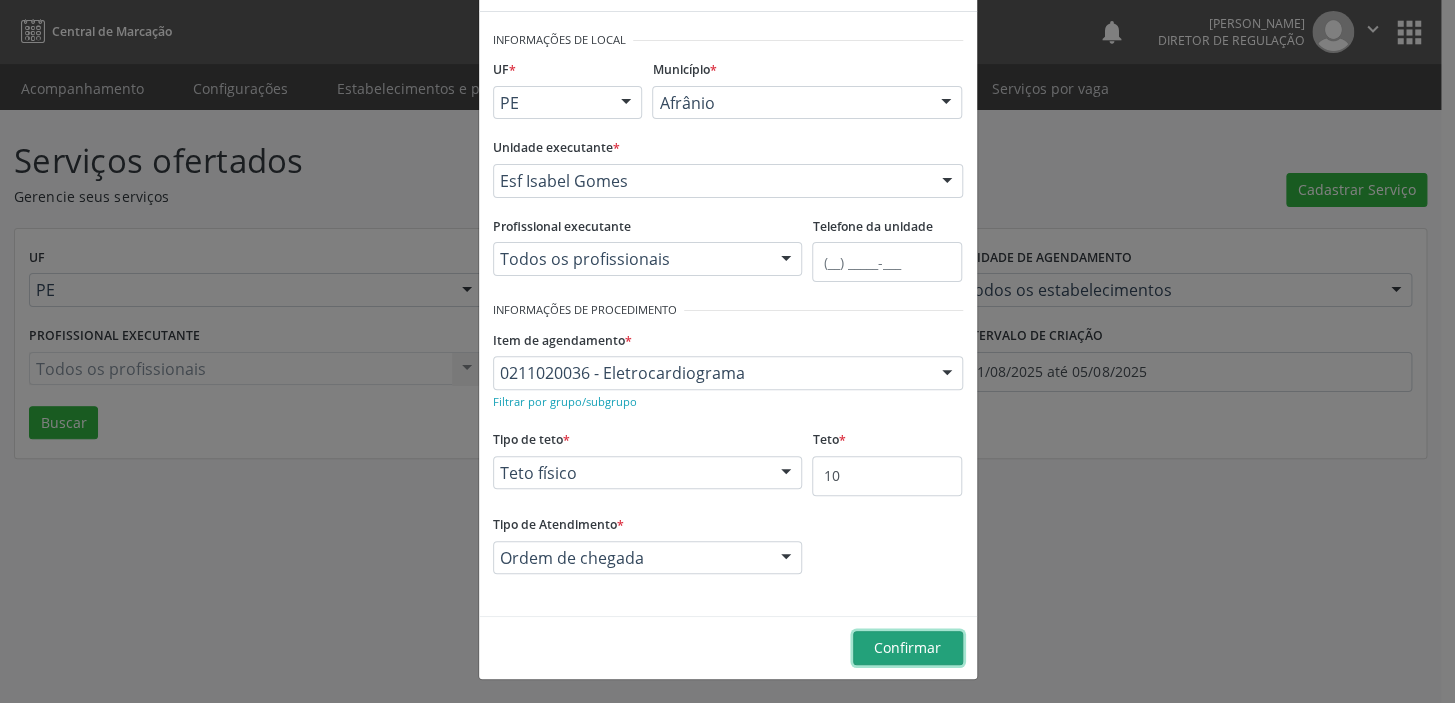 click on "Confirmar" at bounding box center (907, 647) 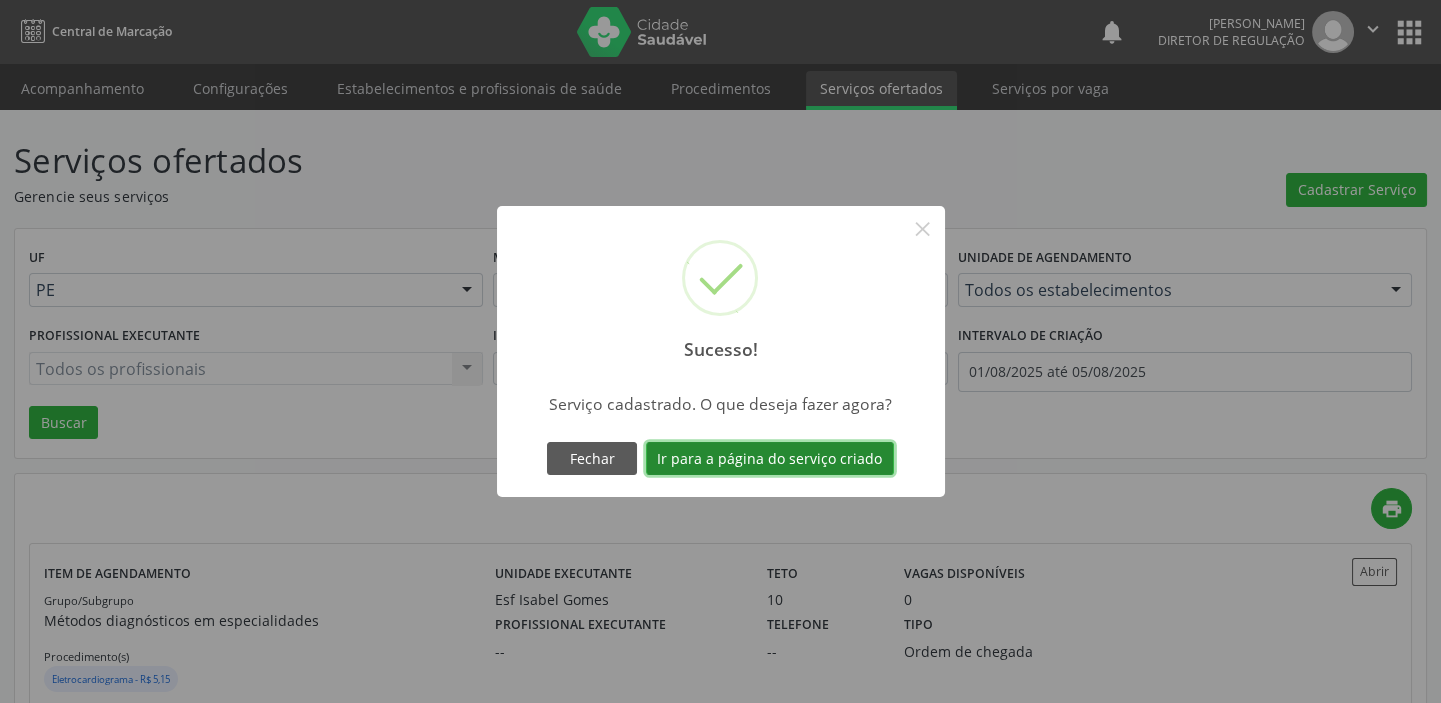 click on "Ir para a página do serviço criado" at bounding box center (770, 459) 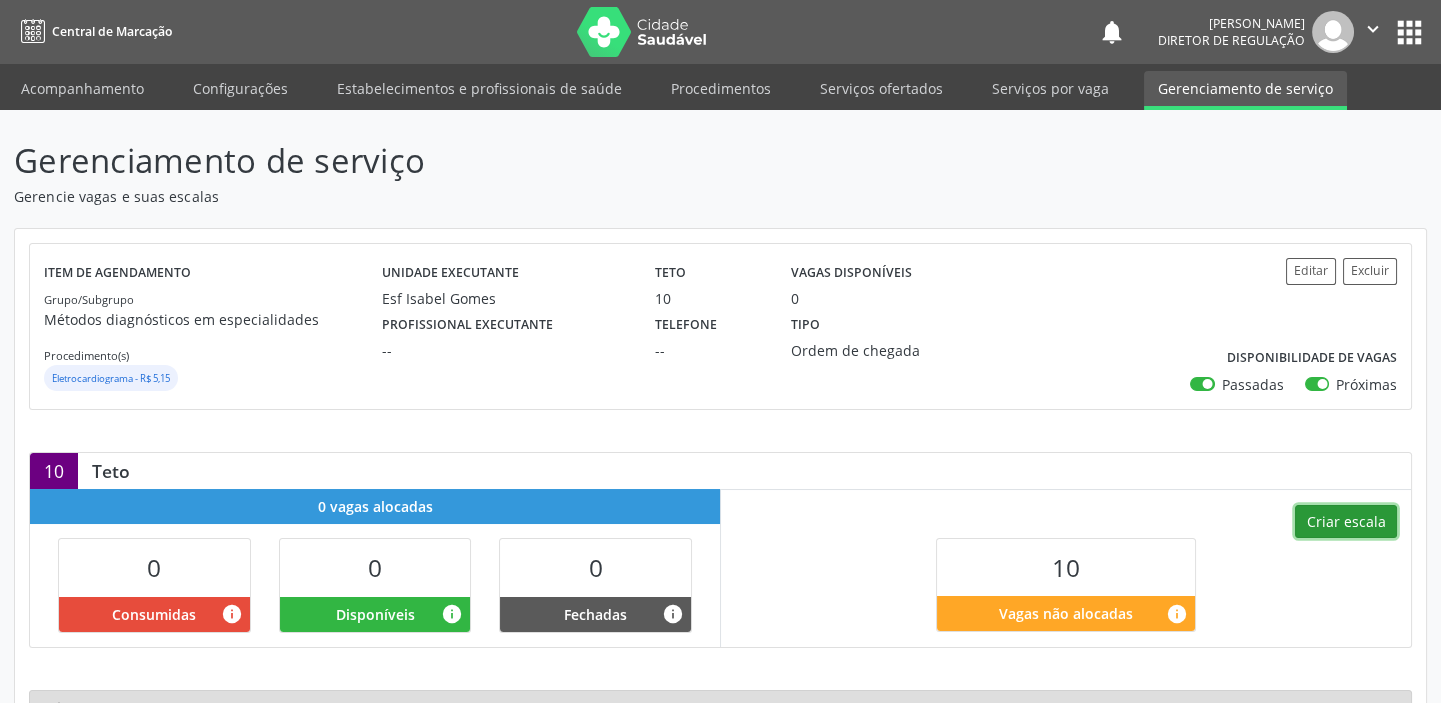 click on "Criar escala" at bounding box center (1346, 522) 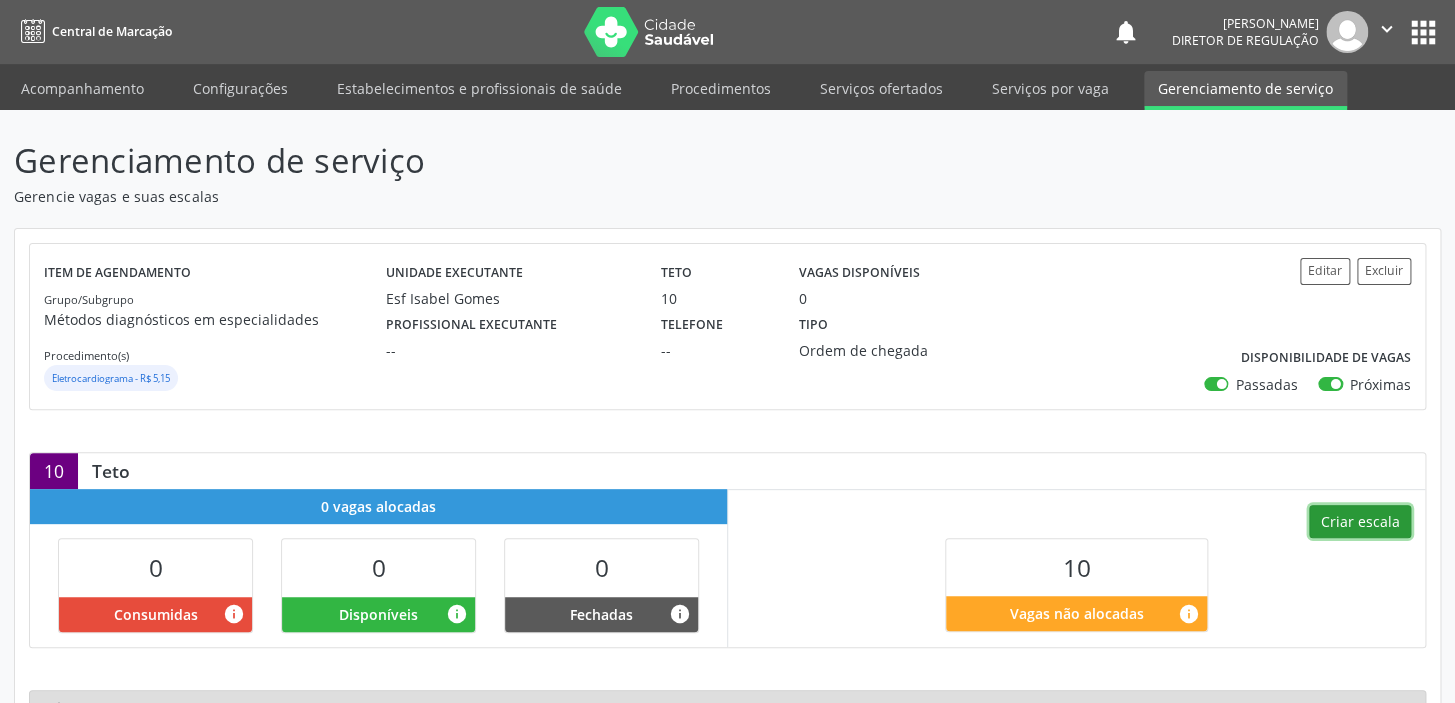 select on "7" 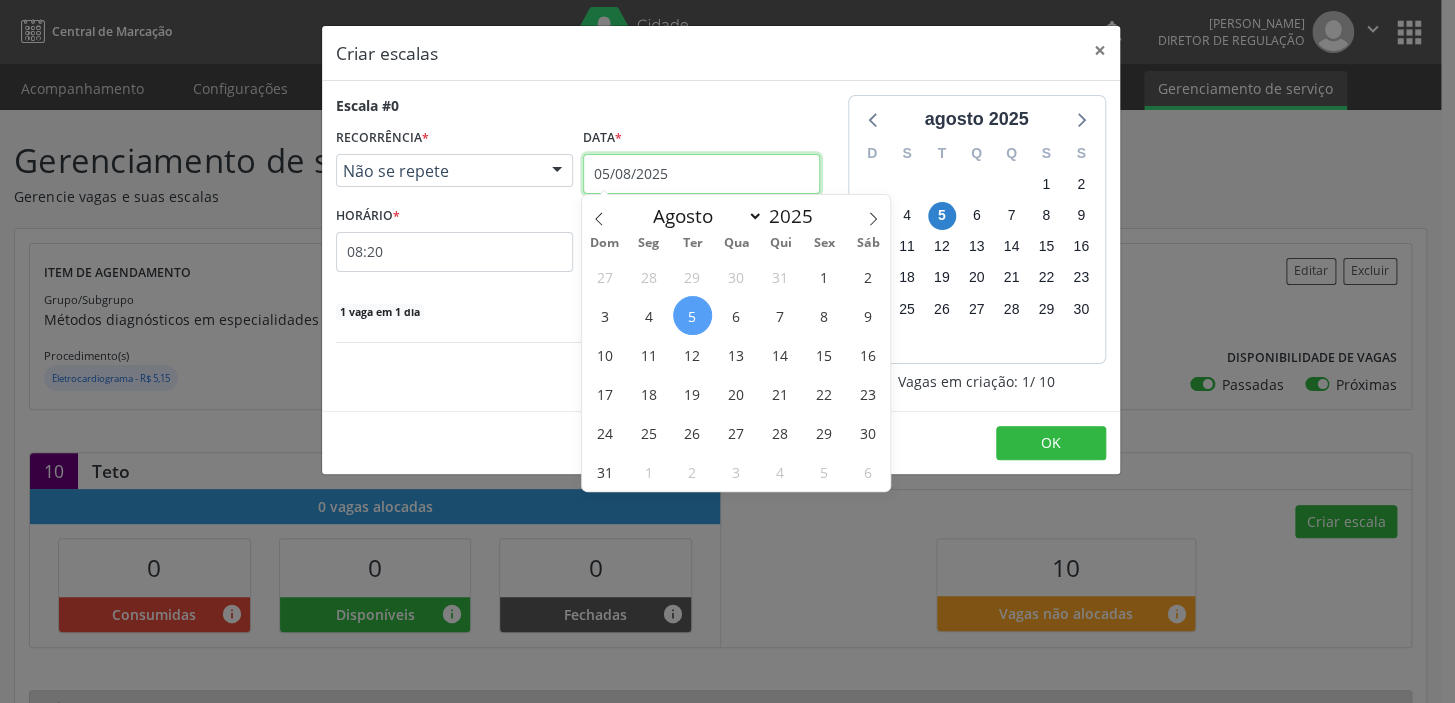 click on "05/08/2025" at bounding box center (701, 174) 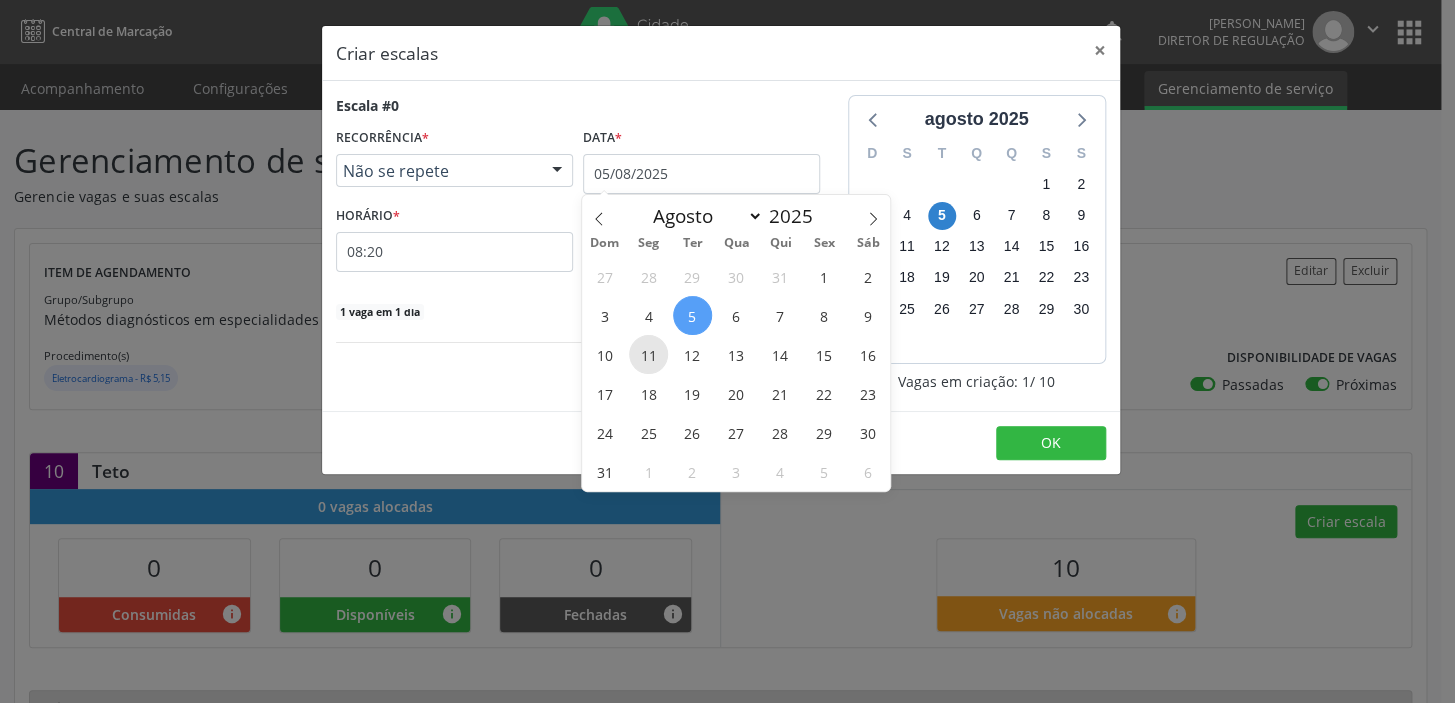 click on "11" at bounding box center [648, 354] 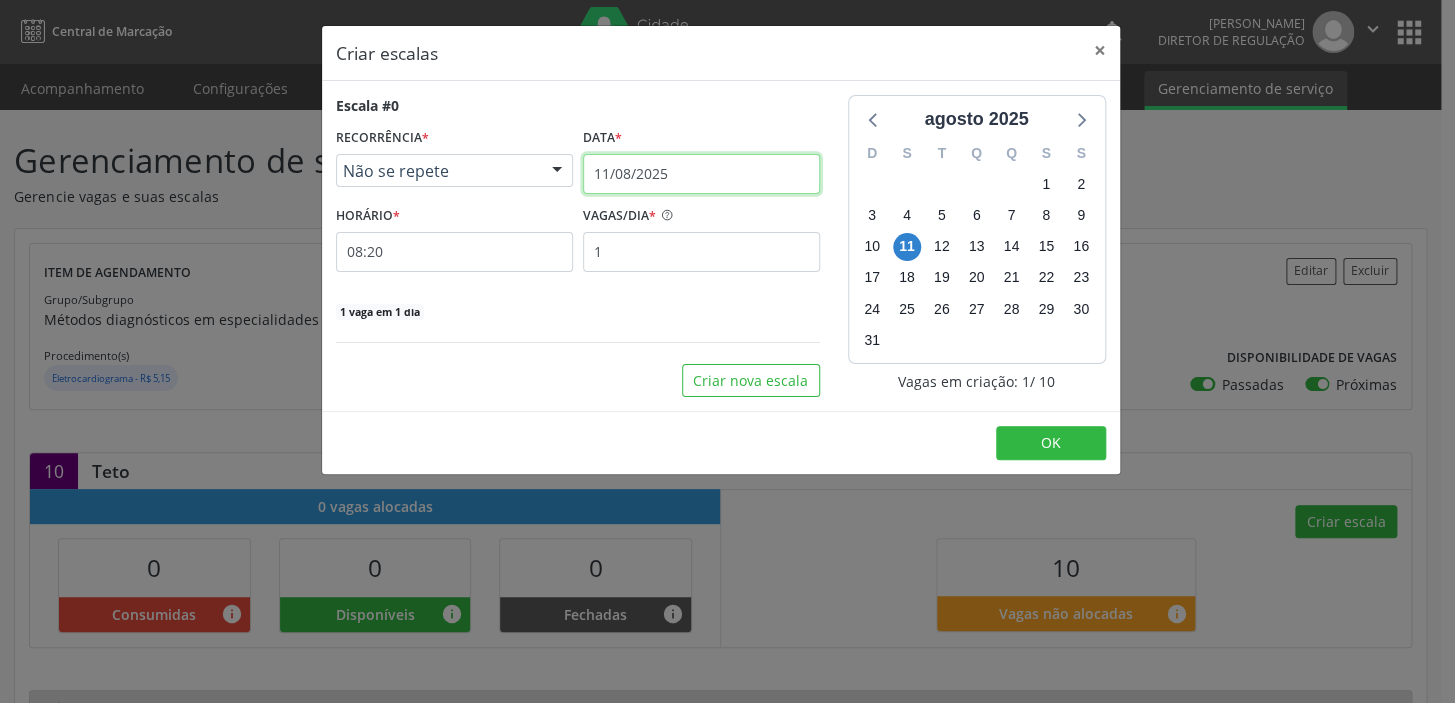 click on "11/08/2025" at bounding box center [701, 174] 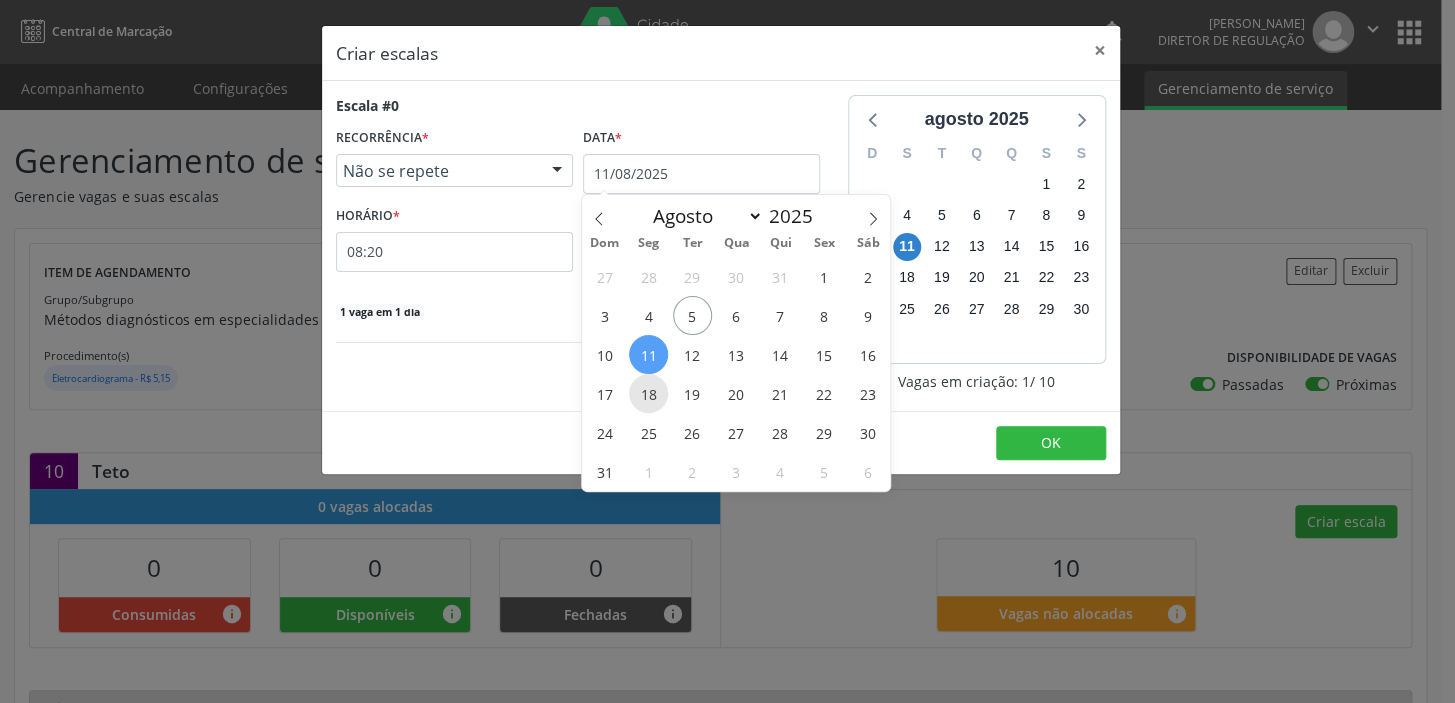 click on "18" at bounding box center (648, 393) 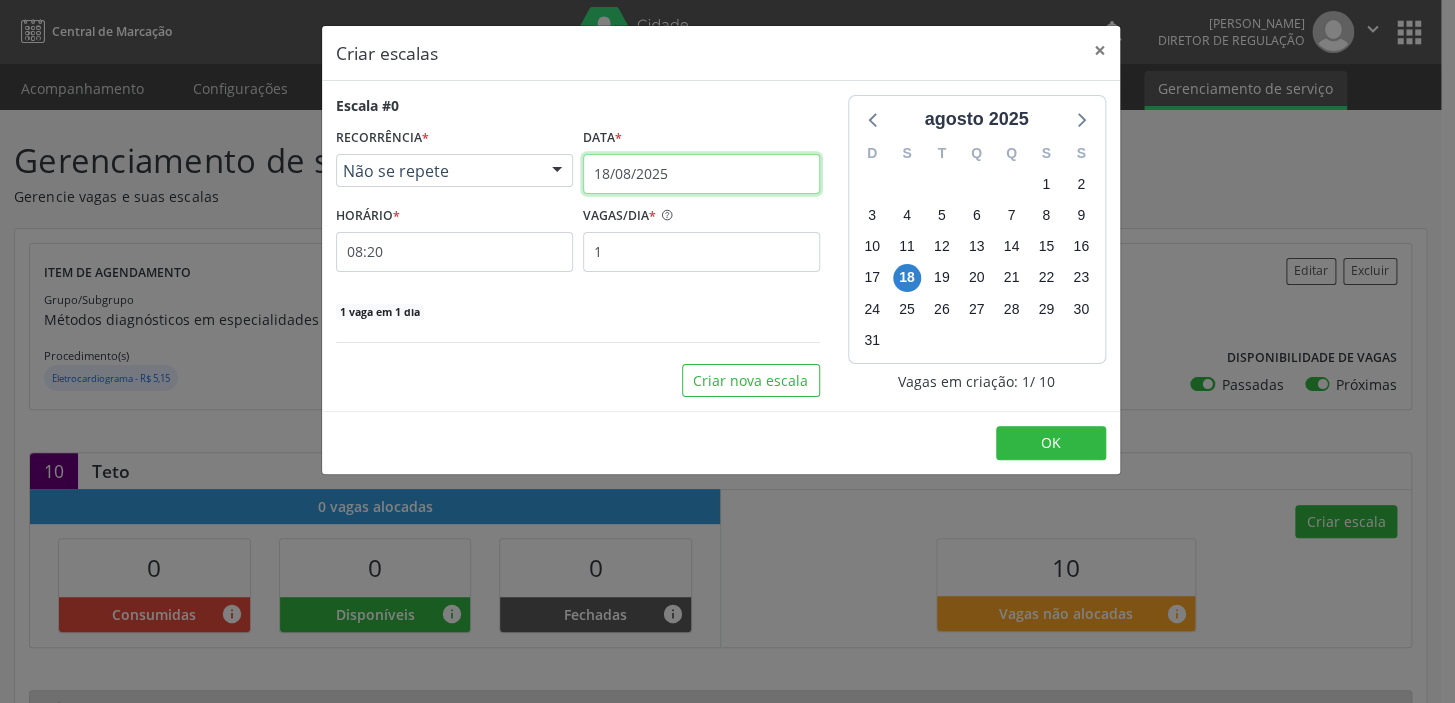 click on "18/08/2025" at bounding box center (701, 174) 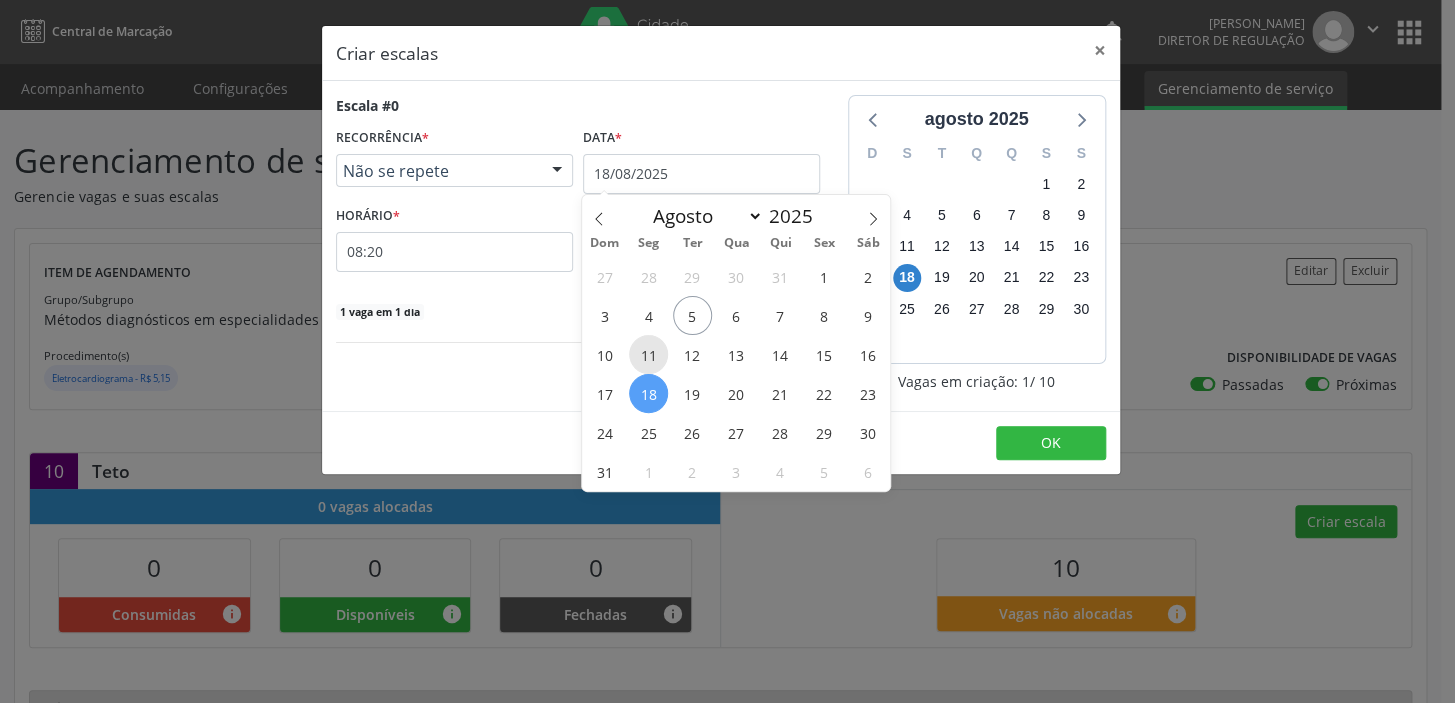 click on "11" at bounding box center (648, 354) 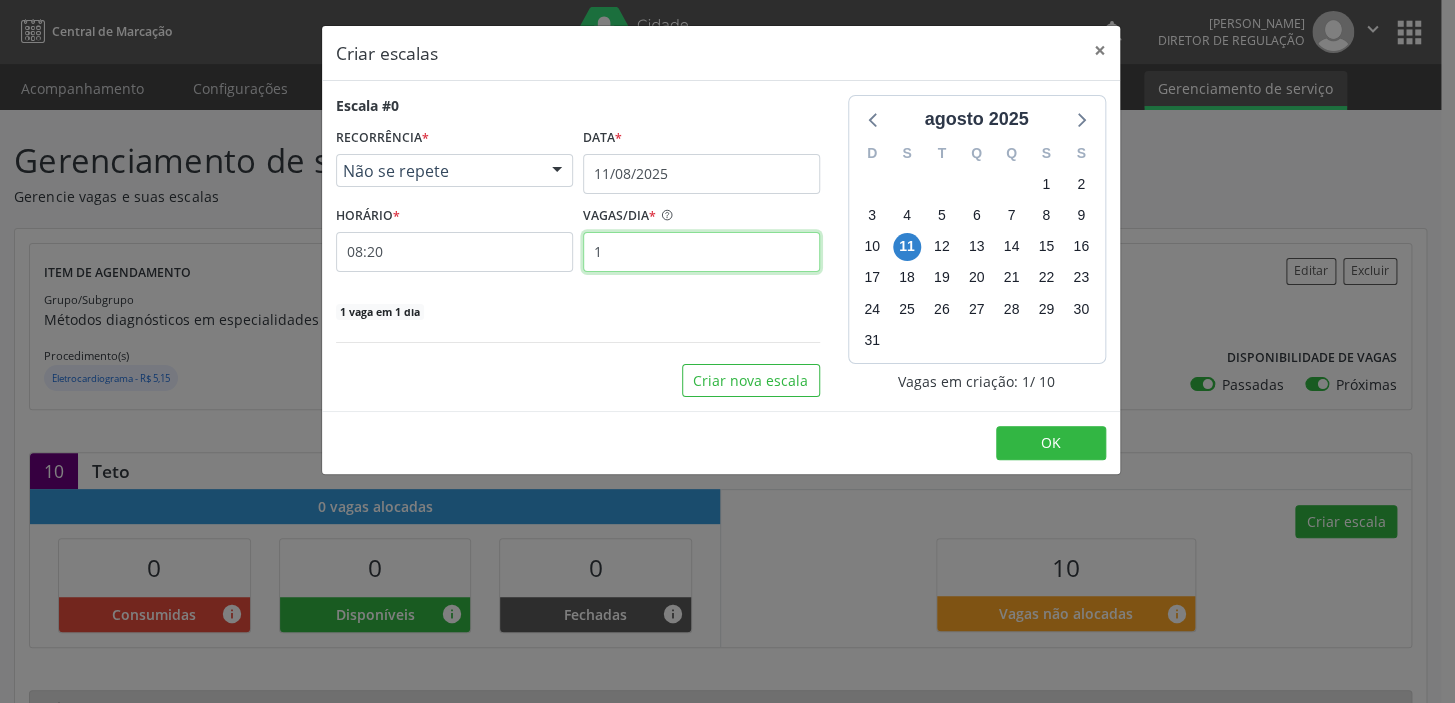 click on "1" at bounding box center [701, 252] 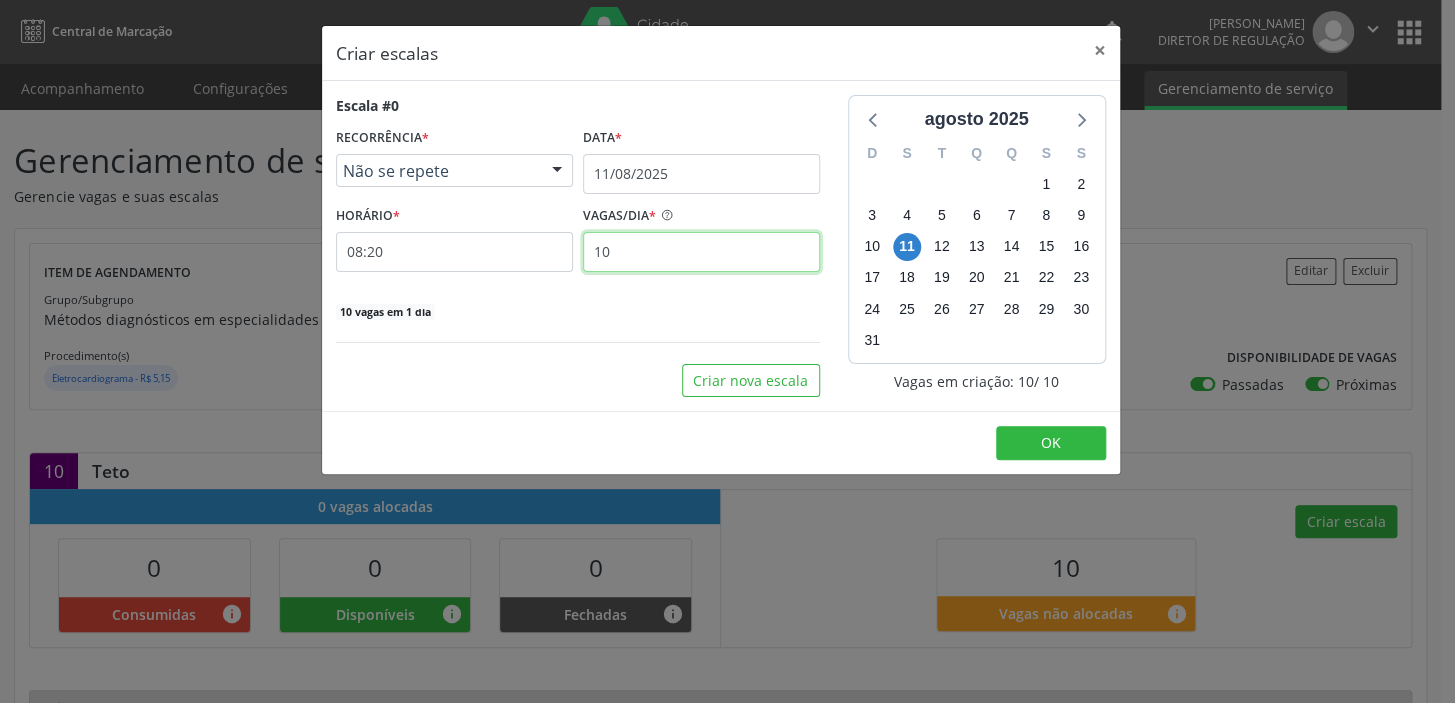 type on "10" 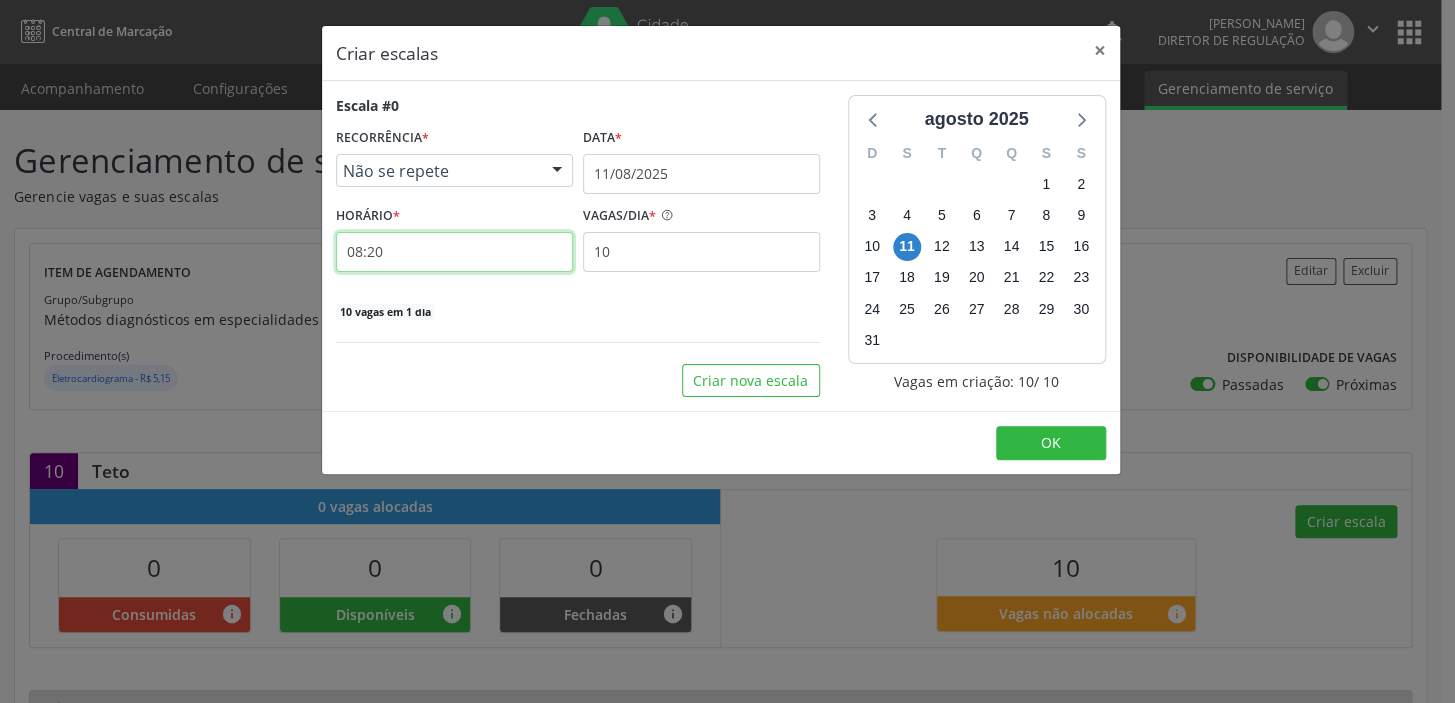 click on "08:20" at bounding box center (454, 252) 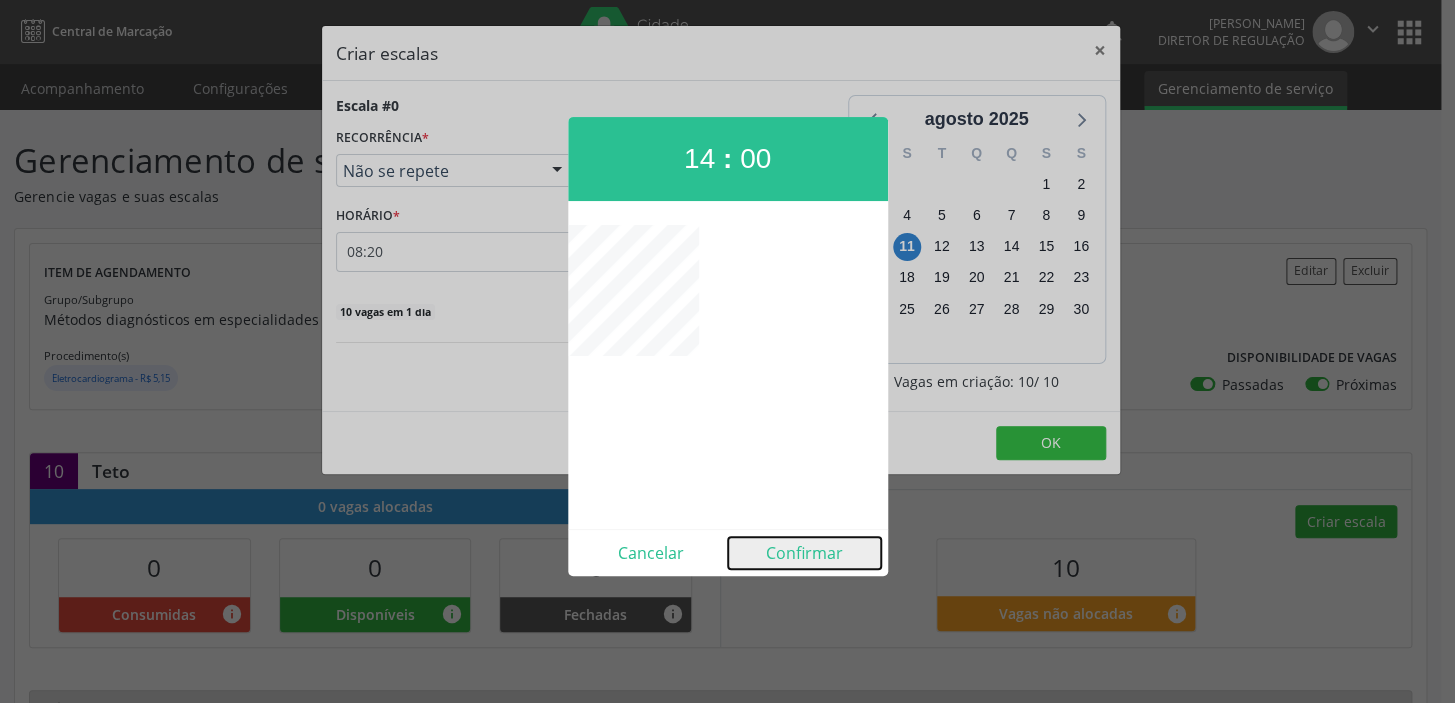 click on "Confirmar" at bounding box center [804, 553] 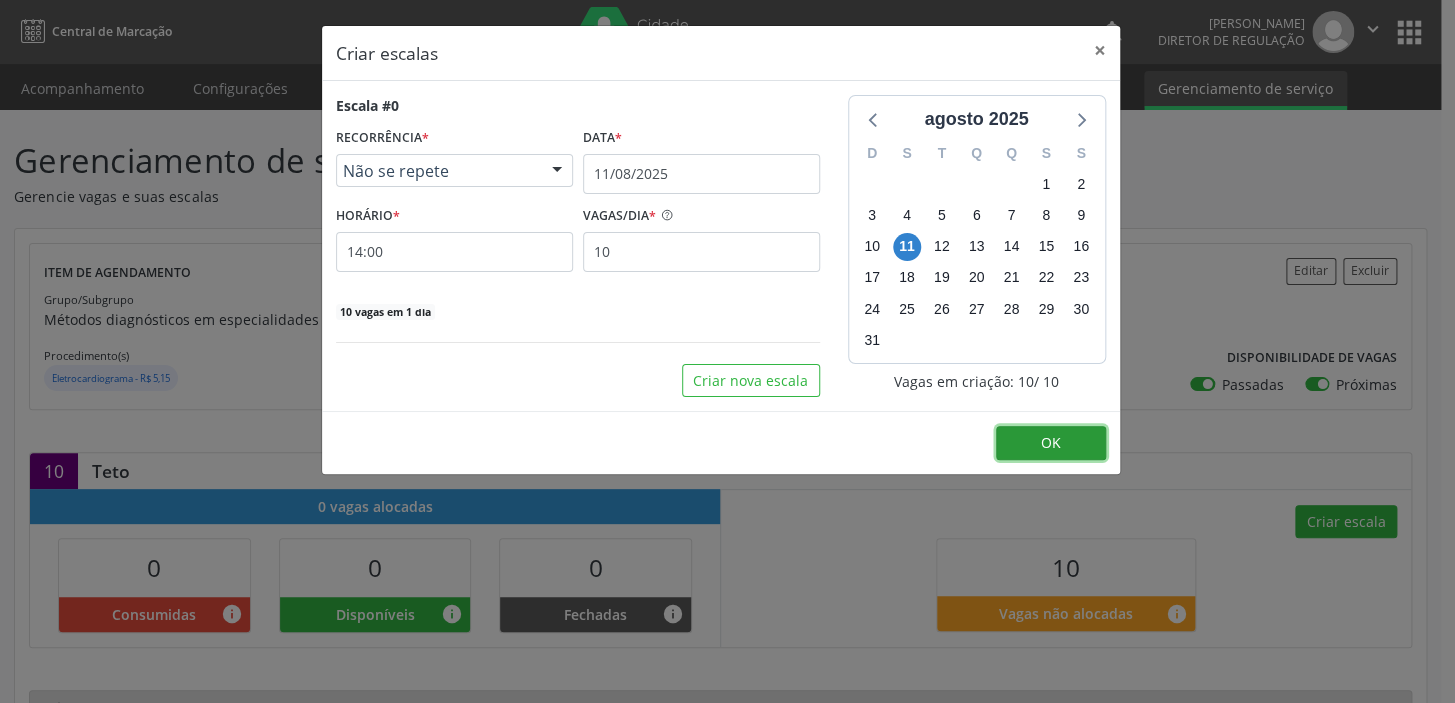 click on "OK" at bounding box center (1051, 443) 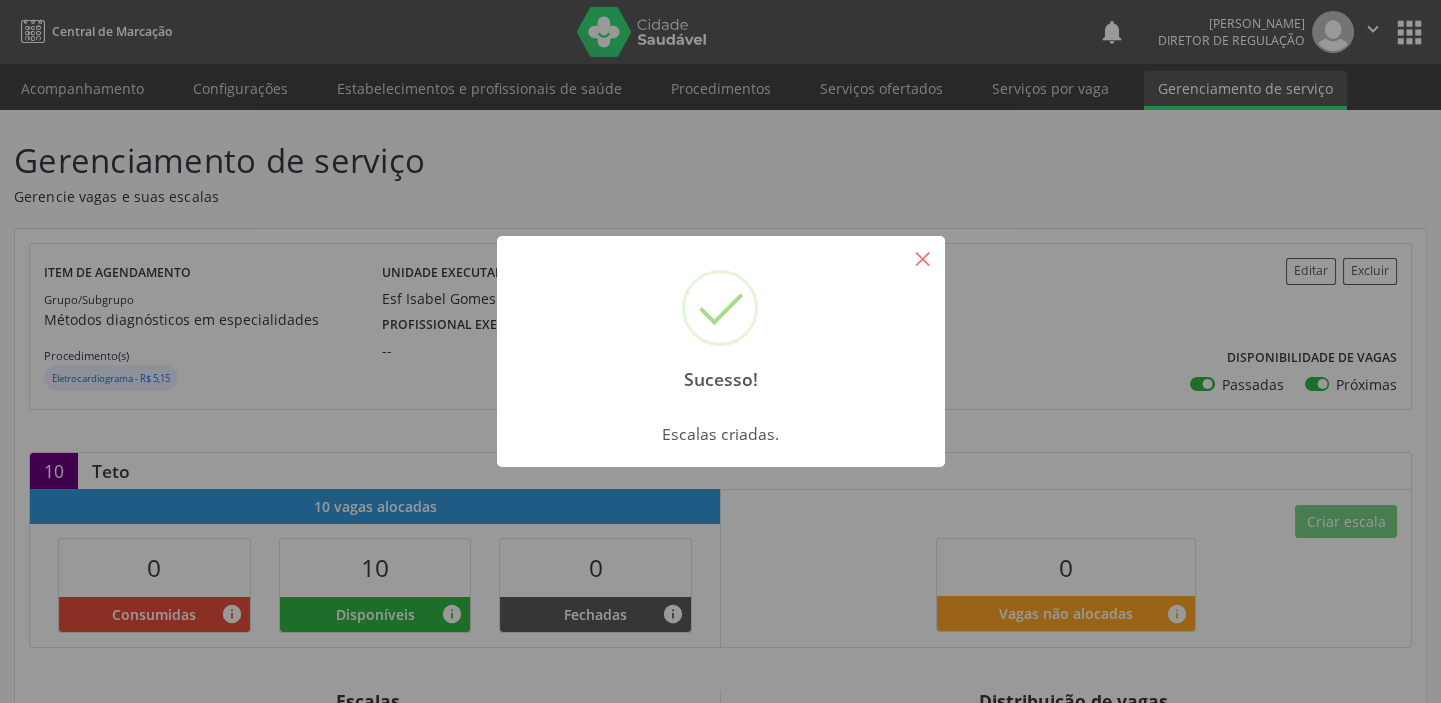 click on "×" at bounding box center [923, 258] 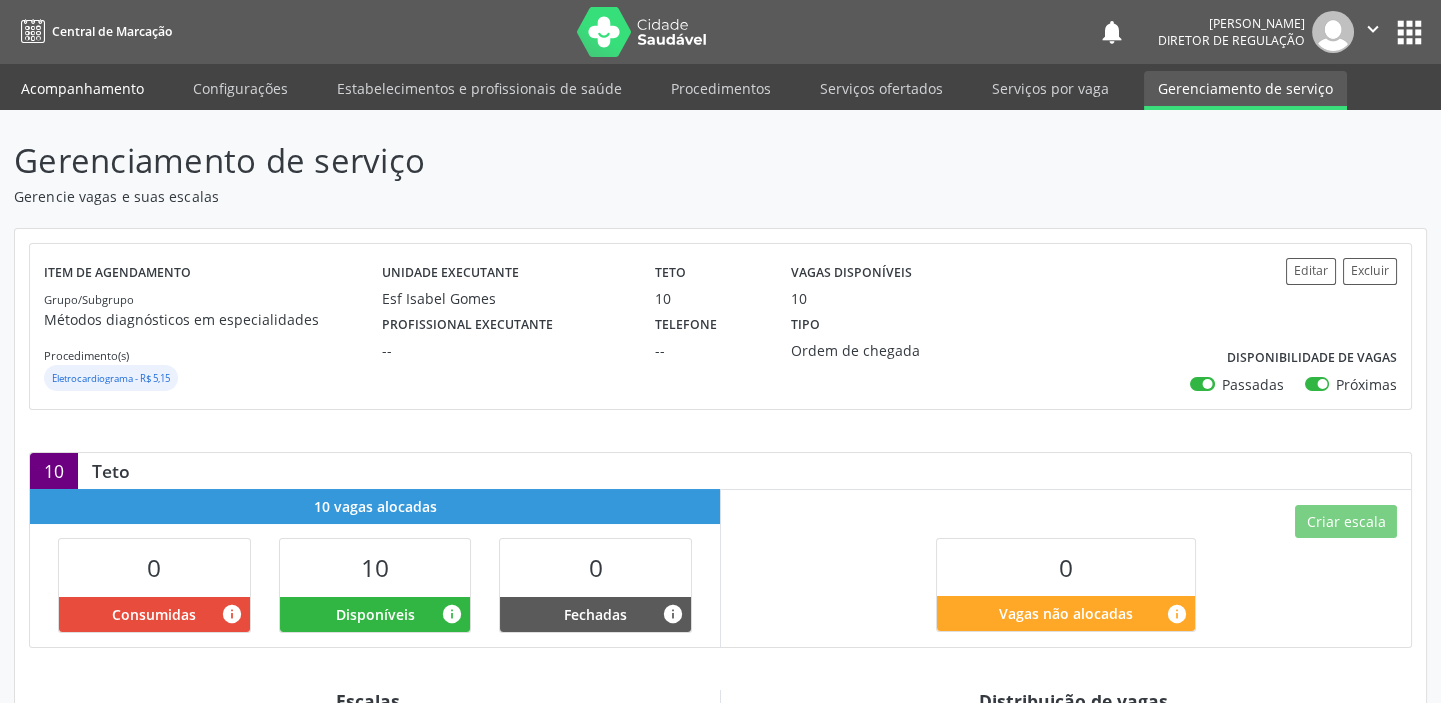 click on "Acompanhamento" at bounding box center (82, 88) 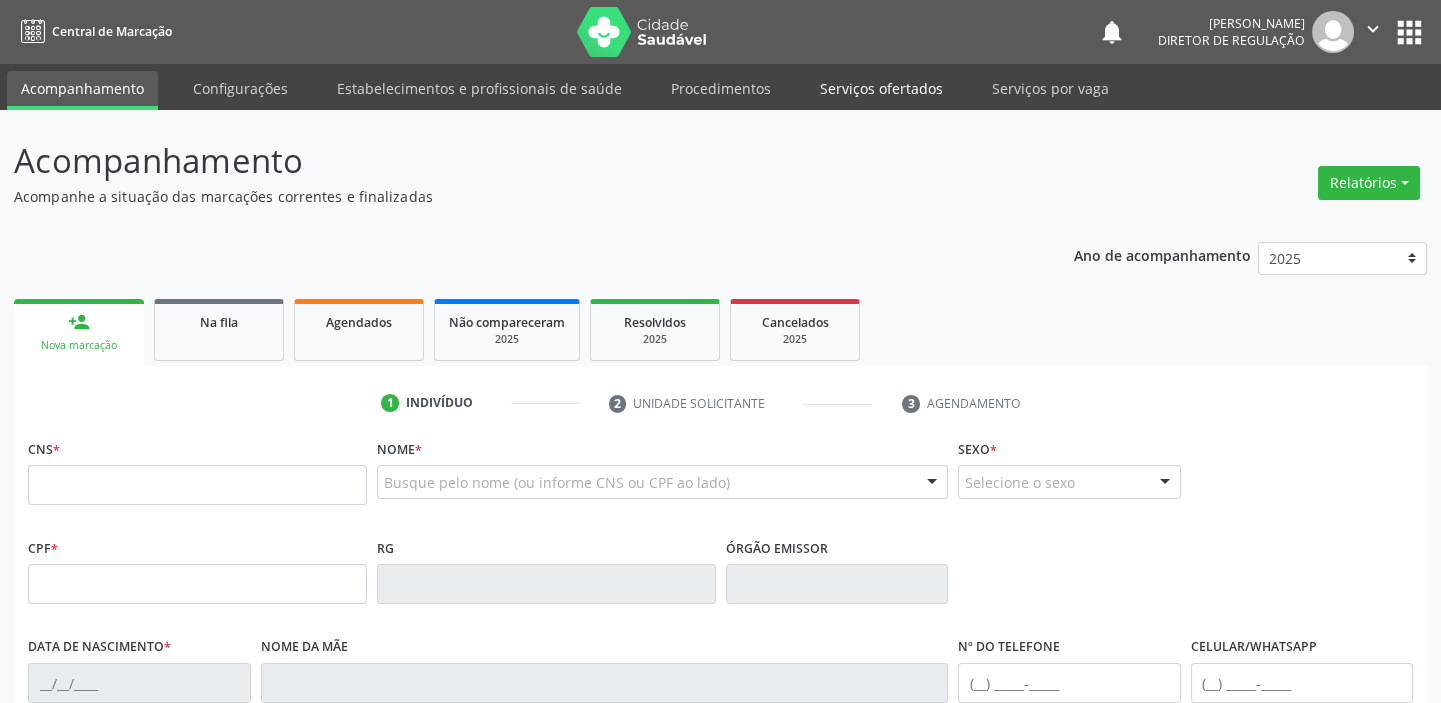 click on "Serviços ofertados" at bounding box center (881, 88) 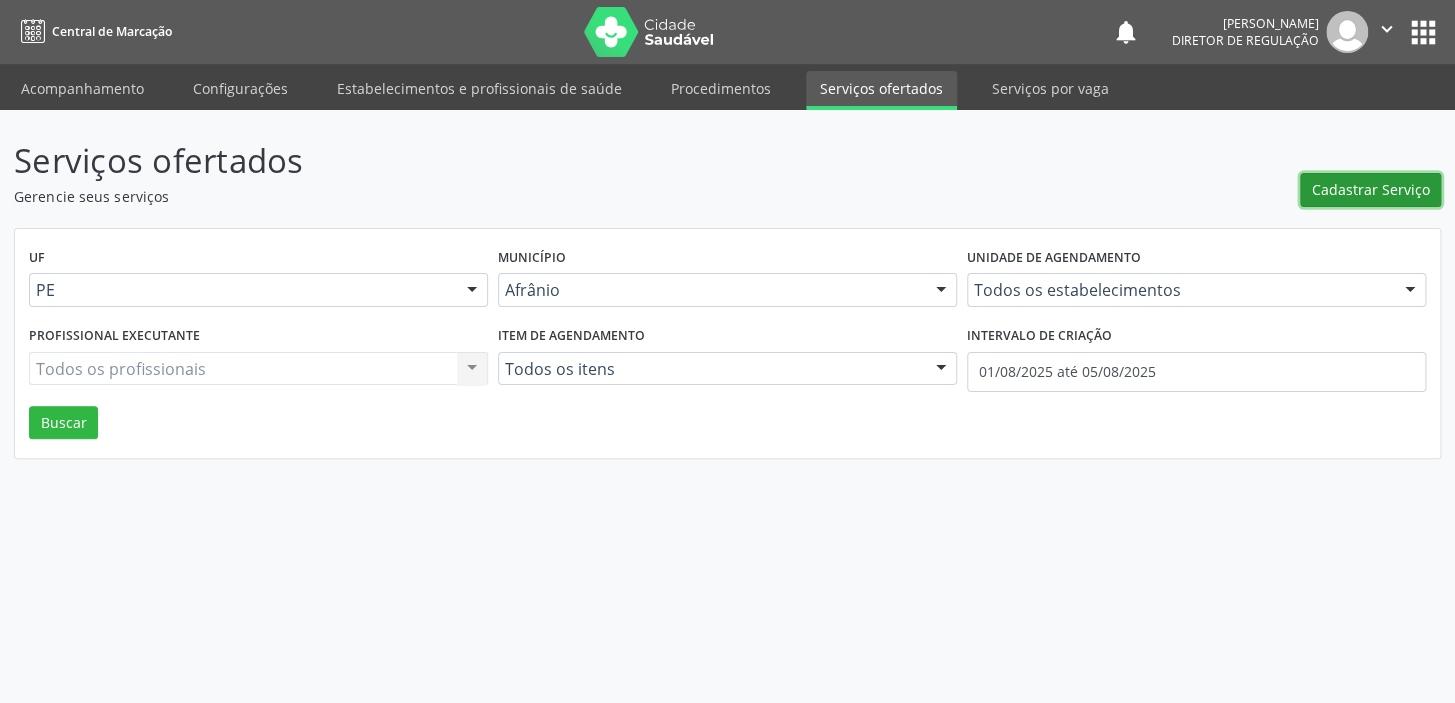 click on "Cadastrar Serviço" at bounding box center (1371, 189) 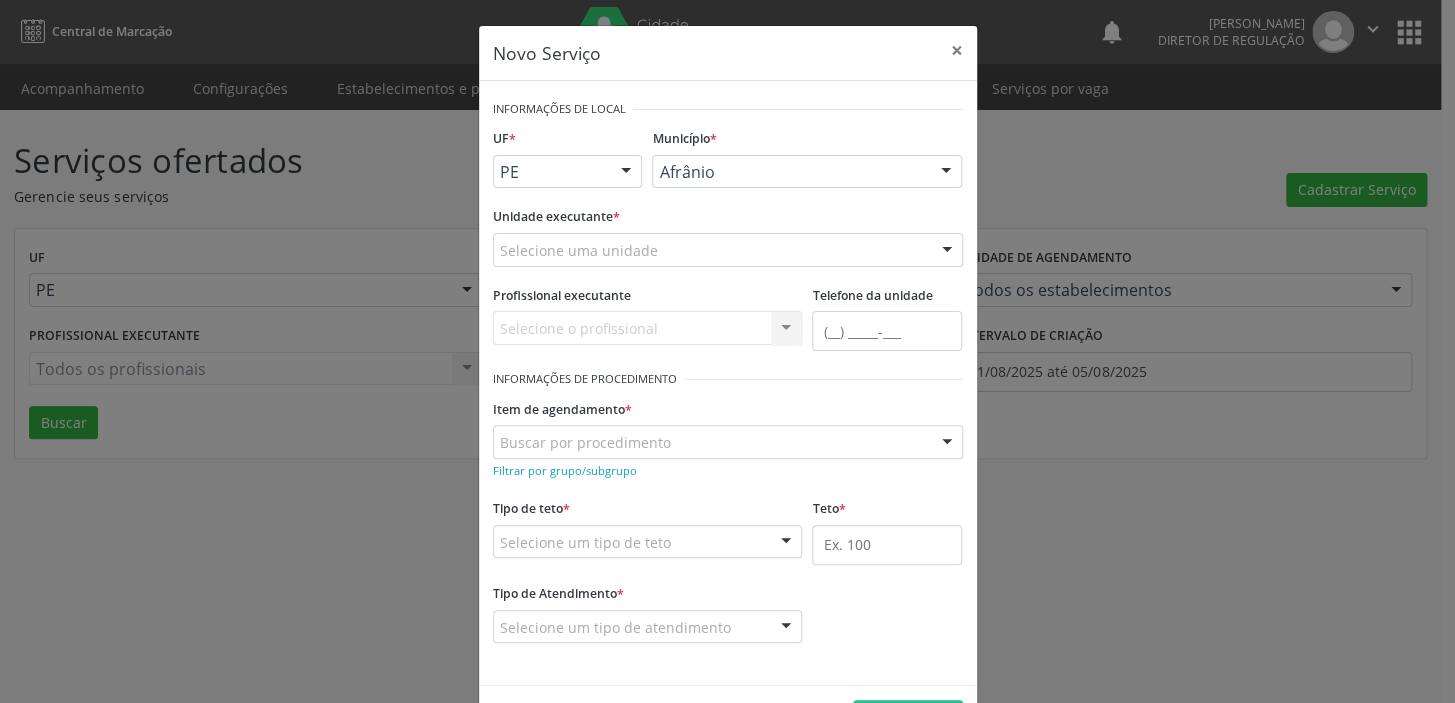 scroll, scrollTop: 0, scrollLeft: 0, axis: both 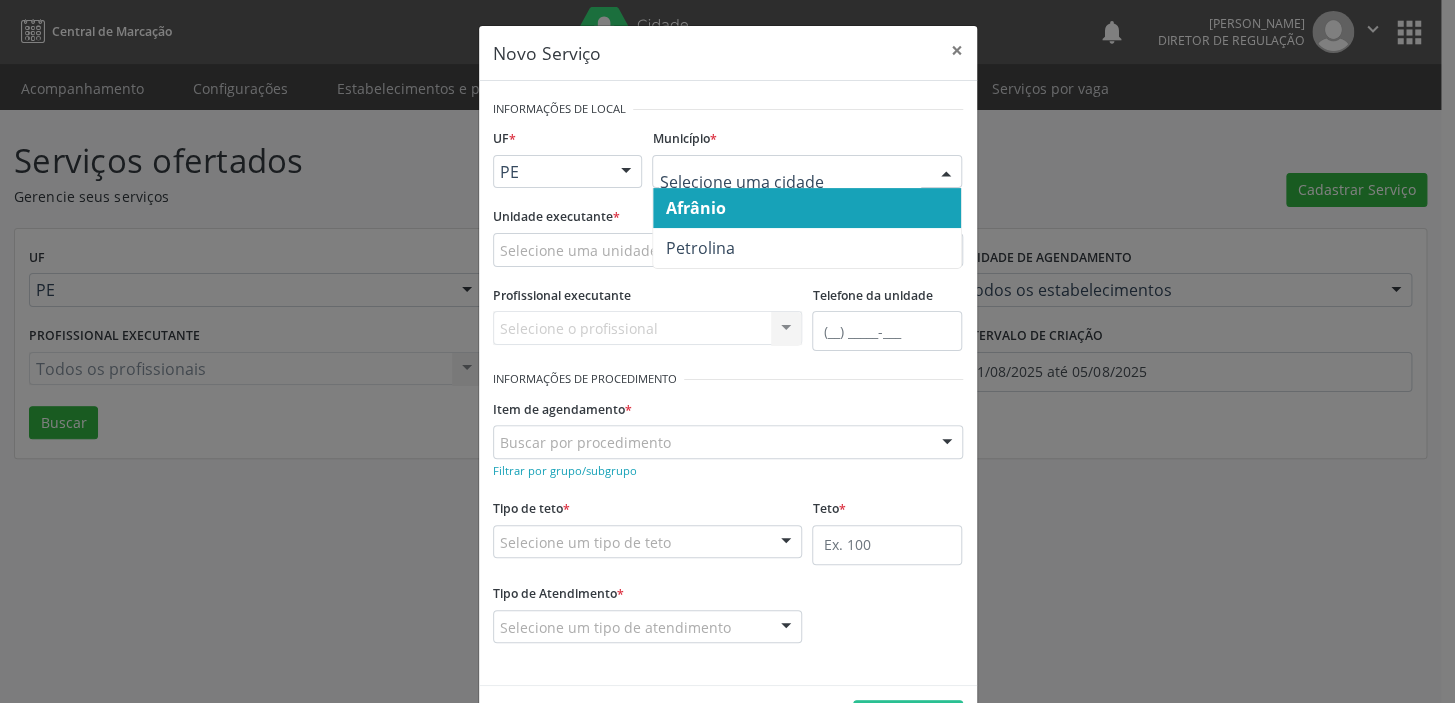 click on "Afrânio" at bounding box center (695, 208) 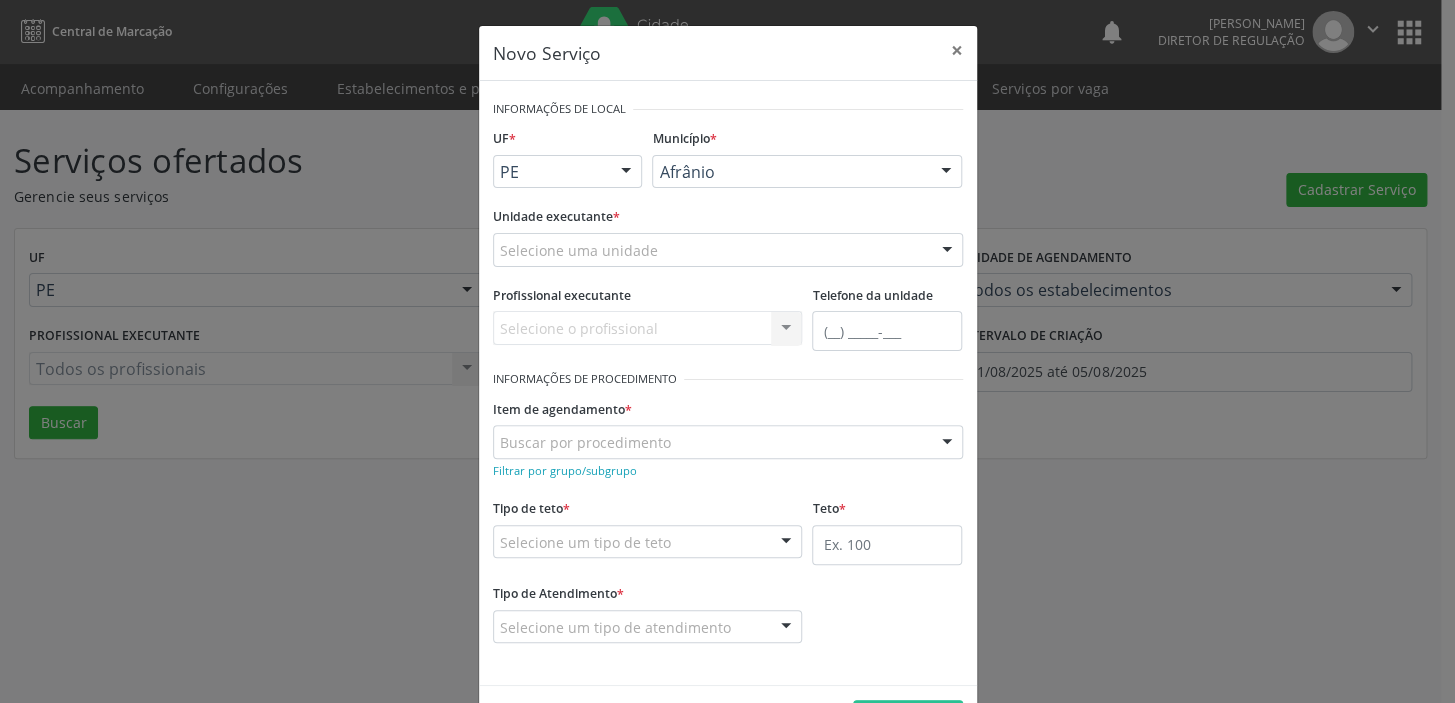 click on "Selecione uma unidade" at bounding box center [728, 250] 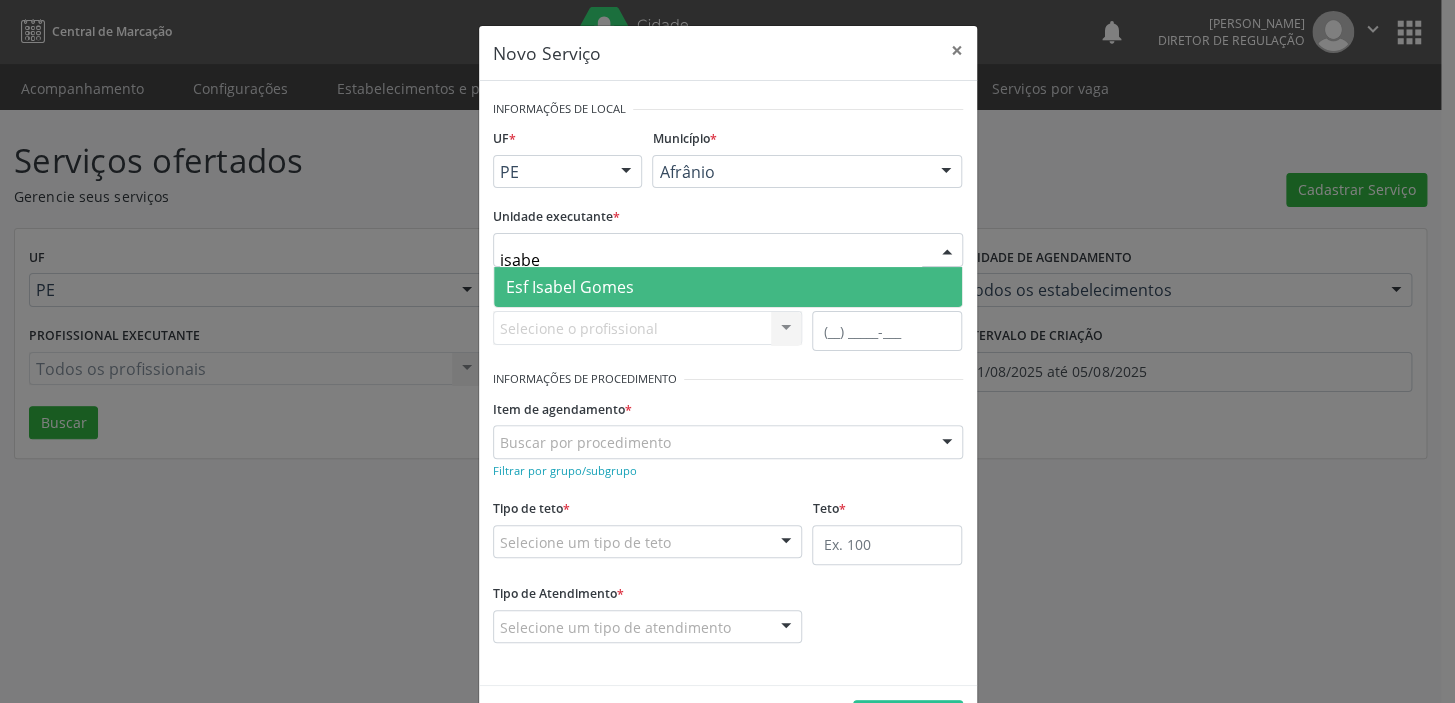 type on "isabel" 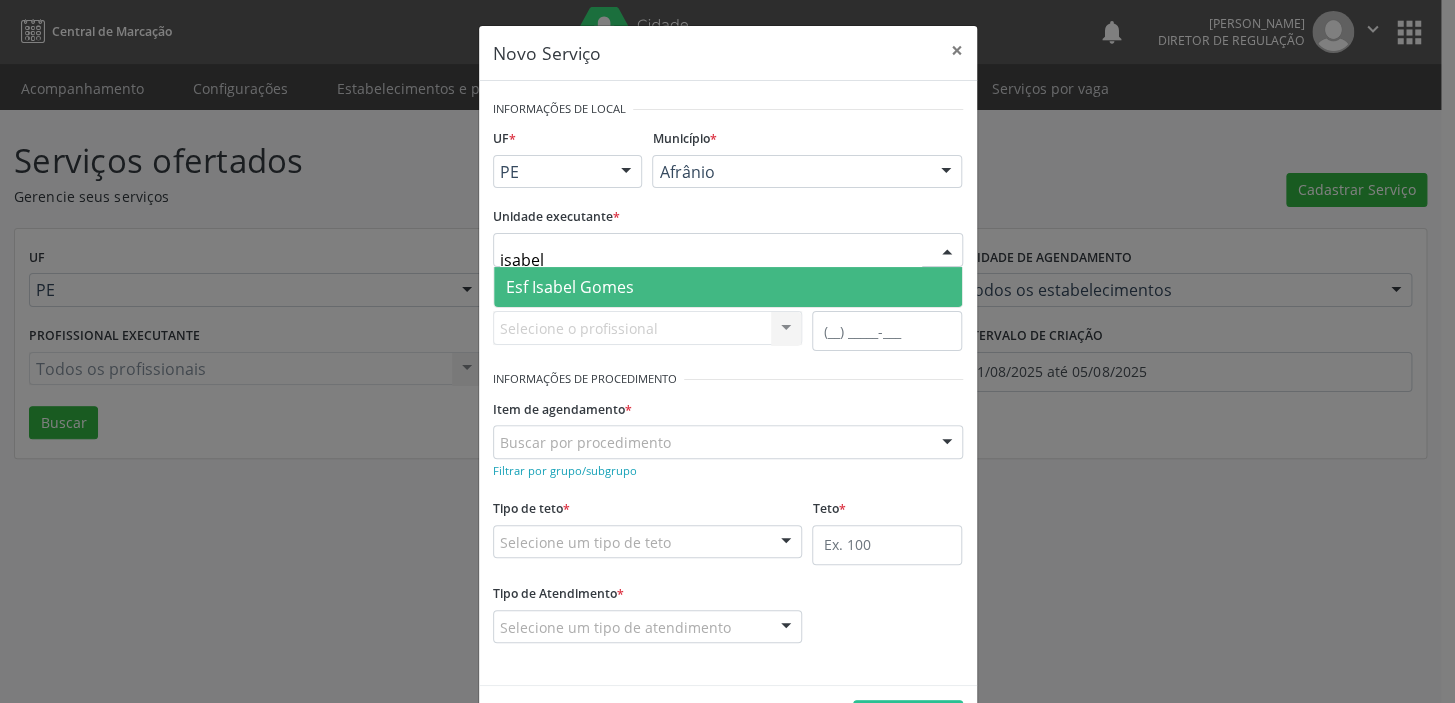 click on "Esf Isabel Gomes" at bounding box center [728, 287] 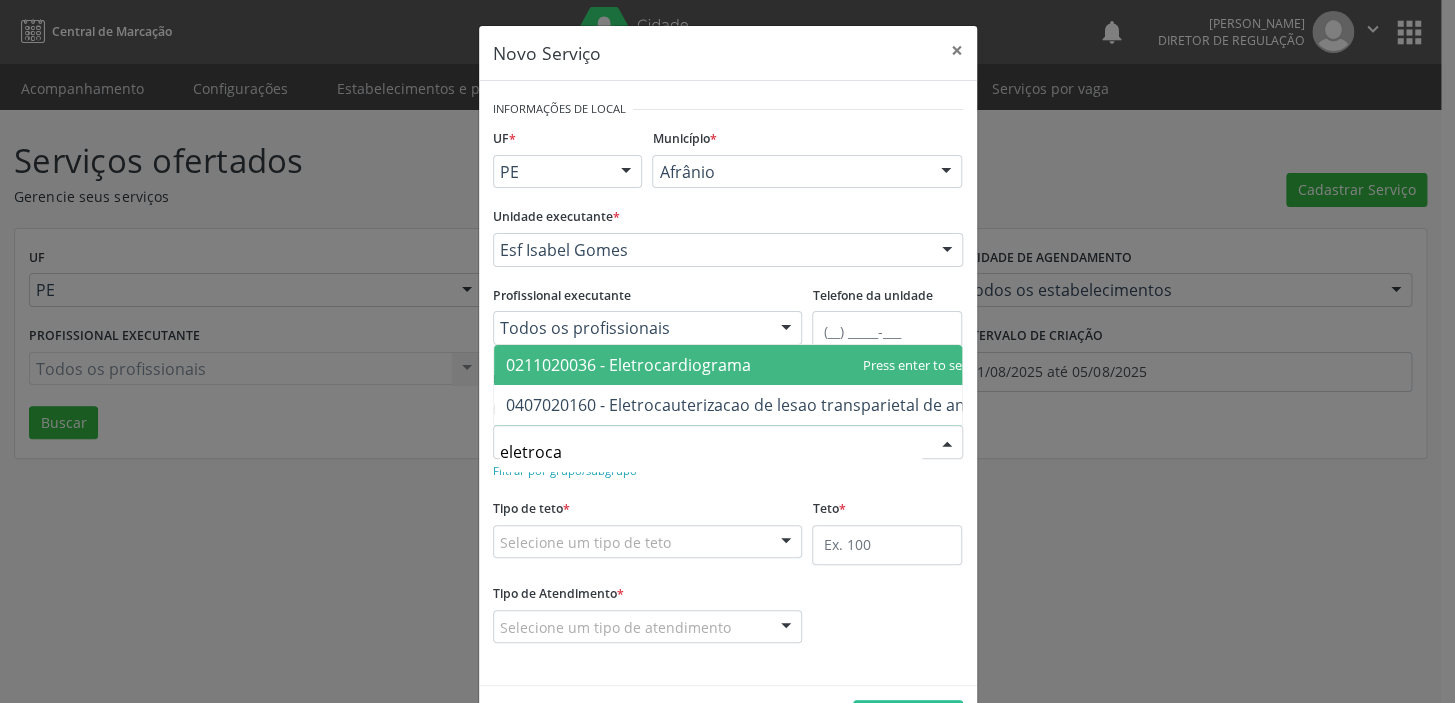 type on "eletrocar" 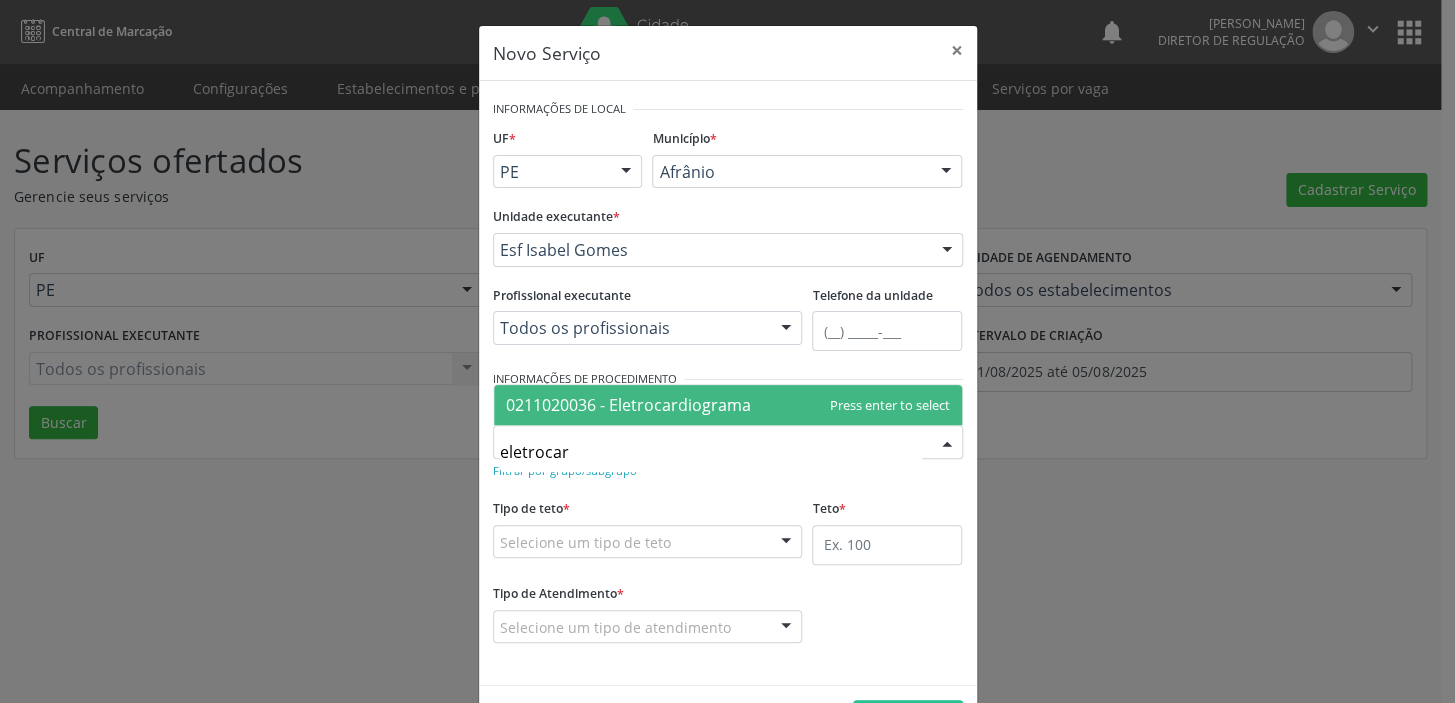 click on "0211020036 - Eletrocardiograma" at bounding box center (628, 405) 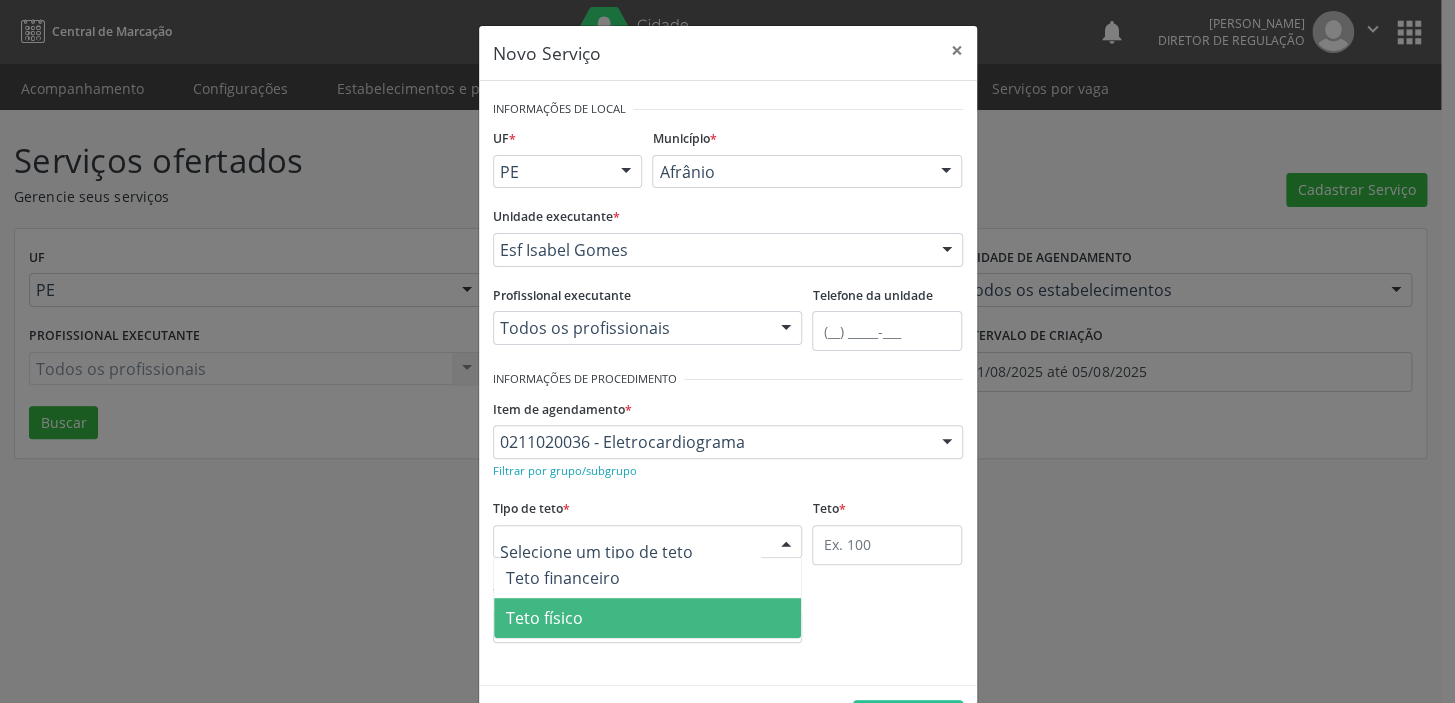 click on "Teto físico" at bounding box center (544, 618) 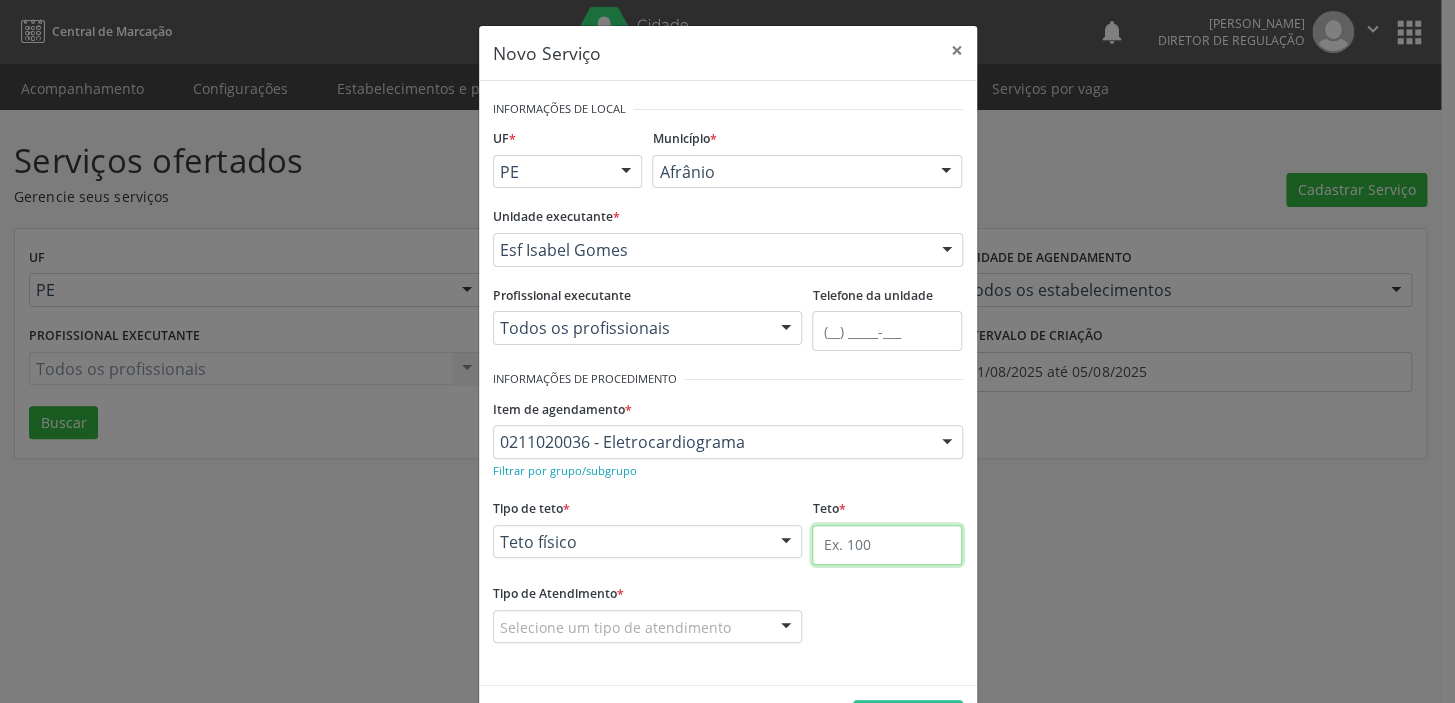 click at bounding box center [887, 545] 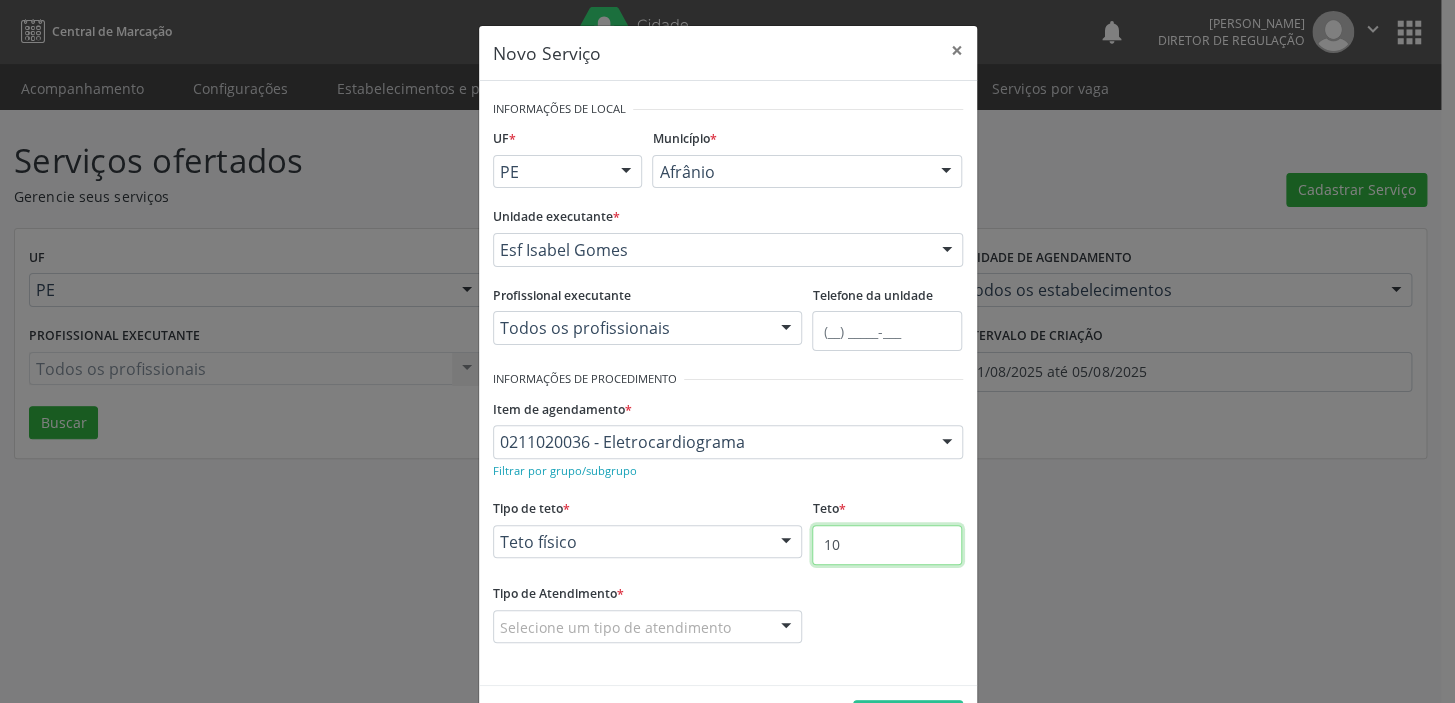 type on "10" 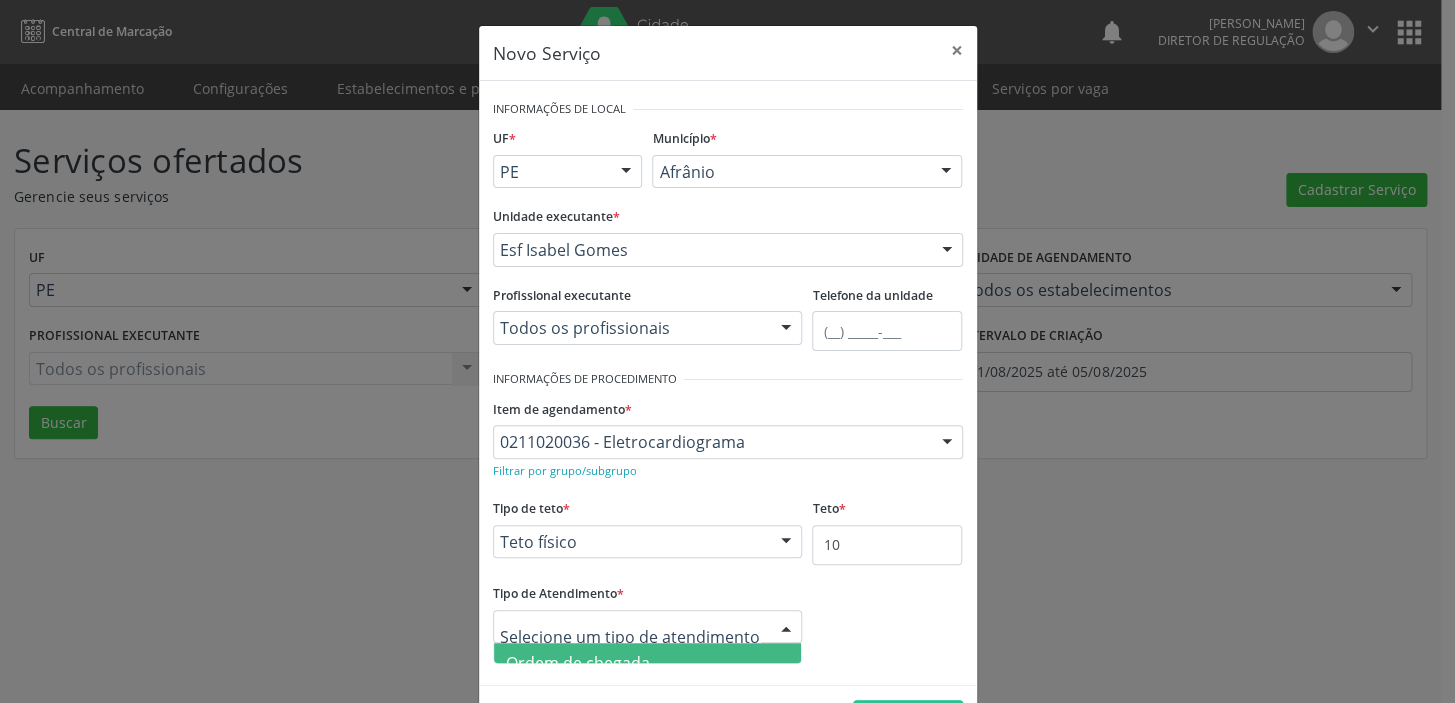 click on "Ordem de chegada" at bounding box center [578, 663] 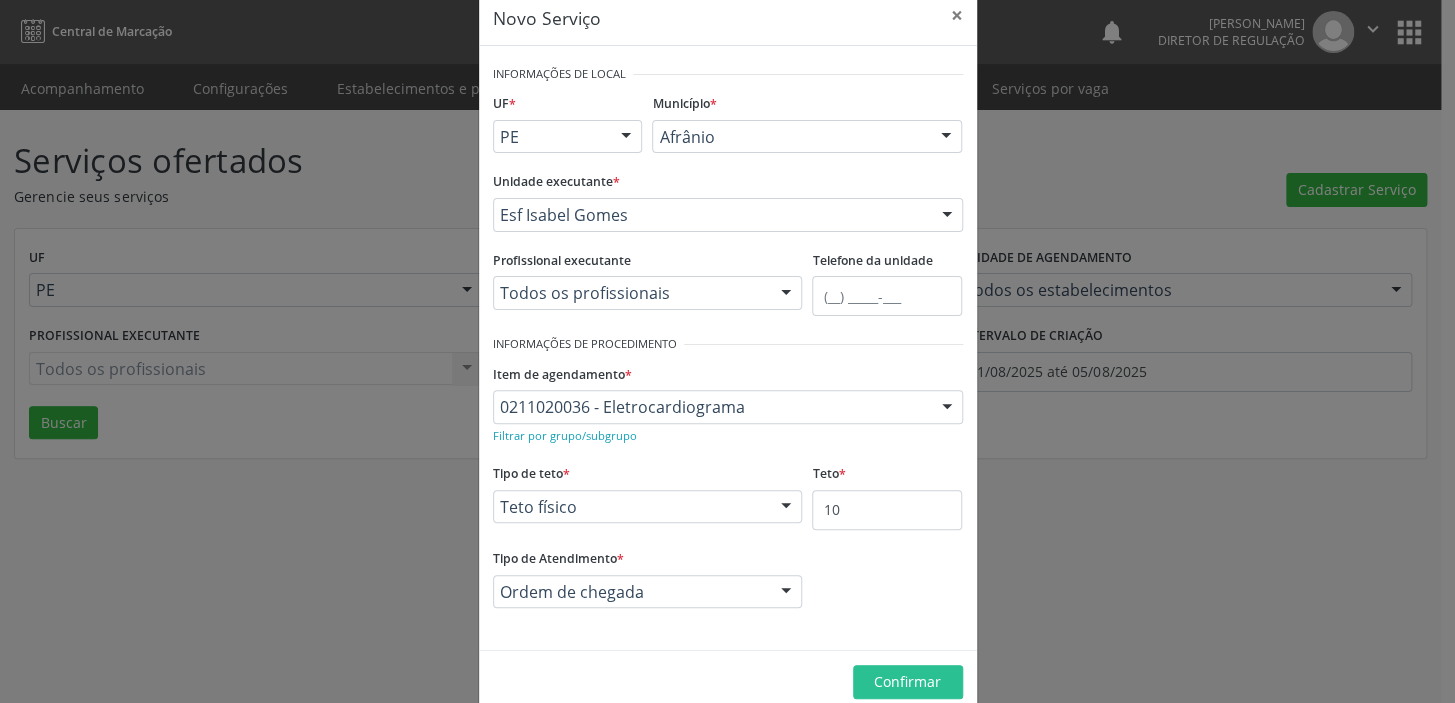scroll, scrollTop: 69, scrollLeft: 0, axis: vertical 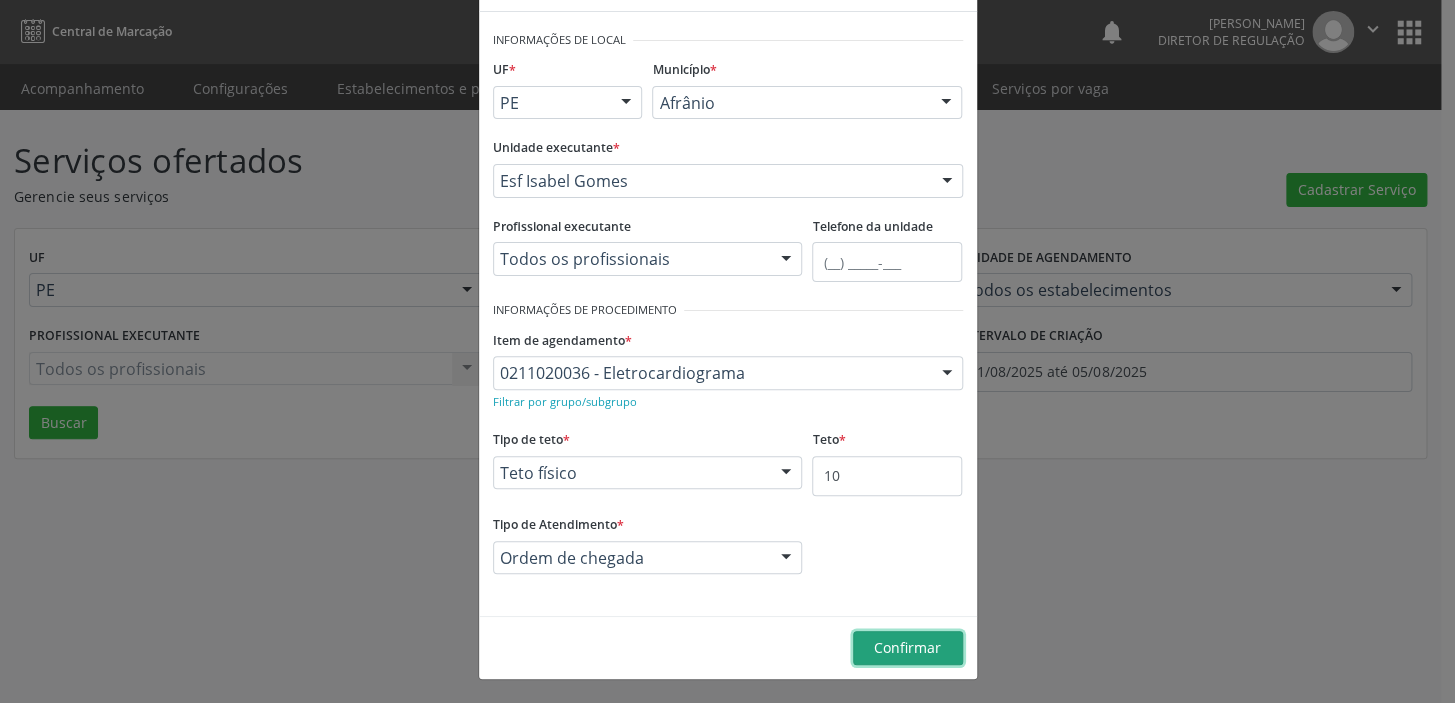 click on "Confirmar" at bounding box center [907, 647] 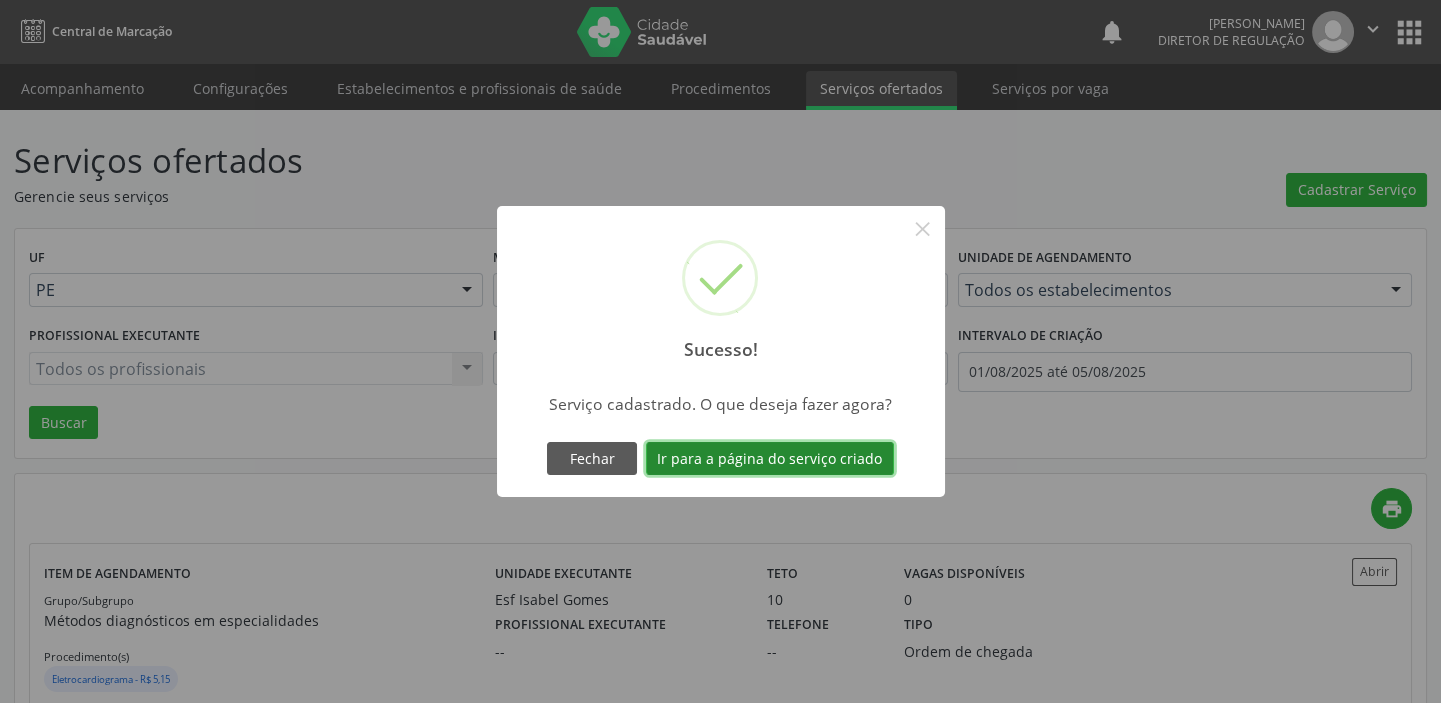 click on "Ir para a página do serviço criado" at bounding box center (770, 459) 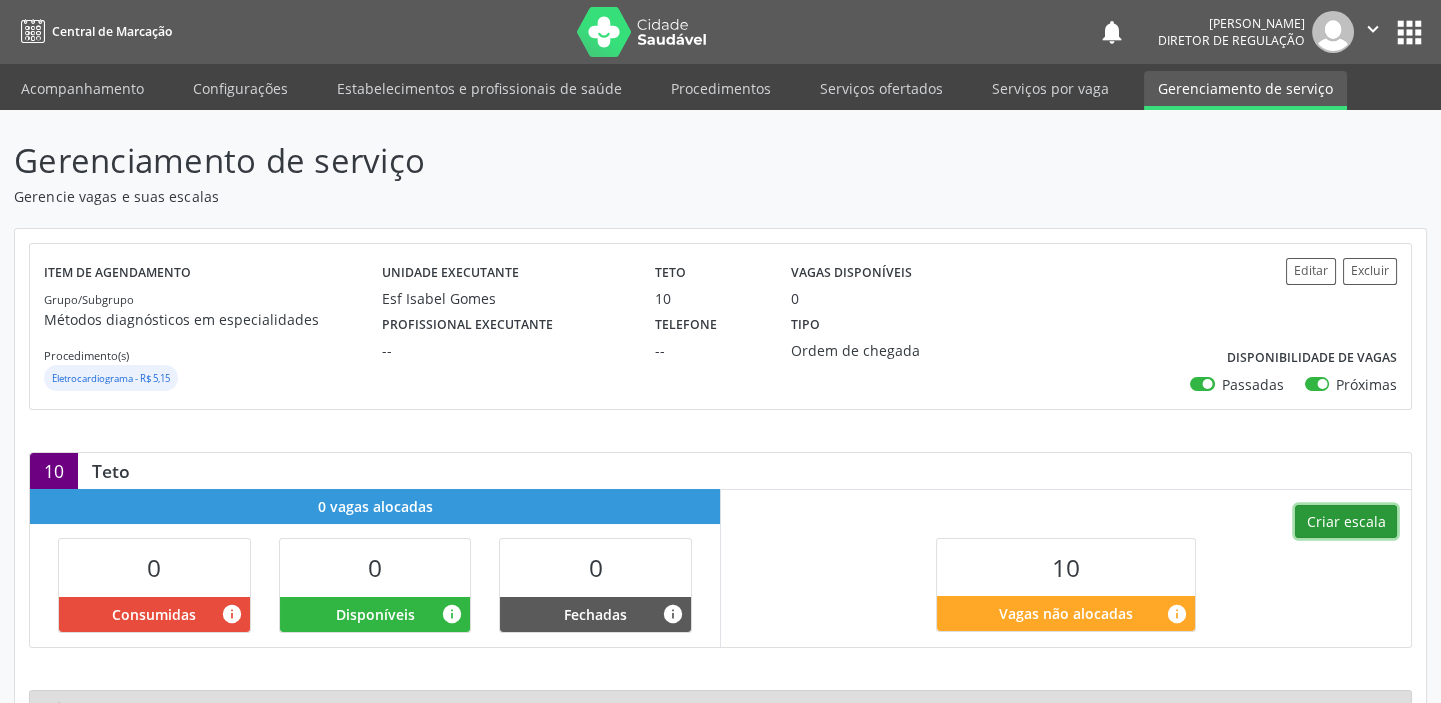 click on "Criar escala" at bounding box center [1346, 522] 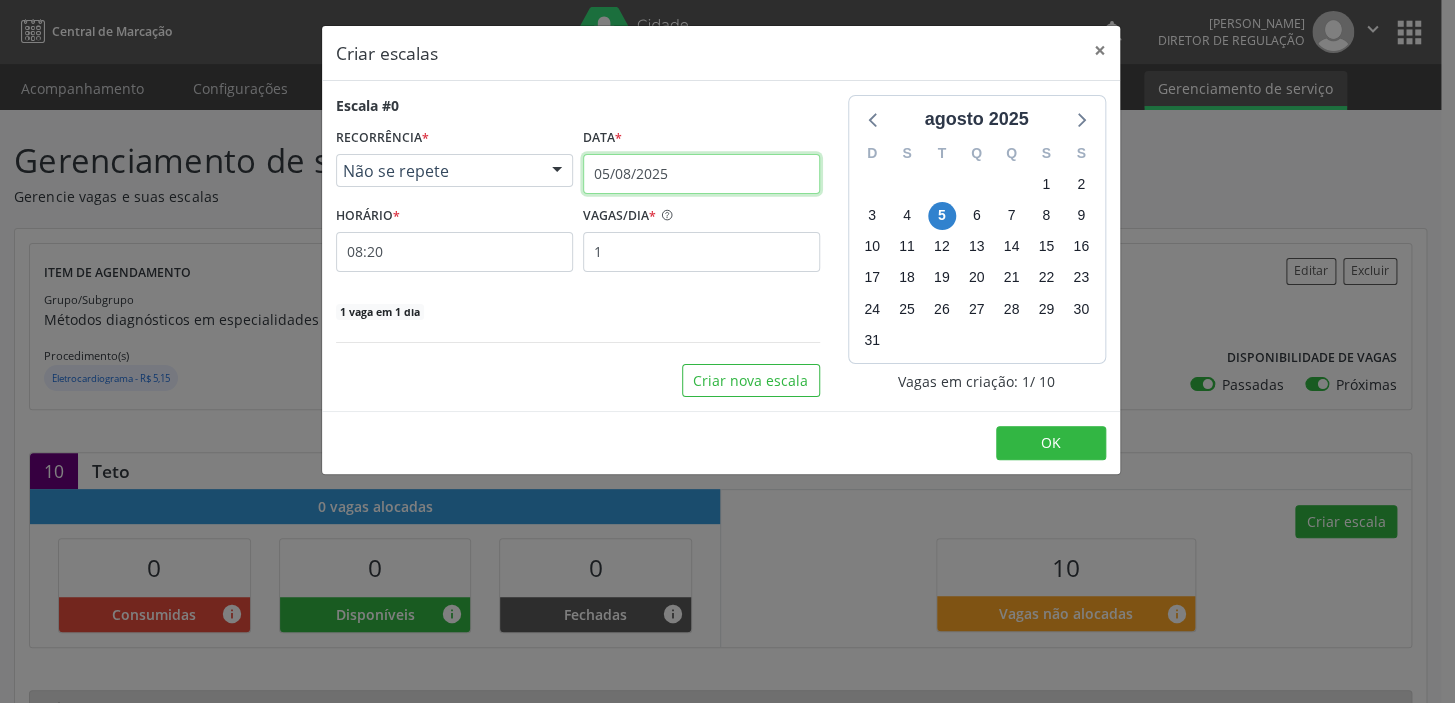 click on "05/08/2025" at bounding box center [701, 174] 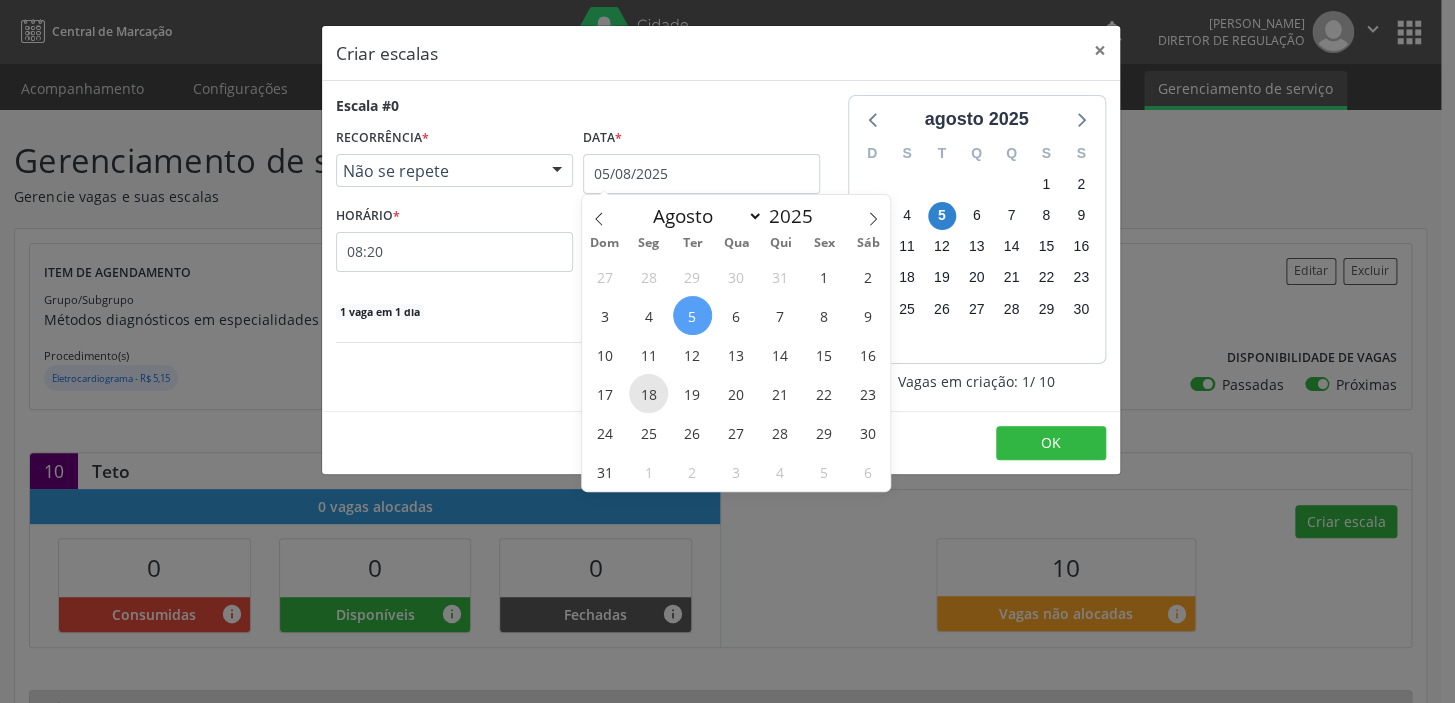click on "18" at bounding box center (648, 393) 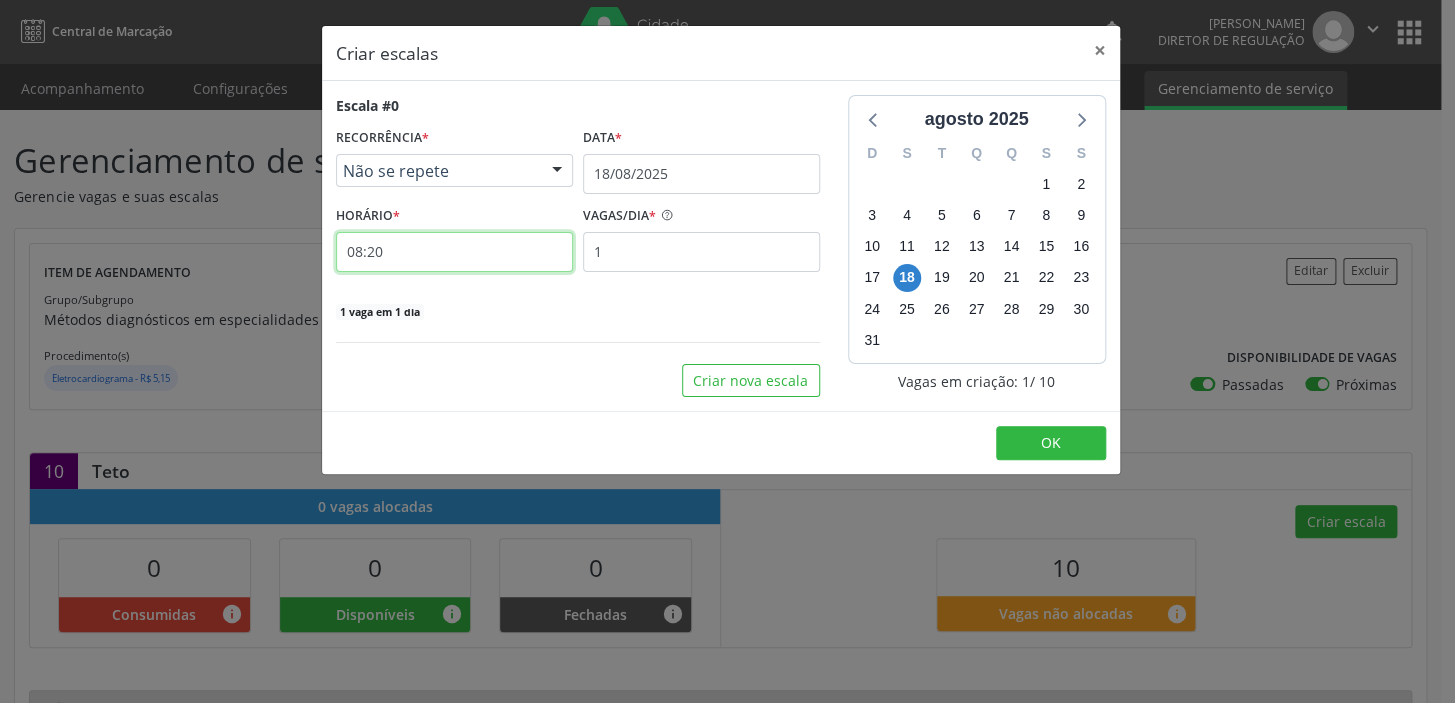 click on "08:20" at bounding box center [454, 252] 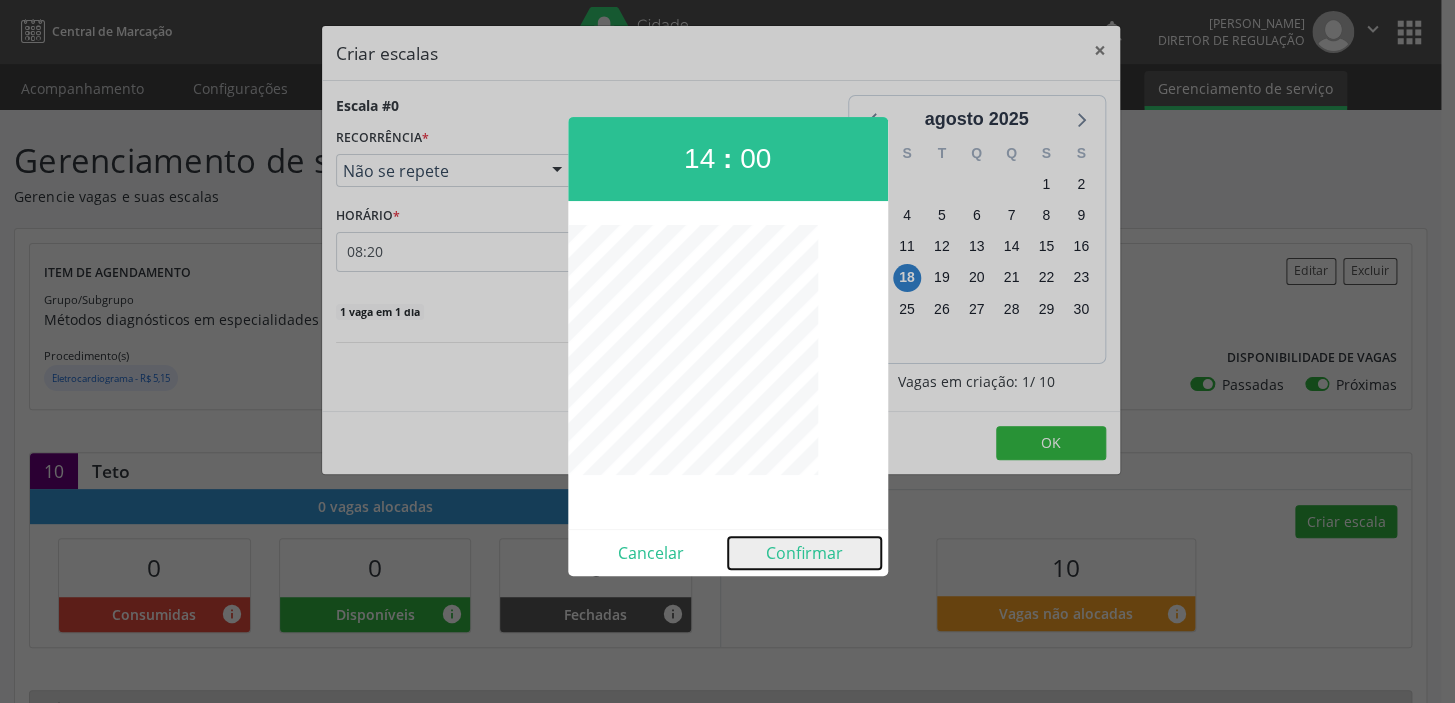 drag, startPoint x: 785, startPoint y: 550, endPoint x: 723, endPoint y: 443, distance: 123.66487 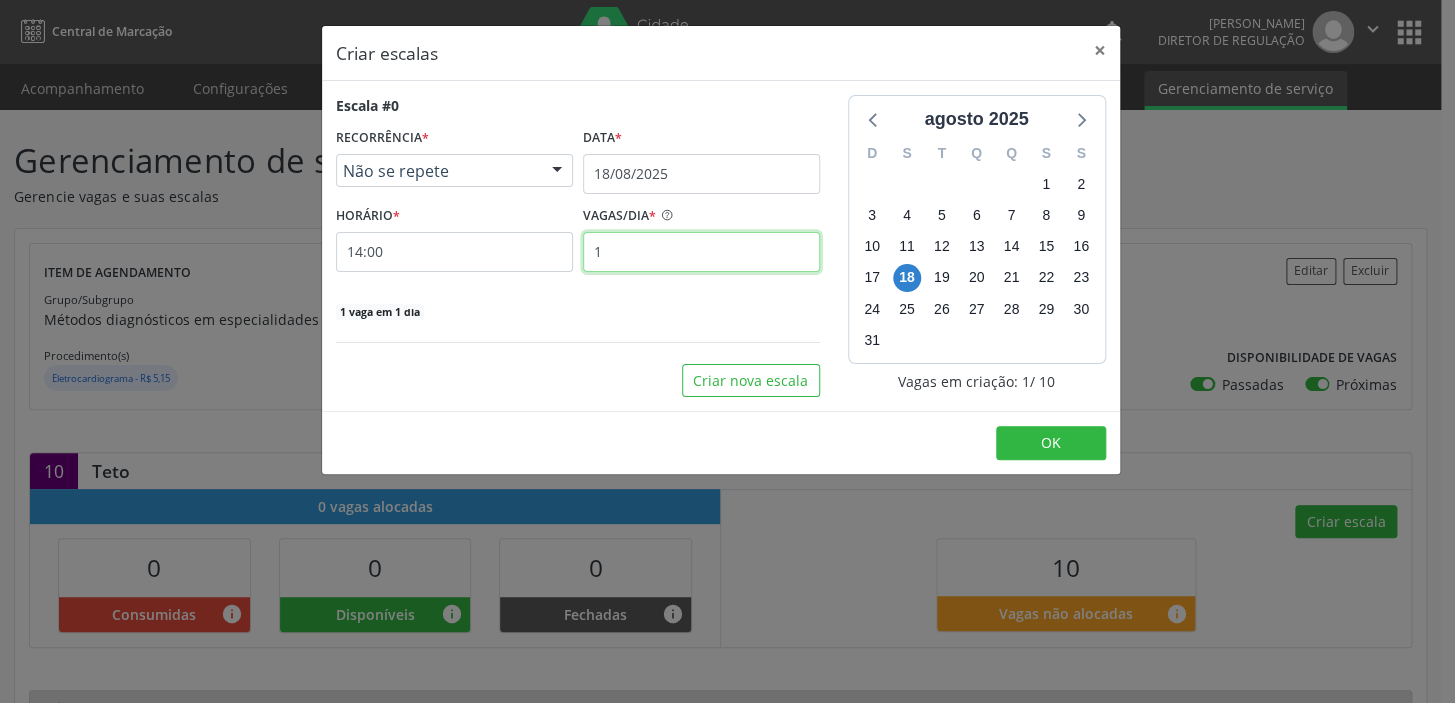 click on "1" at bounding box center (701, 252) 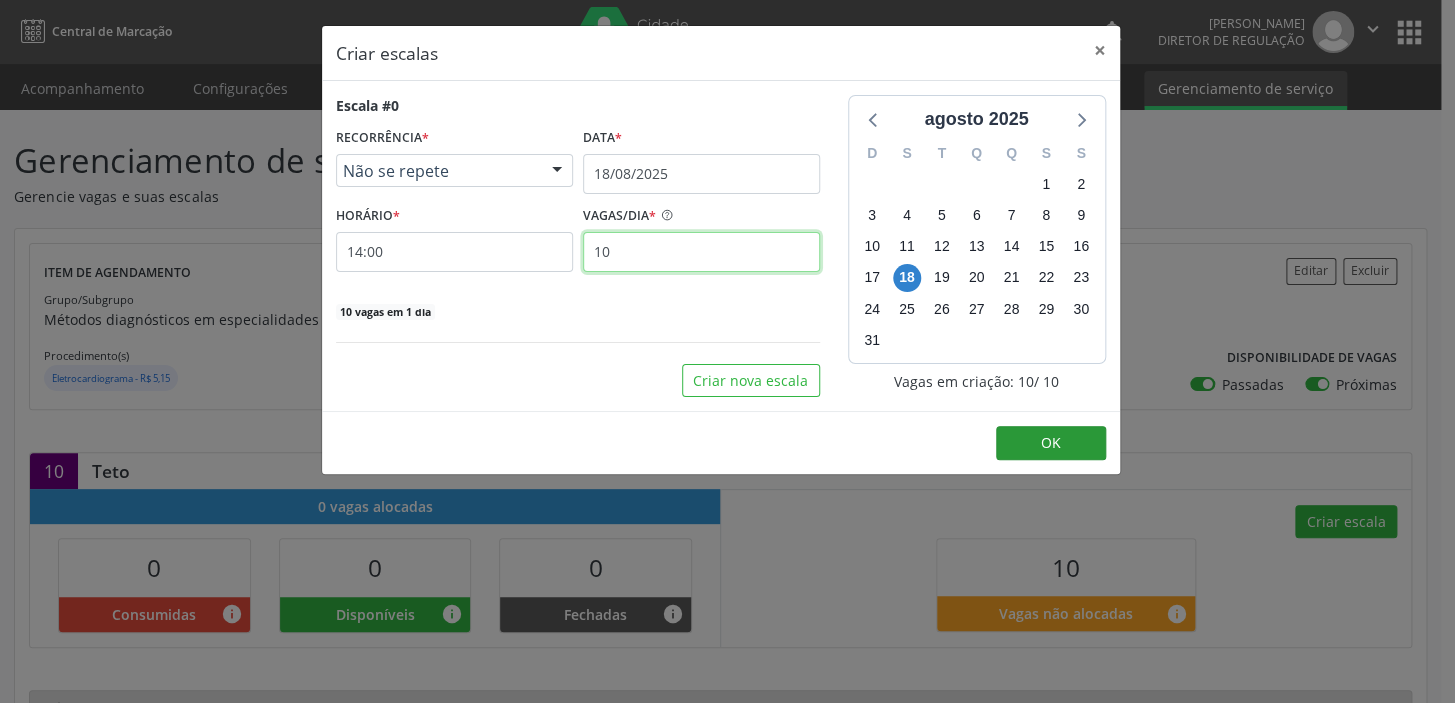 type on "10" 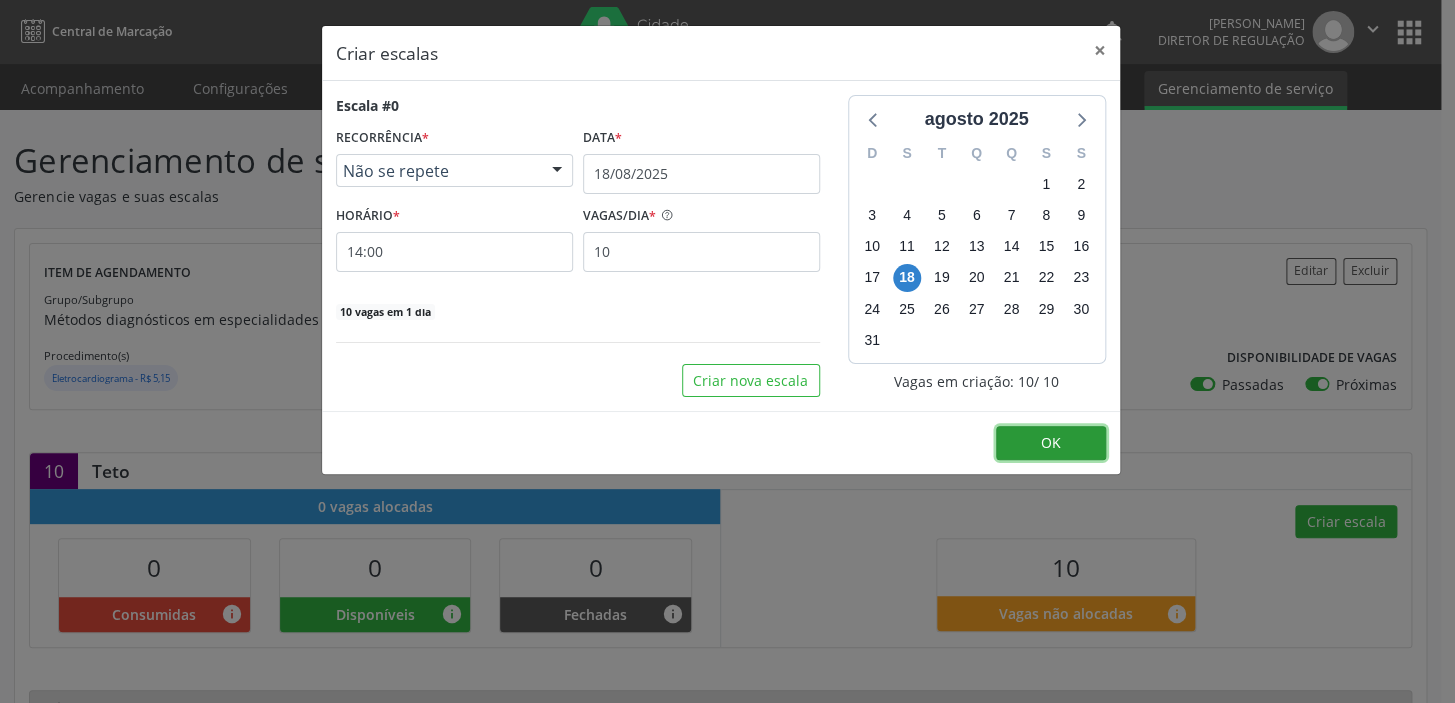 click on "OK" at bounding box center [1051, 443] 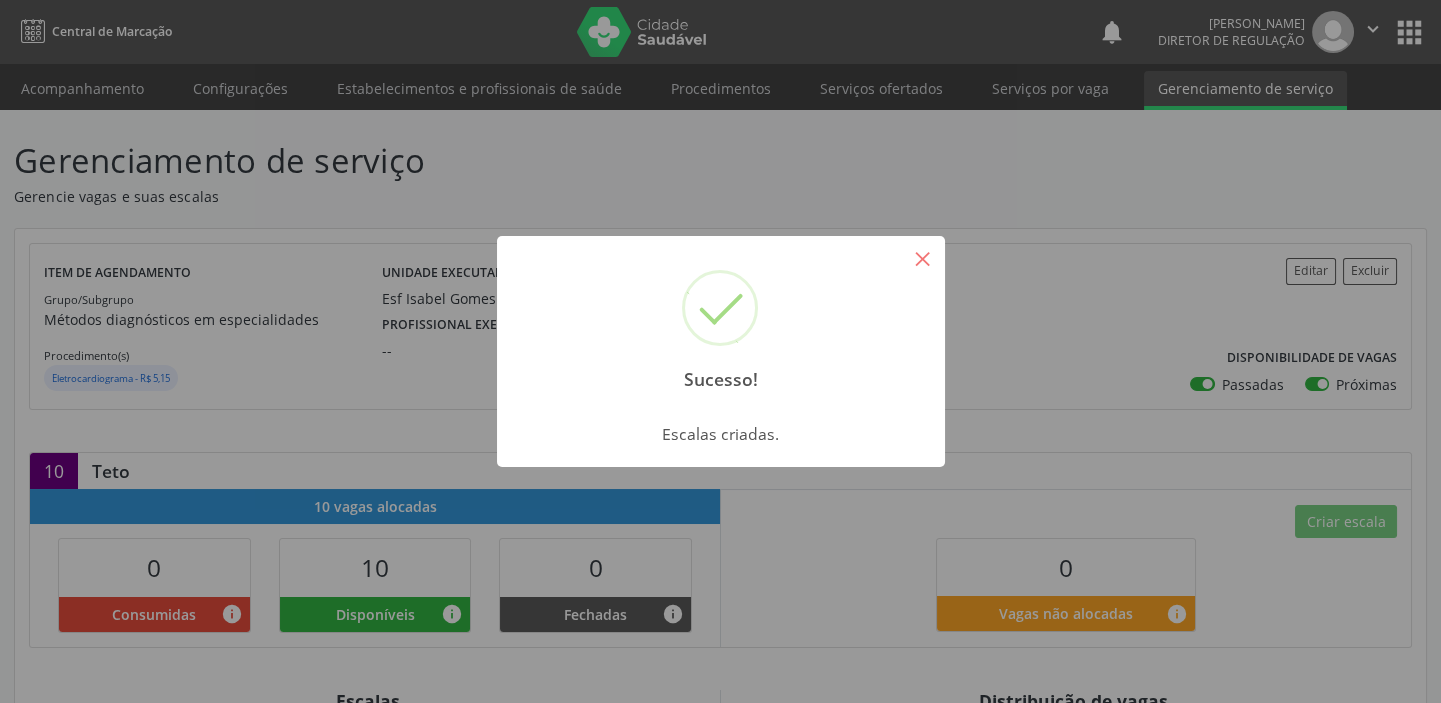 click on "×" at bounding box center (923, 258) 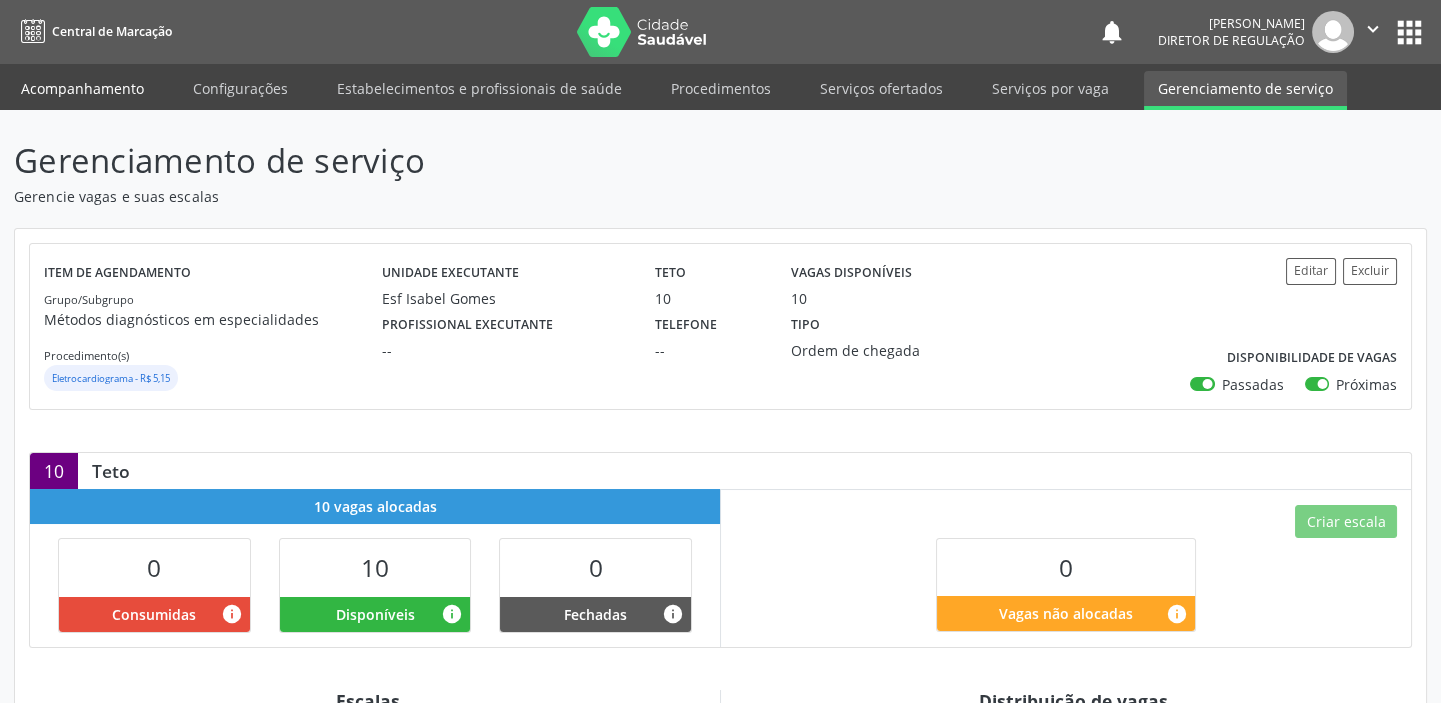 click on "Acompanhamento" at bounding box center [82, 88] 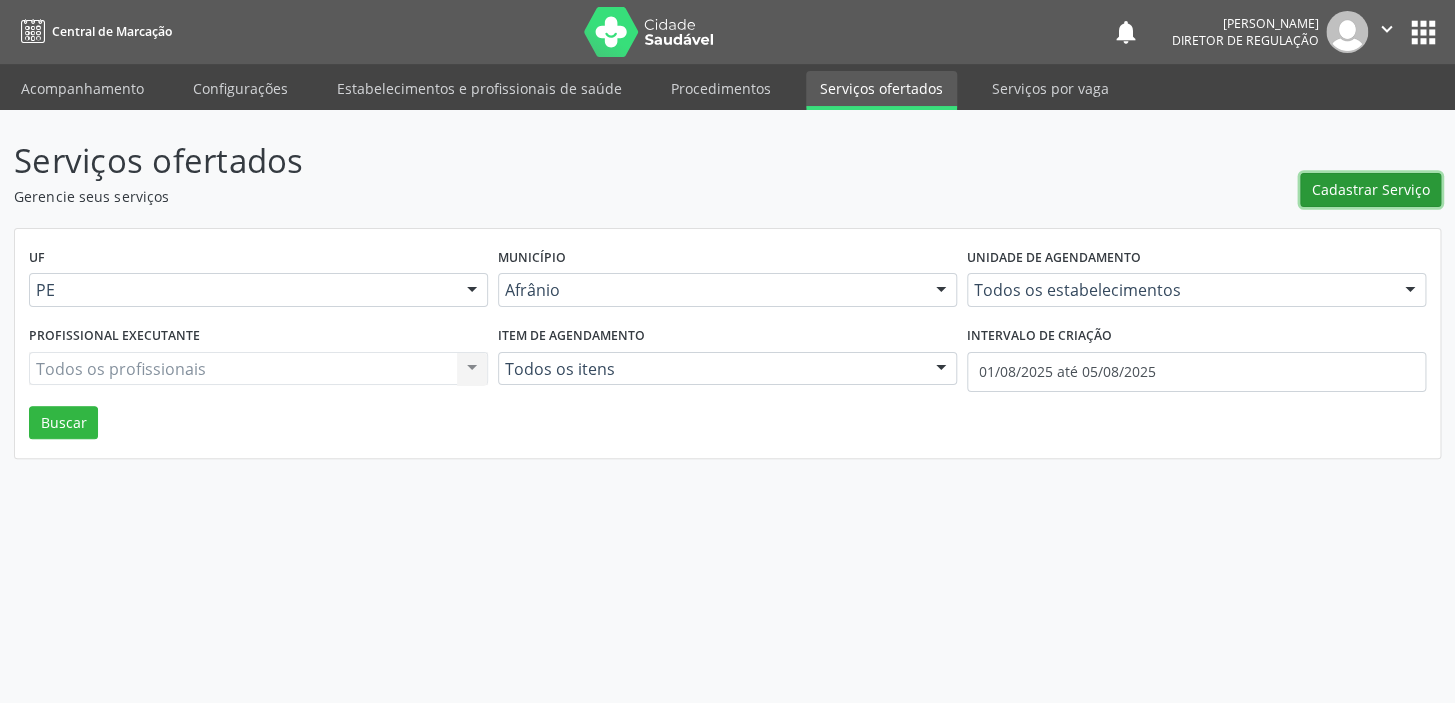 click on "Cadastrar Serviço" at bounding box center (1371, 189) 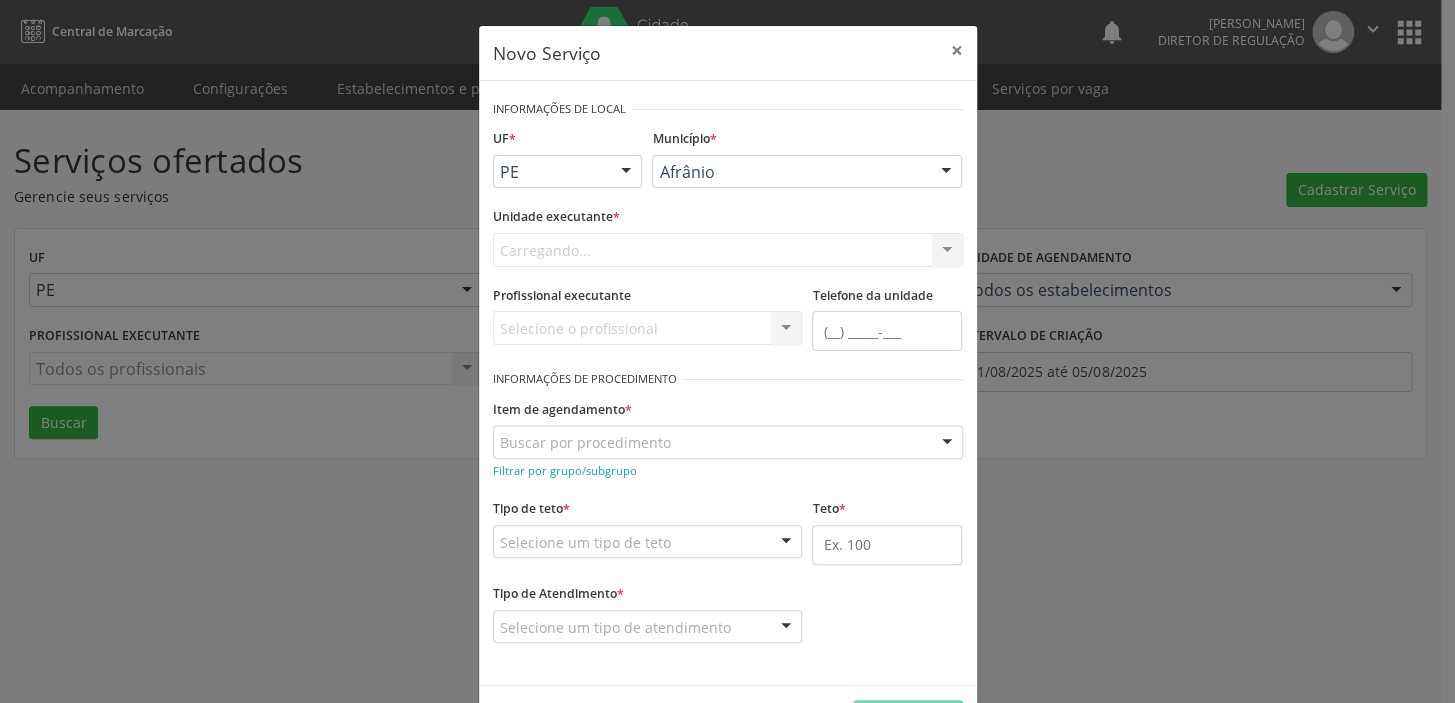 scroll, scrollTop: 0, scrollLeft: 0, axis: both 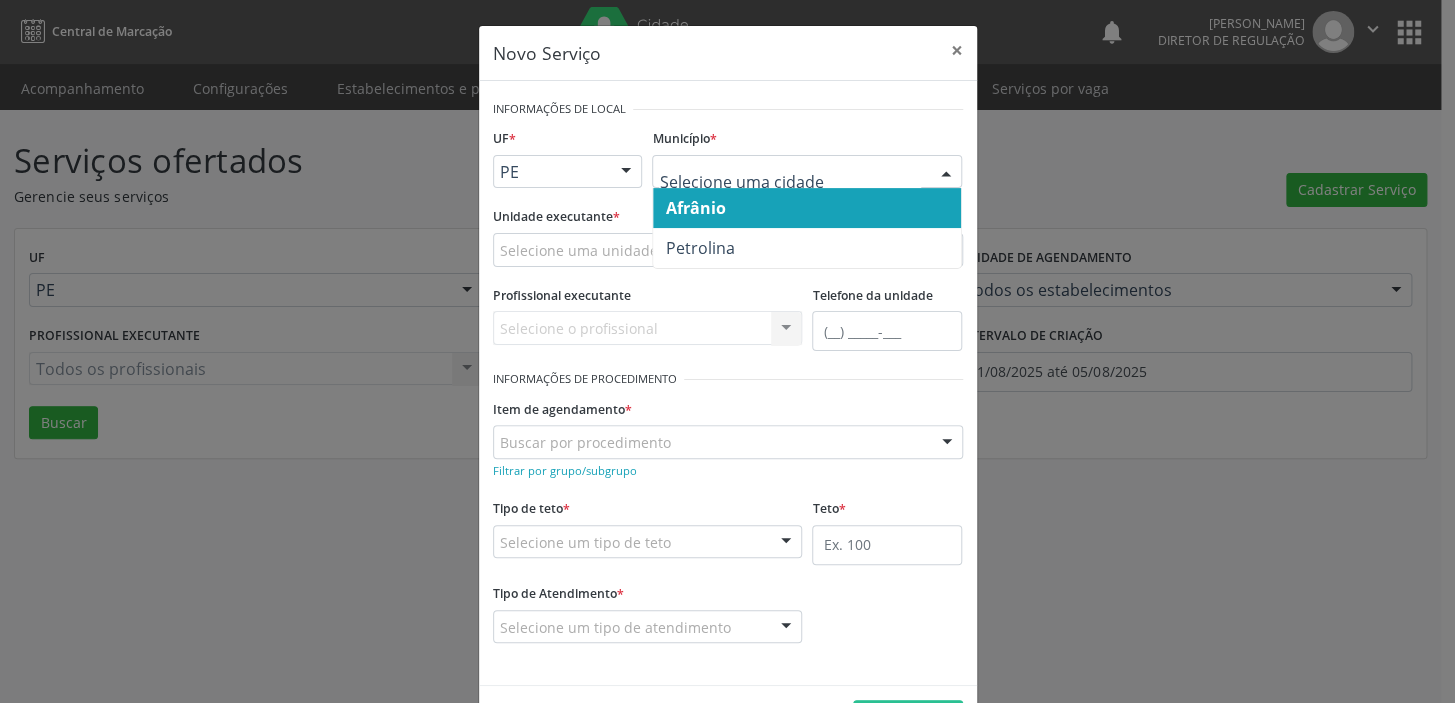 click on "Afrânio" at bounding box center (695, 208) 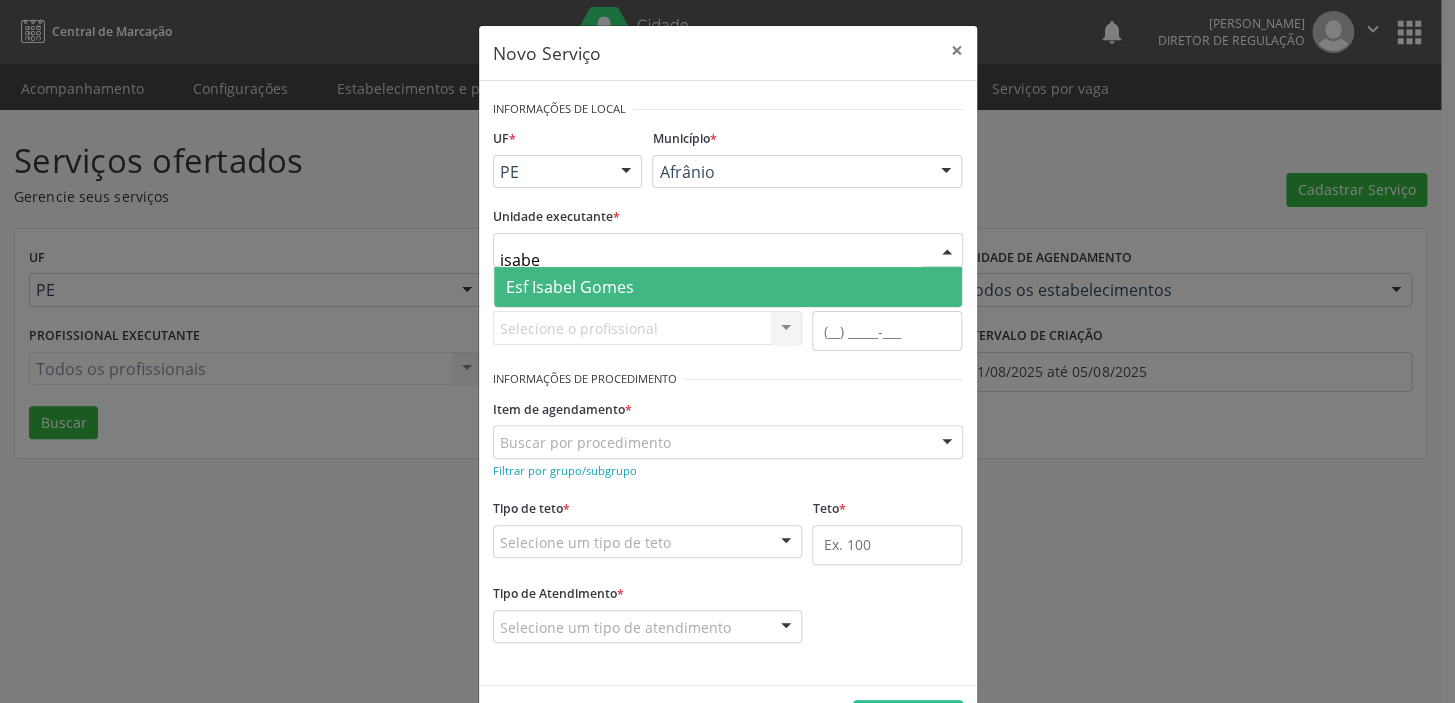 type on "isabel" 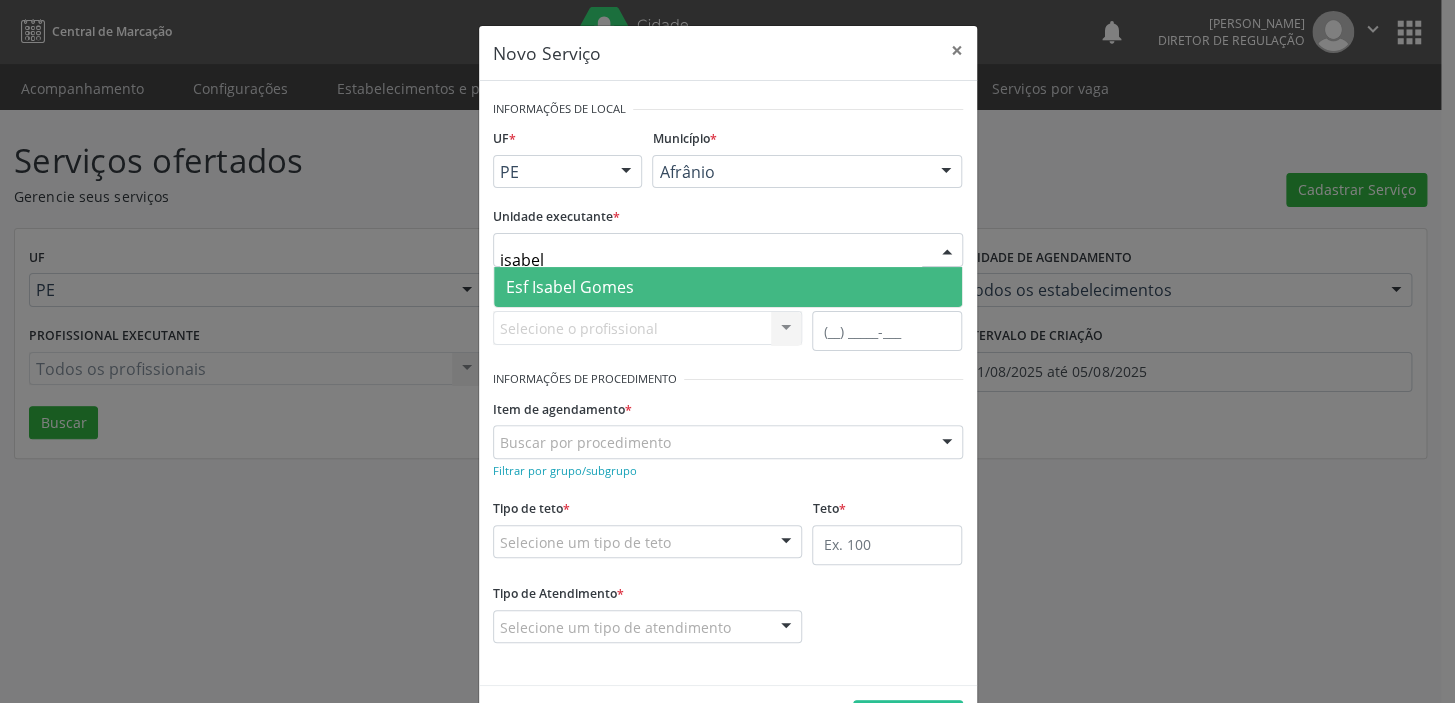 click on "Esf Isabel Gomes" at bounding box center (570, 287) 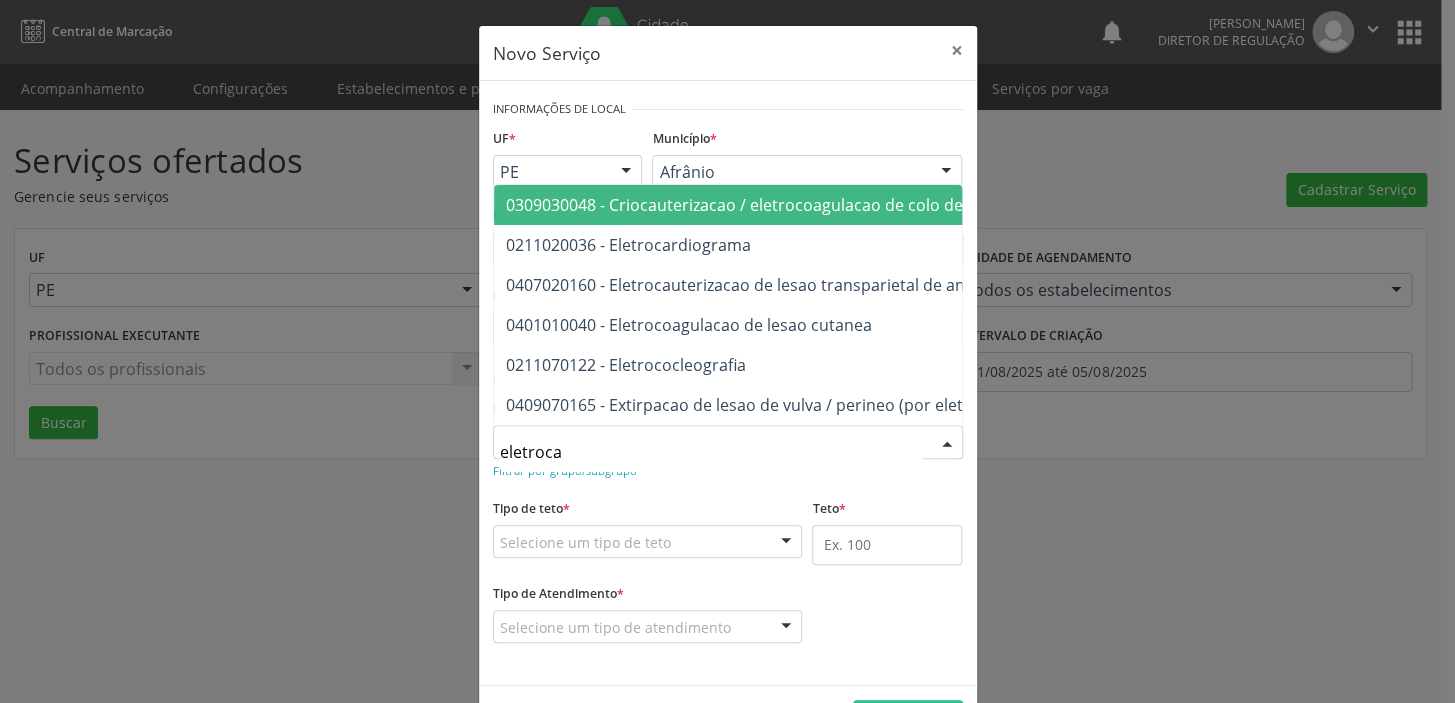 type on "eletrocar" 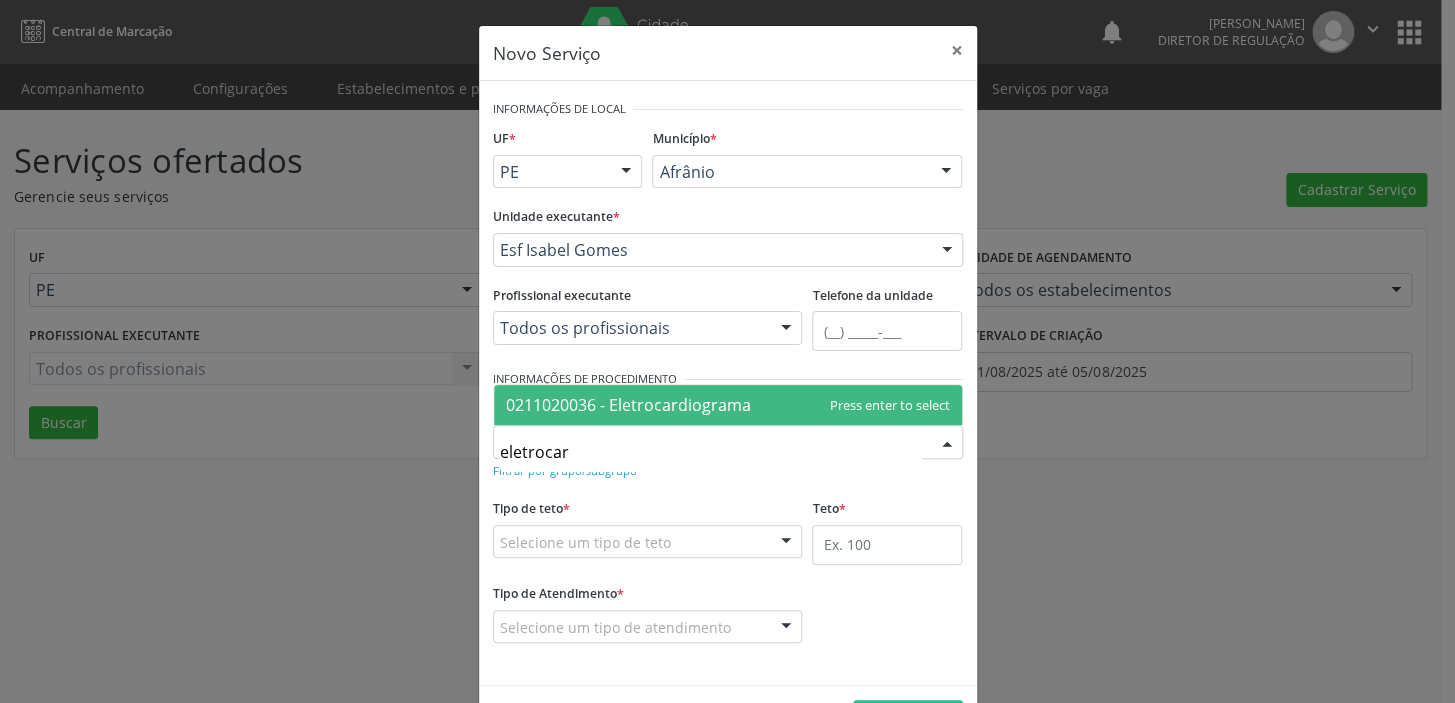 click on "0211020036 - Eletrocardiograma" at bounding box center [628, 405] 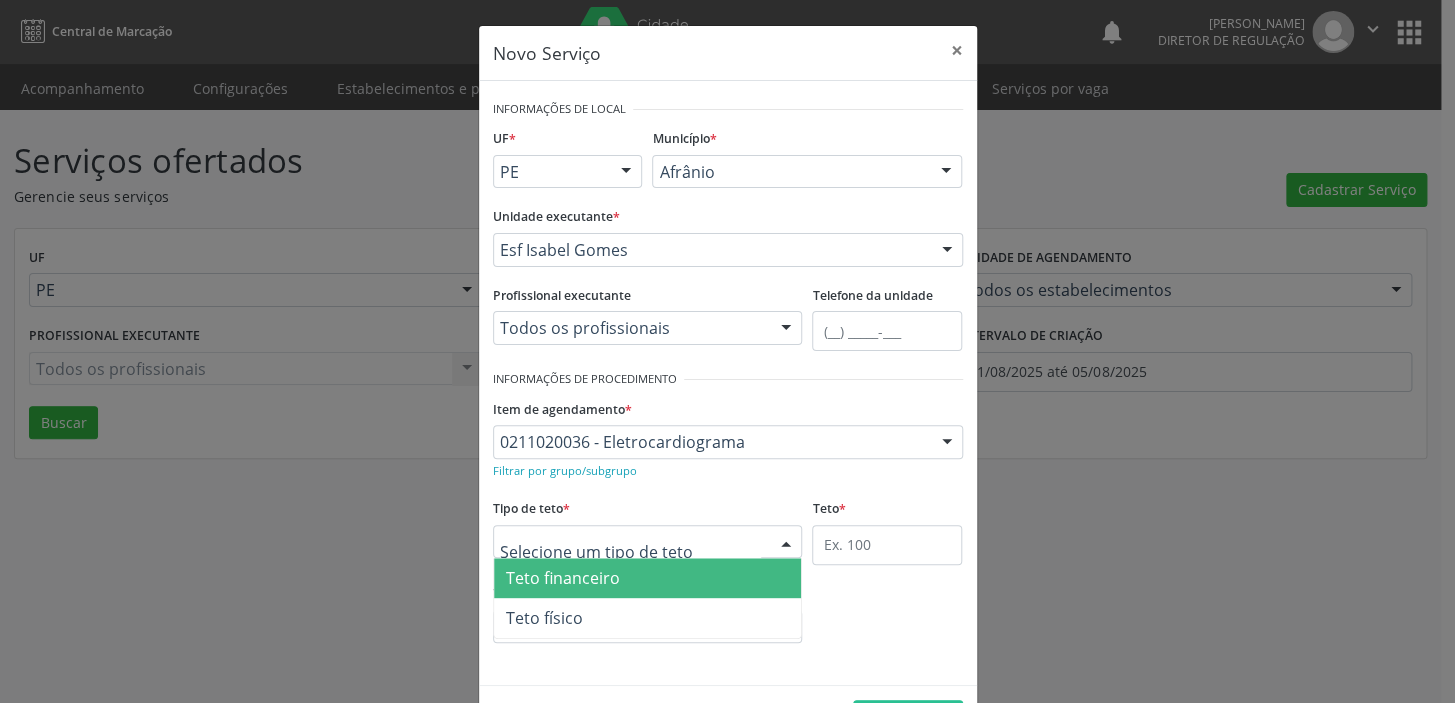 click at bounding box center (648, 542) 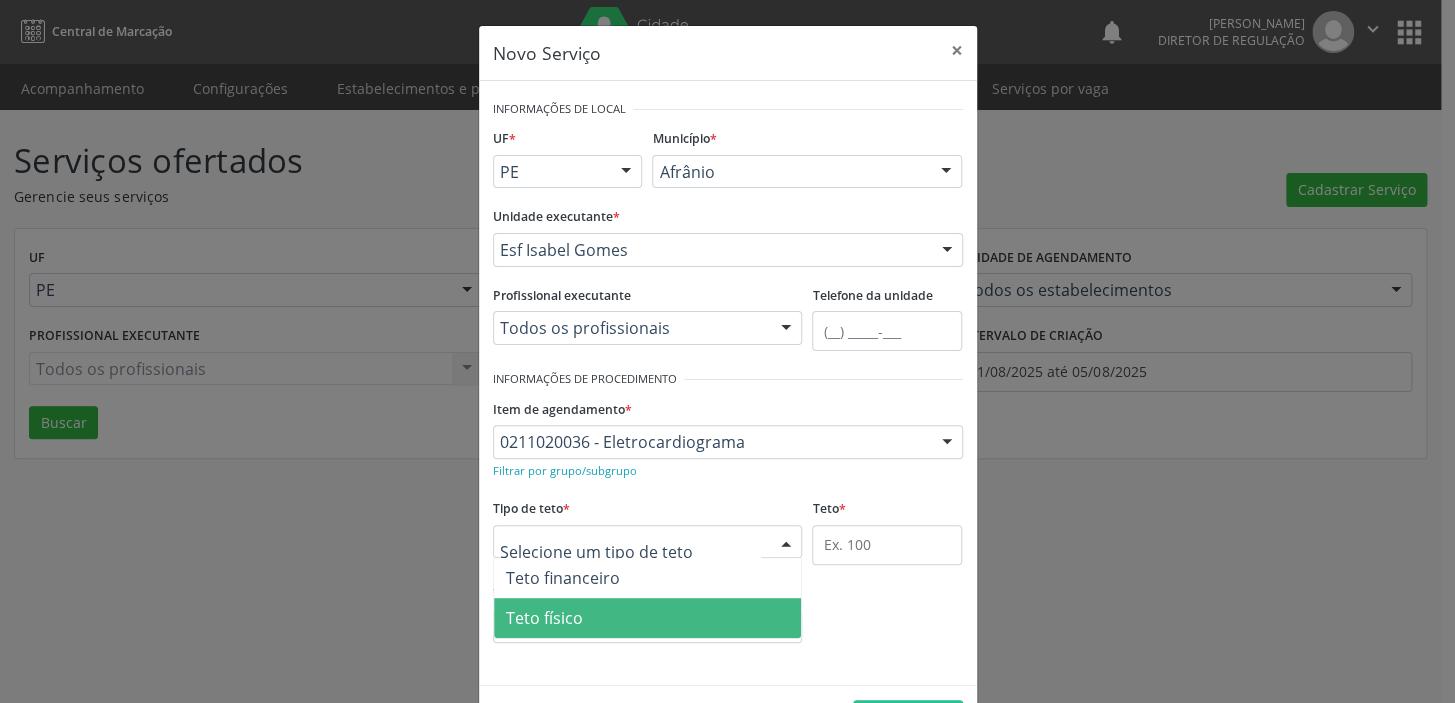 click on "Teto físico" at bounding box center (544, 618) 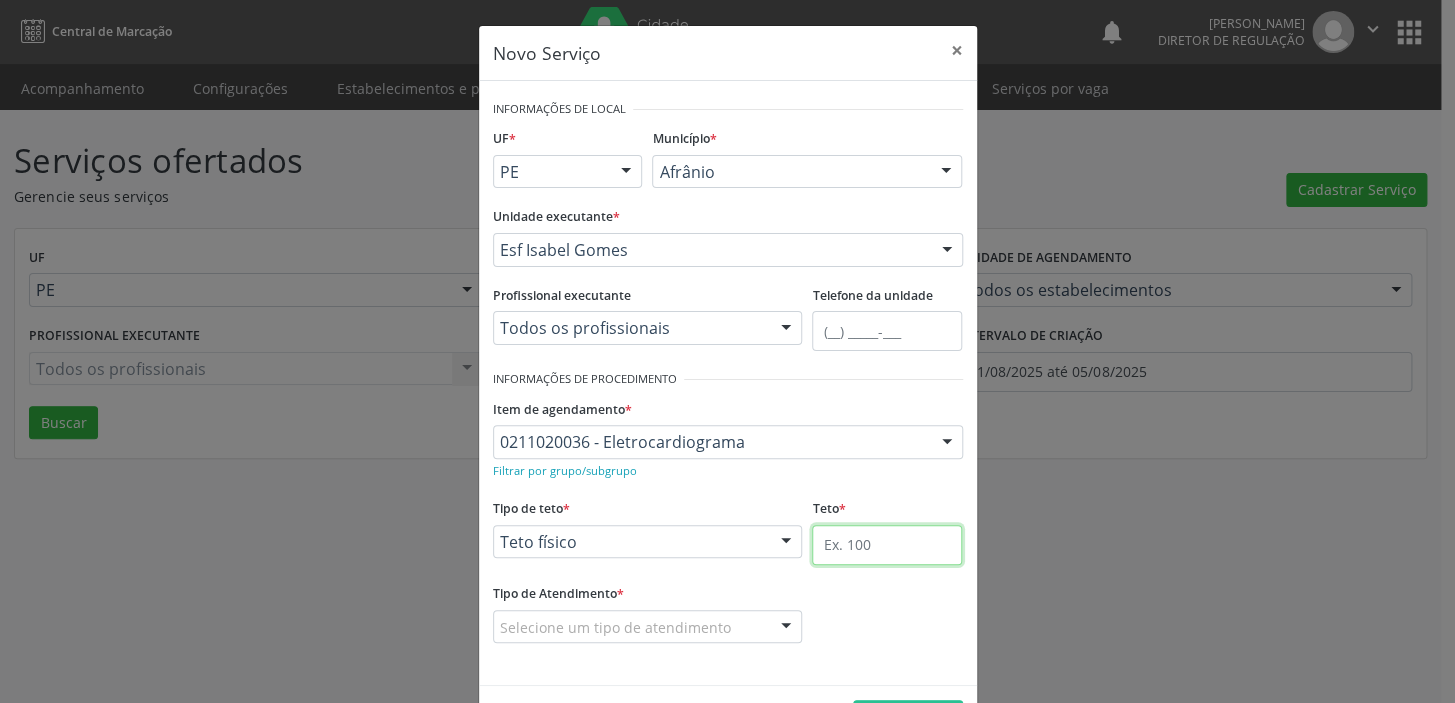 click at bounding box center (887, 545) 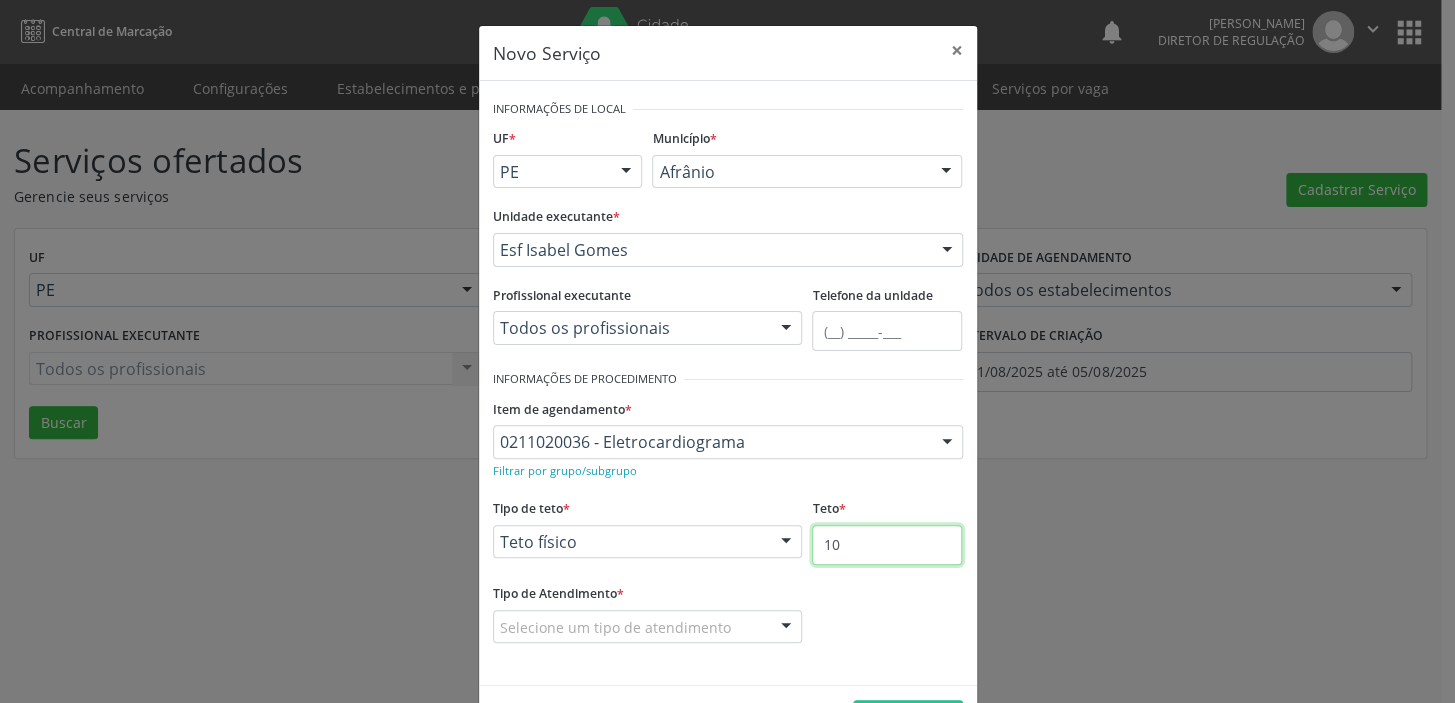 type on "10" 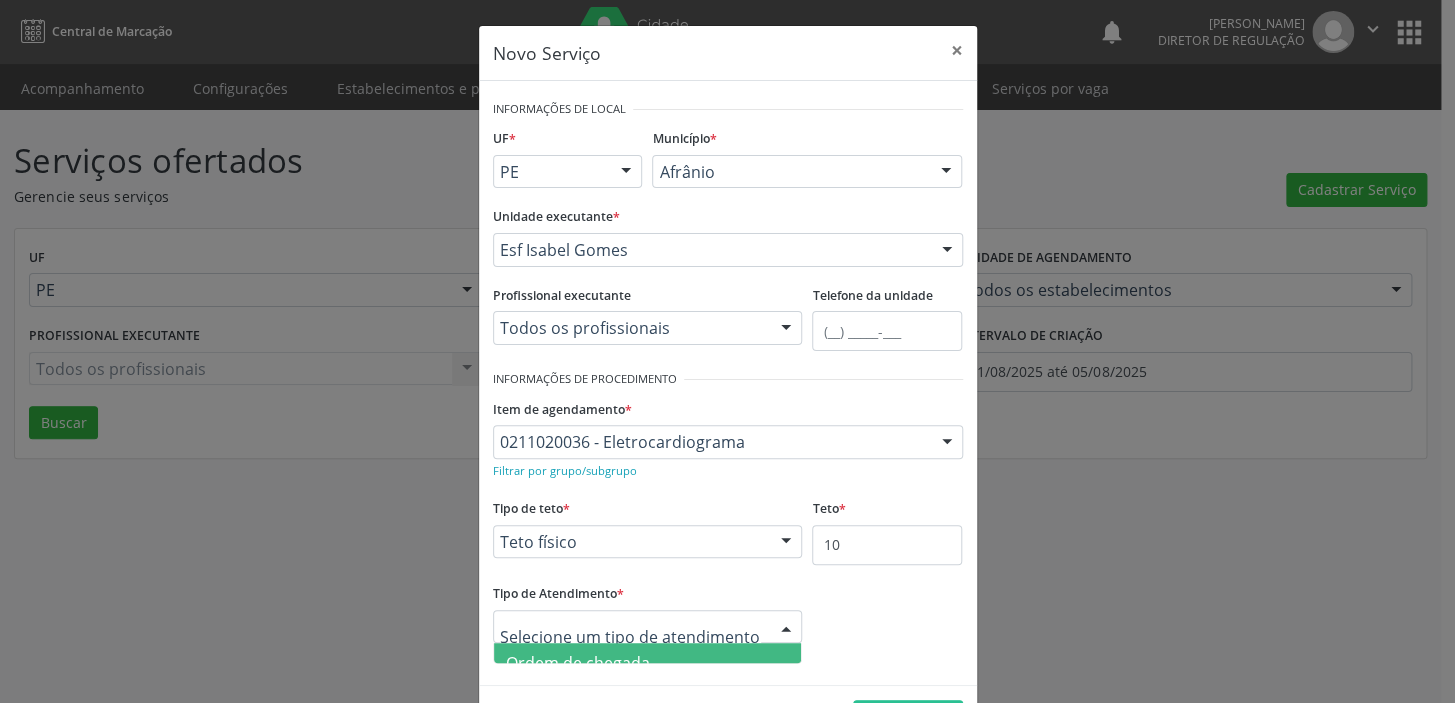 click on "Ordem de chegada" at bounding box center (578, 663) 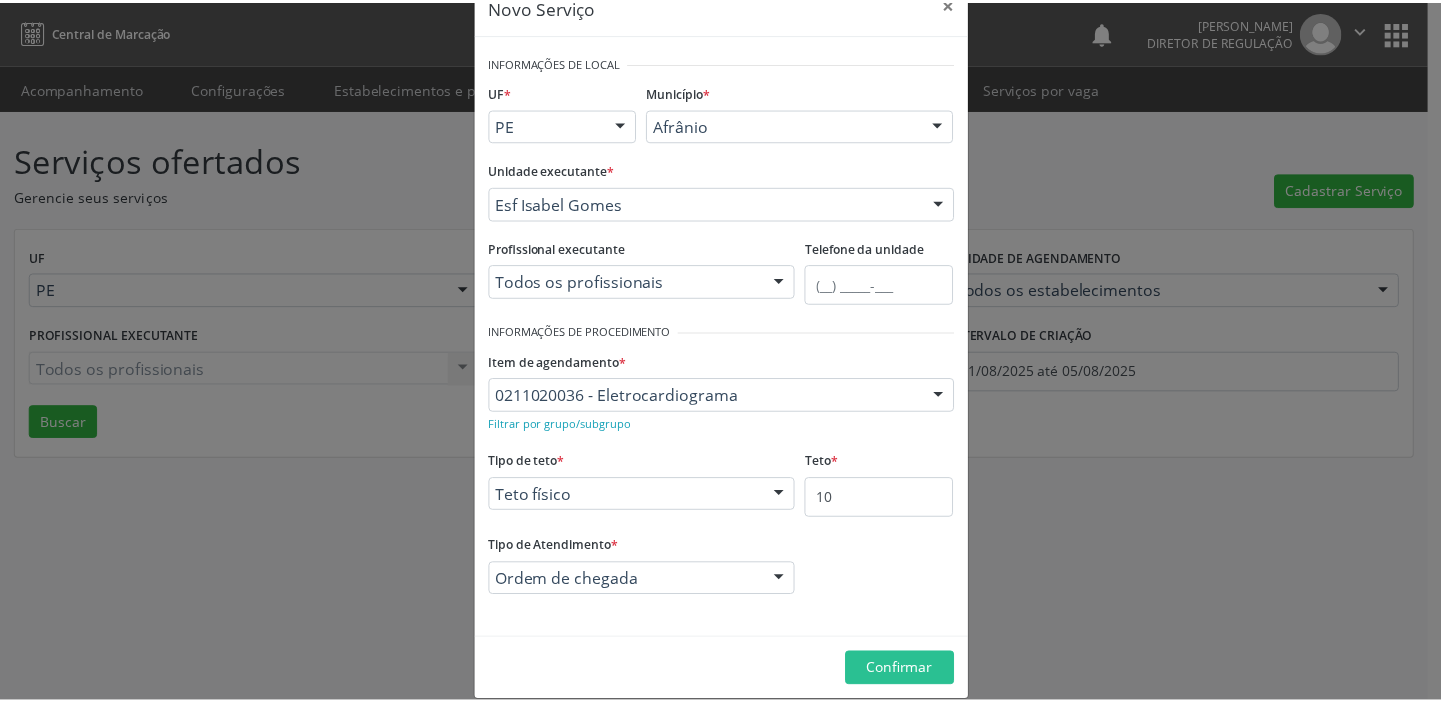 scroll, scrollTop: 69, scrollLeft: 0, axis: vertical 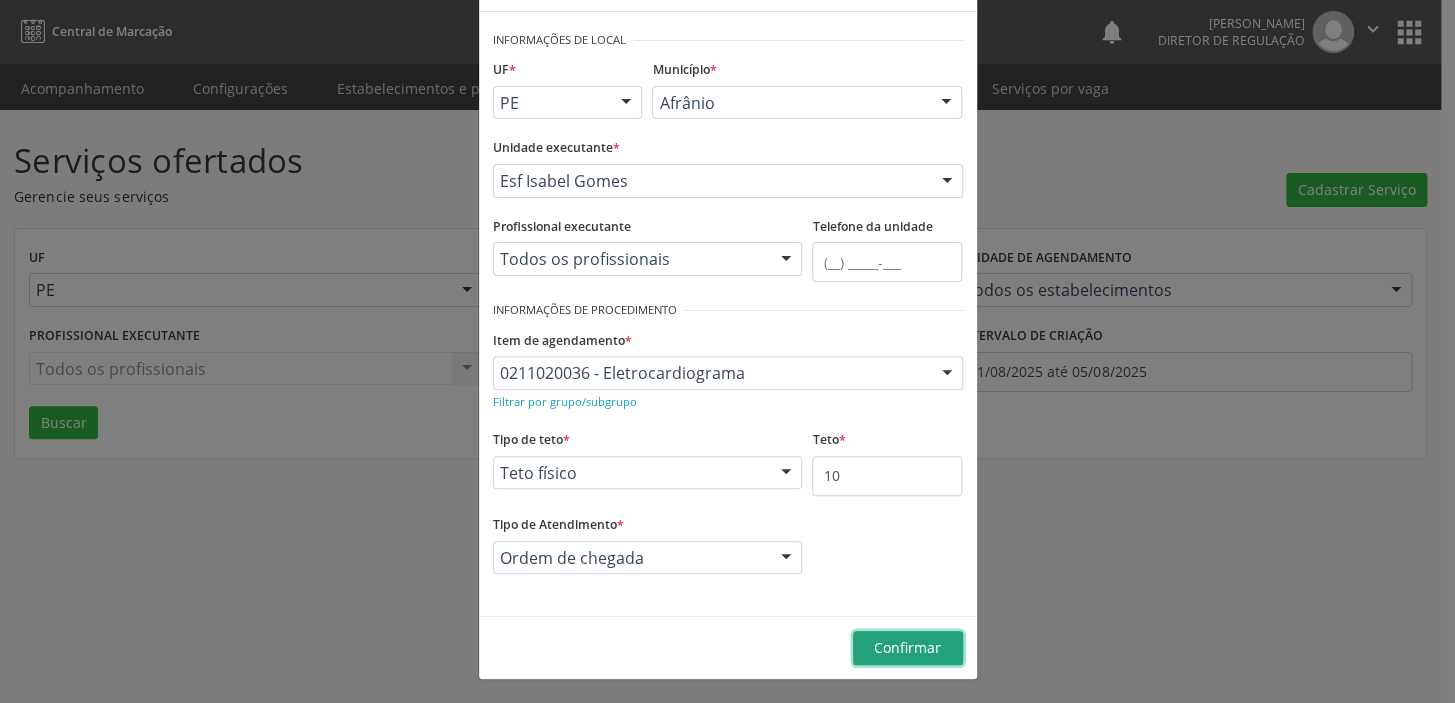 click on "Confirmar" at bounding box center [907, 647] 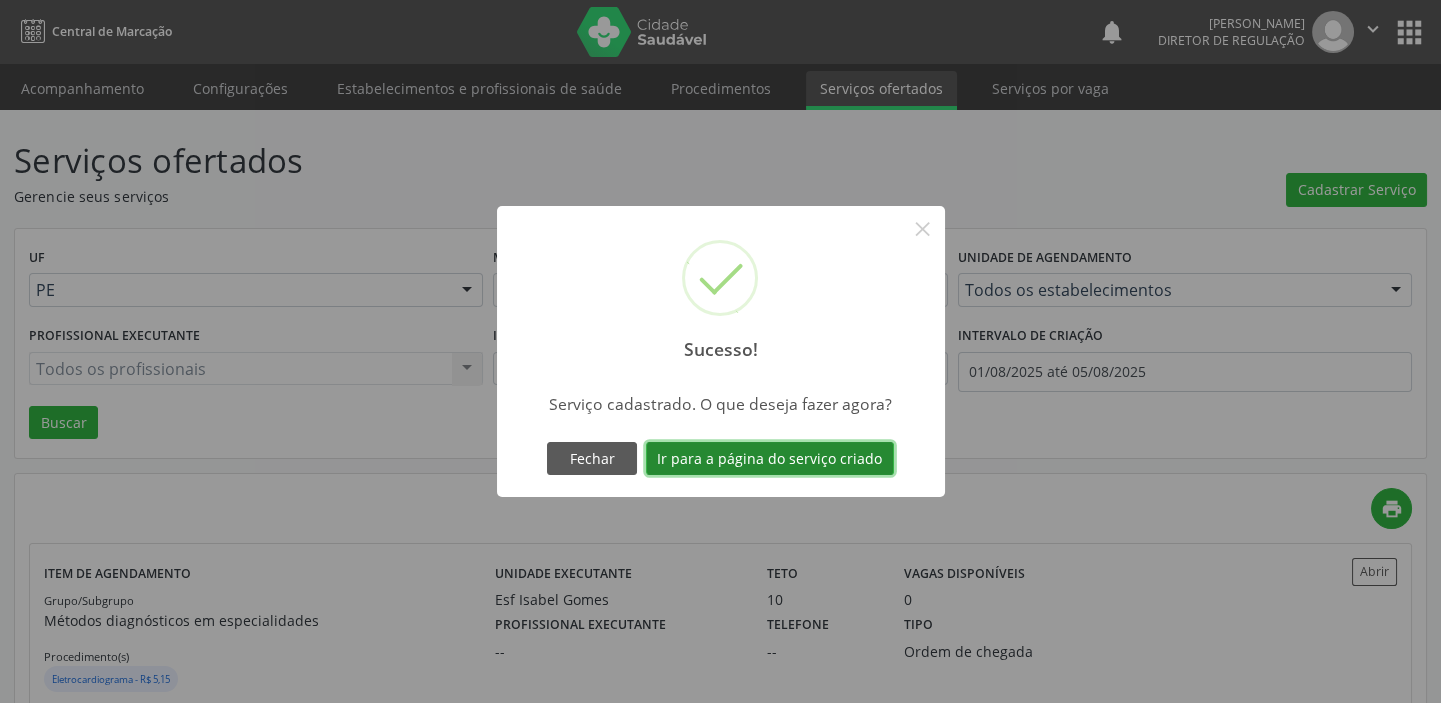 click on "Ir para a página do serviço criado" at bounding box center (770, 459) 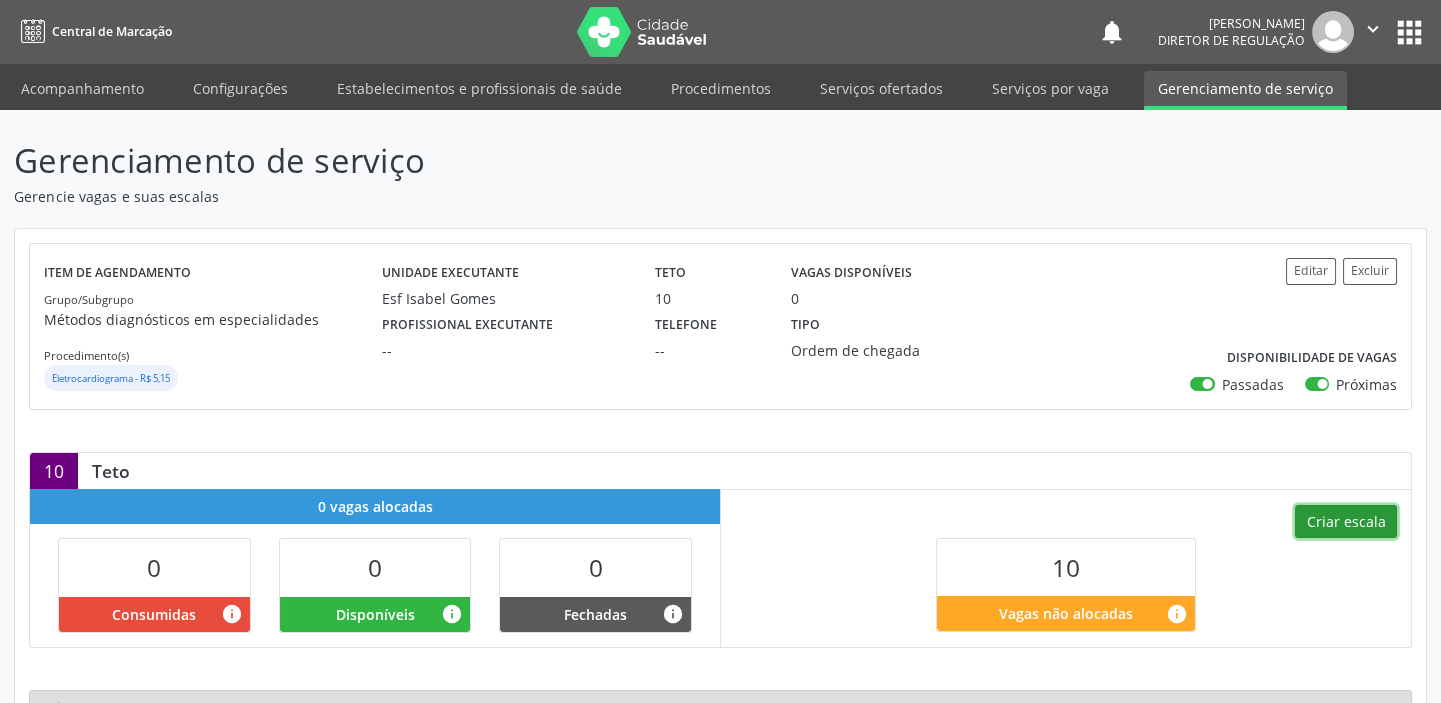 click on "Criar escala" at bounding box center (1346, 522) 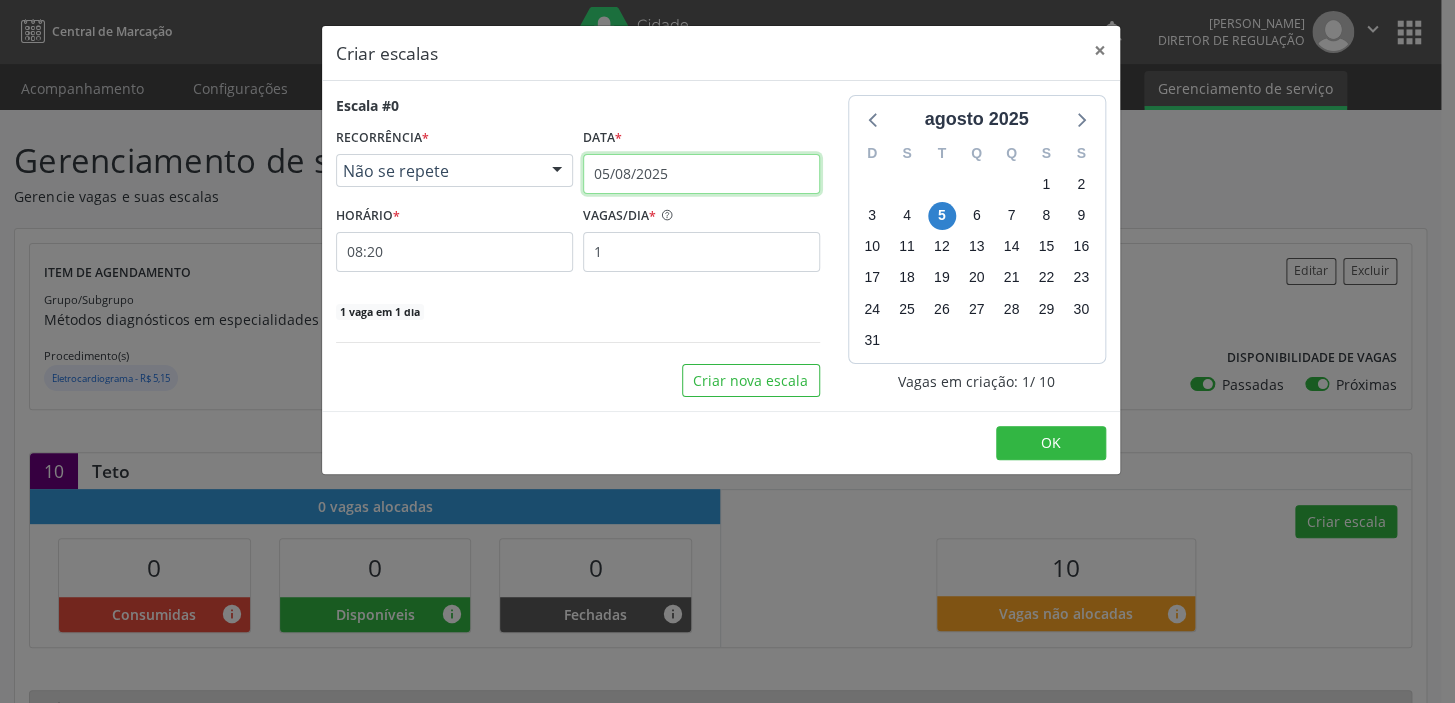 click on "05/08/2025" at bounding box center (701, 174) 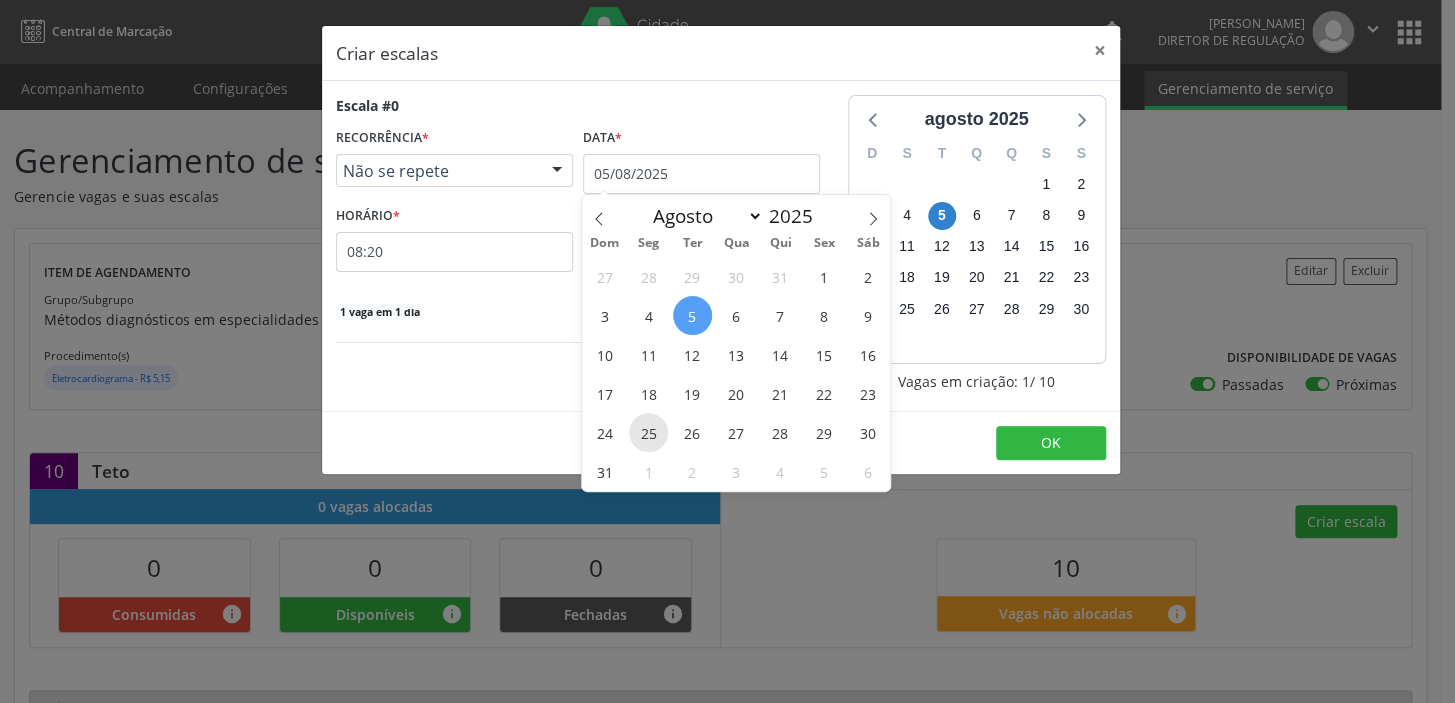 click on "25" at bounding box center (648, 432) 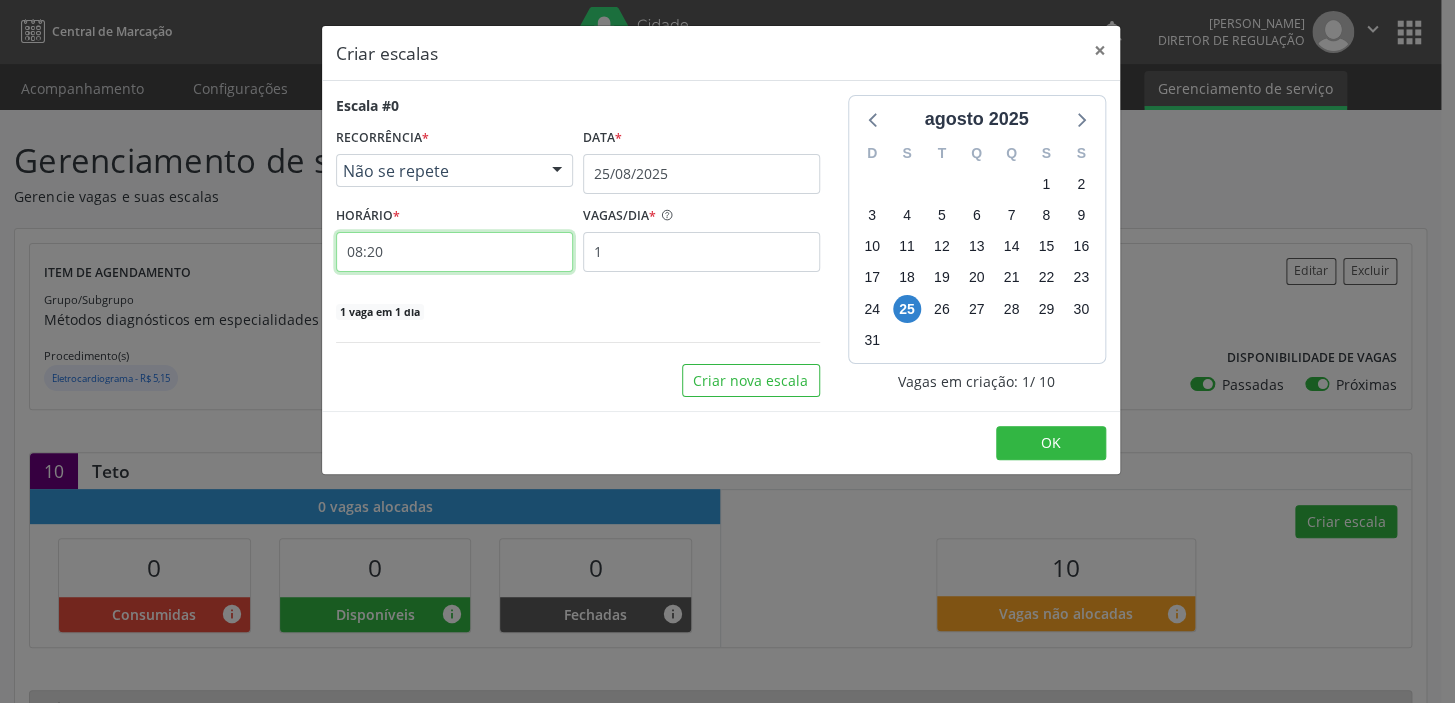 click on "08:20" at bounding box center (454, 252) 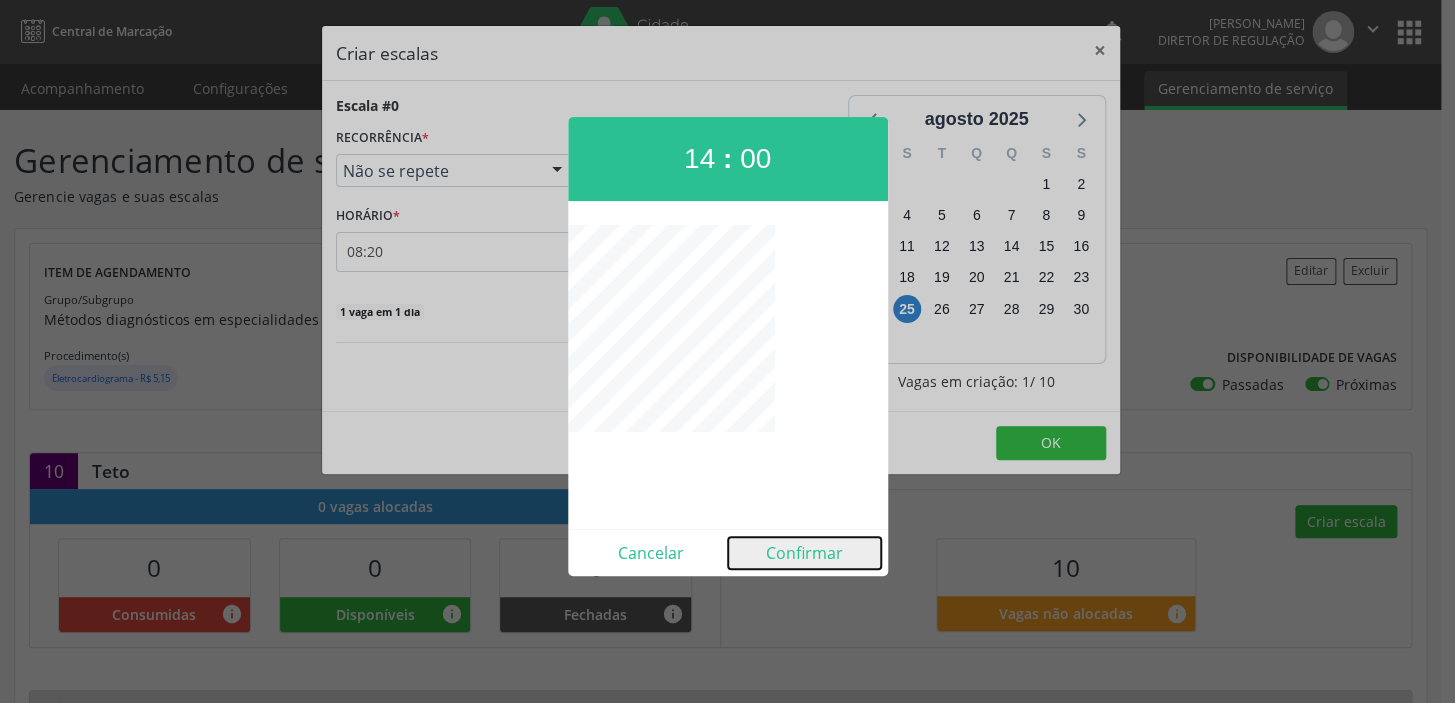 click on "Confirmar" at bounding box center (804, 553) 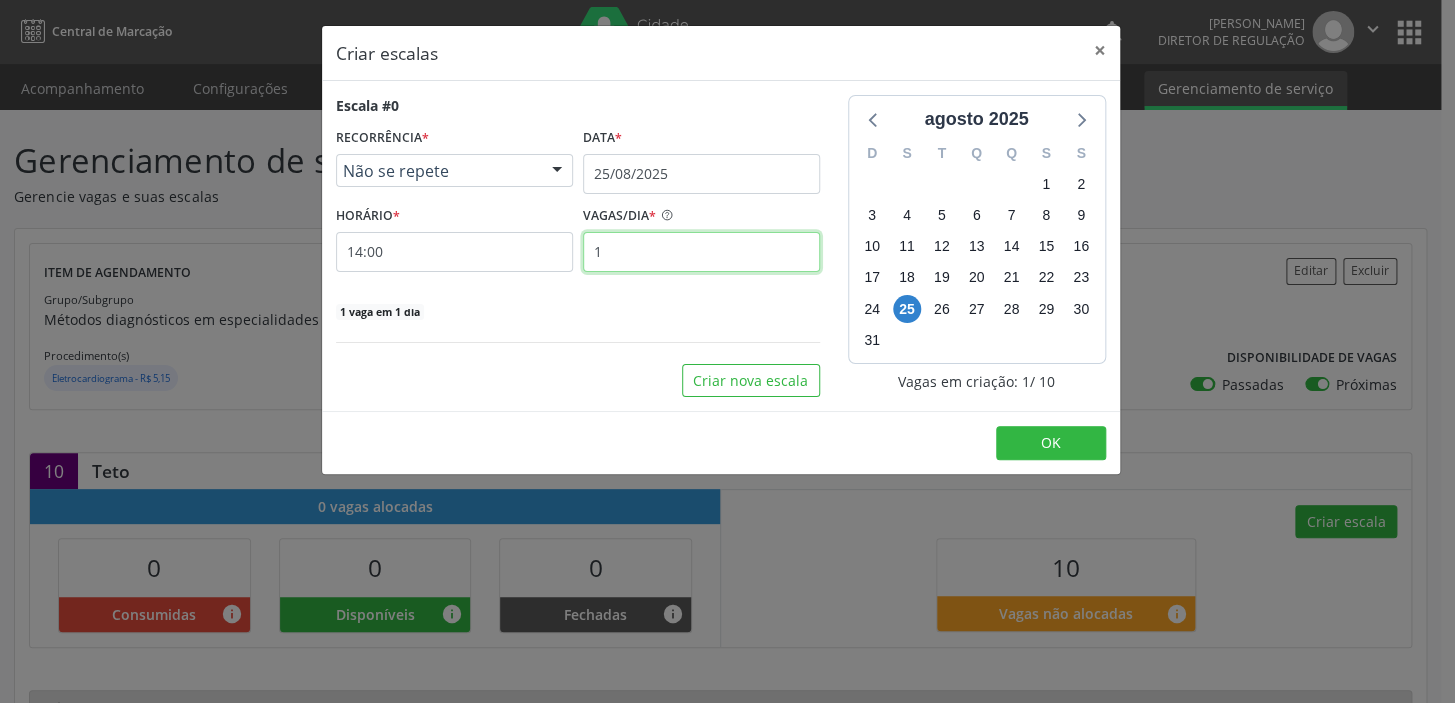 click on "1" at bounding box center [701, 252] 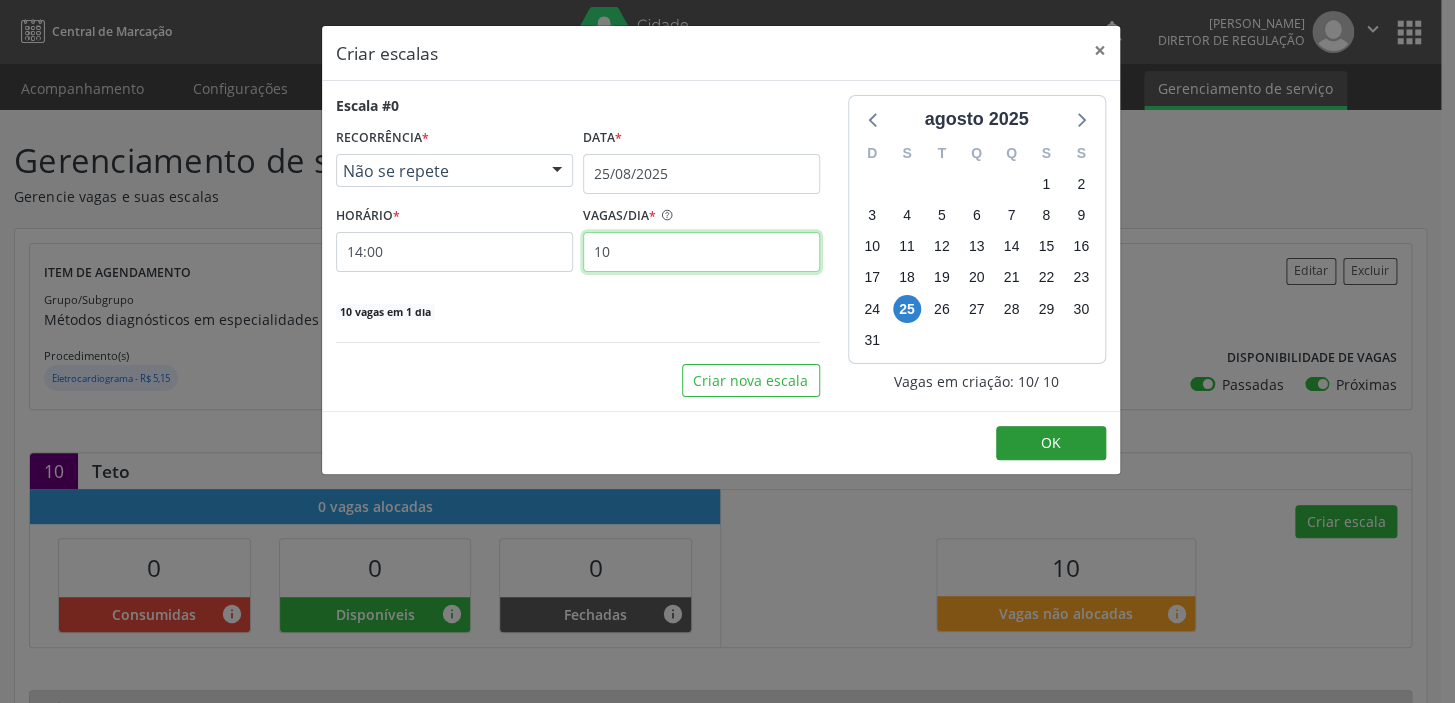 type on "10" 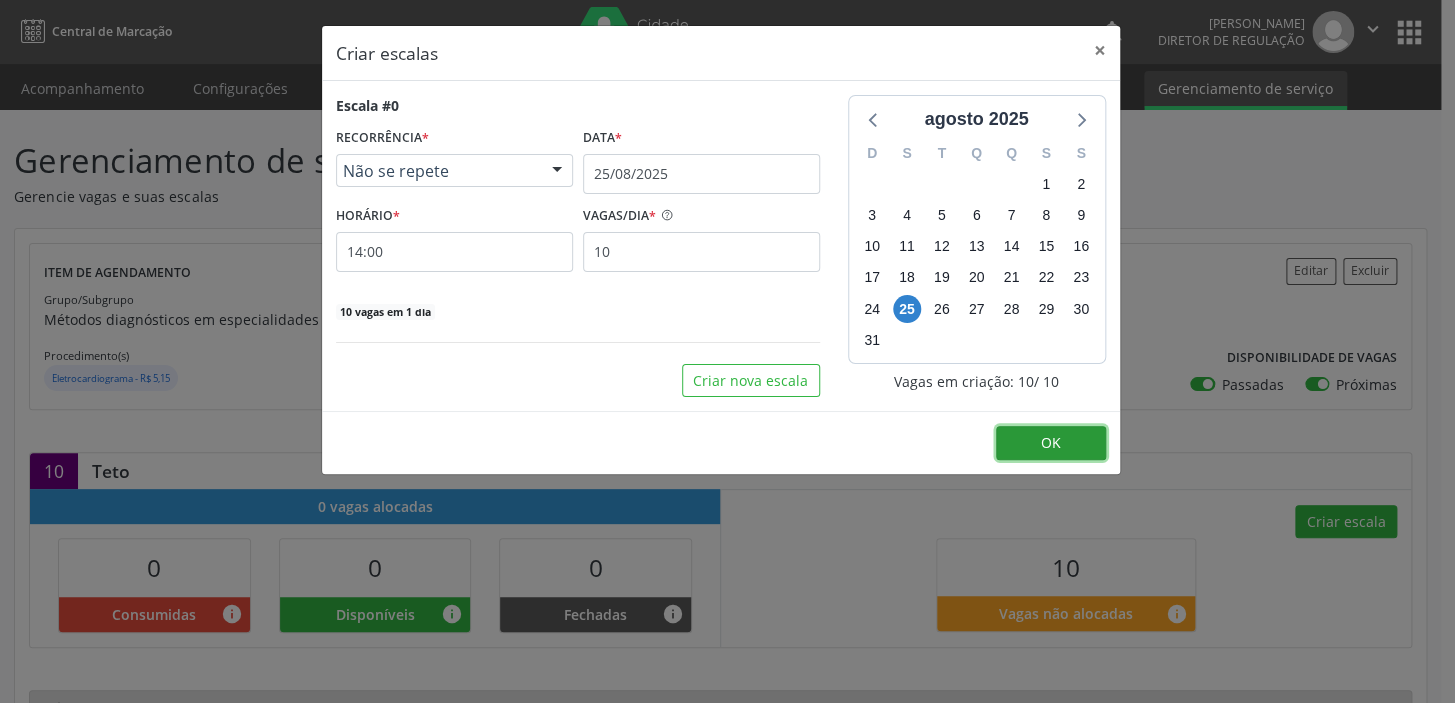 click on "OK" at bounding box center (1051, 442) 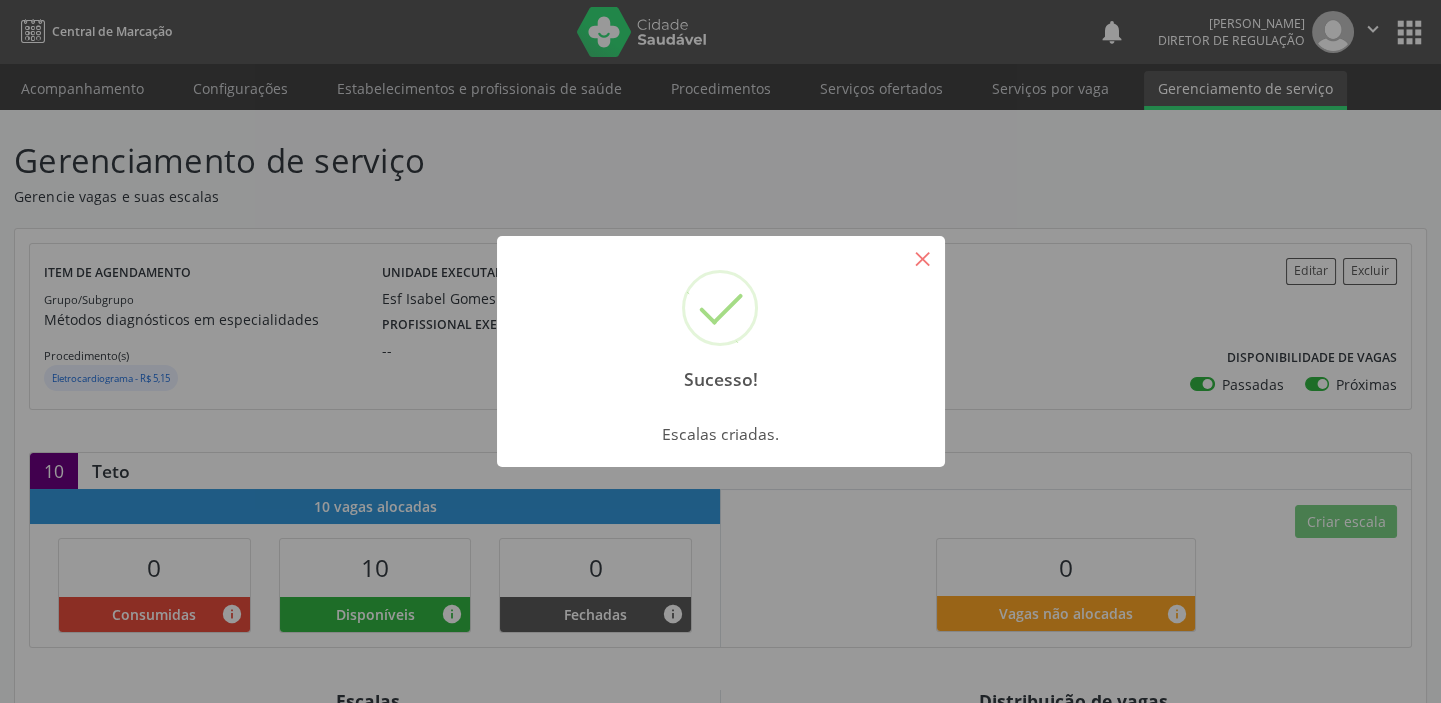 click on "×" at bounding box center (923, 258) 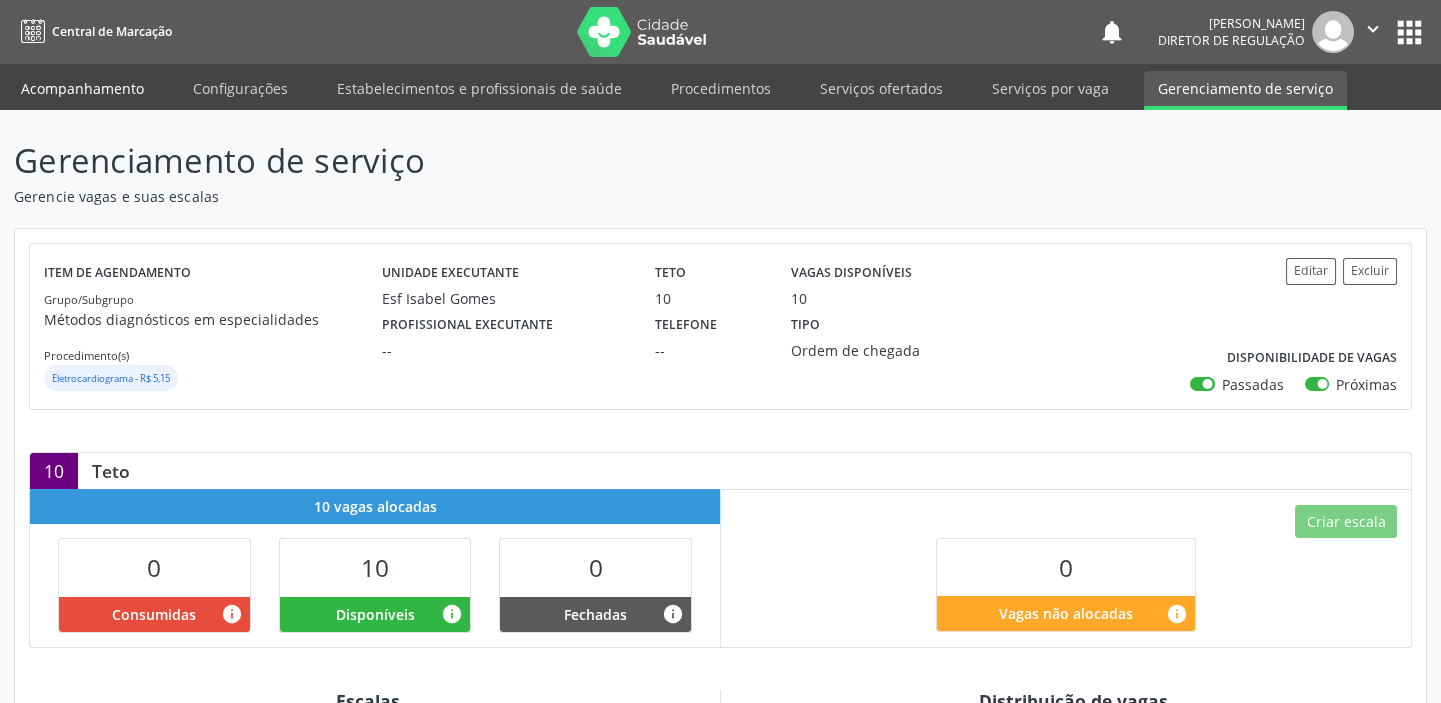 click on "Acompanhamento" at bounding box center (82, 88) 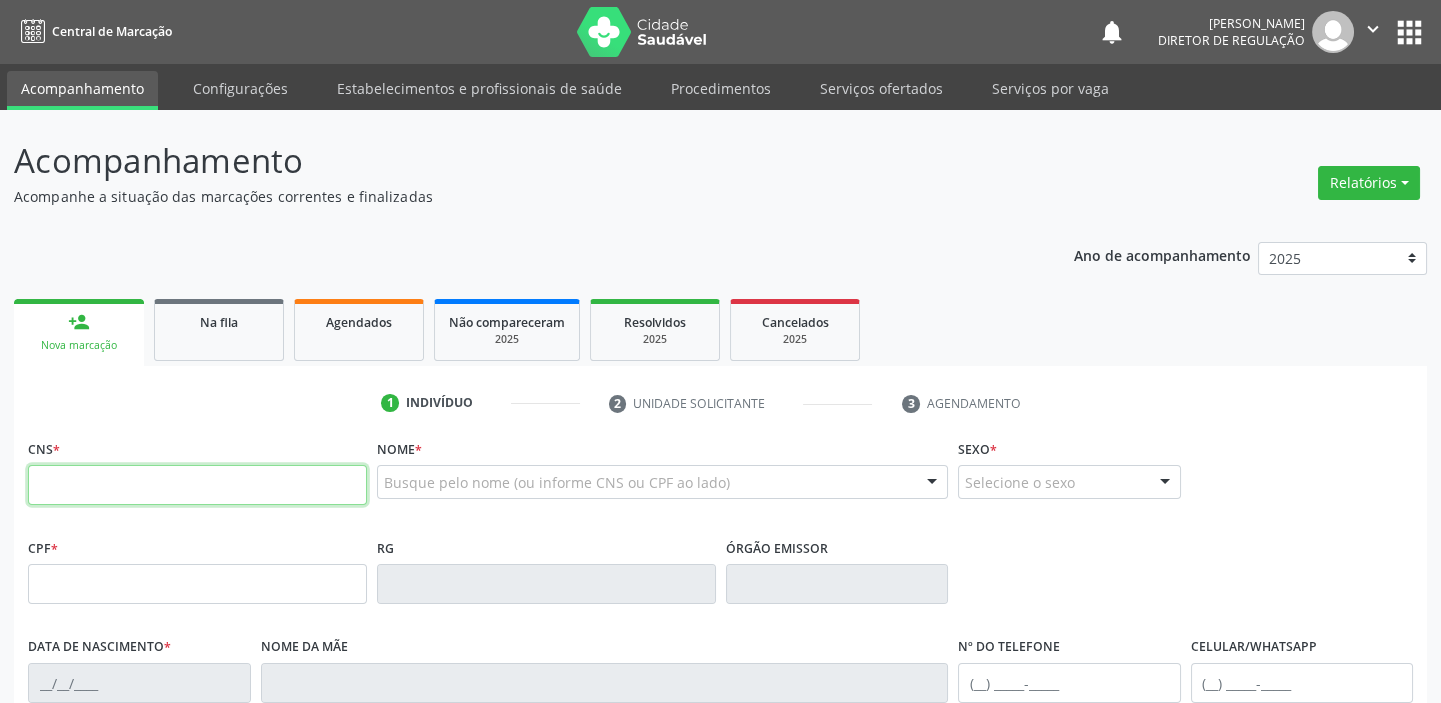 click at bounding box center (197, 485) 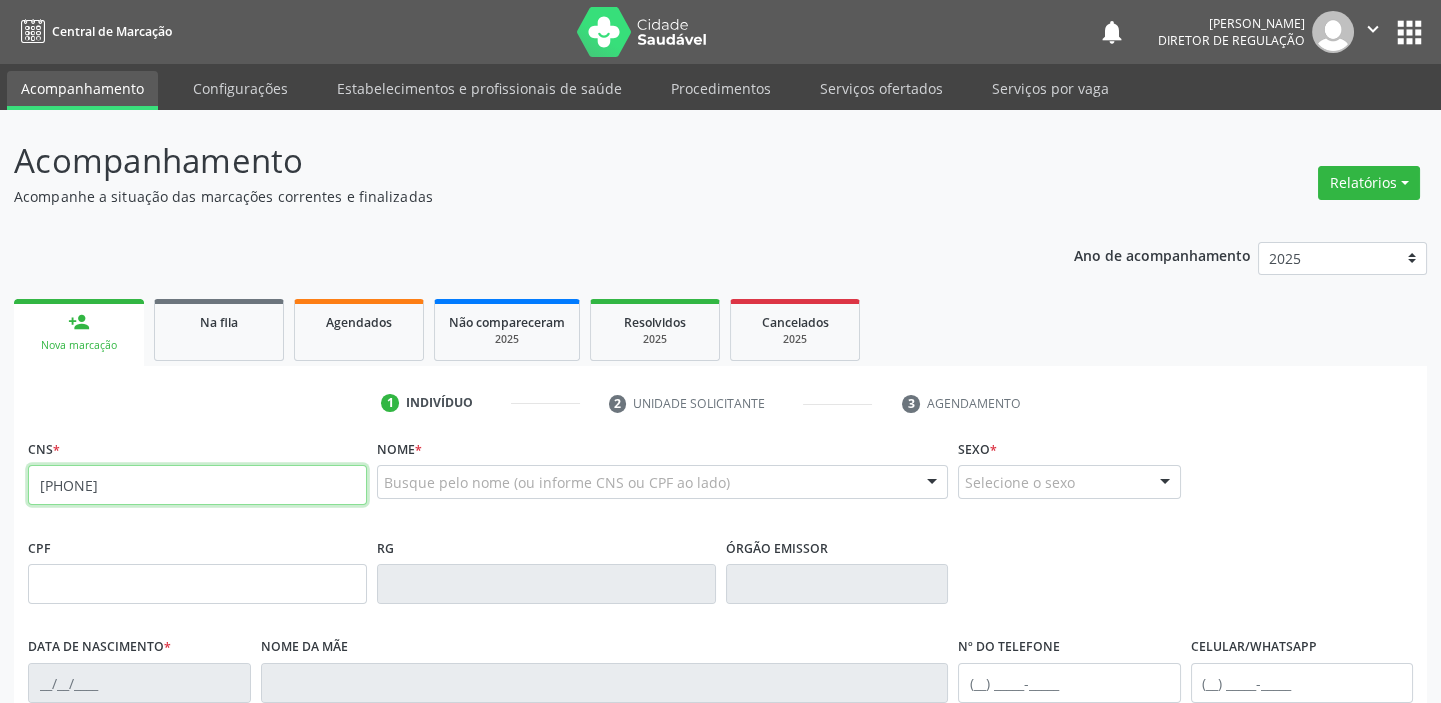 type on "704 8085 9792 2745" 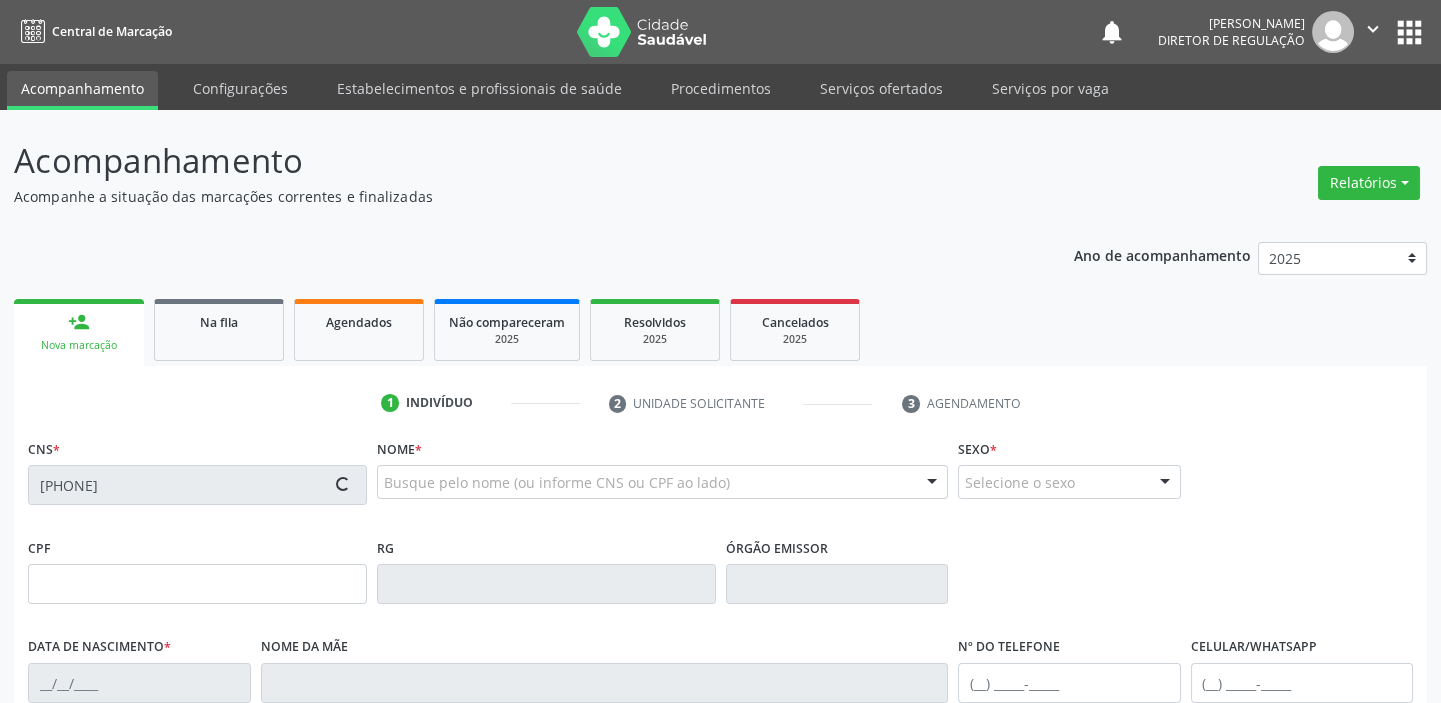 type on "041.105.684-04" 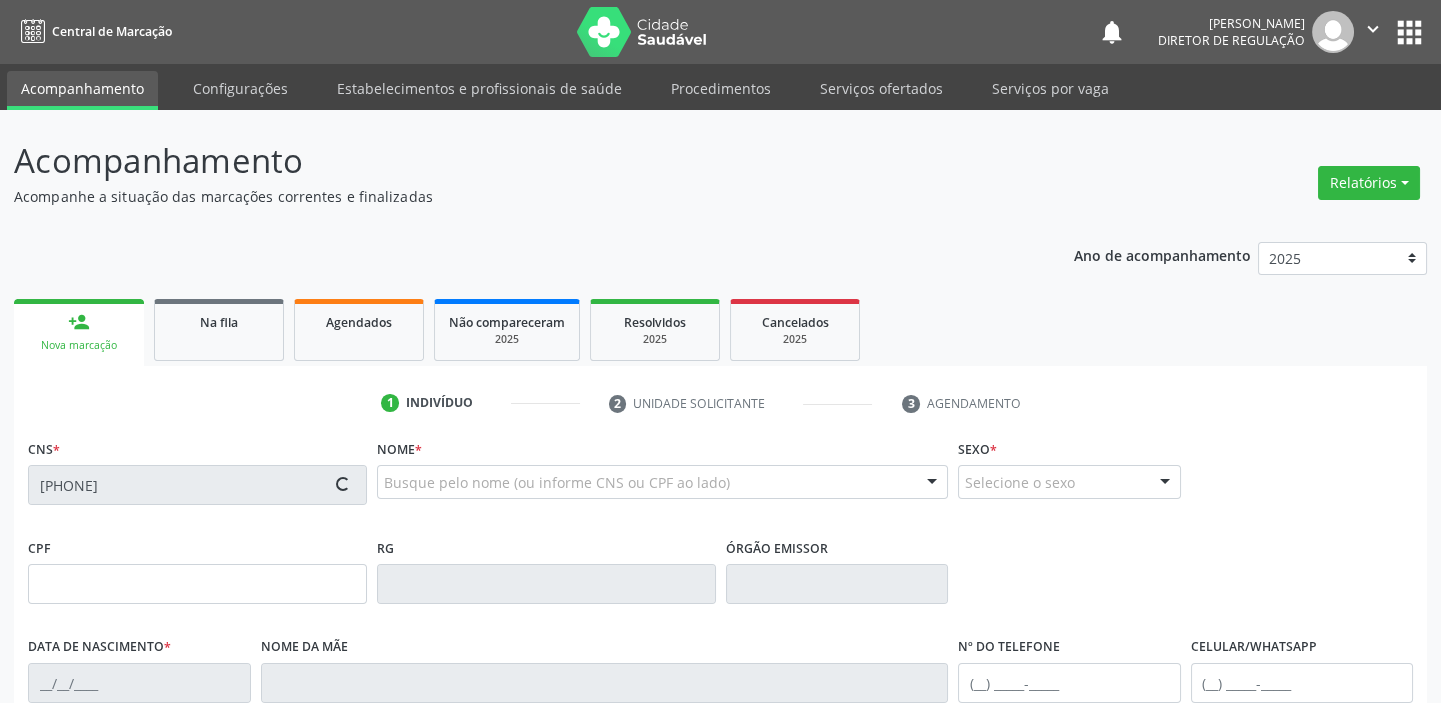 type on "16/05/1975" 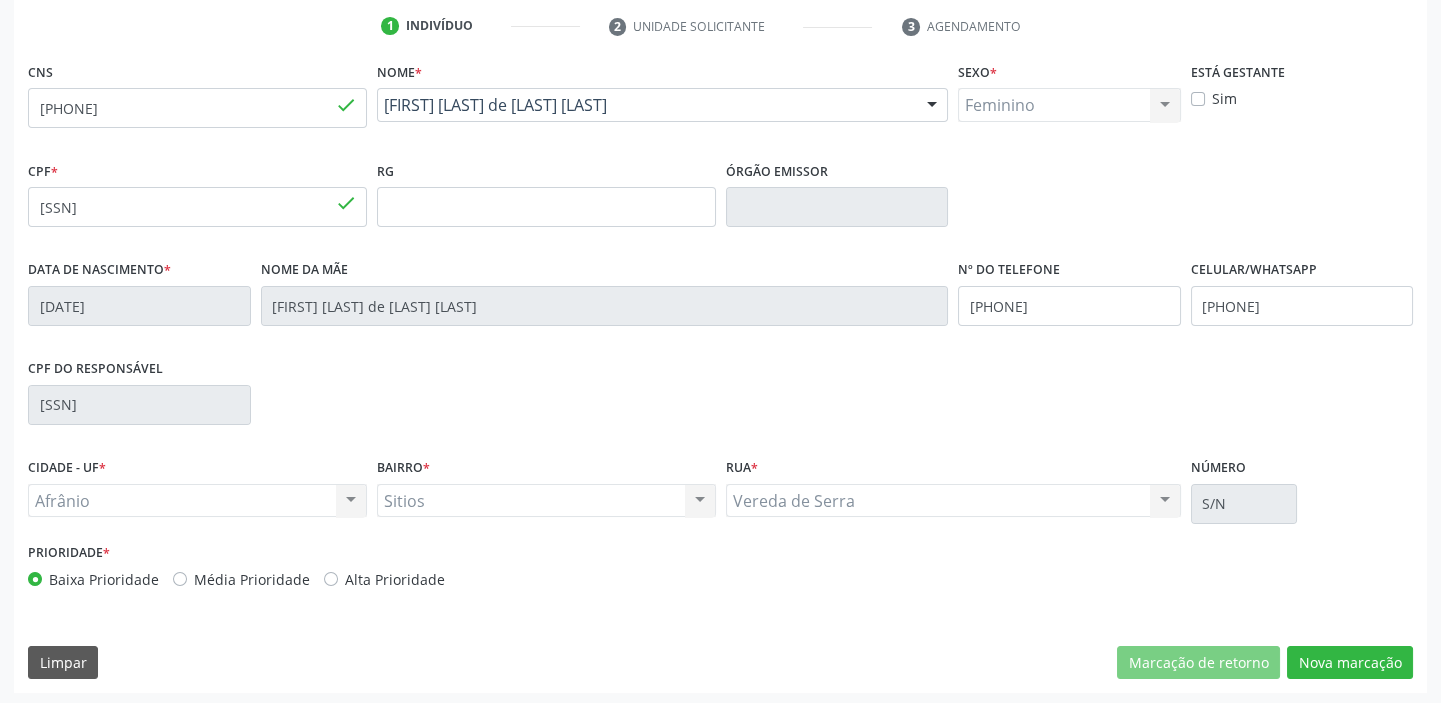 scroll, scrollTop: 380, scrollLeft: 0, axis: vertical 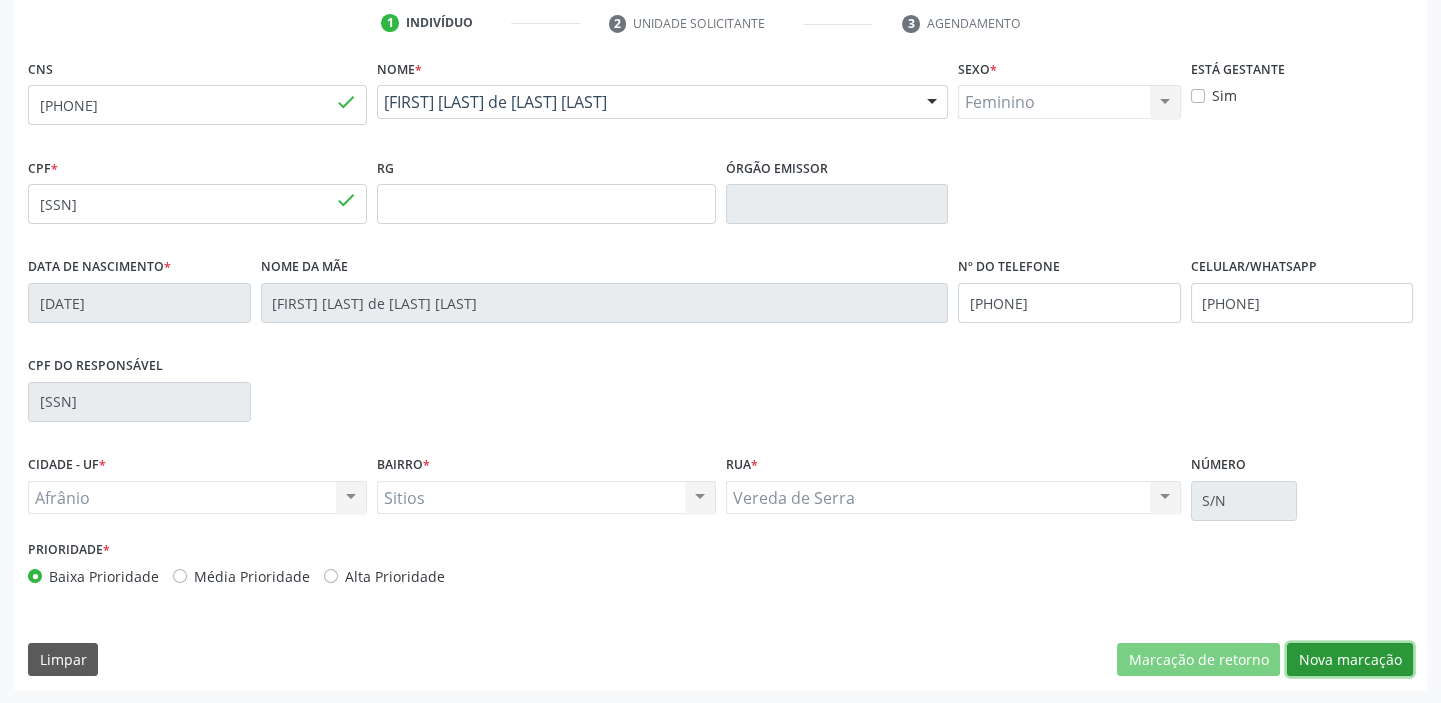 click on "Nova marcação" at bounding box center [1350, 660] 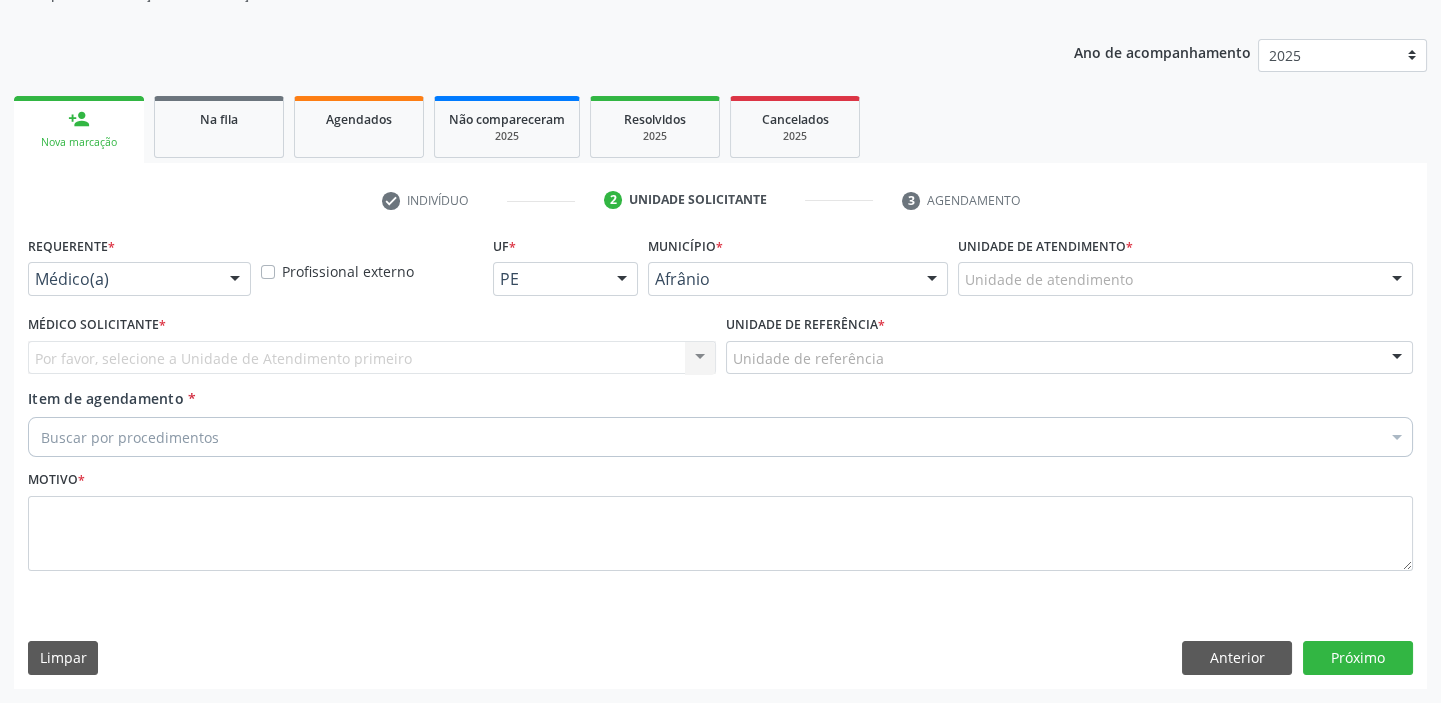 scroll, scrollTop: 201, scrollLeft: 0, axis: vertical 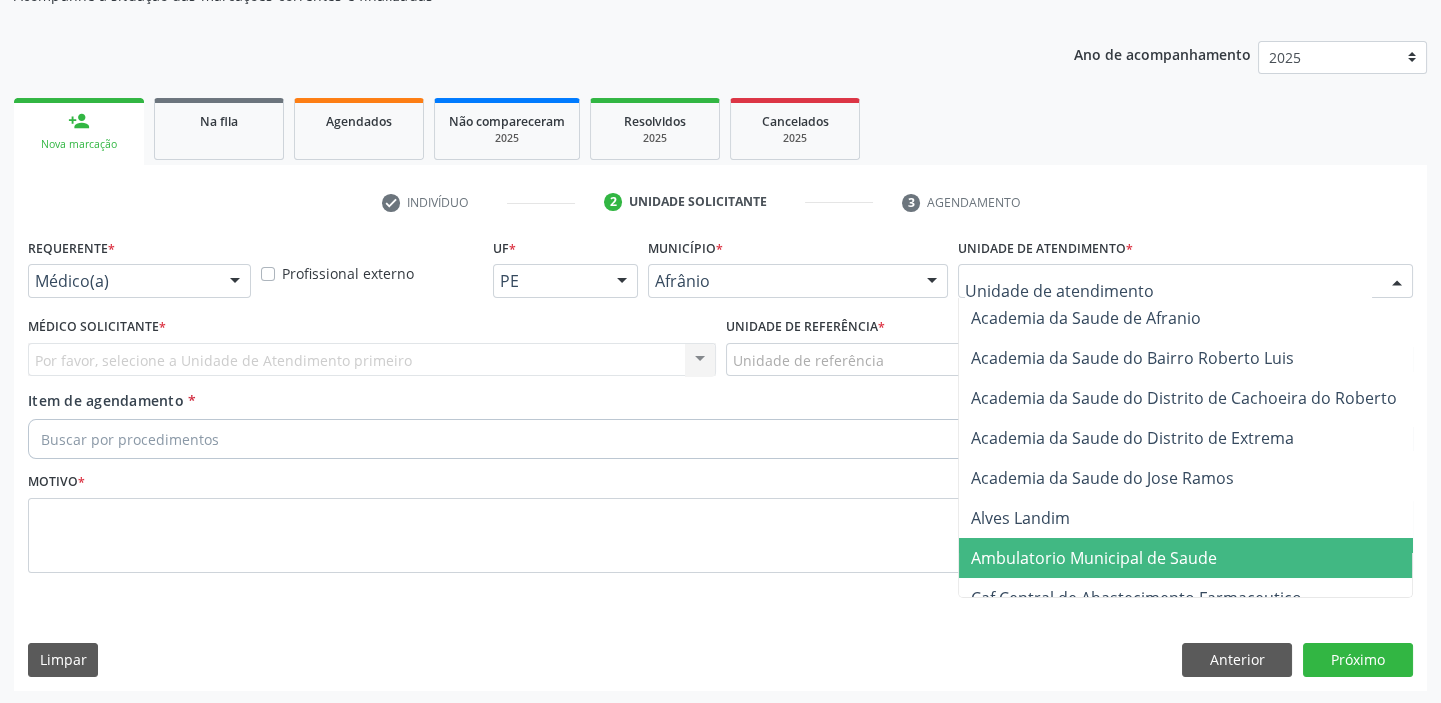 click on "Ambulatorio Municipal de Saude" at bounding box center (1197, 558) 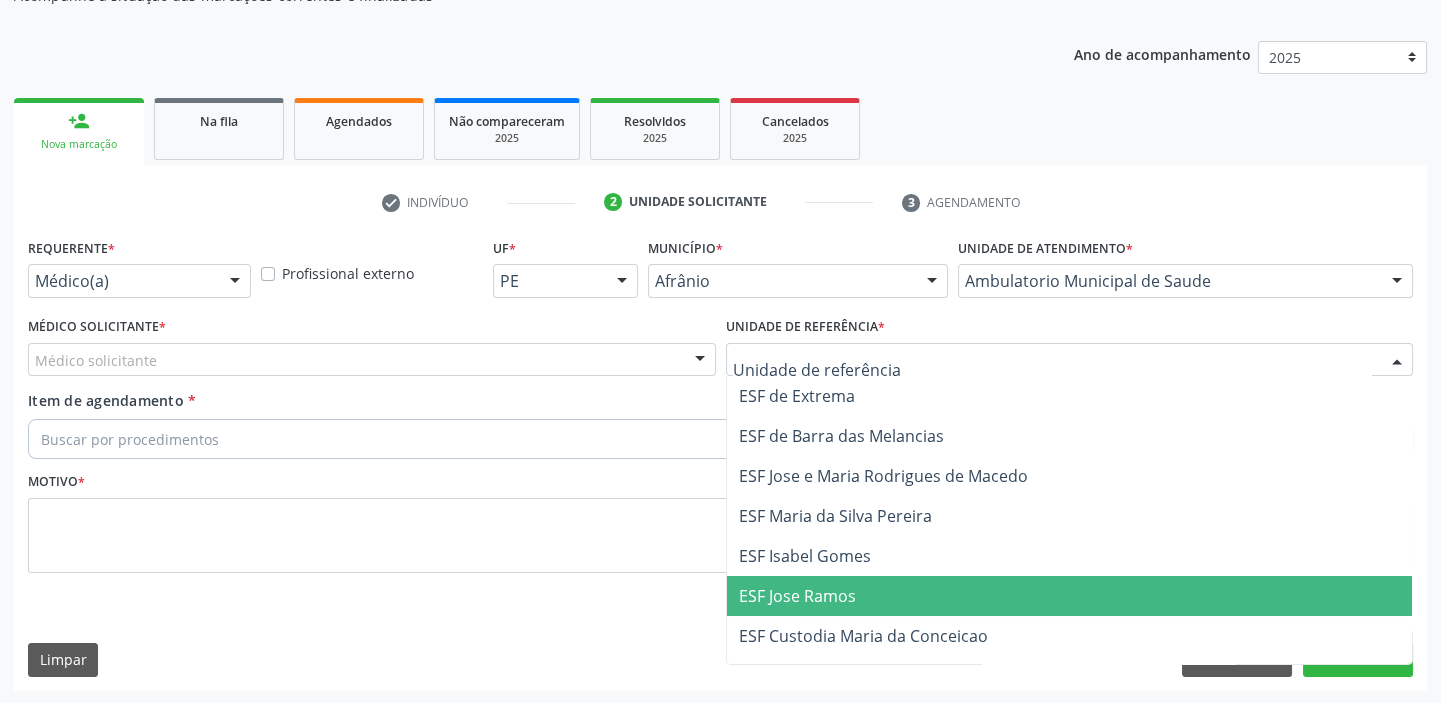 click on "ESF Jose Ramos" at bounding box center (1070, 596) 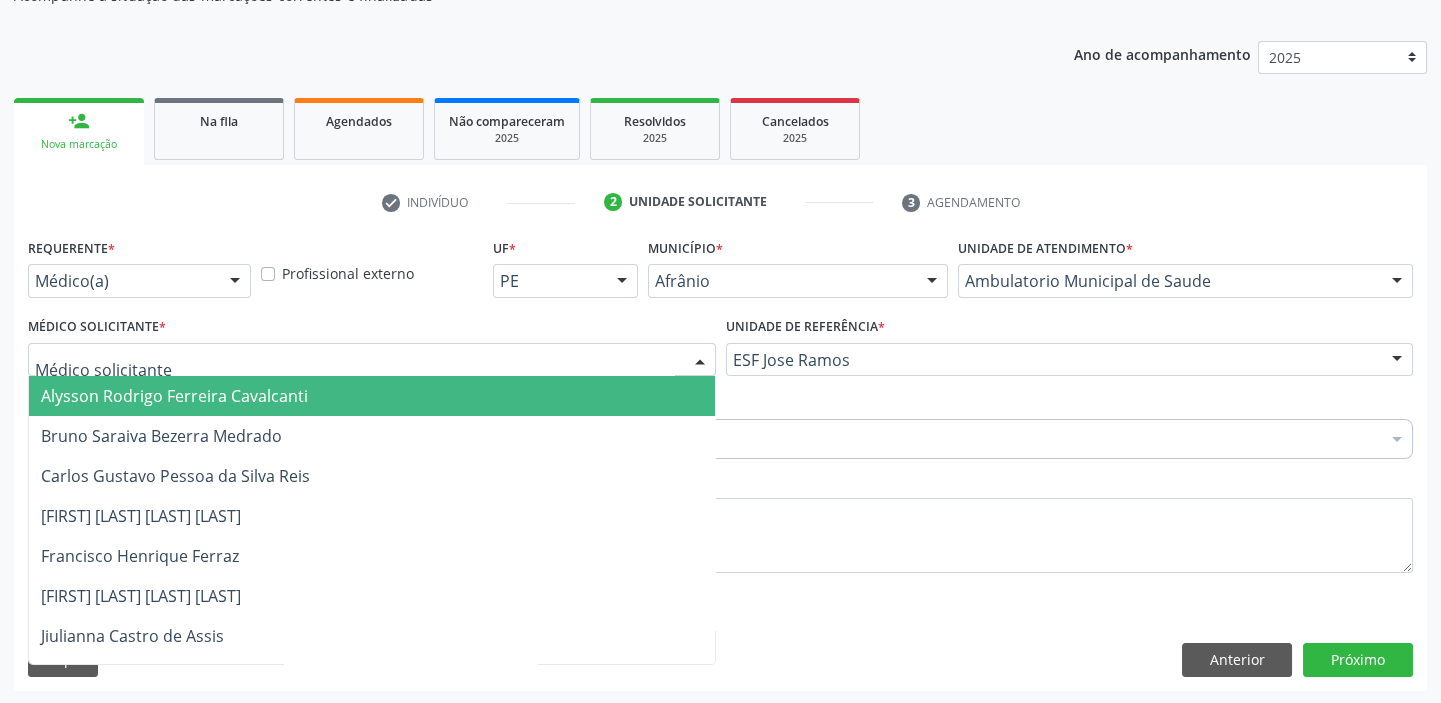 click on "Alysson Rodrigo Ferreira Cavalcanti" at bounding box center [174, 396] 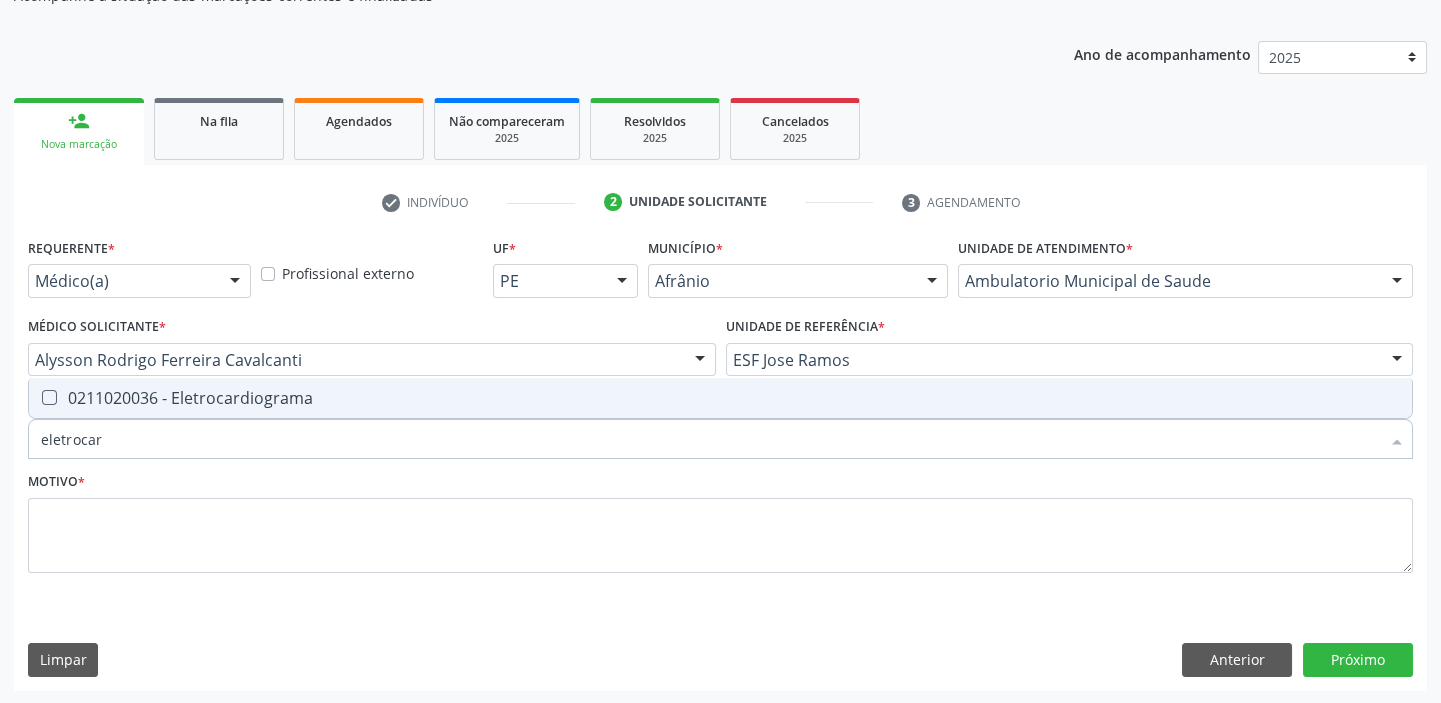 type on "eletrocard" 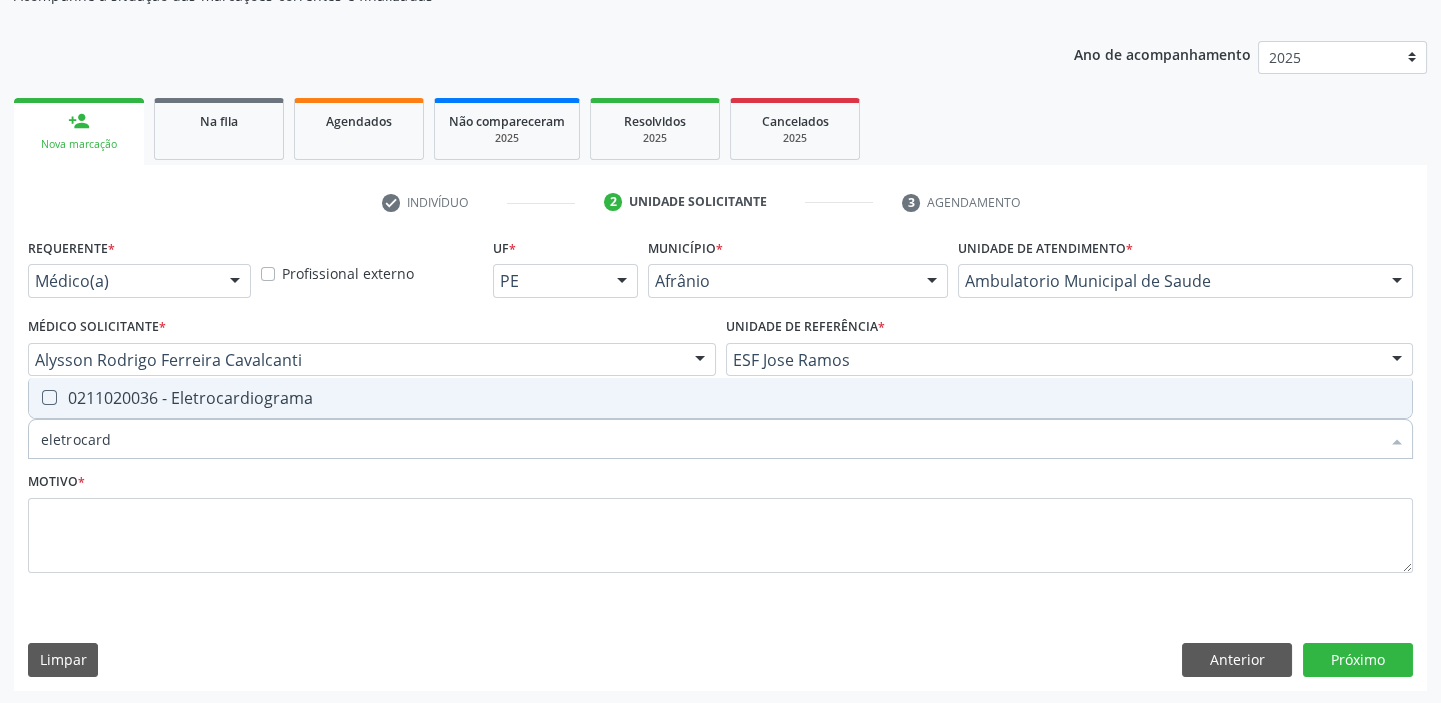 click on "0211020036 - Eletrocardiograma" at bounding box center [720, 398] 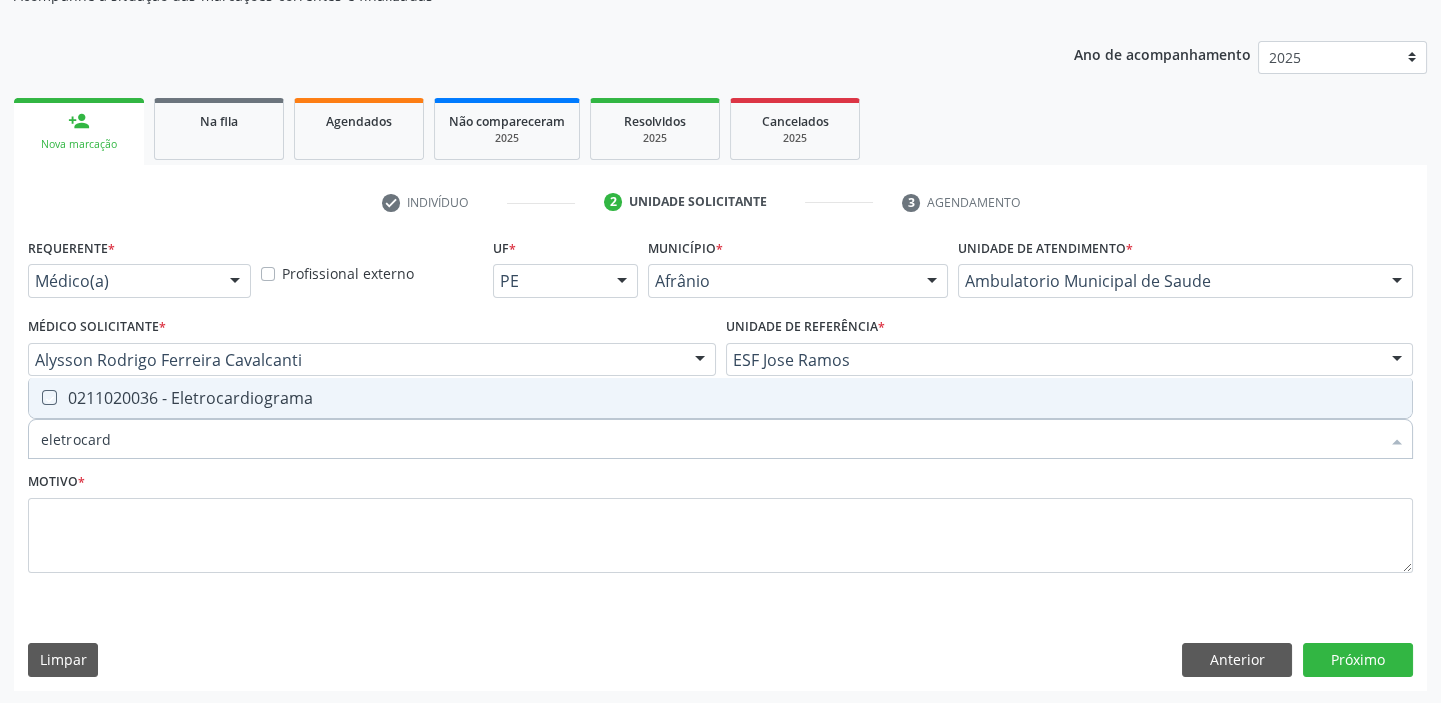 checkbox on "true" 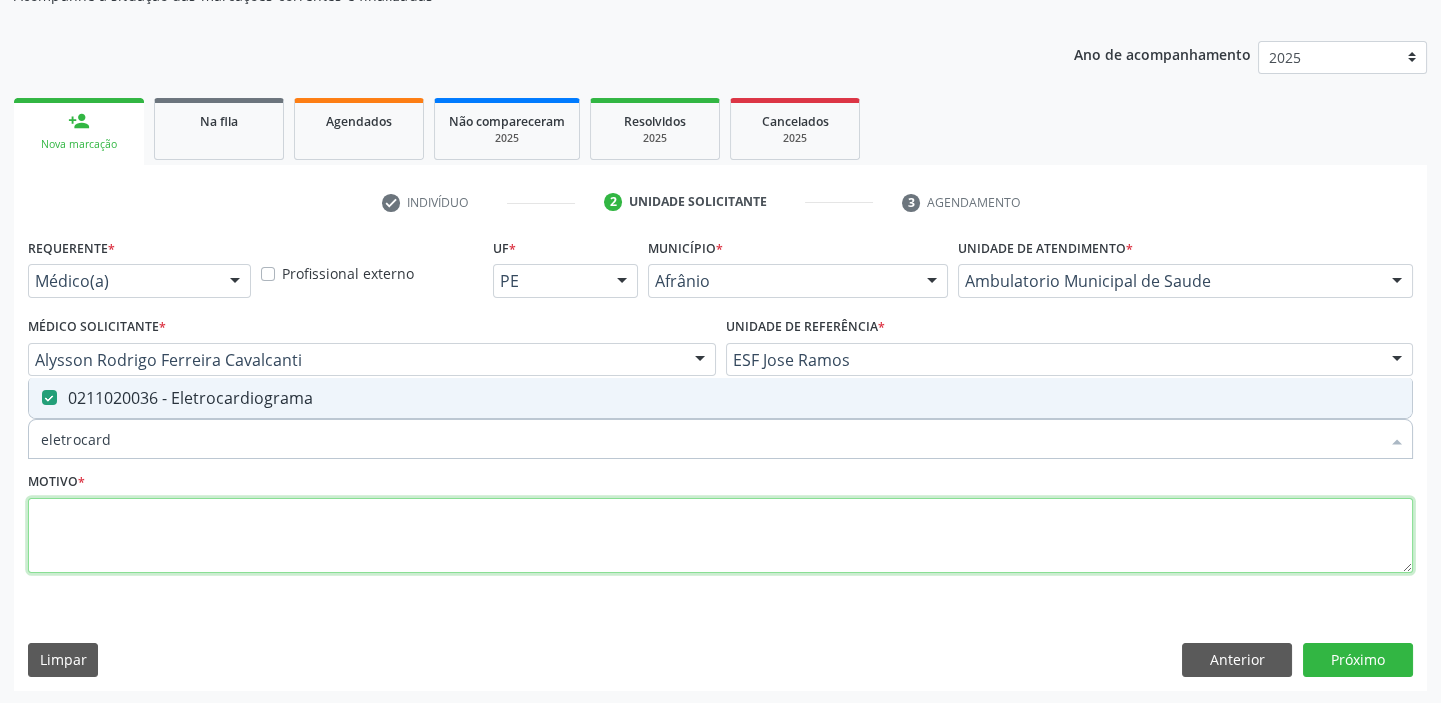 click at bounding box center [720, 536] 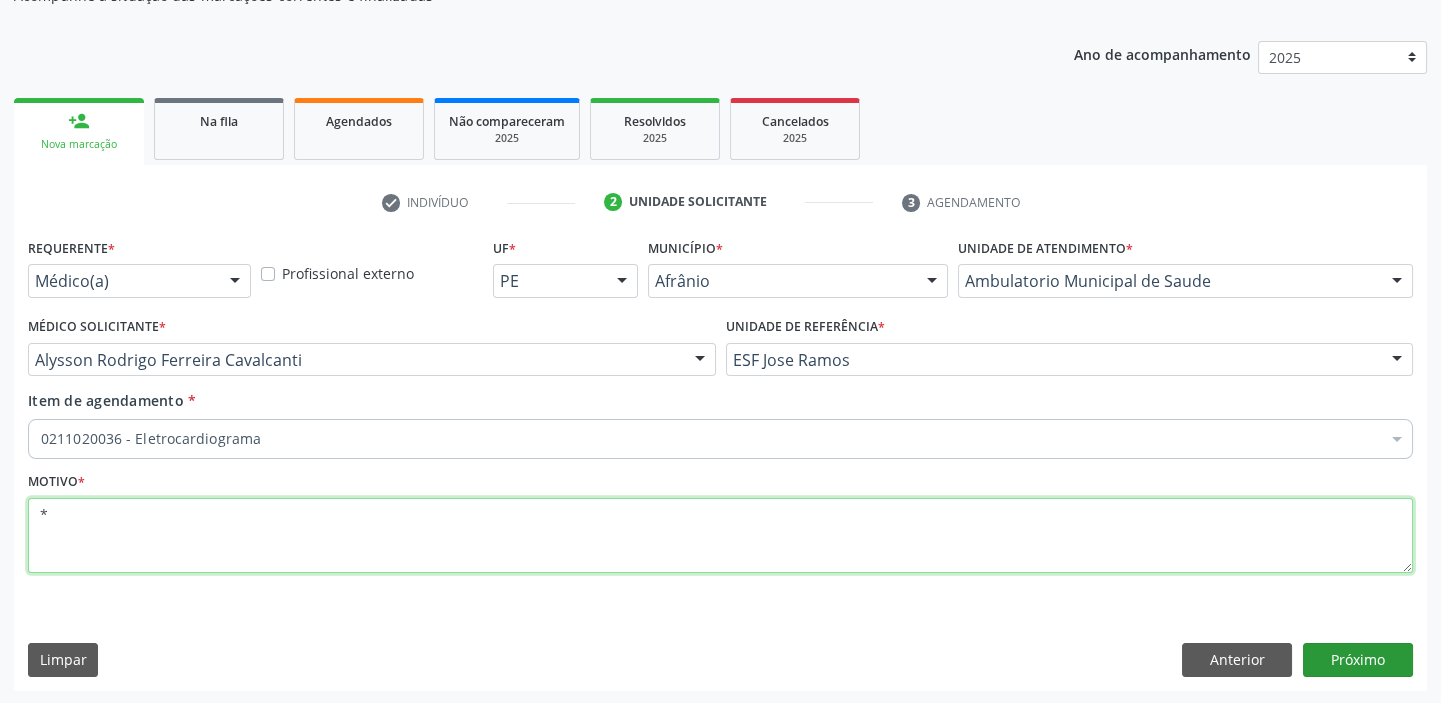 type on "*" 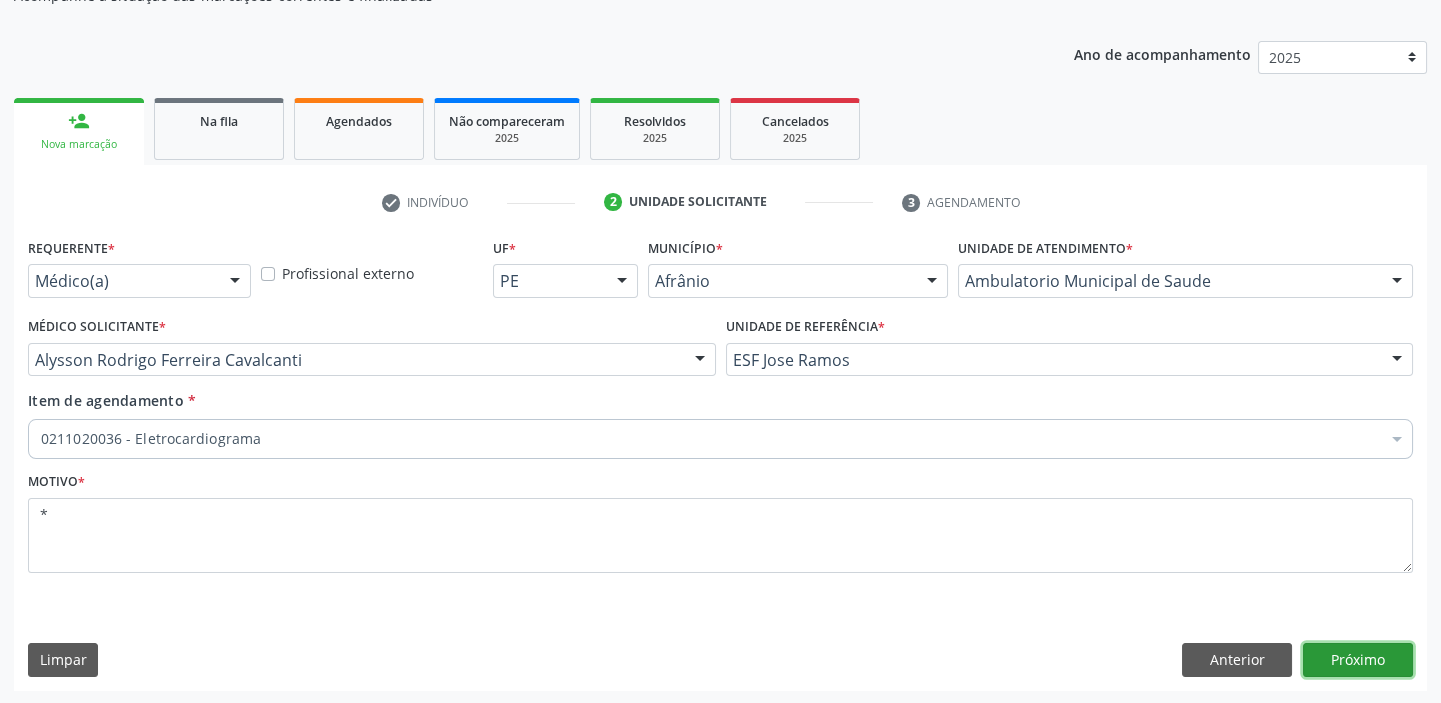click on "Próximo" at bounding box center [1358, 660] 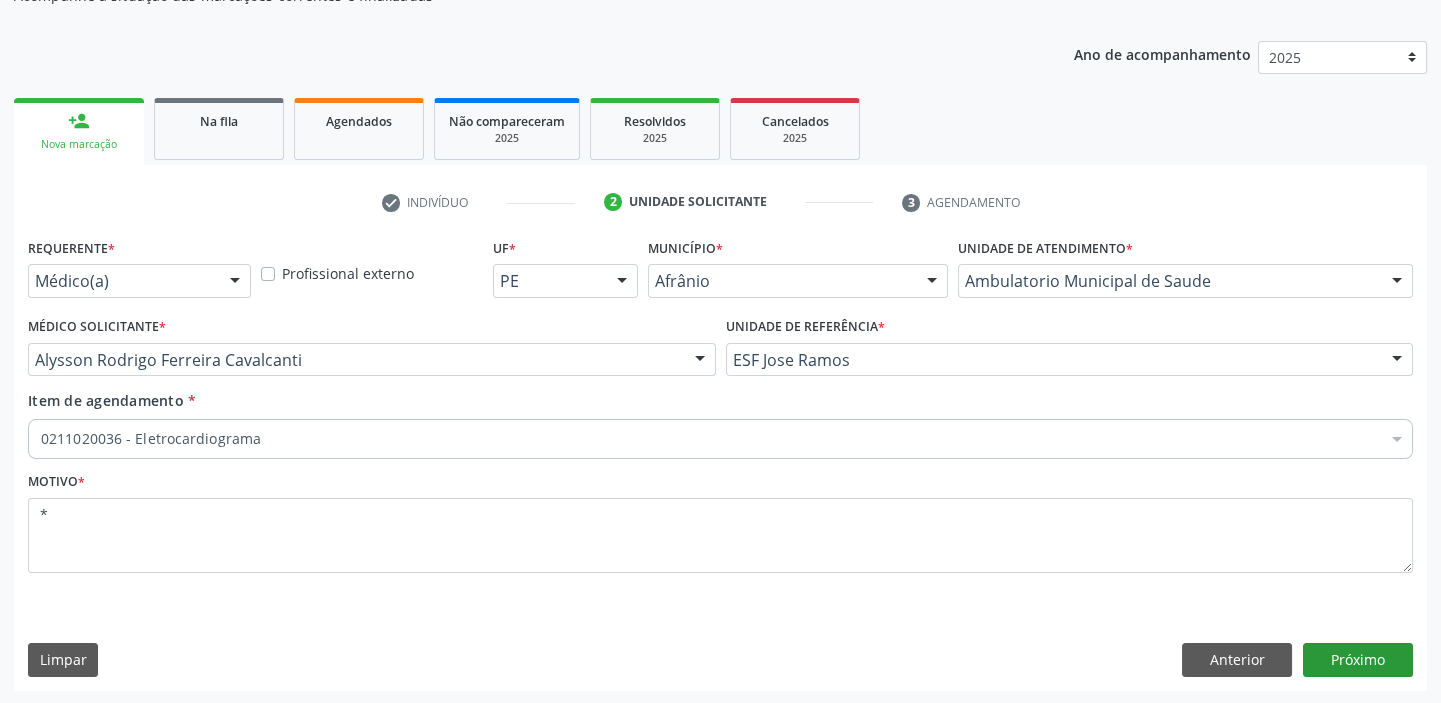 scroll, scrollTop: 166, scrollLeft: 0, axis: vertical 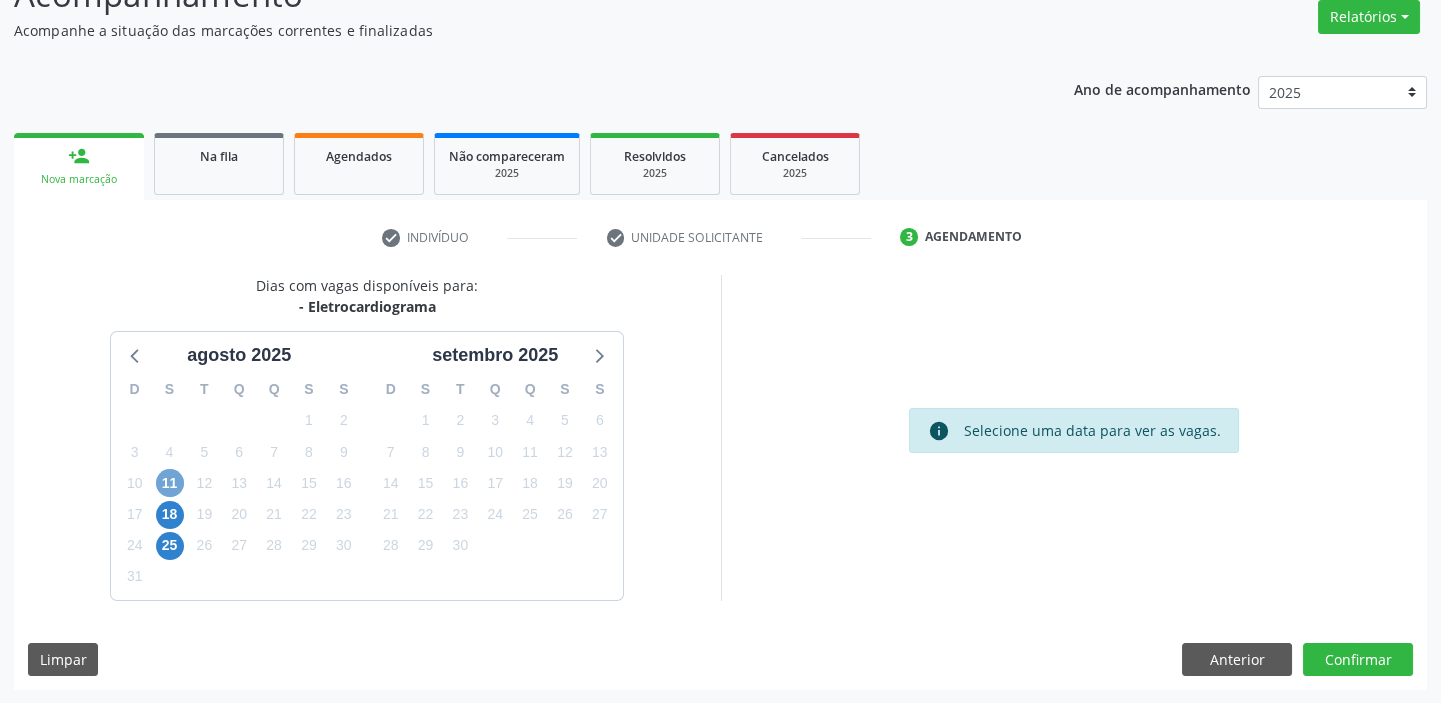 click on "11" at bounding box center [170, 483] 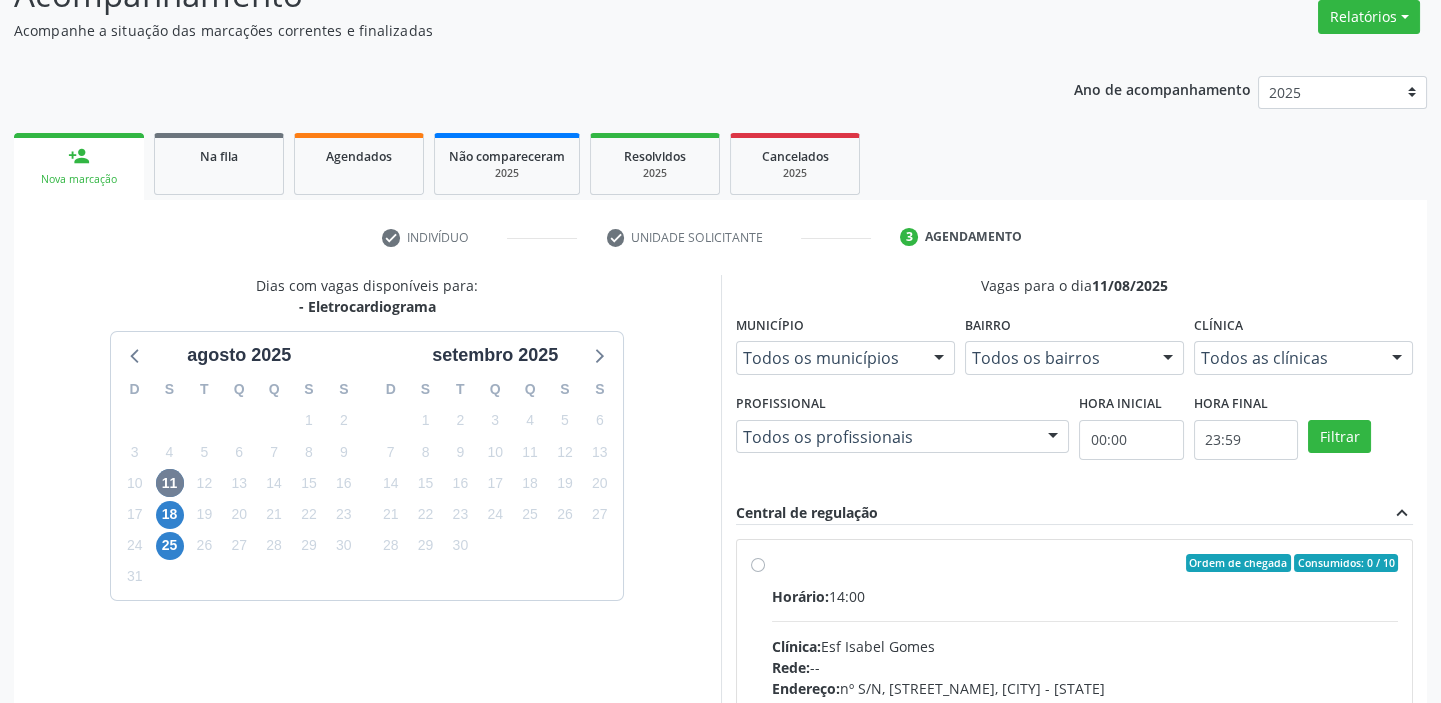 click on "Horário:   14:00
Clínica:  Esf Isabel Gomes
Rede:
--
Endereço:   nº S/N, Roberto Luiz, Afrânio - PE
Telefone:   (87) 38681421
Profissional:
--
Informações adicionais sobre o atendimento
Idade de atendimento:
Sem restrição
Gênero(s) atendido(s):
Sem restrição
Informações adicionais:
--" at bounding box center (1085, 723) 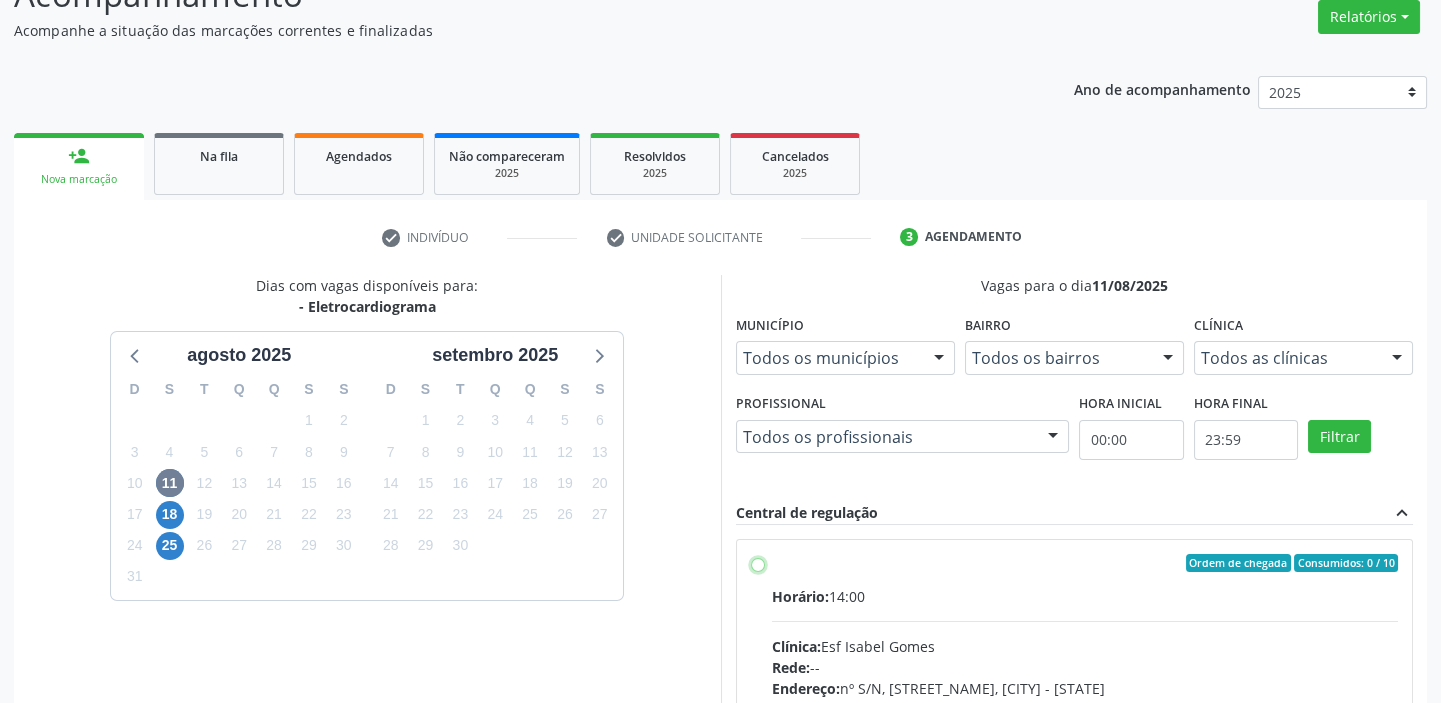 click on "Ordem de chegada
Consumidos: 0 / 10
Horário:   14:00
Clínica:  Esf Isabel Gomes
Rede:
--
Endereço:   nº S/N, Roberto Luiz, Afrânio - PE
Telefone:   (87) 38681421
Profissional:
--
Informações adicionais sobre o atendimento
Idade de atendimento:
Sem restrição
Gênero(s) atendido(s):
Sem restrição
Informações adicionais:
--" at bounding box center [758, 563] 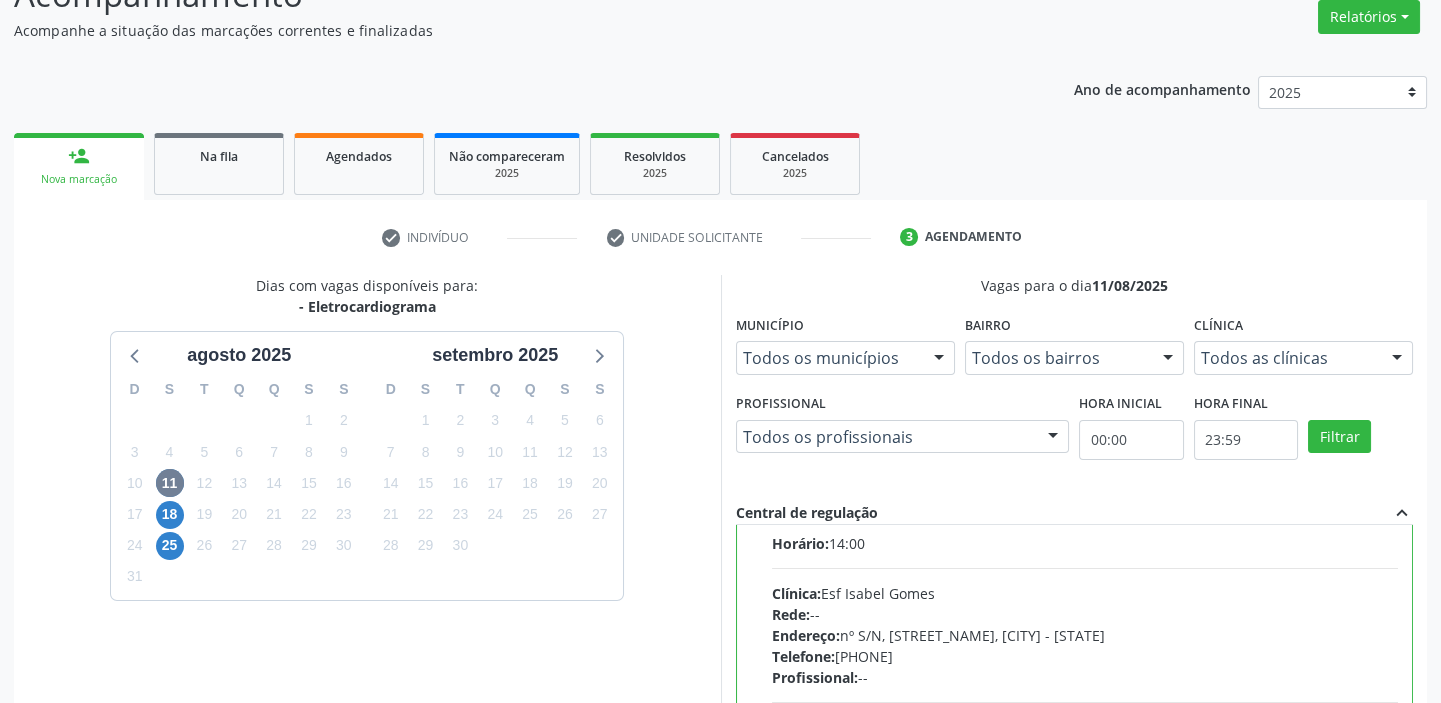 scroll, scrollTop: 99, scrollLeft: 0, axis: vertical 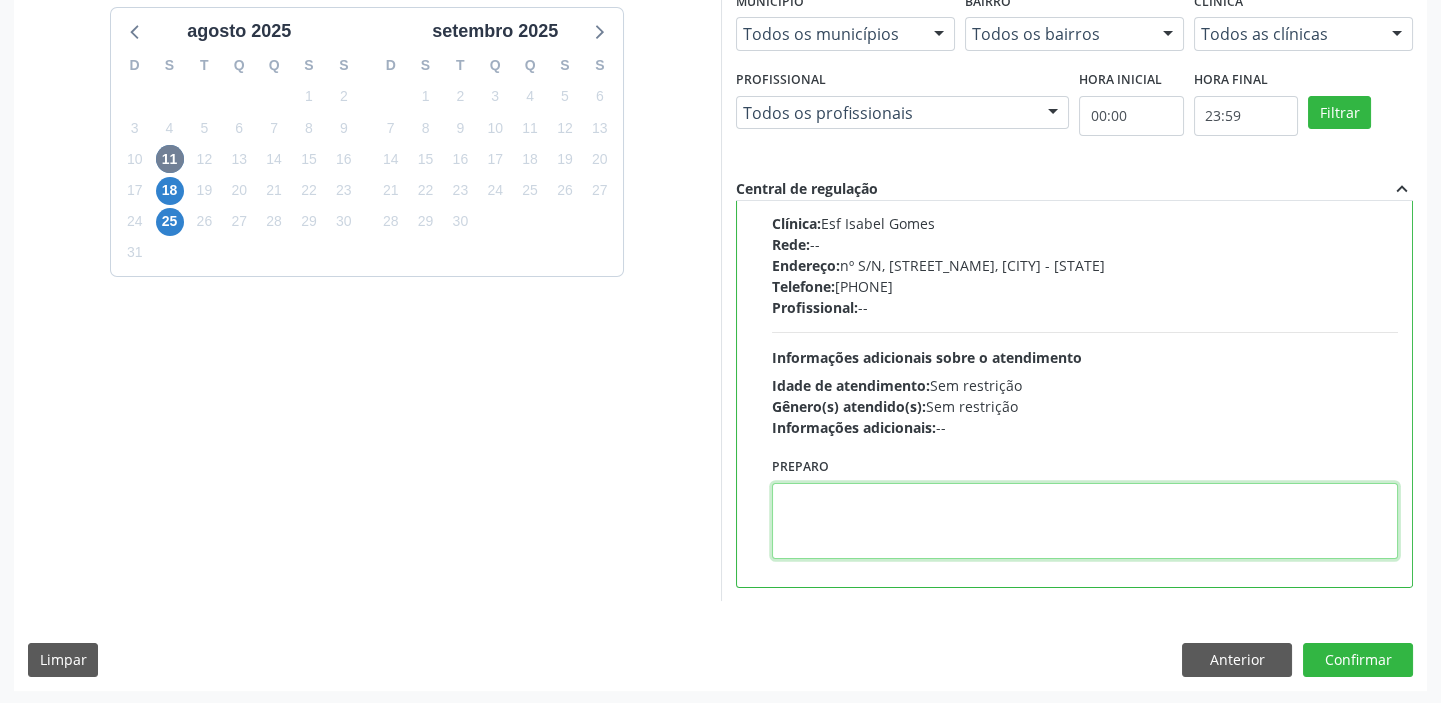 click at bounding box center (1085, 521) 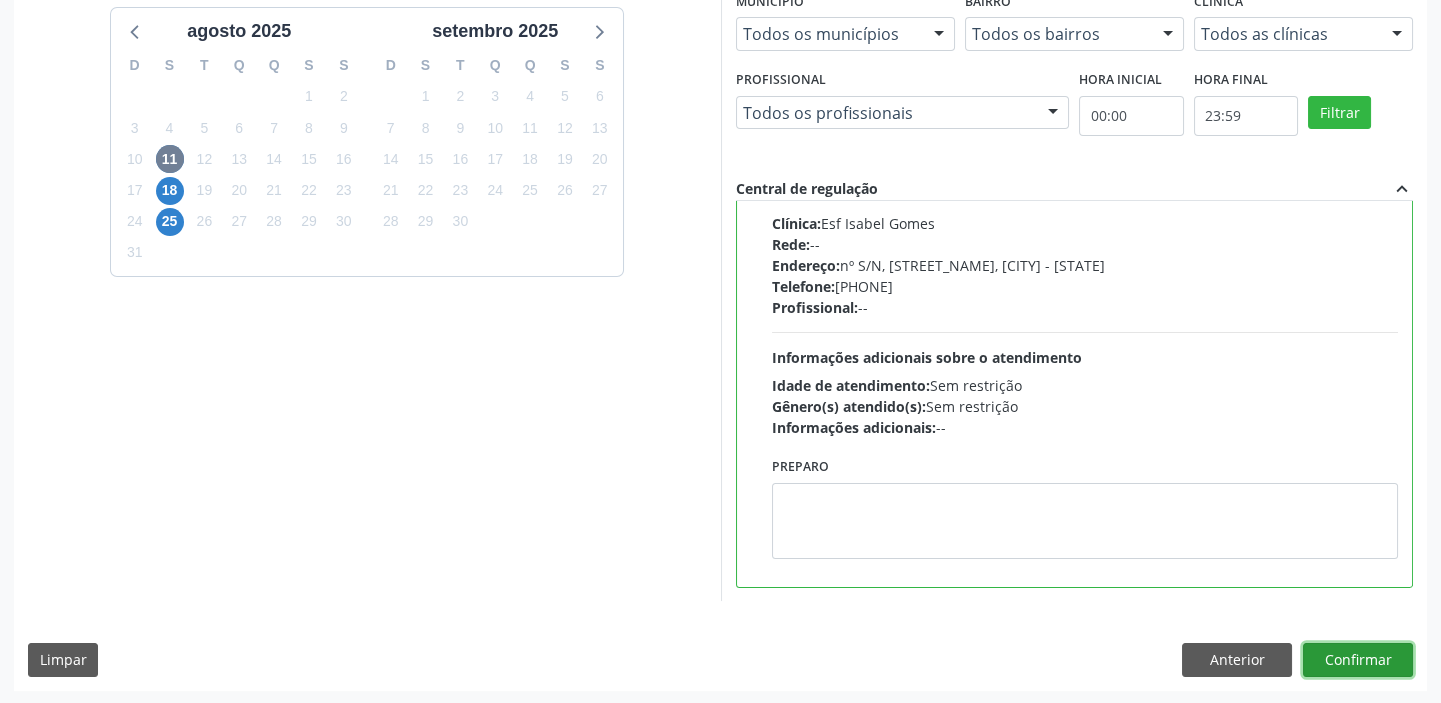click on "Confirmar" at bounding box center [1358, 660] 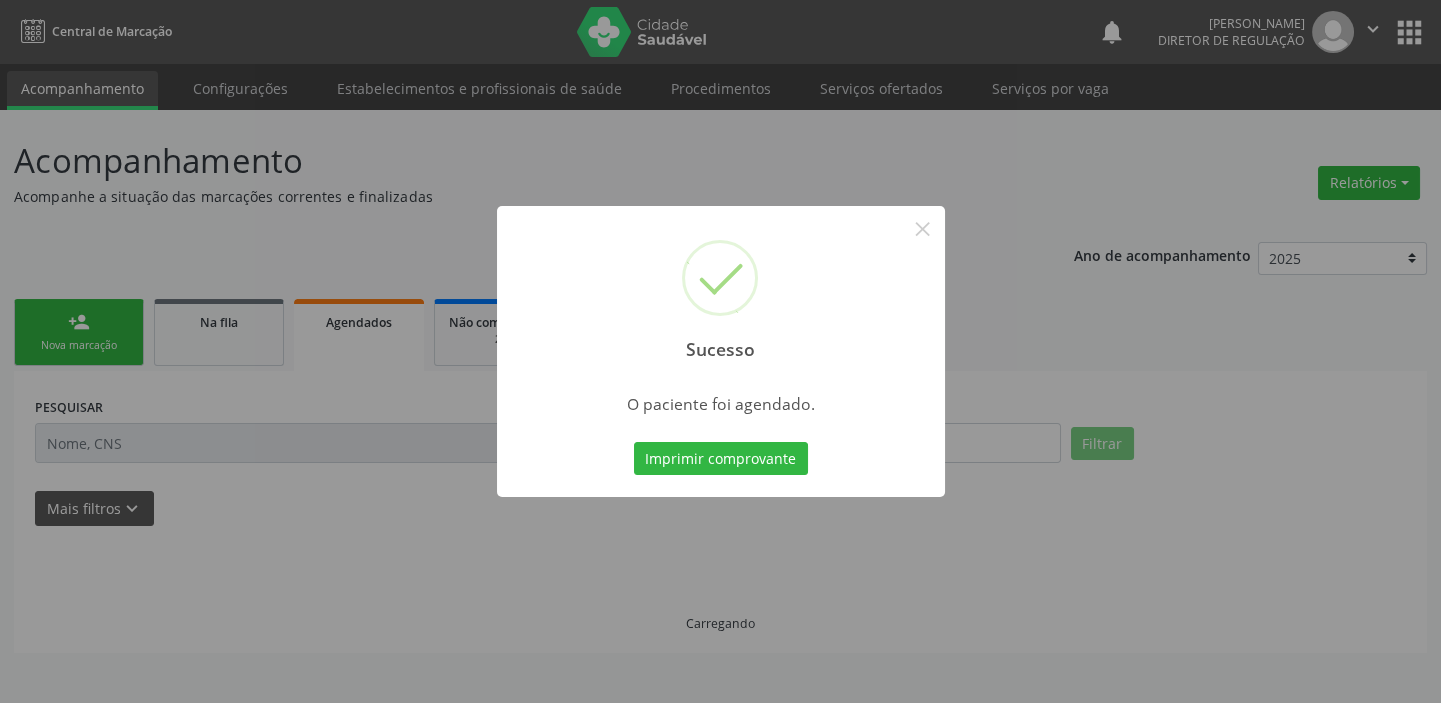 scroll, scrollTop: 0, scrollLeft: 0, axis: both 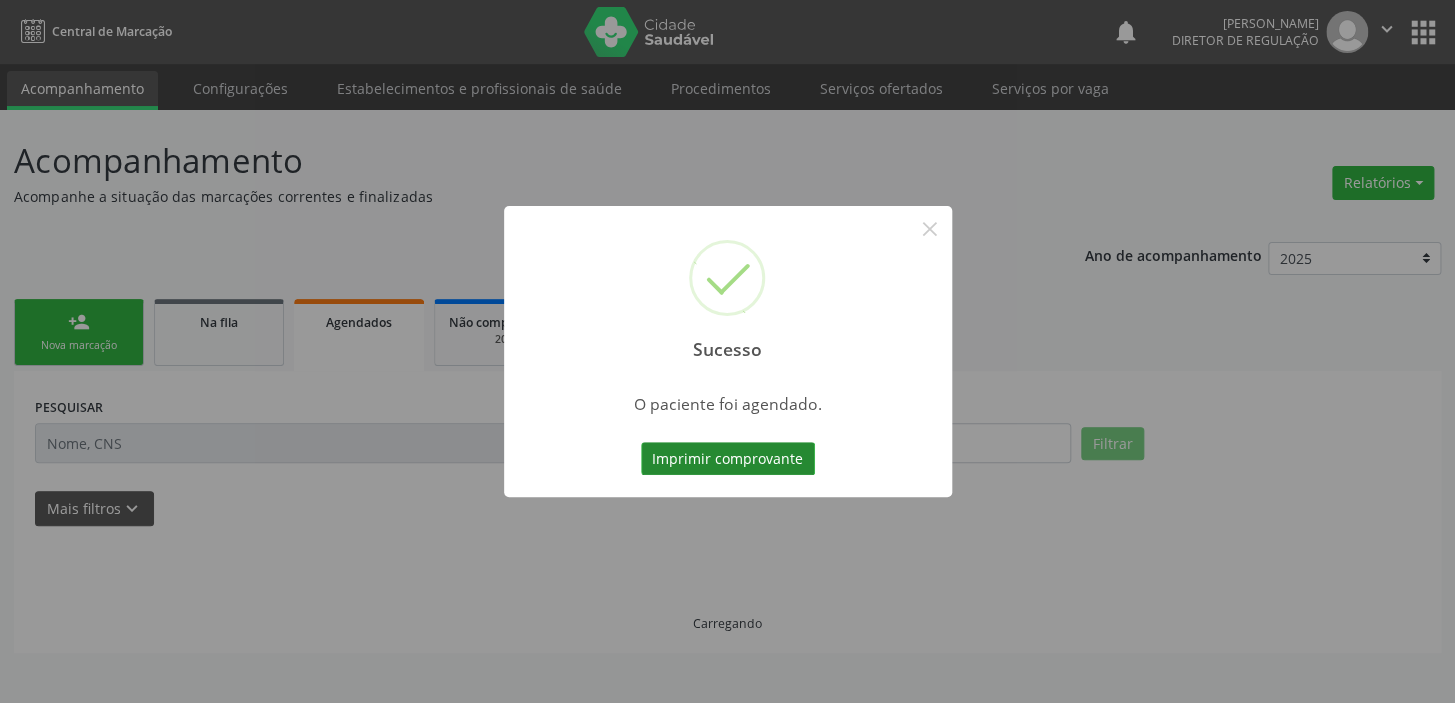 click on "Imprimir comprovante" at bounding box center (728, 459) 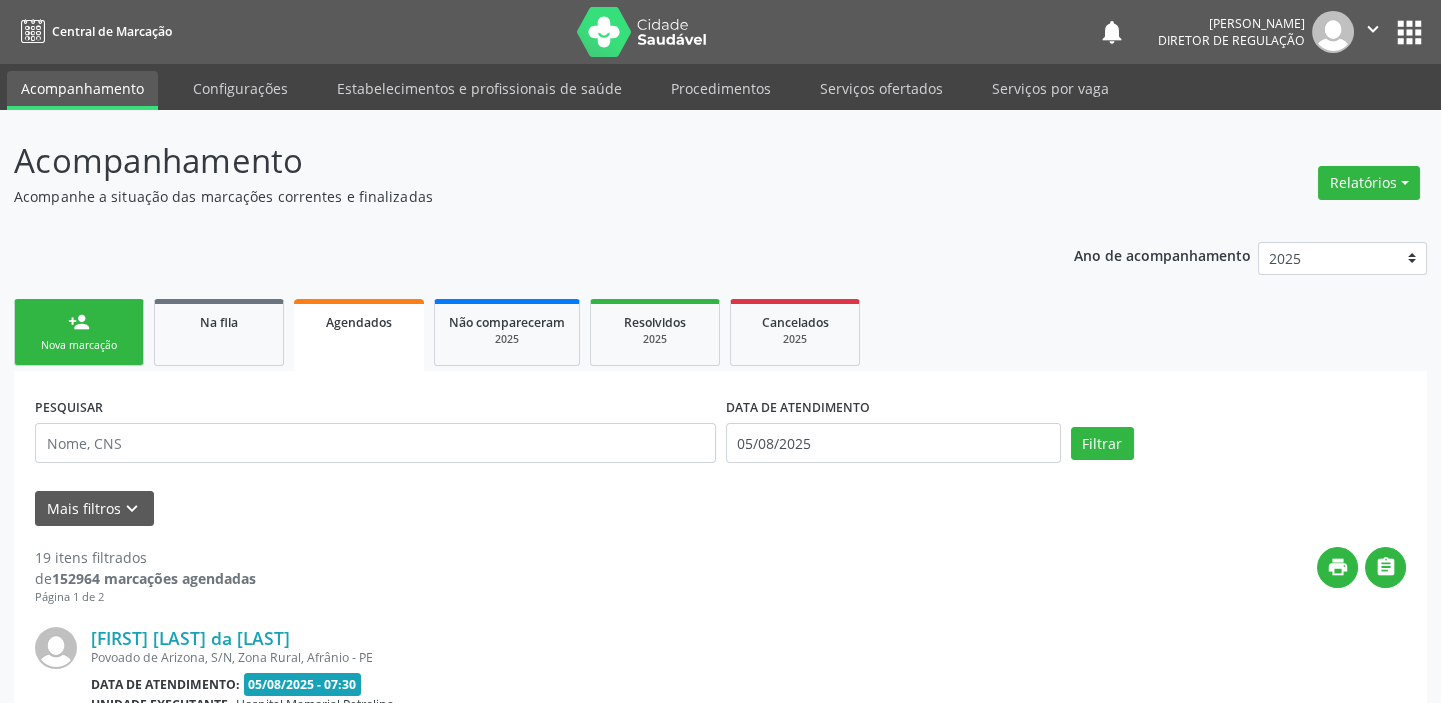 click on "Sucesso × O paciente foi agendado. Imprimir comprovante Cancel" at bounding box center (720, 351) 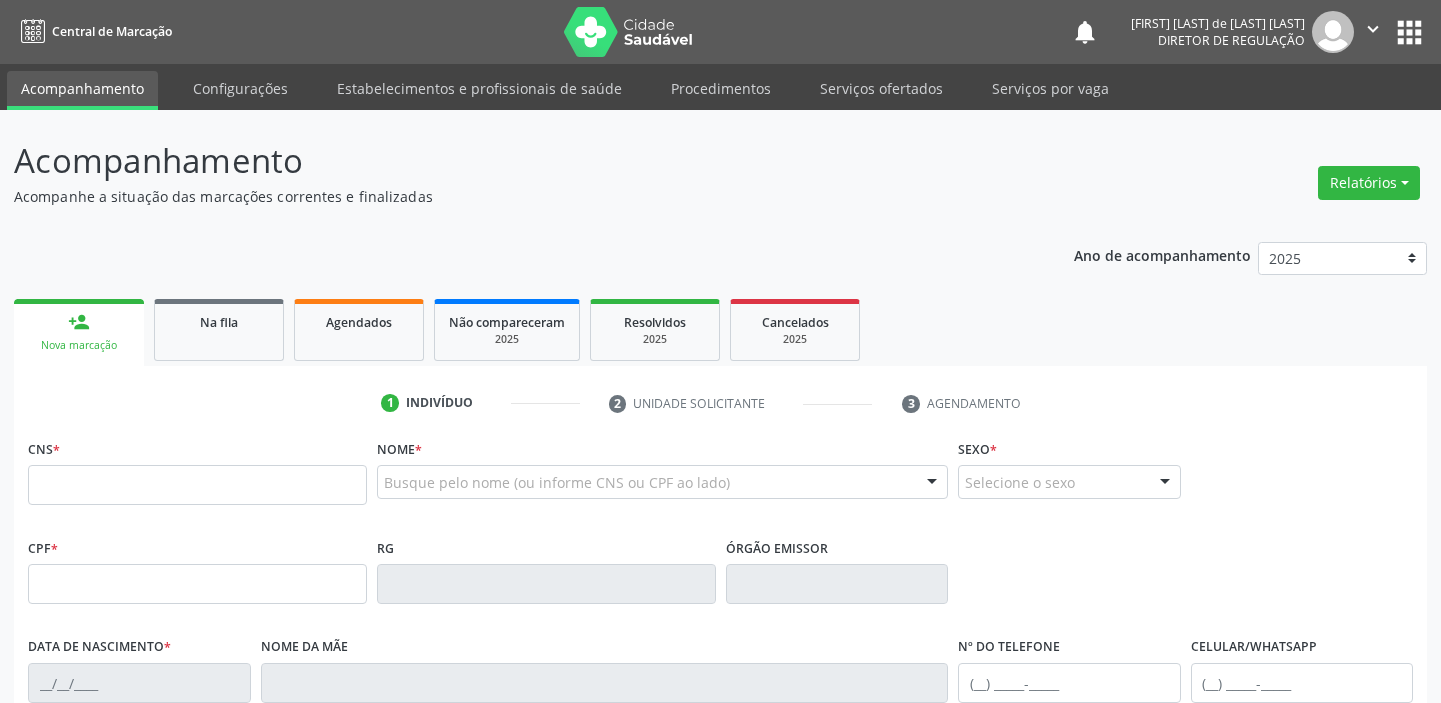 scroll, scrollTop: 0, scrollLeft: 0, axis: both 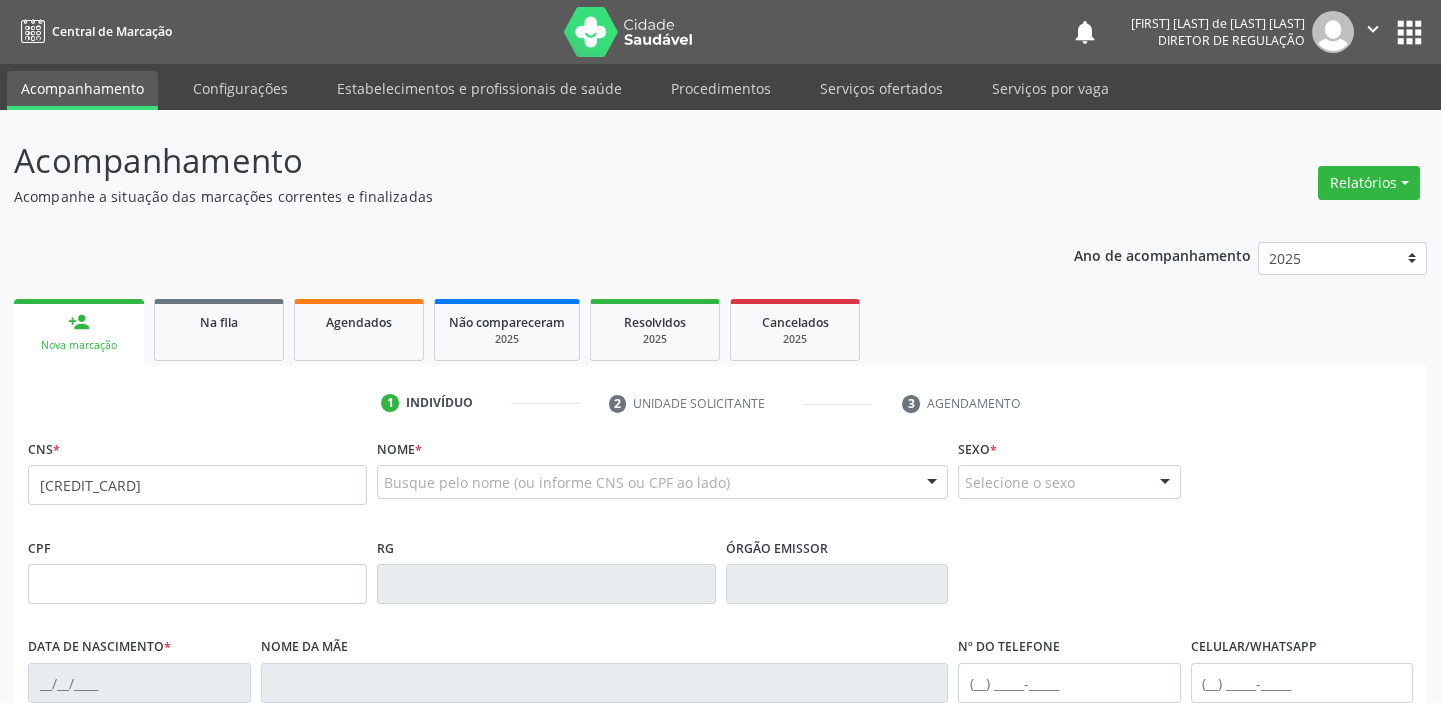 type on "[CREDIT_CARD]" 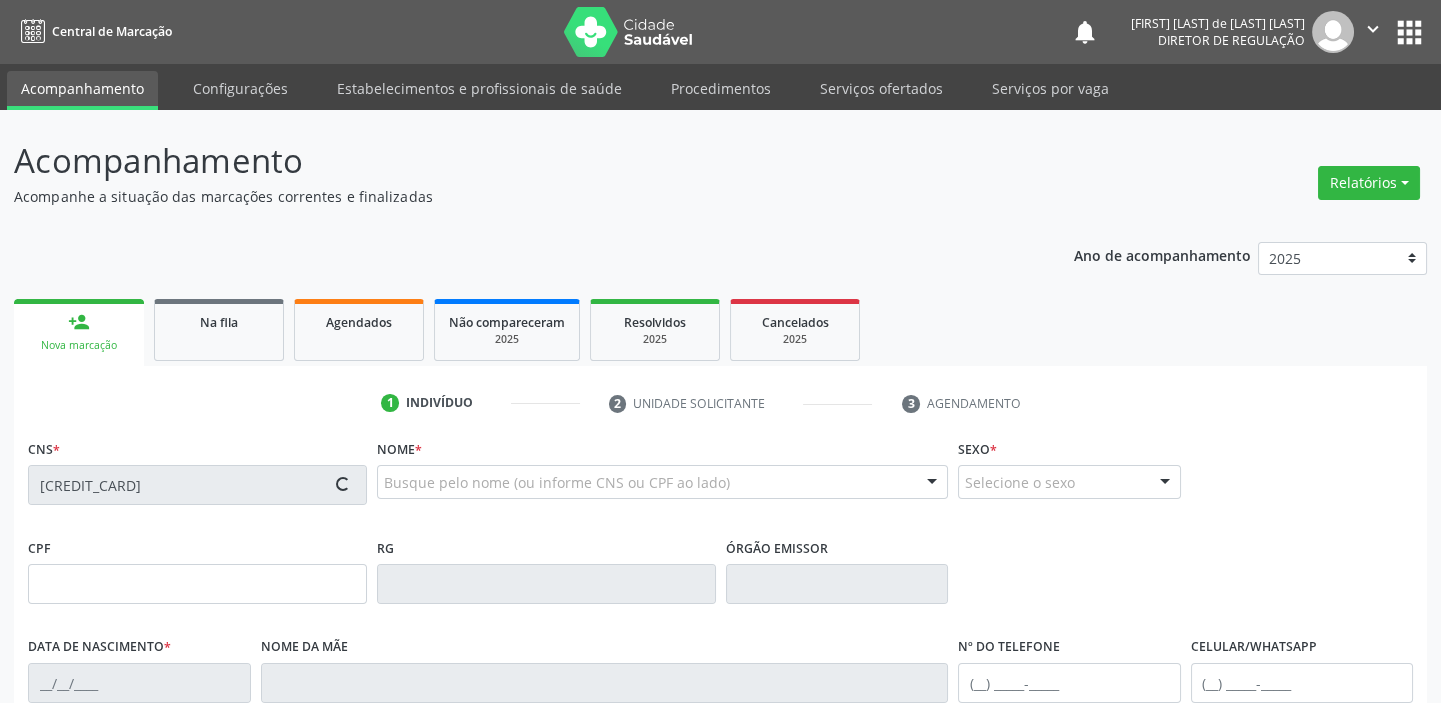 type on "[CPF]" 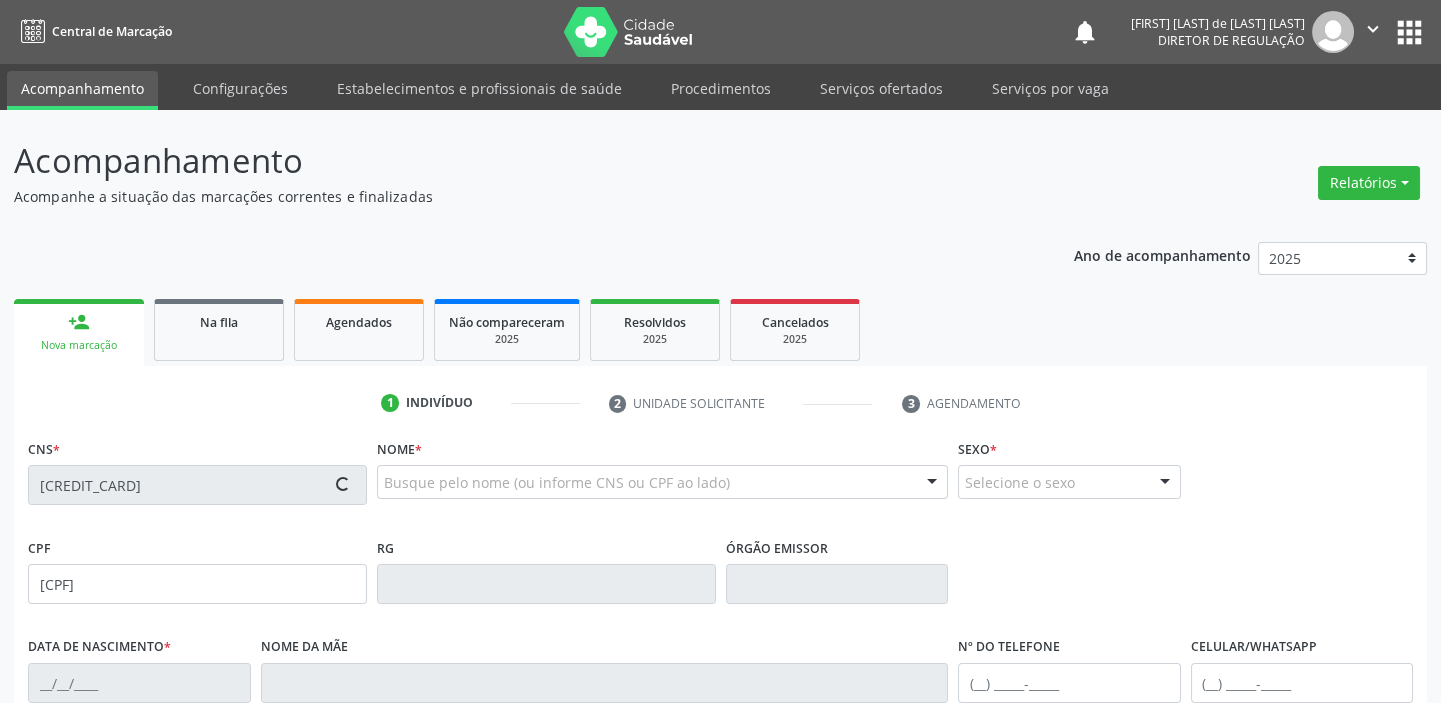 type on "[DATE]" 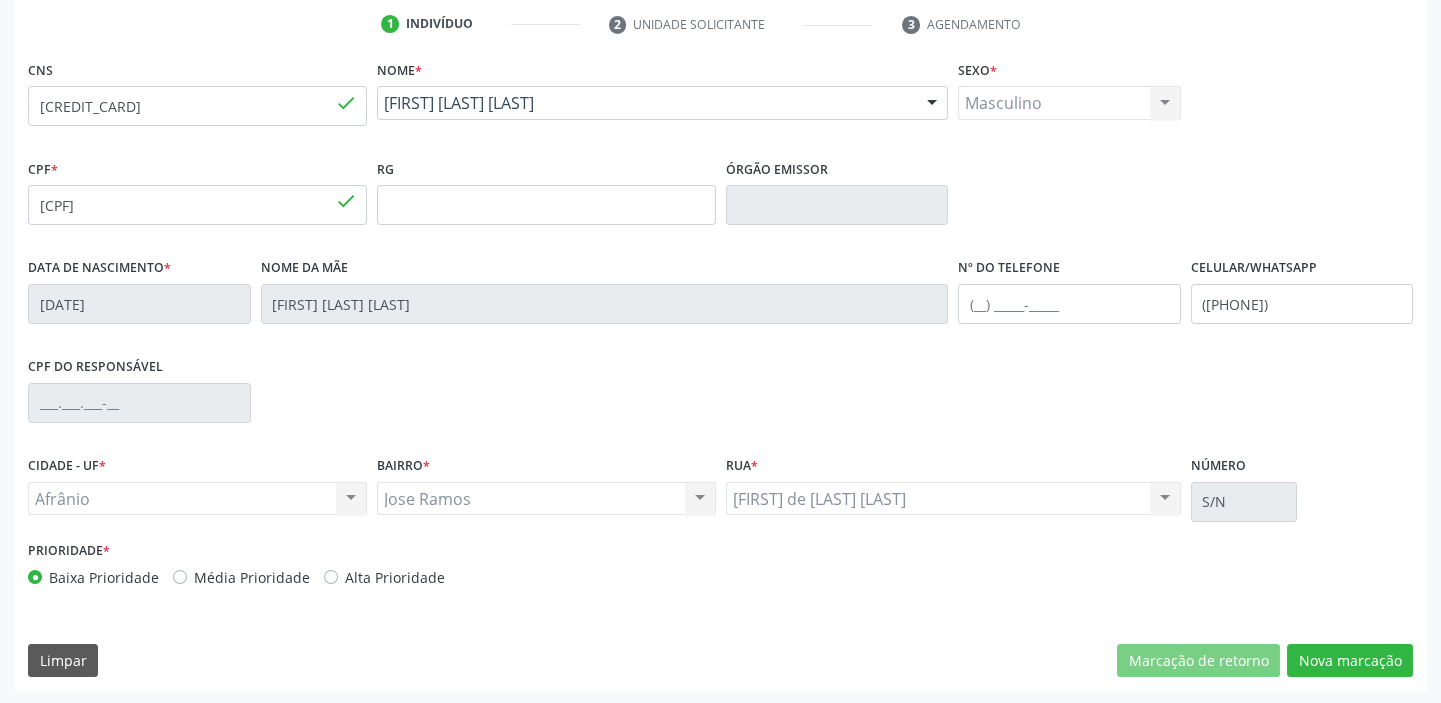 scroll, scrollTop: 380, scrollLeft: 0, axis: vertical 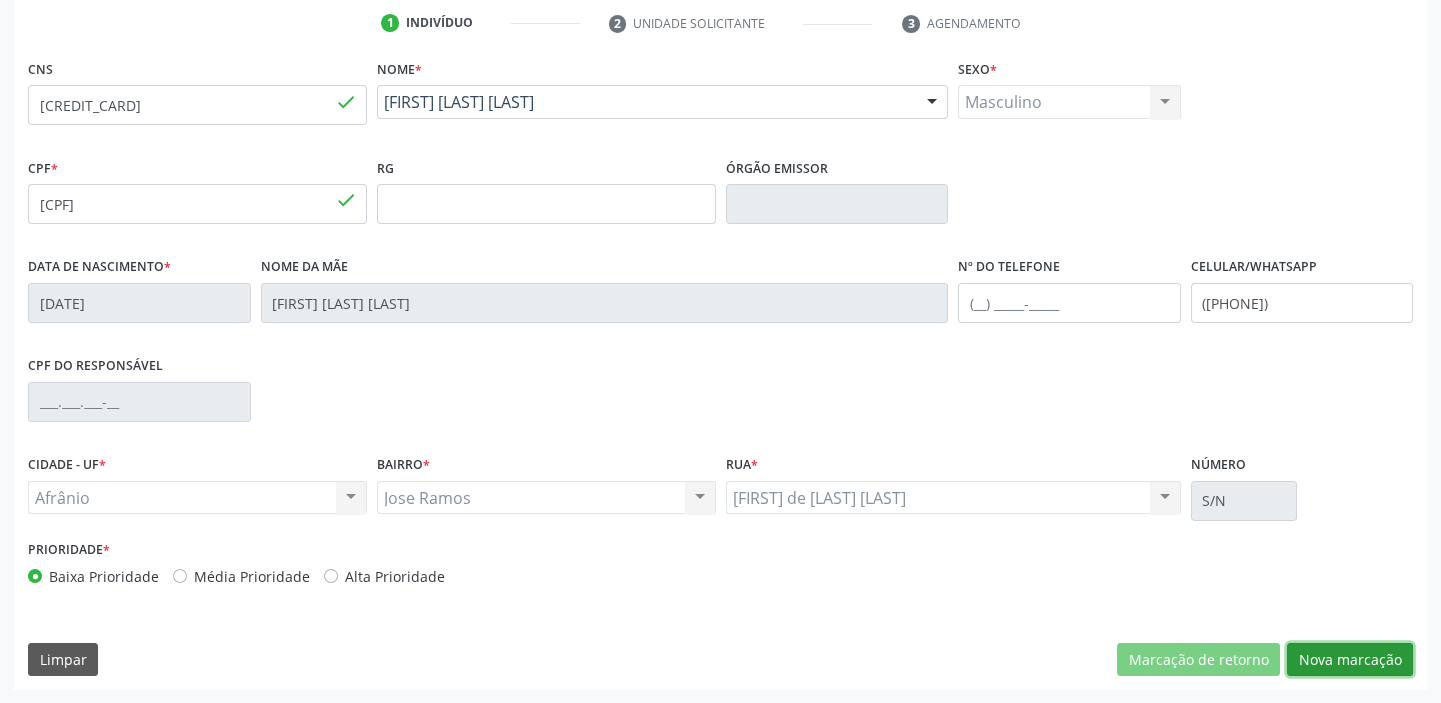 click on "Nova marcação" at bounding box center [1350, 660] 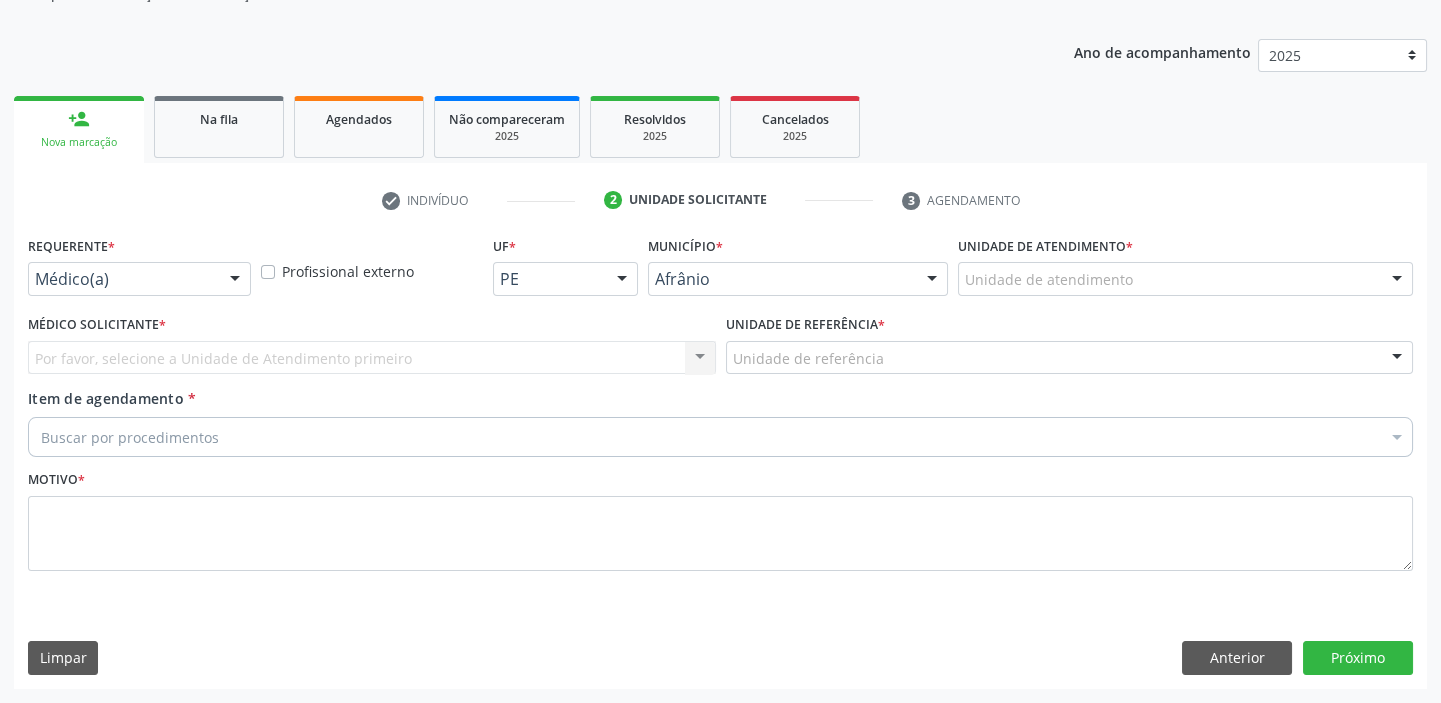 scroll, scrollTop: 201, scrollLeft: 0, axis: vertical 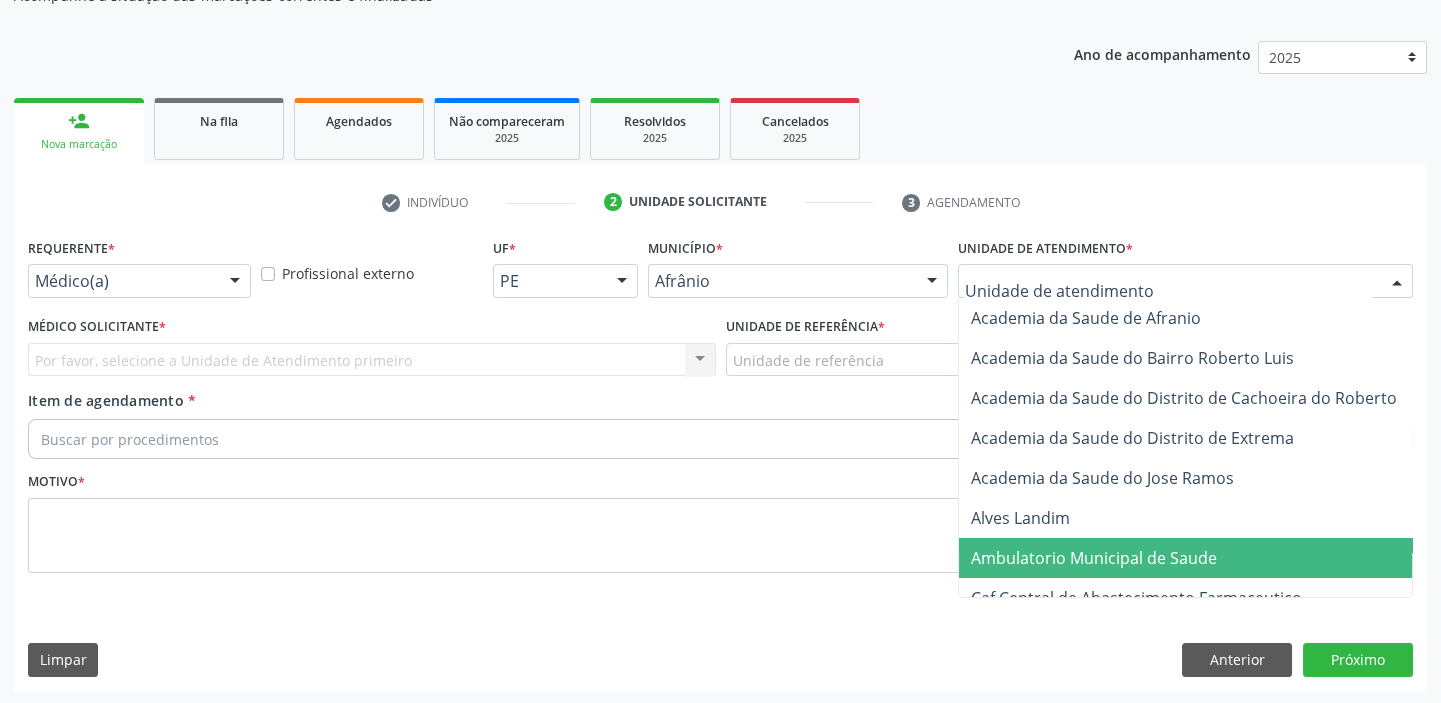 click on "Ambulatorio Municipal de Saude" at bounding box center (1094, 558) 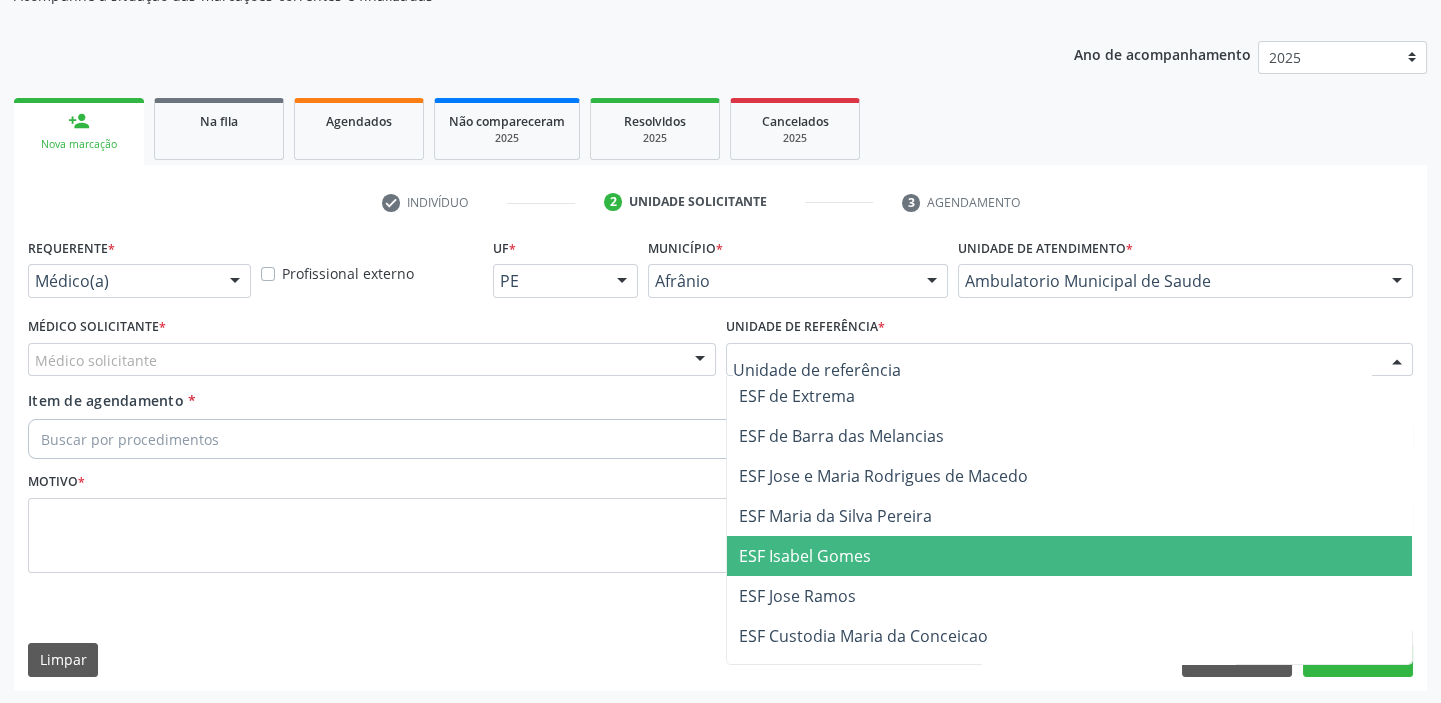 click on "ESF Isabel Gomes" at bounding box center (1070, 556) 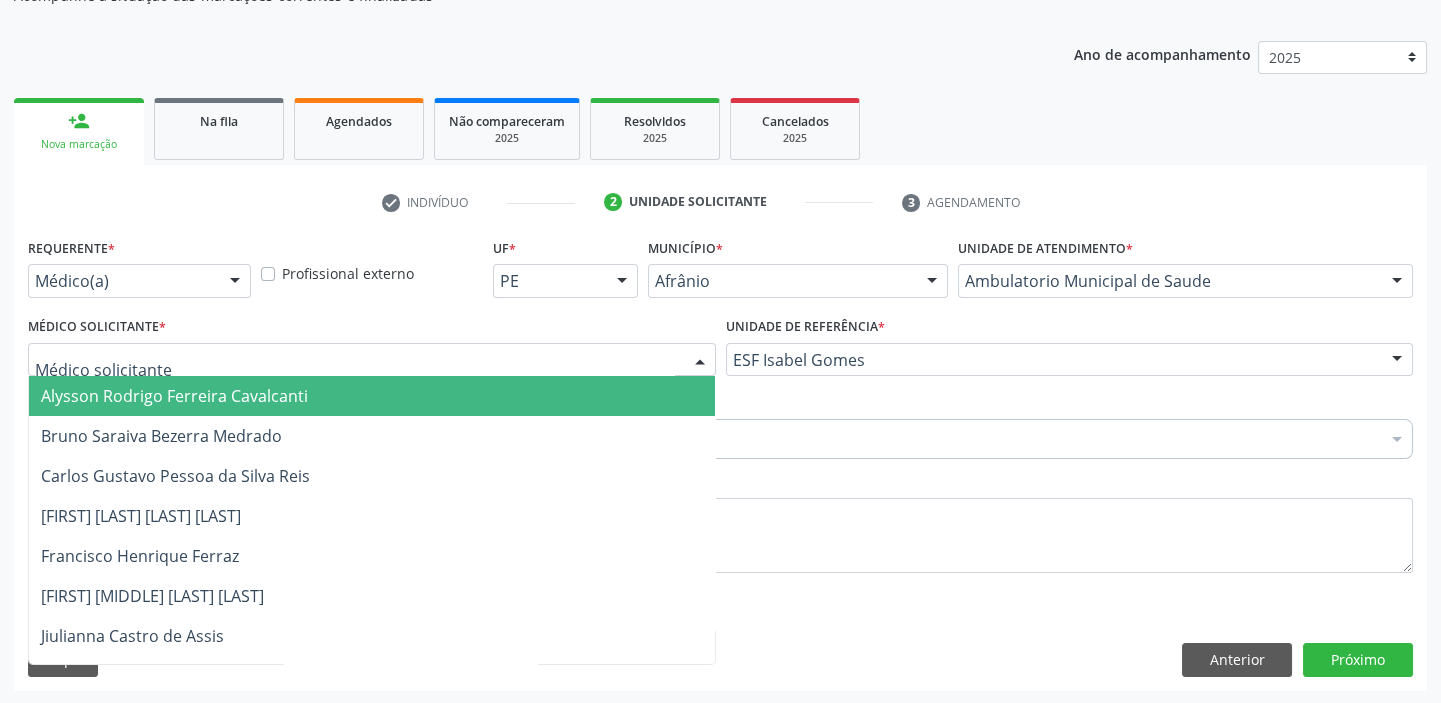 click on "Alysson Rodrigo Ferreira Cavalcanti" at bounding box center [372, 396] 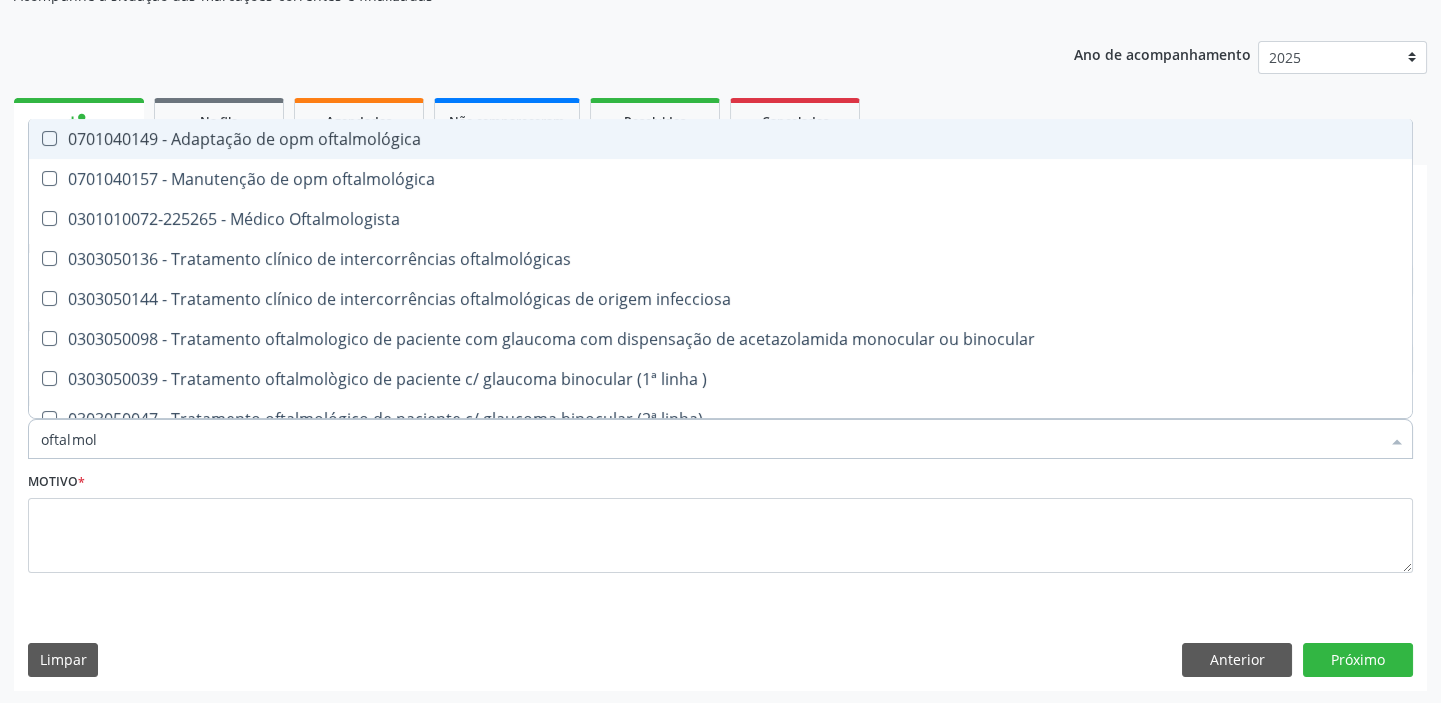 type on "oftalmolo" 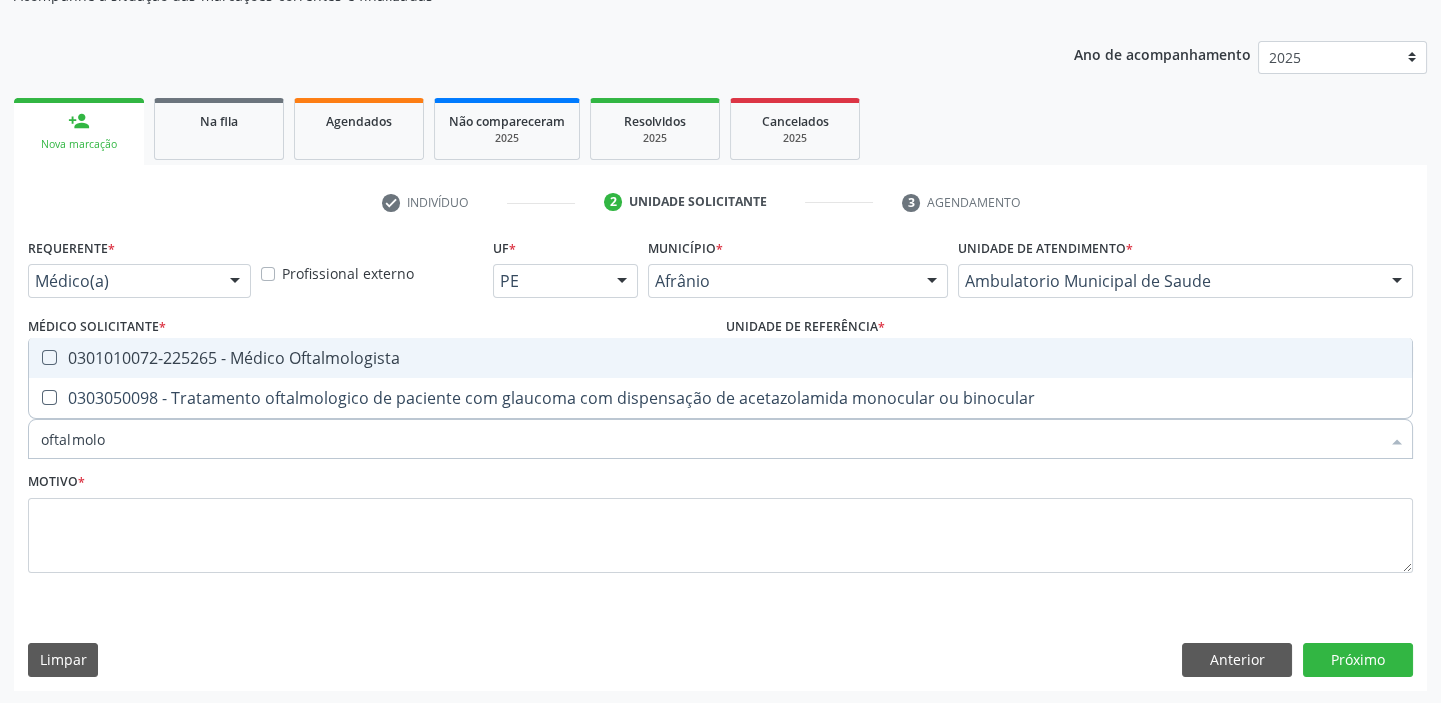 click on "0301010072-225265 - Médico Oftalmologista" at bounding box center [720, 358] 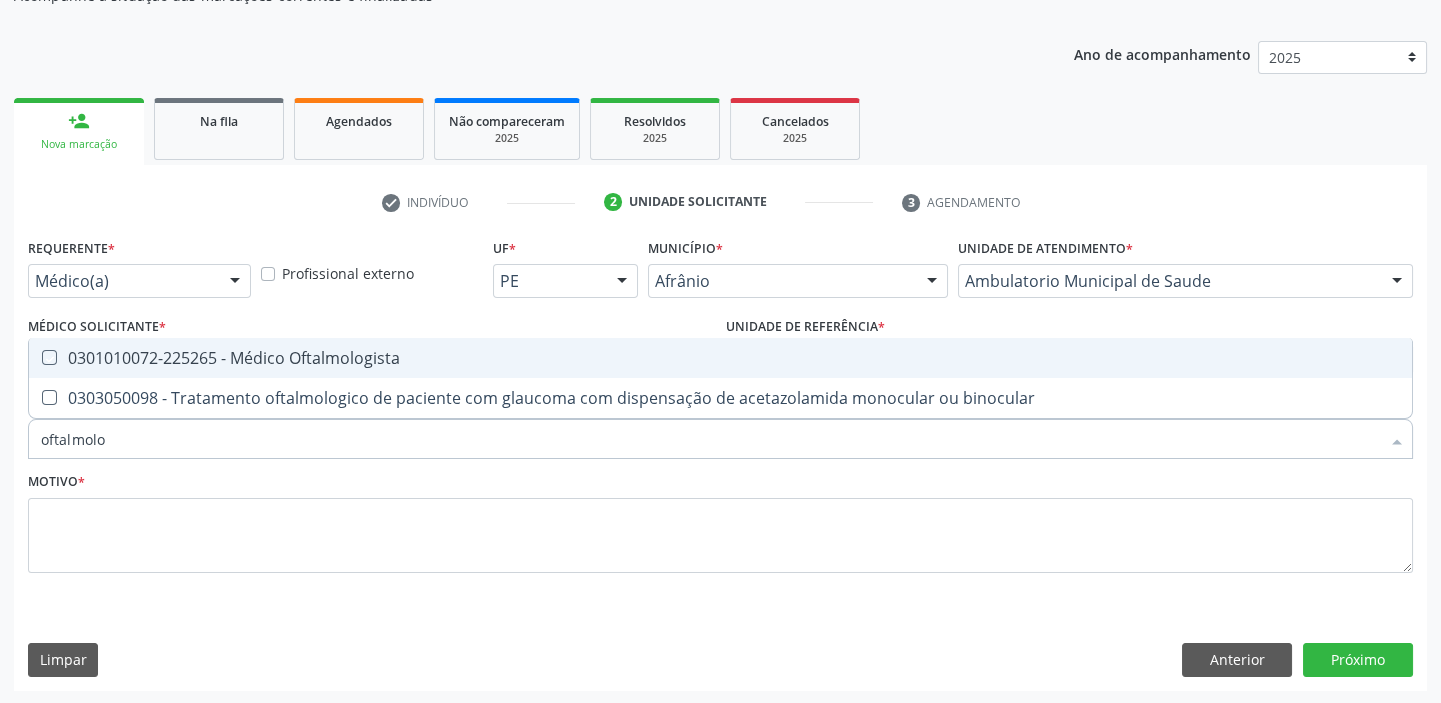 checkbox on "true" 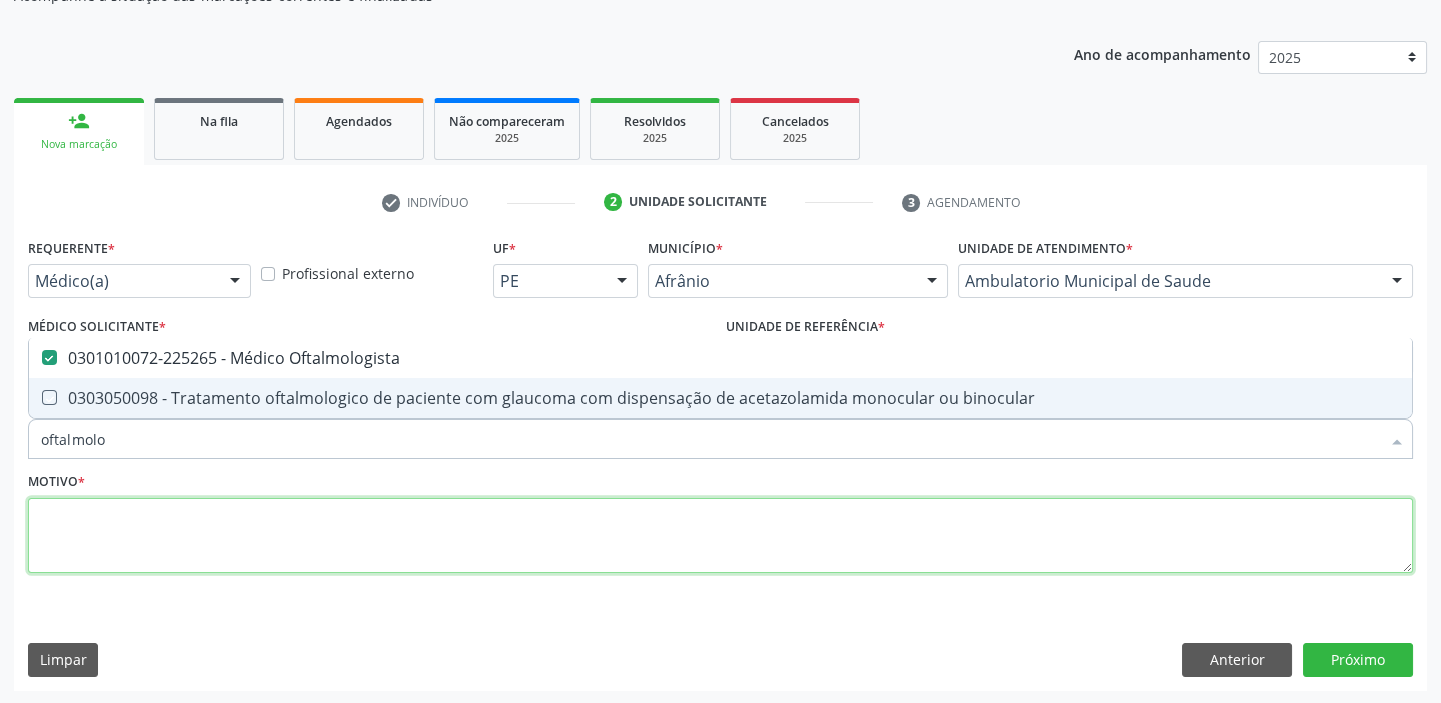 click at bounding box center [720, 536] 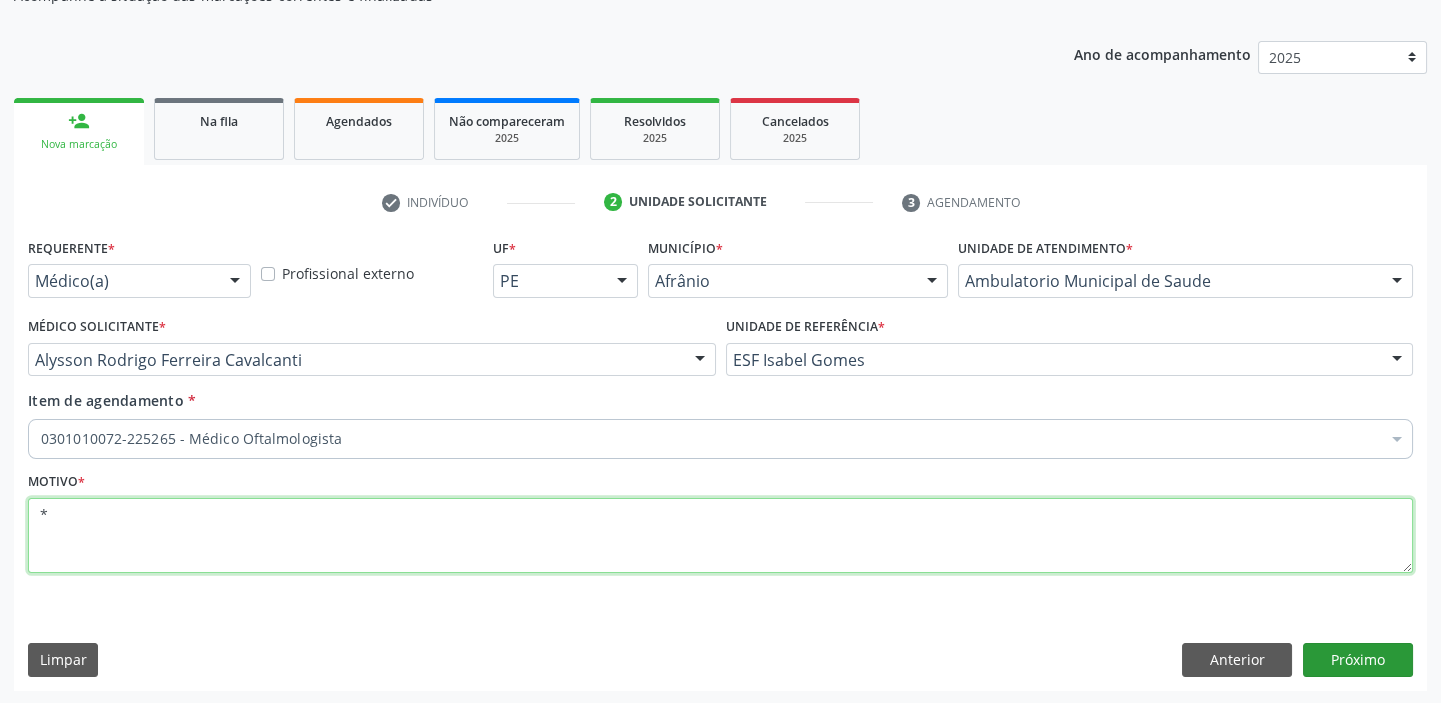 type on "*" 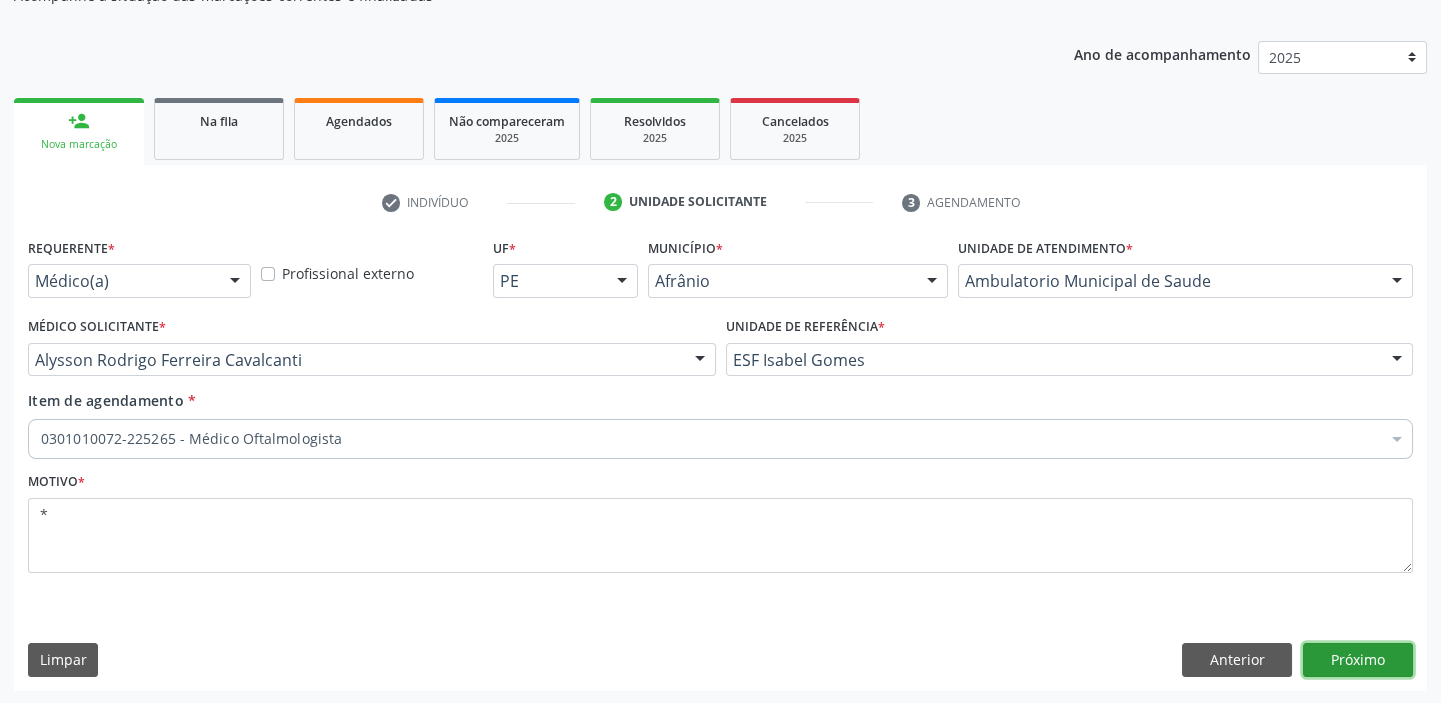 click on "Próximo" at bounding box center [1358, 660] 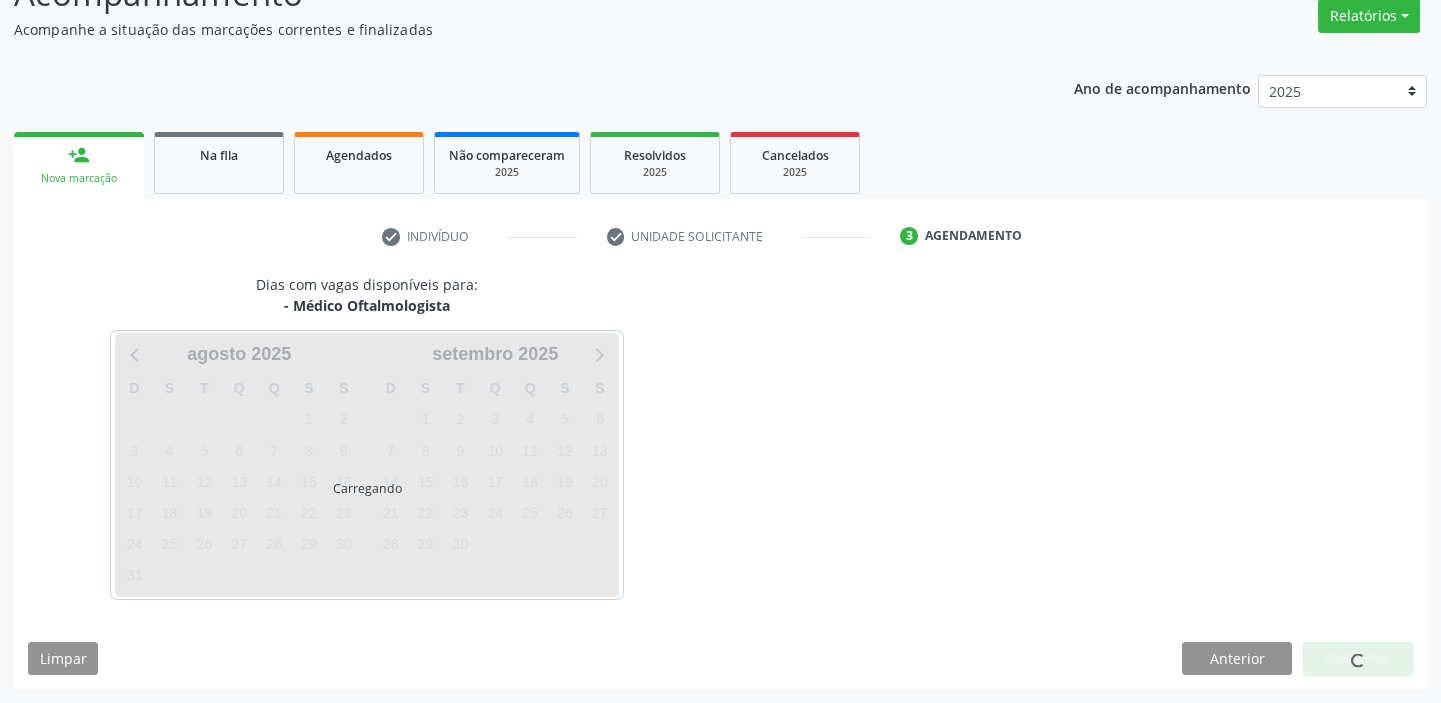 scroll, scrollTop: 166, scrollLeft: 0, axis: vertical 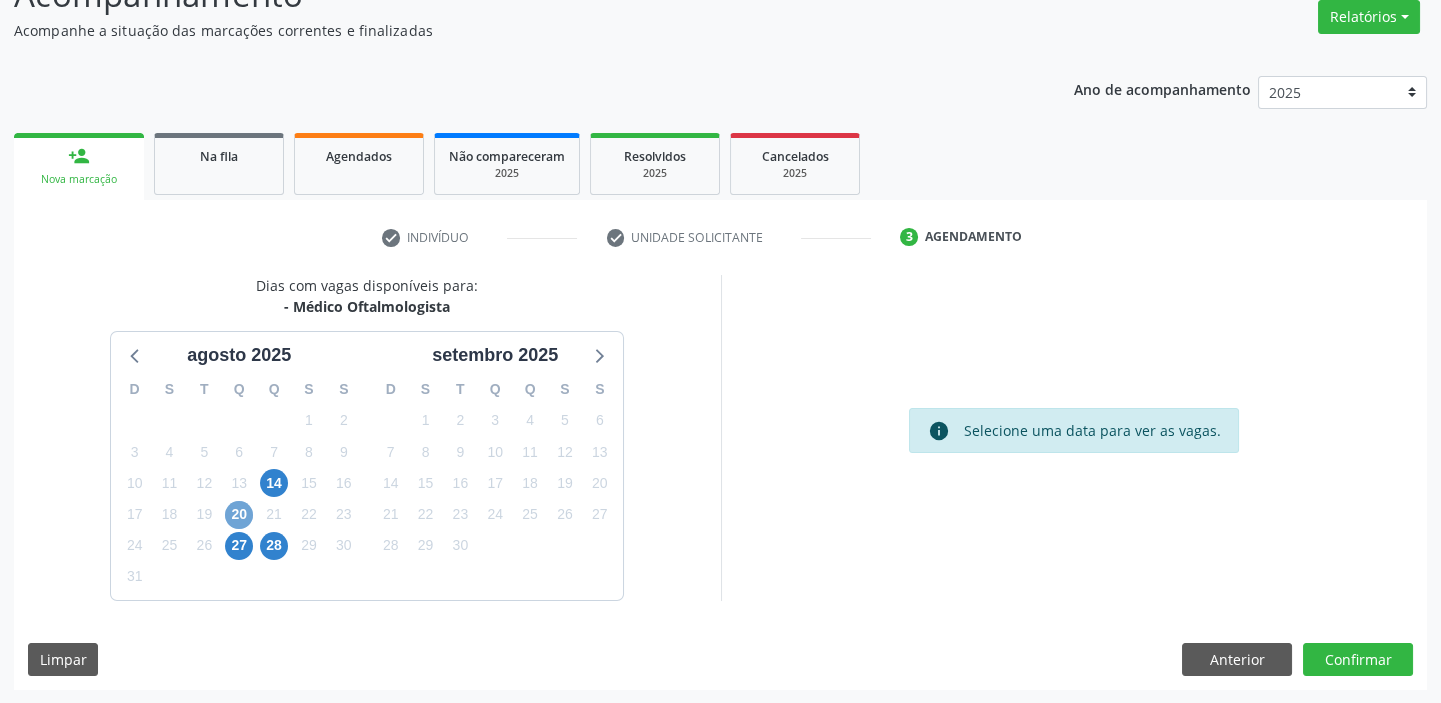 click on "20" at bounding box center (239, 515) 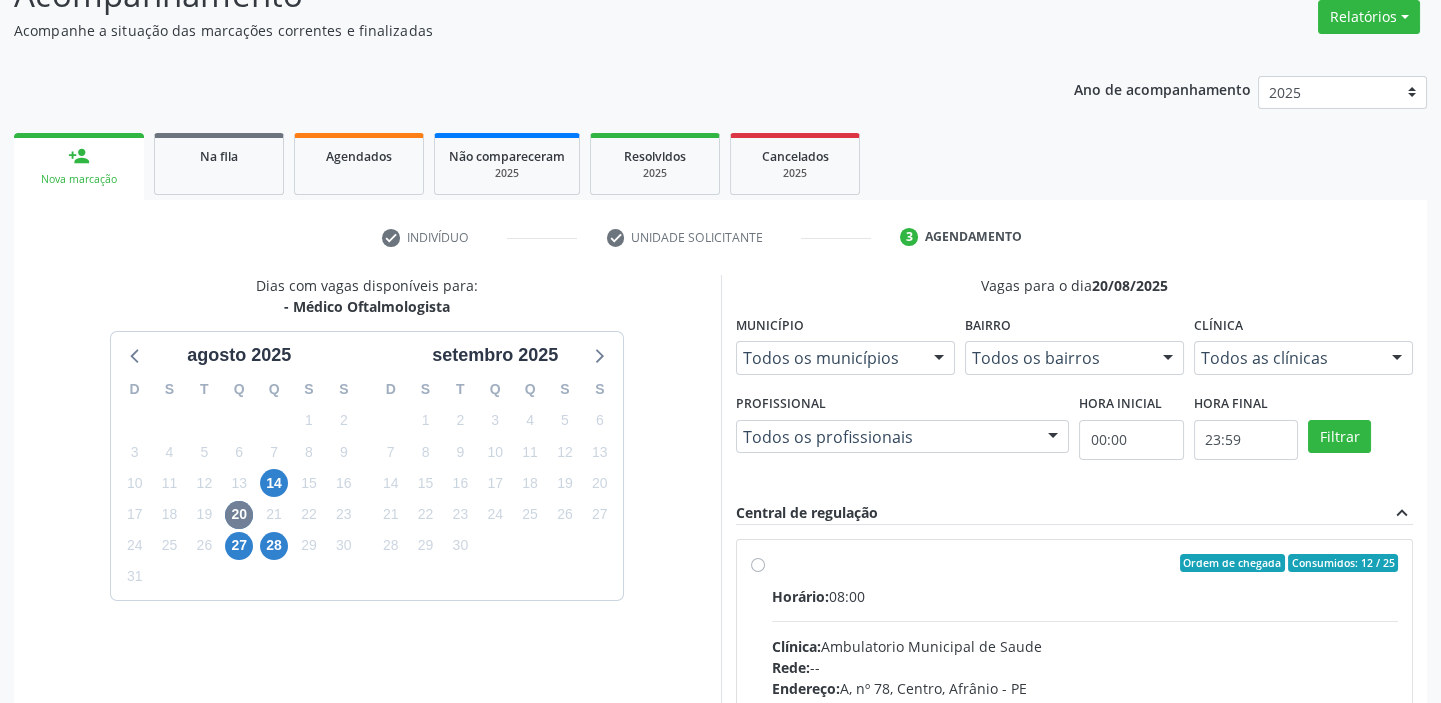 click on "Horário:   08:00
Clínica:  Ambulatorio Municipal de Saude
Rede:
--
Endereço:   A, nº 78, Centro, Afrânio - PE
Telefone:   --
Profissional:
--
Informações adicionais sobre o atendimento
Idade de atendimento:
Sem restrição
Gênero(s) atendido(s):
Sem restrição
Informações adicionais:
--" at bounding box center (1085, 723) 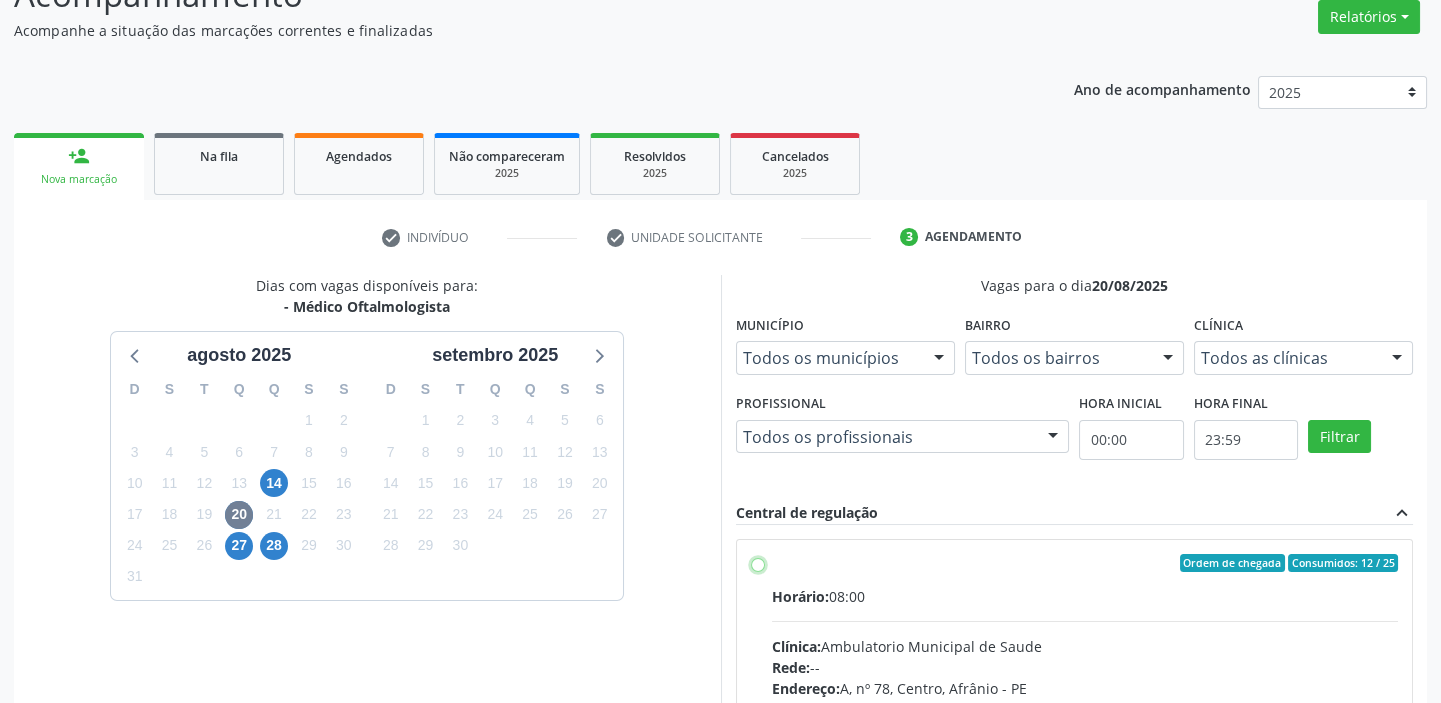 click on "Ordem de chegada
Consumidos: 12 / 25
Horário:   08:00
Clínica:  Ambulatorio Municipal de Saude
Rede:
--
Endereço:   A, nº 78, Centro, Afrânio - PE
Telefone:   --
Profissional:
--
Informações adicionais sobre o atendimento
Idade de atendimento:
Sem restrição
Gênero(s) atendido(s):
Sem restrição
Informações adicionais:
--" at bounding box center (758, 563) 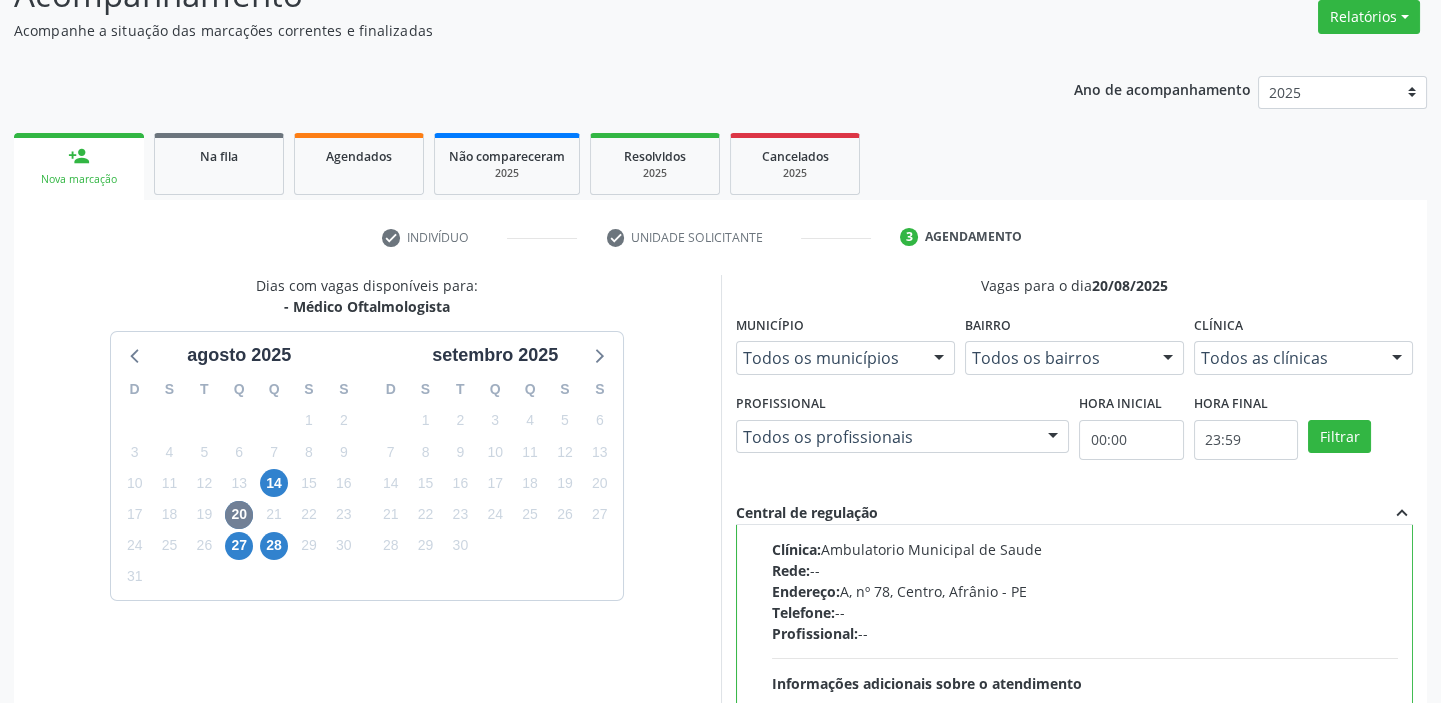 scroll, scrollTop: 99, scrollLeft: 0, axis: vertical 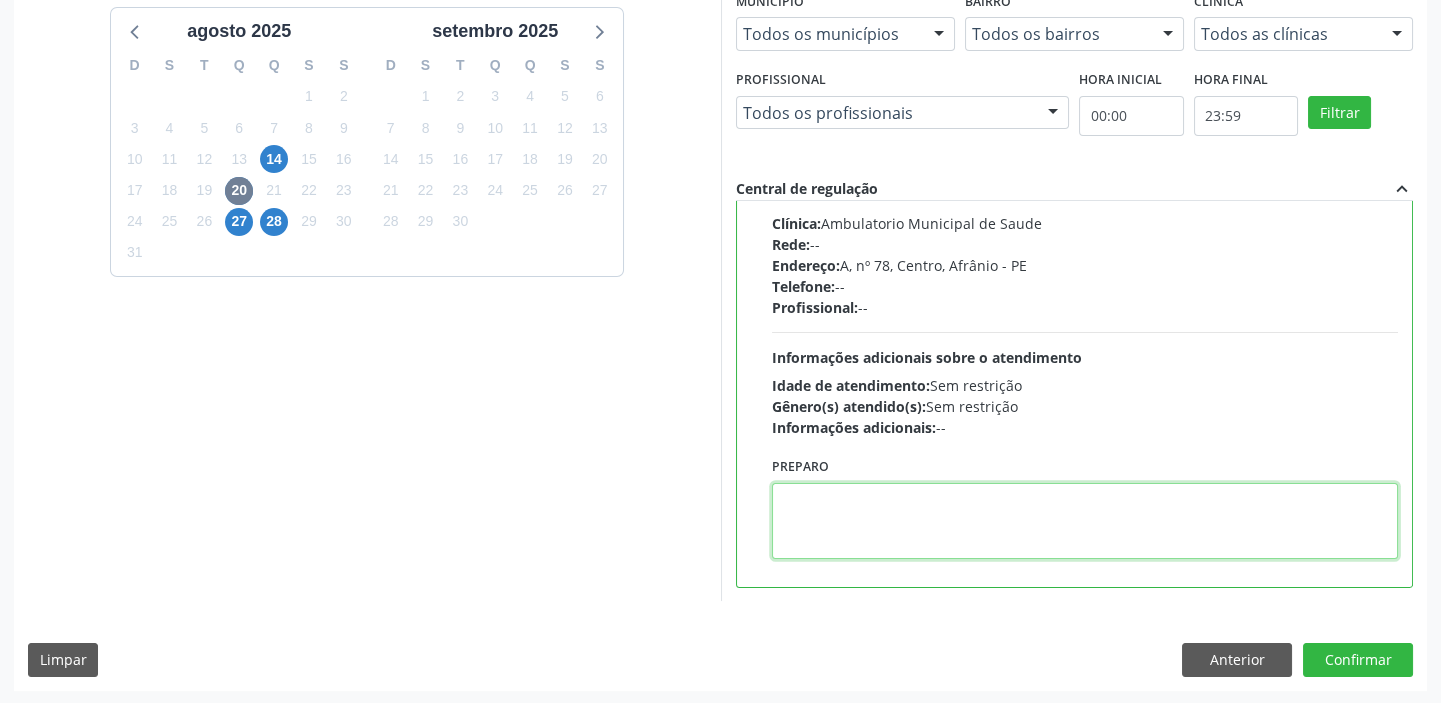 click at bounding box center [1085, 521] 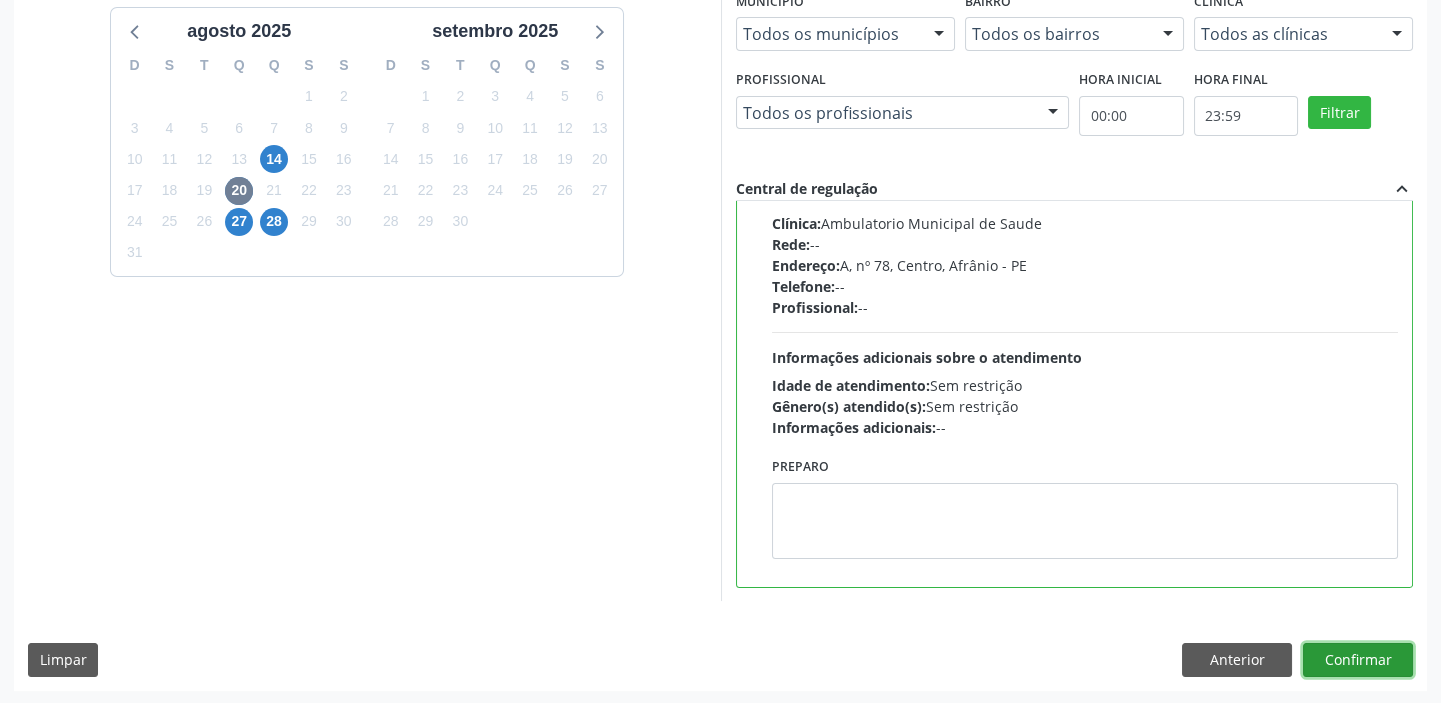 click on "Confirmar" at bounding box center [1358, 660] 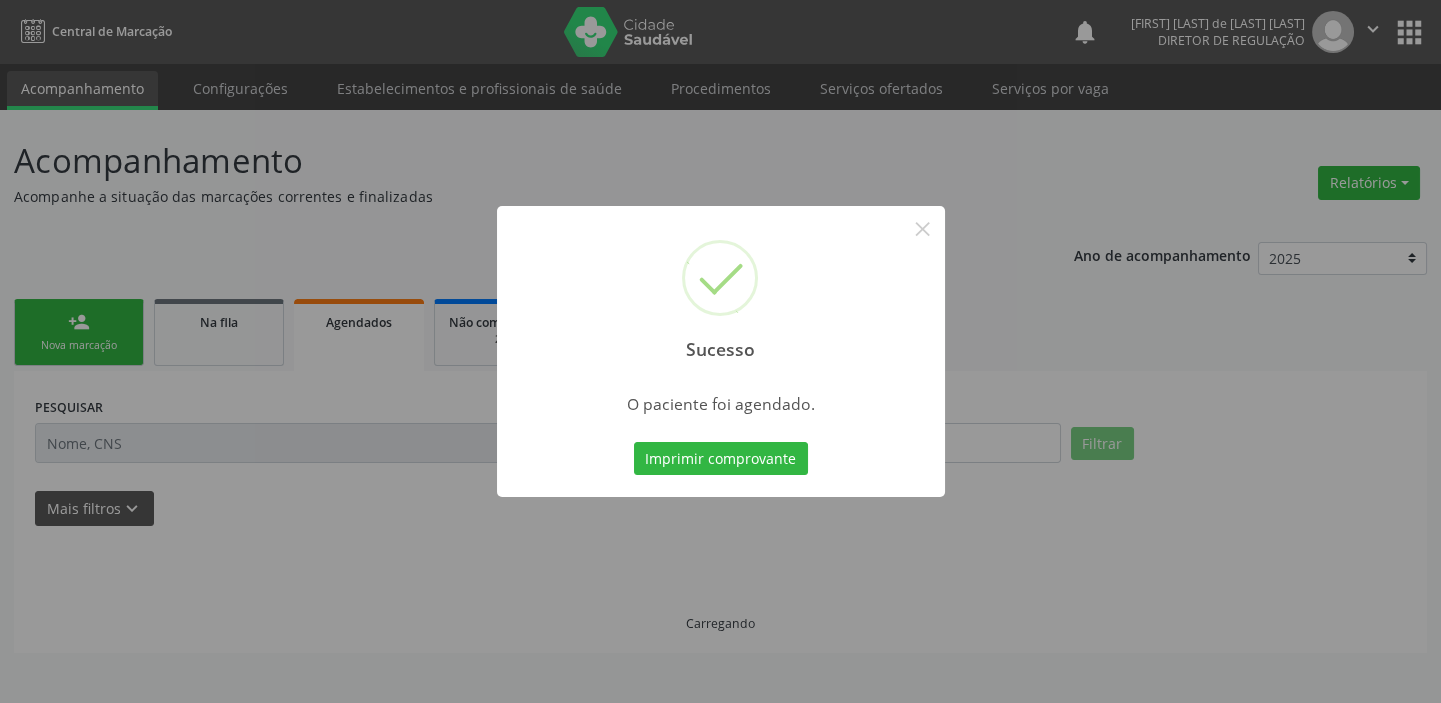 scroll, scrollTop: 0, scrollLeft: 0, axis: both 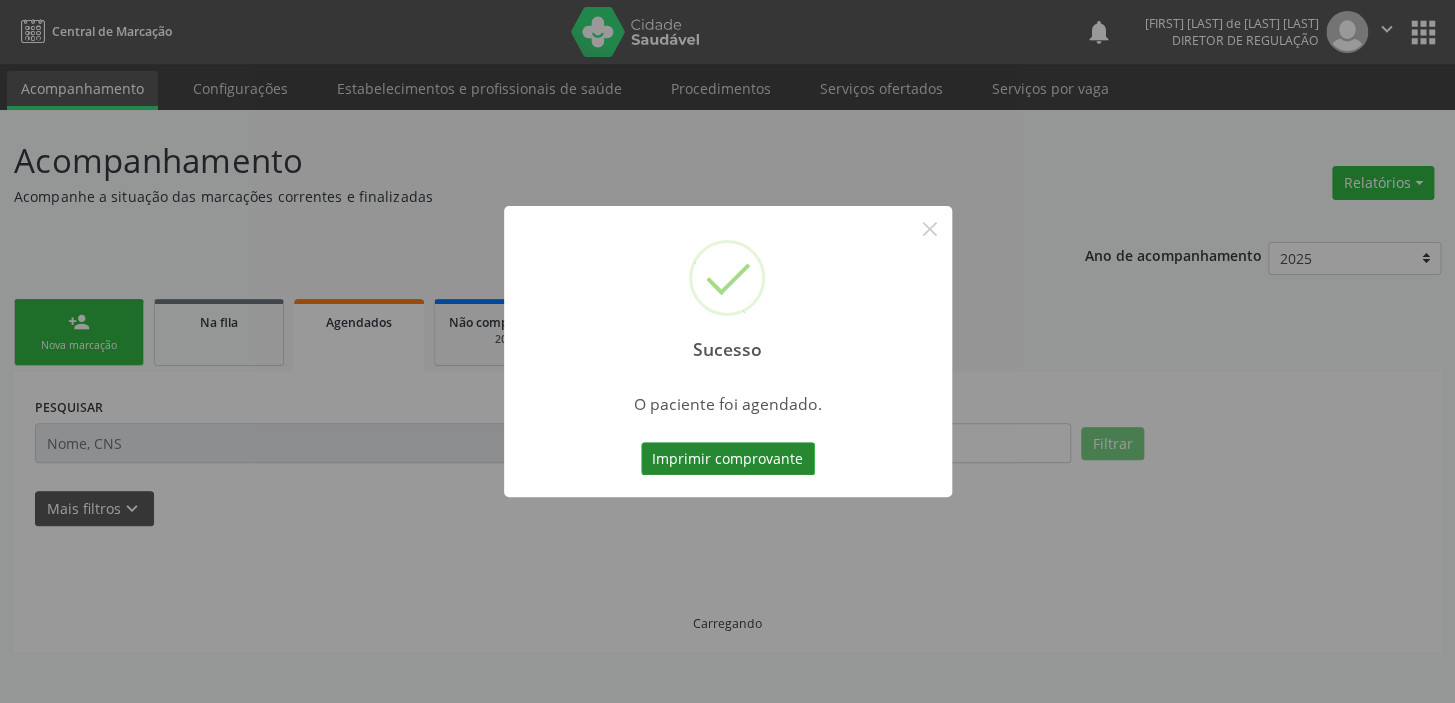 click on "Imprimir comprovante" at bounding box center [728, 459] 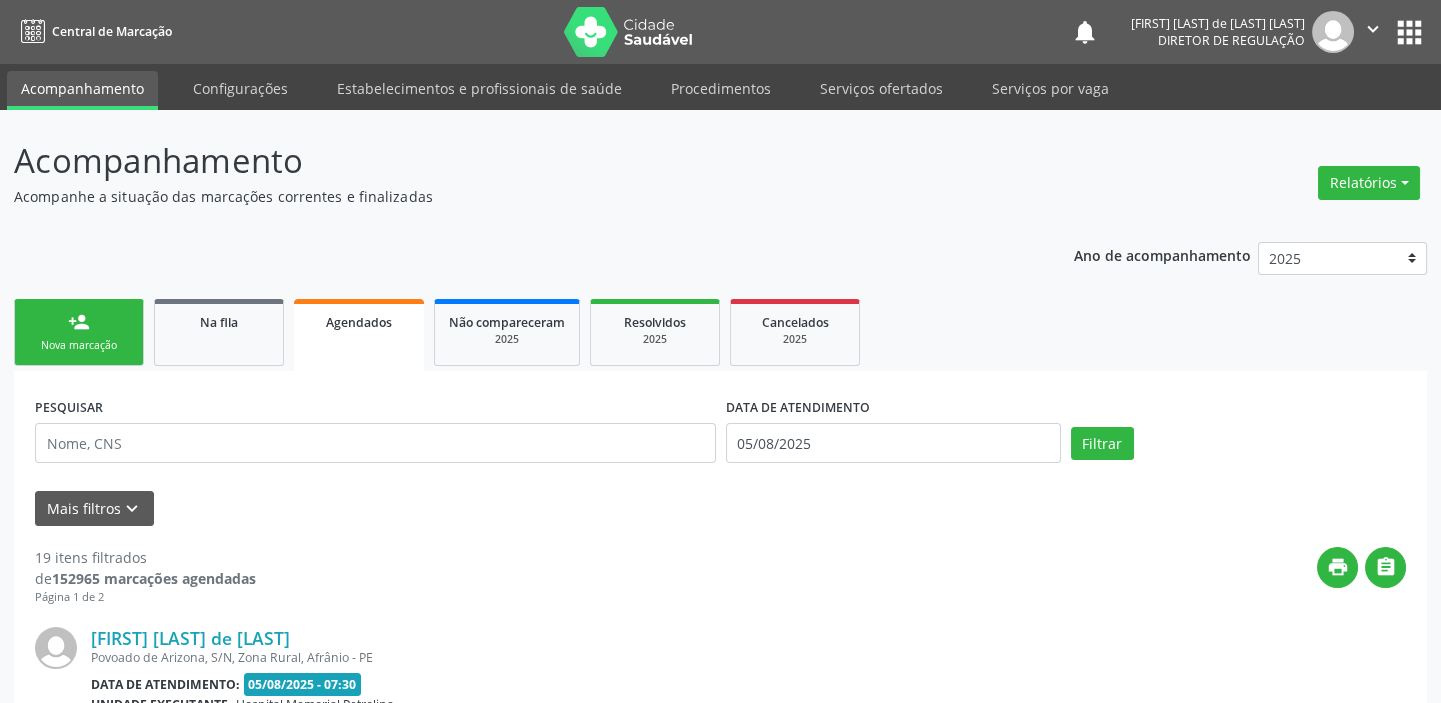 click on "person_add" at bounding box center (79, 322) 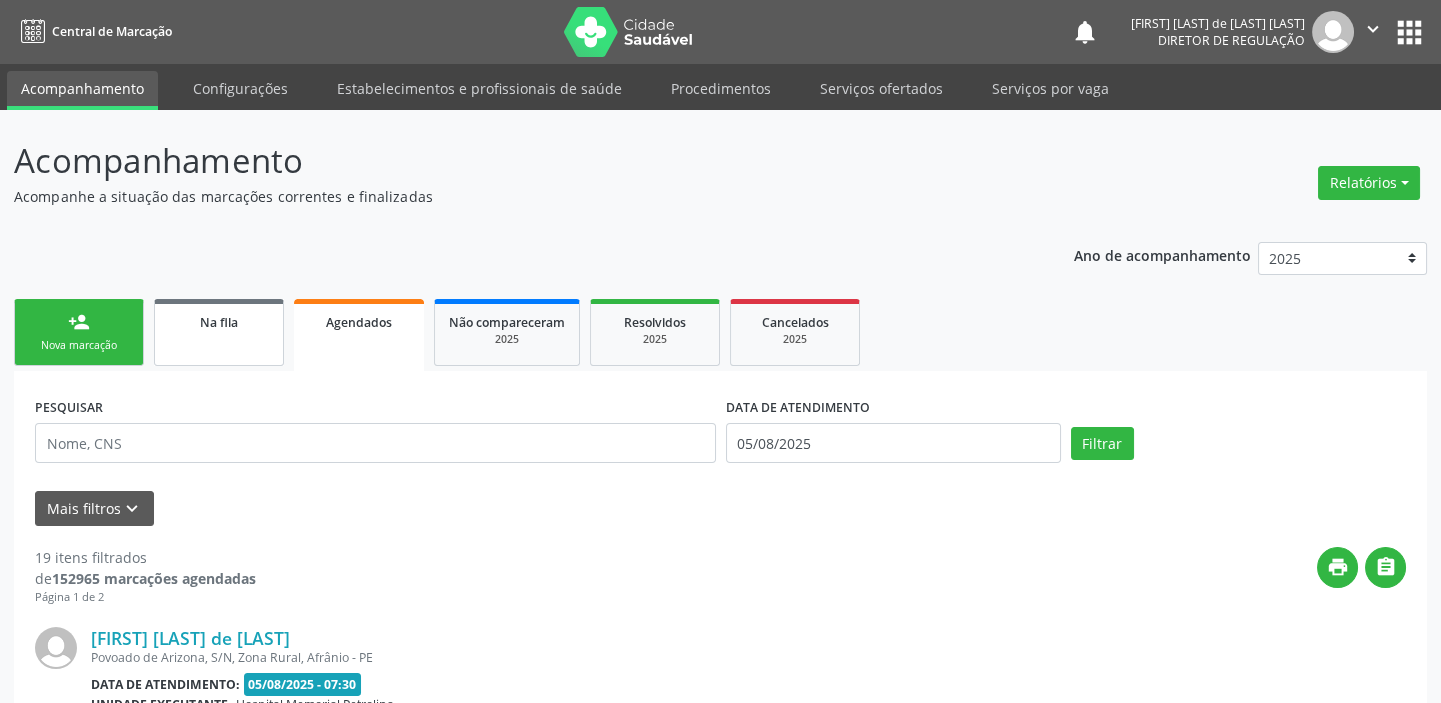 click on "Na fila" at bounding box center [219, 322] 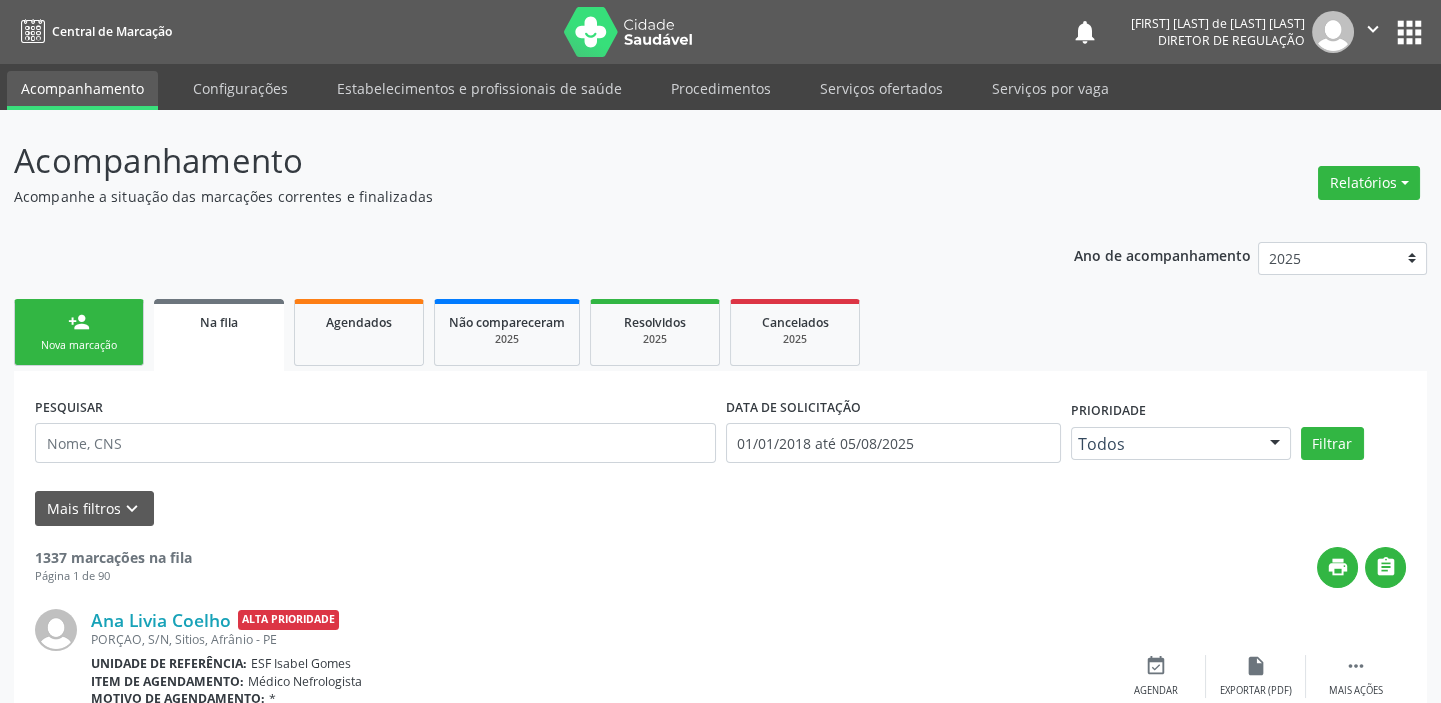 click on "Na fila" at bounding box center [219, 335] 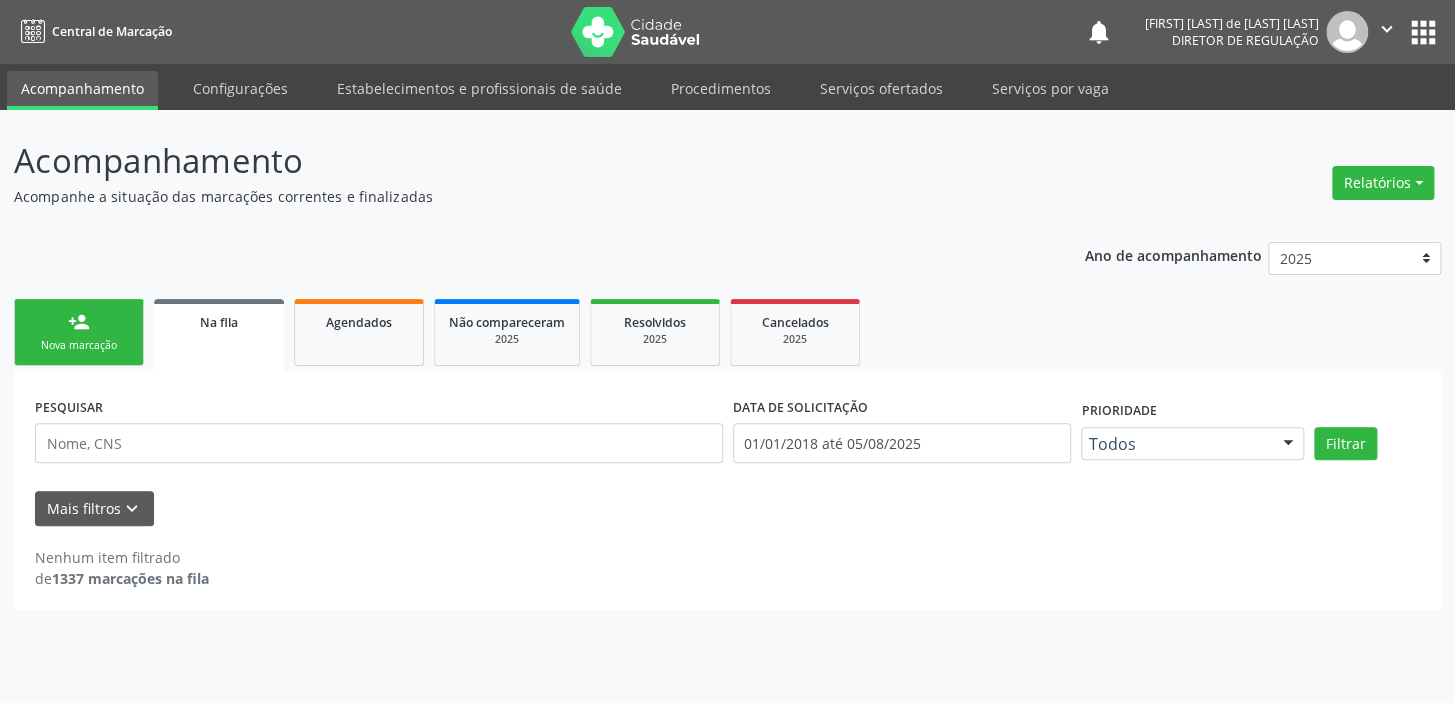 click on "Na fila" at bounding box center [219, 335] 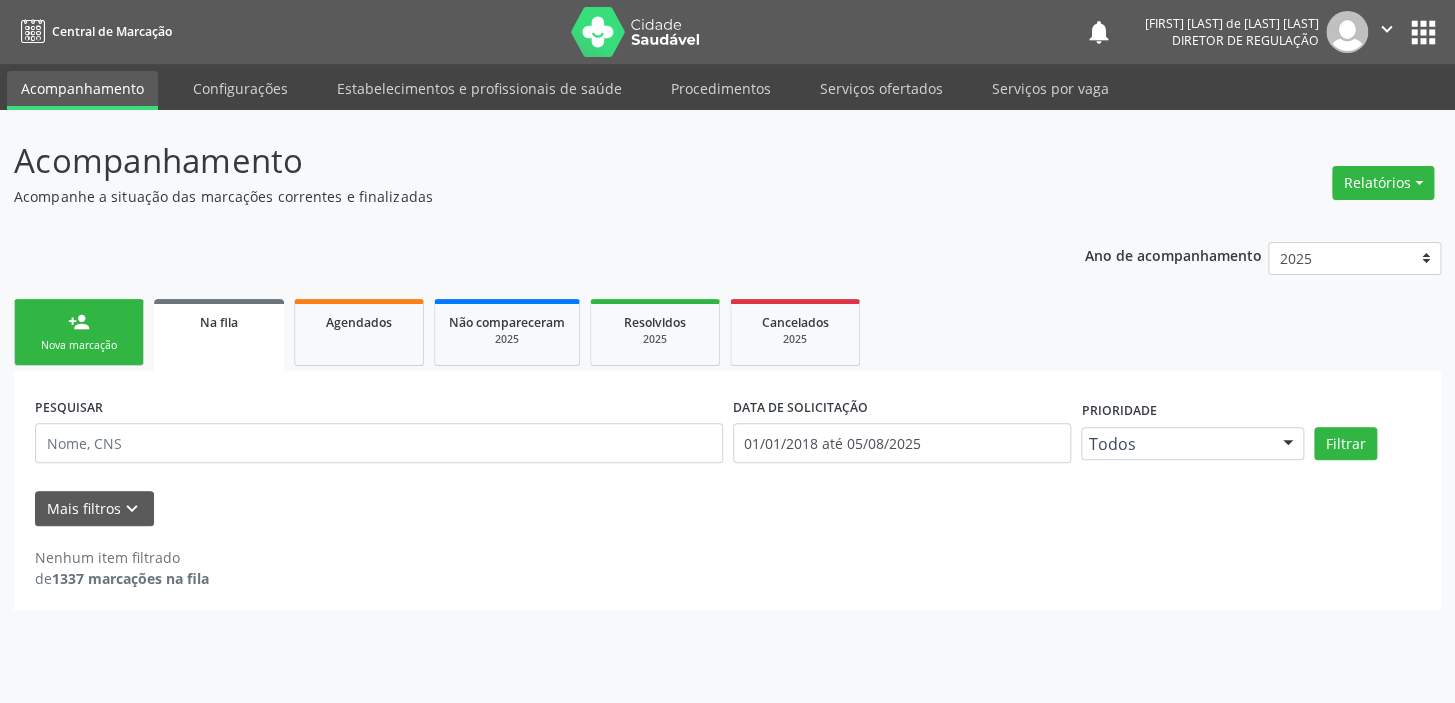 click on "Nova marcação" at bounding box center (79, 345) 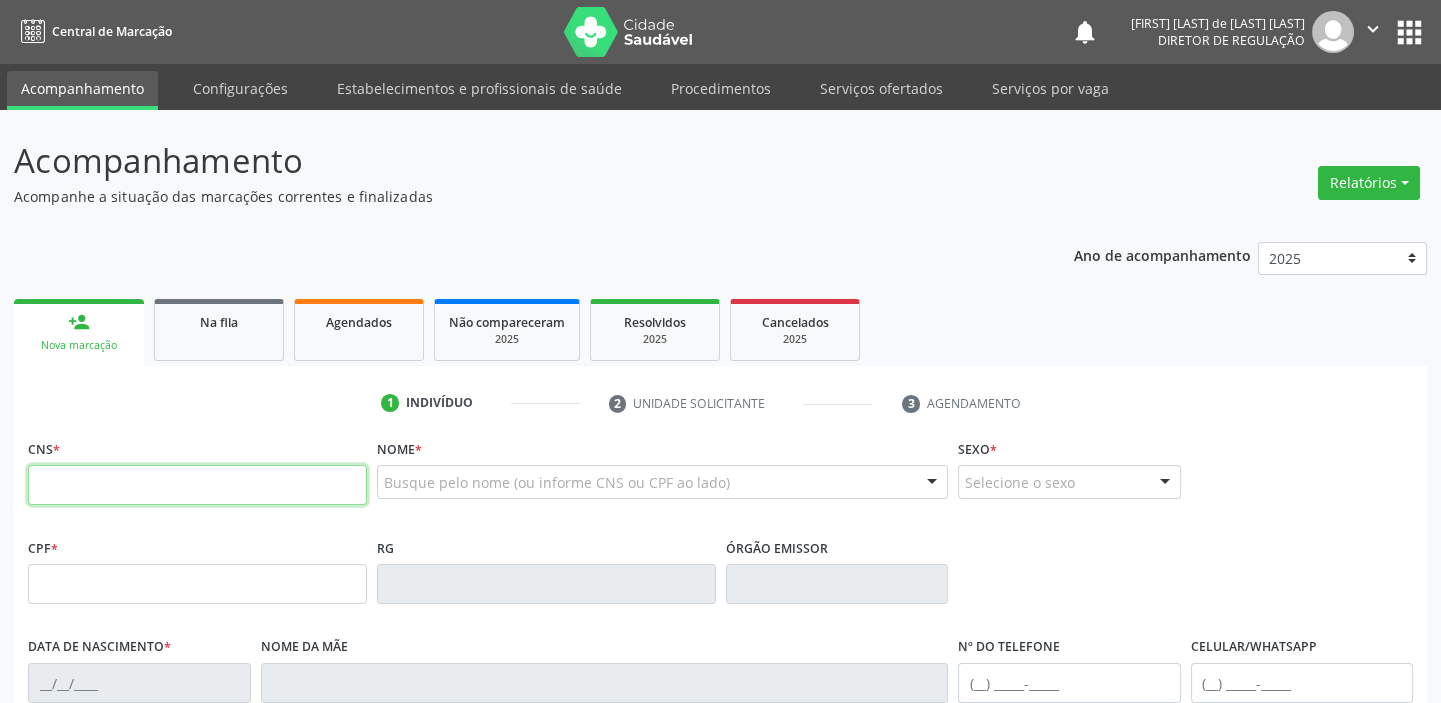 click at bounding box center [197, 485] 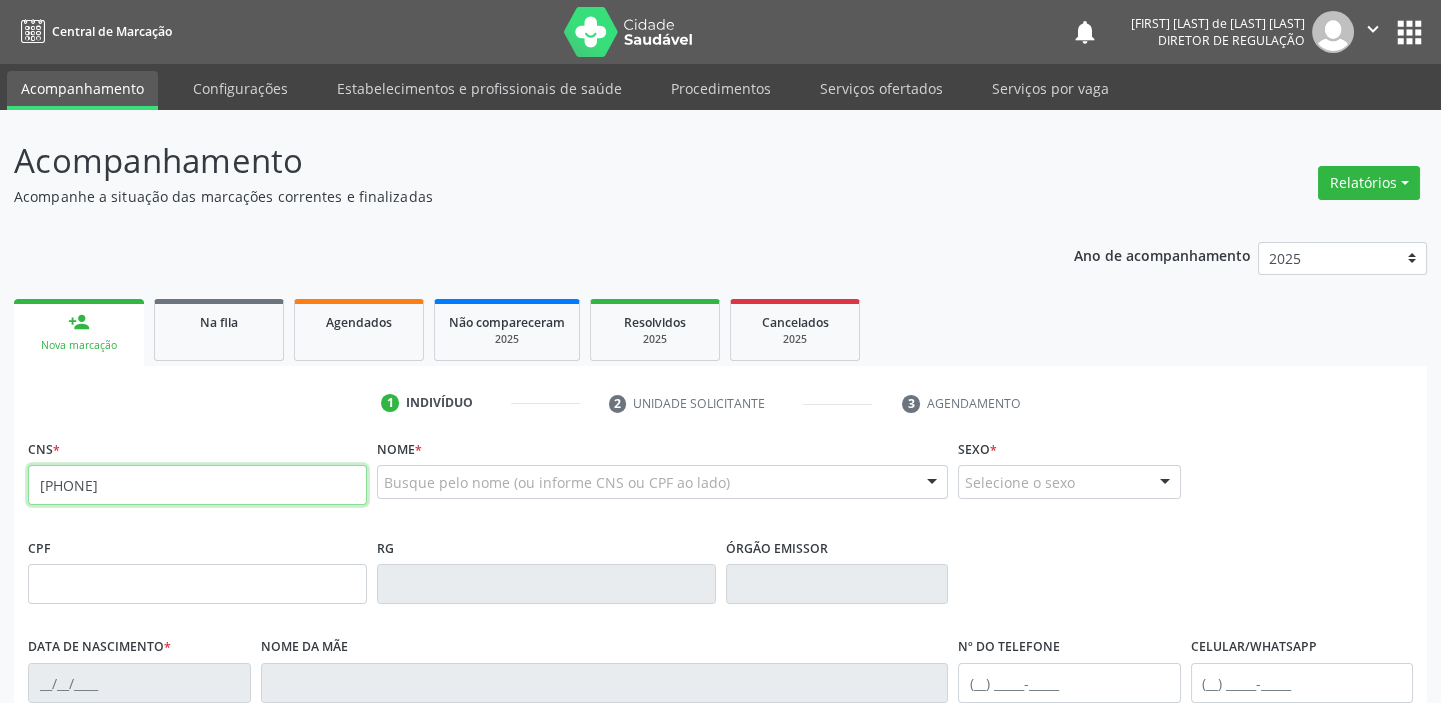 type on "[PHONE]" 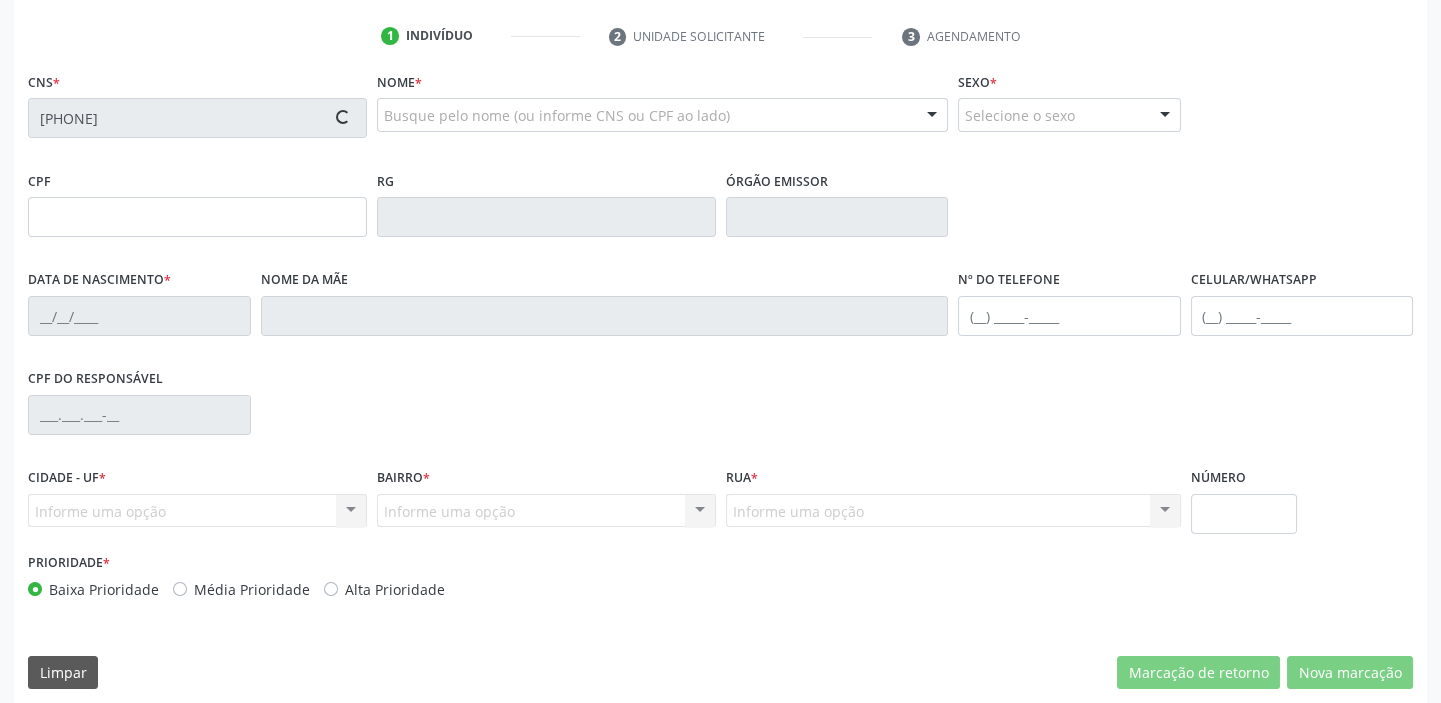 scroll, scrollTop: 380, scrollLeft: 0, axis: vertical 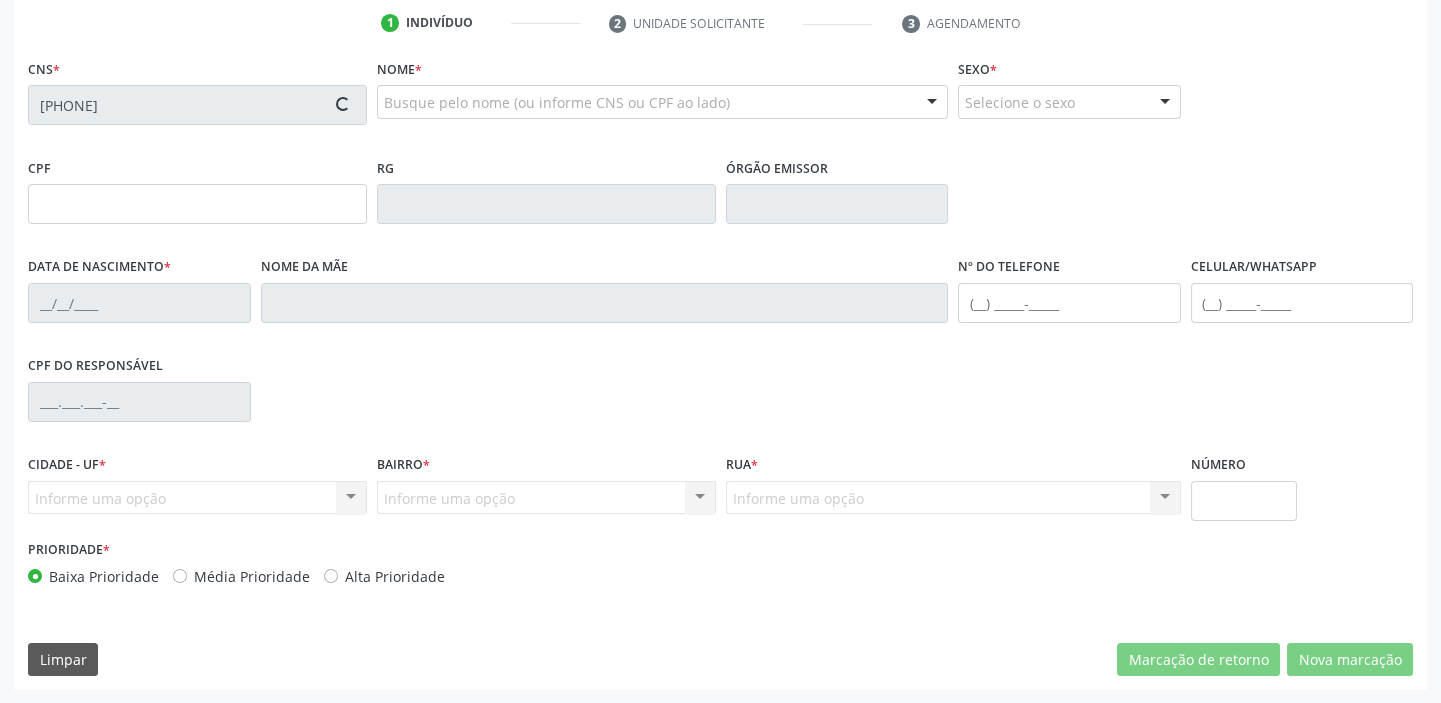 type on "[CPF]" 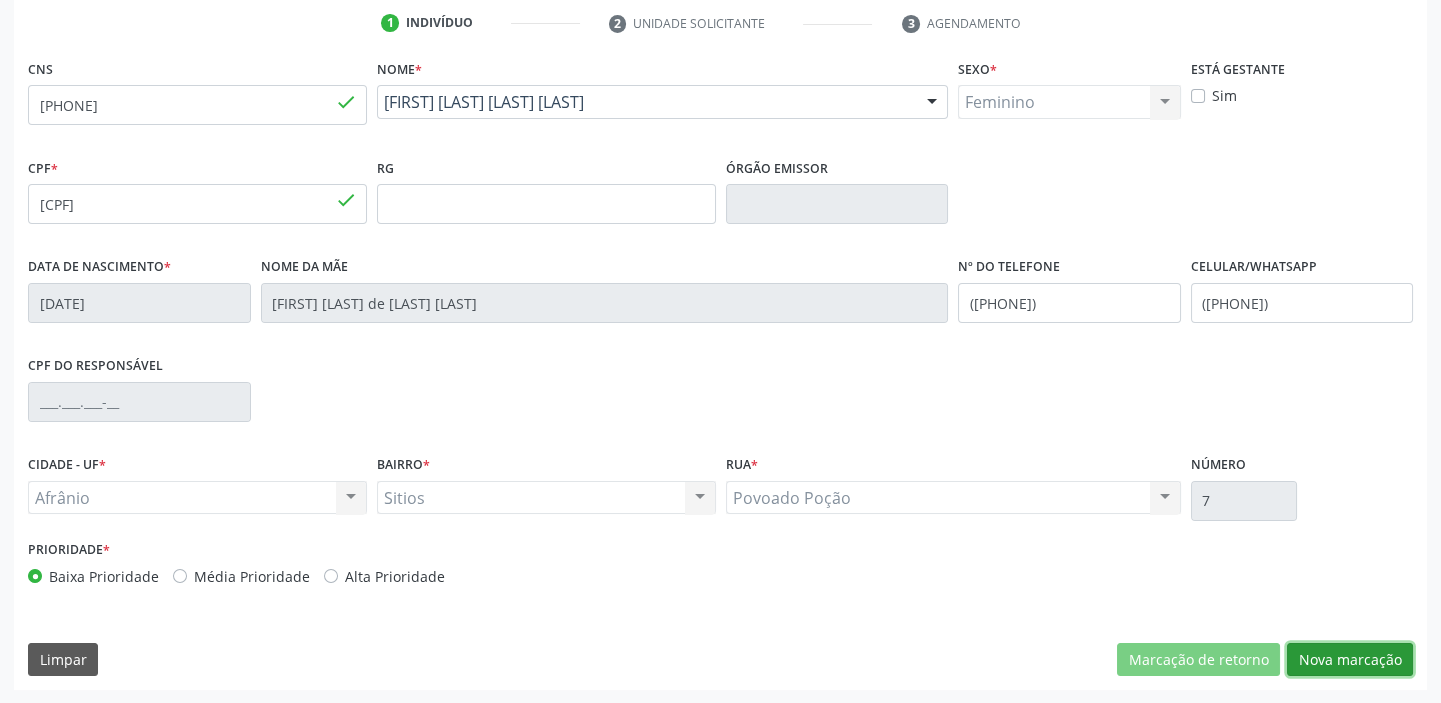 click on "Nova marcação" at bounding box center (1350, 660) 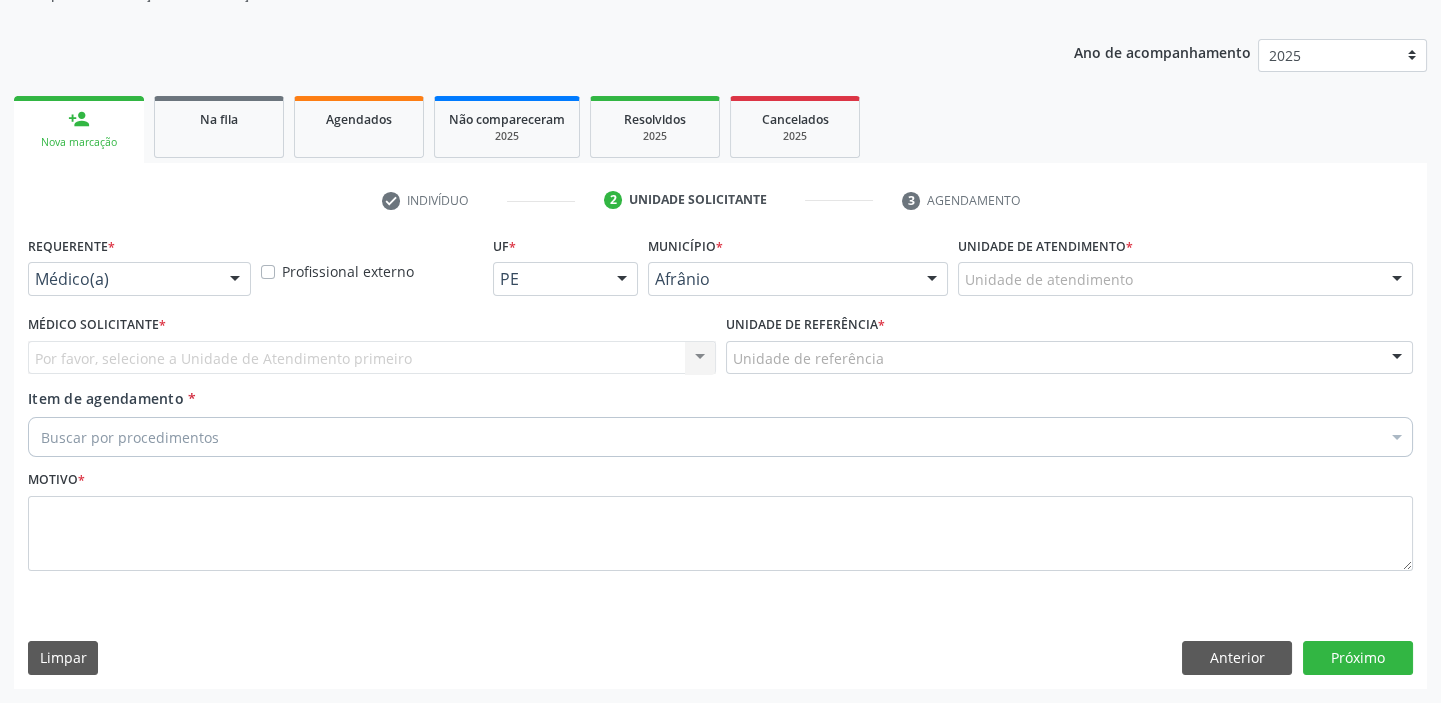 scroll, scrollTop: 201, scrollLeft: 0, axis: vertical 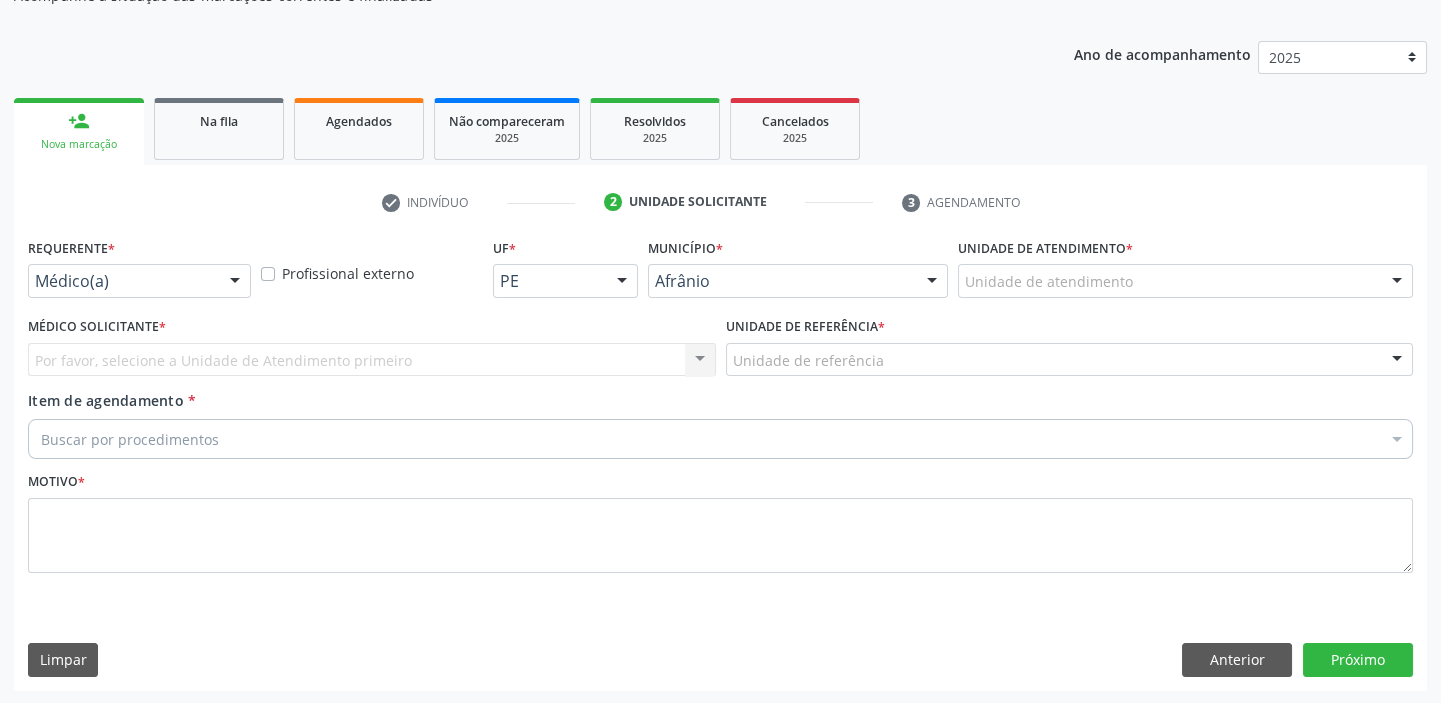 click on "Unidade de atendimento
*
Unidade de atendimento
Academia da Saude de Afranio   Academia da Saude do Bairro Roberto Luis   Academia da Saude do Distrito de Cachoeira do Roberto   Academia da Saude do Distrito de Extrema   Academia da Saude do Jose Ramos   Alves Landim   Ambulatorio Municipal de Saude   Caf Central de Abastecimento Farmaceutico   Centro de Atencao Psicossocial de Afranio Pe   Centro de Especialidades   Cime   Cuidar   Equipe de Atencao Basica Prisional Tipo I com Saude Mental   Esf Ana Coelho Nonato   Esf Custodia Maria da Conceicao   Esf Isabel Gomes   Esf Jose Ramos   Esf Jose e Maria Rodrigues de Macedo   Esf Maria Dilurdes da Silva   Esf Maria da Silva Pereira   Esf Rosalia Cavalcanti Gomes   Esf de Barra das Melancias   Esf de Extrema   Farmacia Basica do Municipio de Afranio   Hospital Municipal Maria Coelho Cavalcanti Rodrigues   Hospital de Campanha Covid 19 Ambulatorio Municipal   Laboratorio de Protese Dentario" at bounding box center [1185, 272] 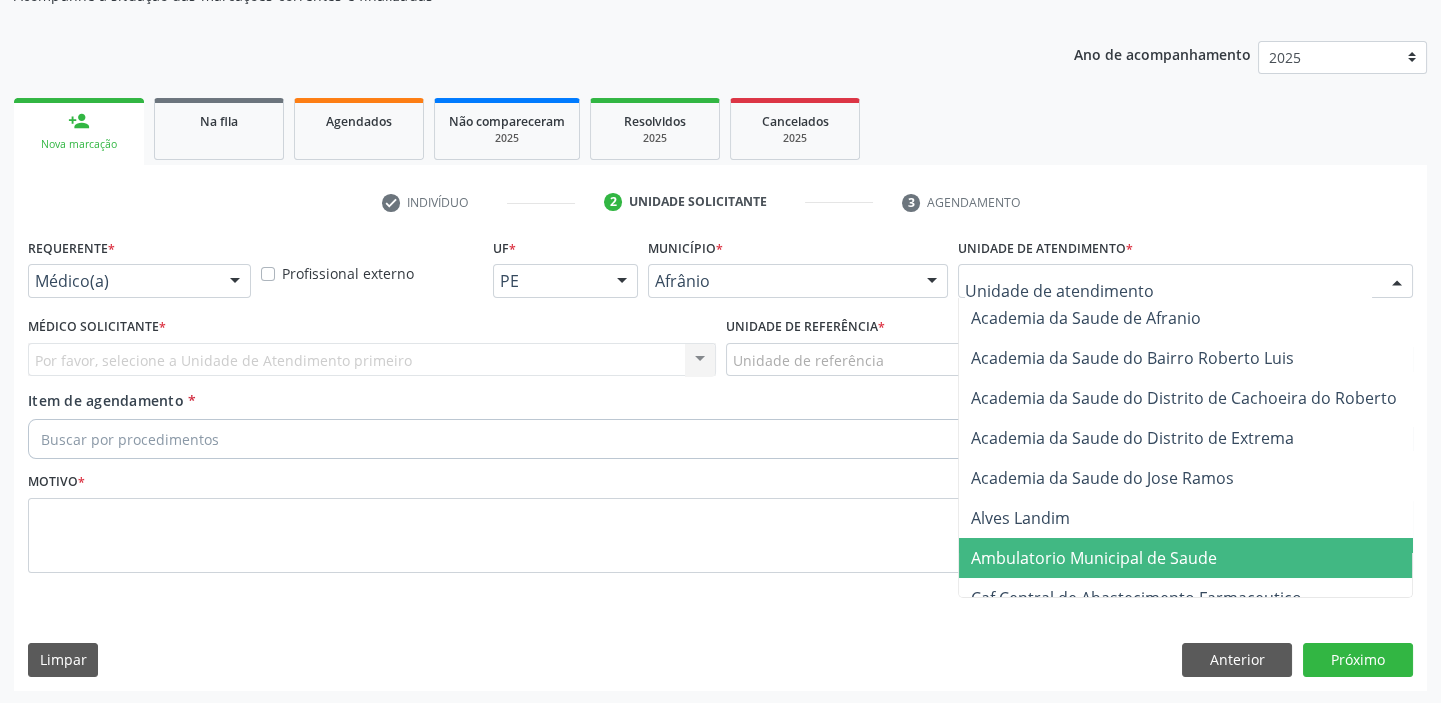 click on "Ambulatorio Municipal de Saude" at bounding box center (1094, 558) 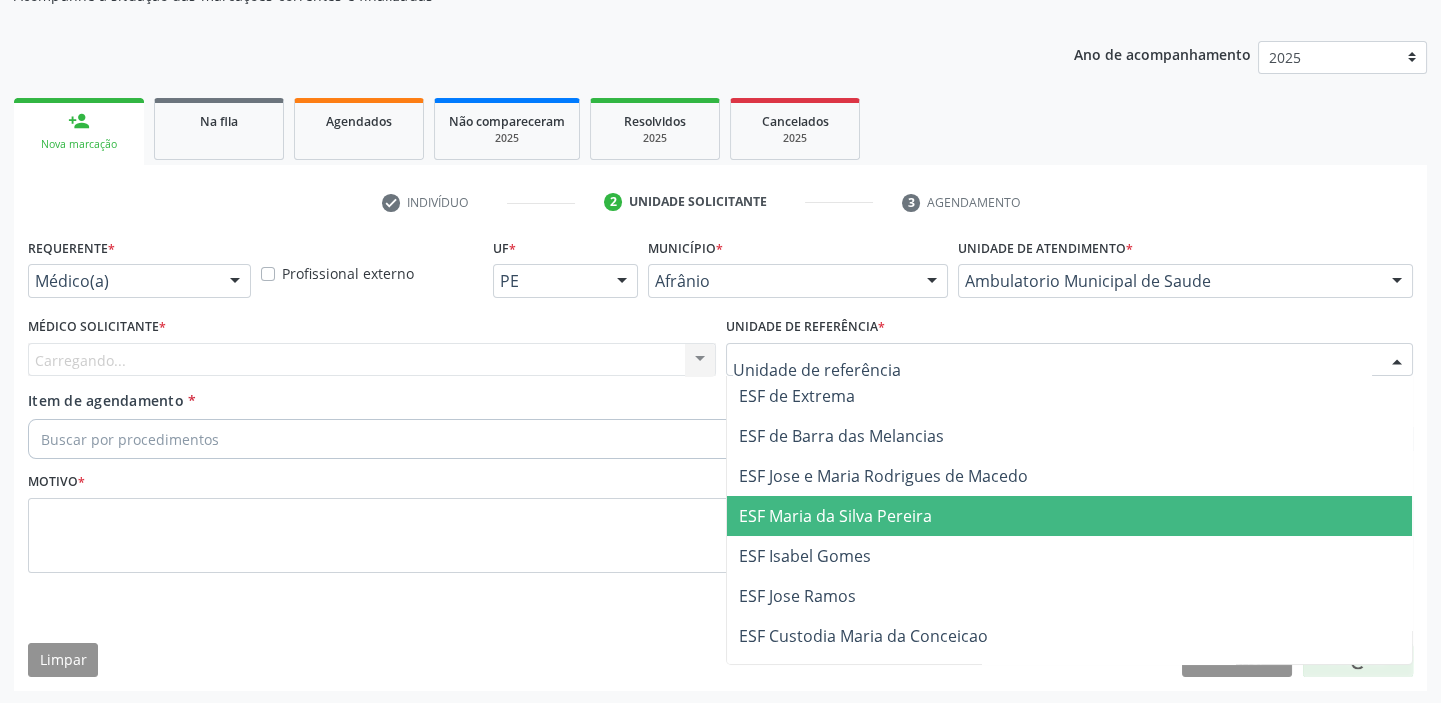 click on "ESF Maria da Silva Pereira" at bounding box center (835, 516) 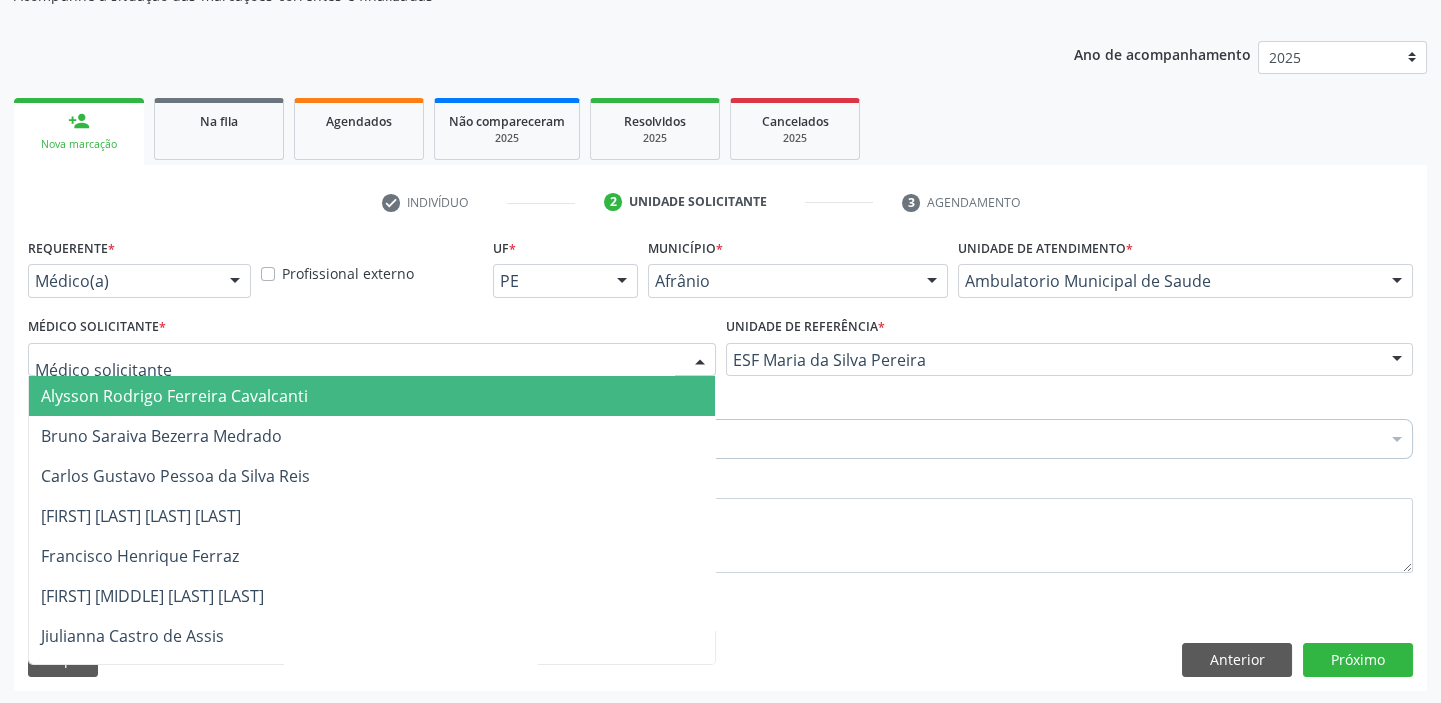 click on "Alysson Rodrigo Ferreira Cavalcanti" at bounding box center (372, 396) 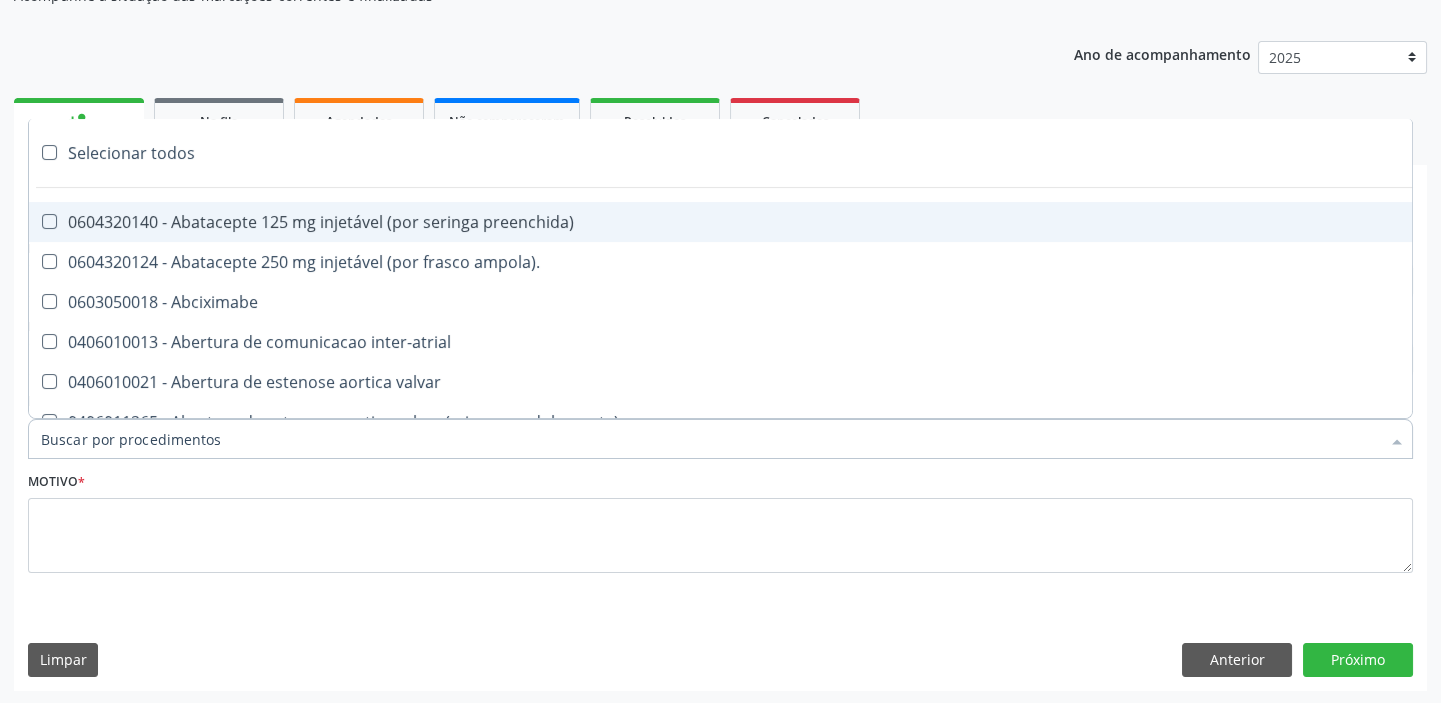 click on "Item de agendamento
*" at bounding box center (710, 439) 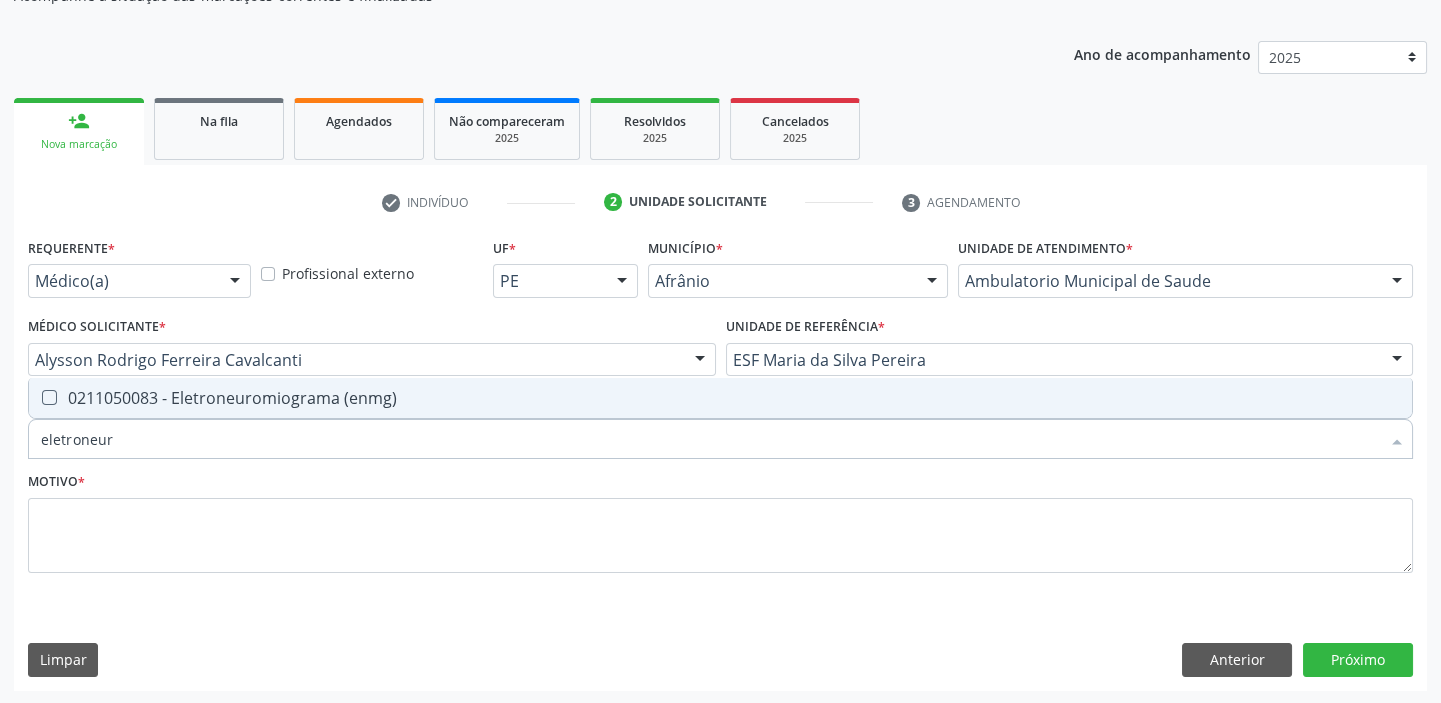 type on "eletroneuro" 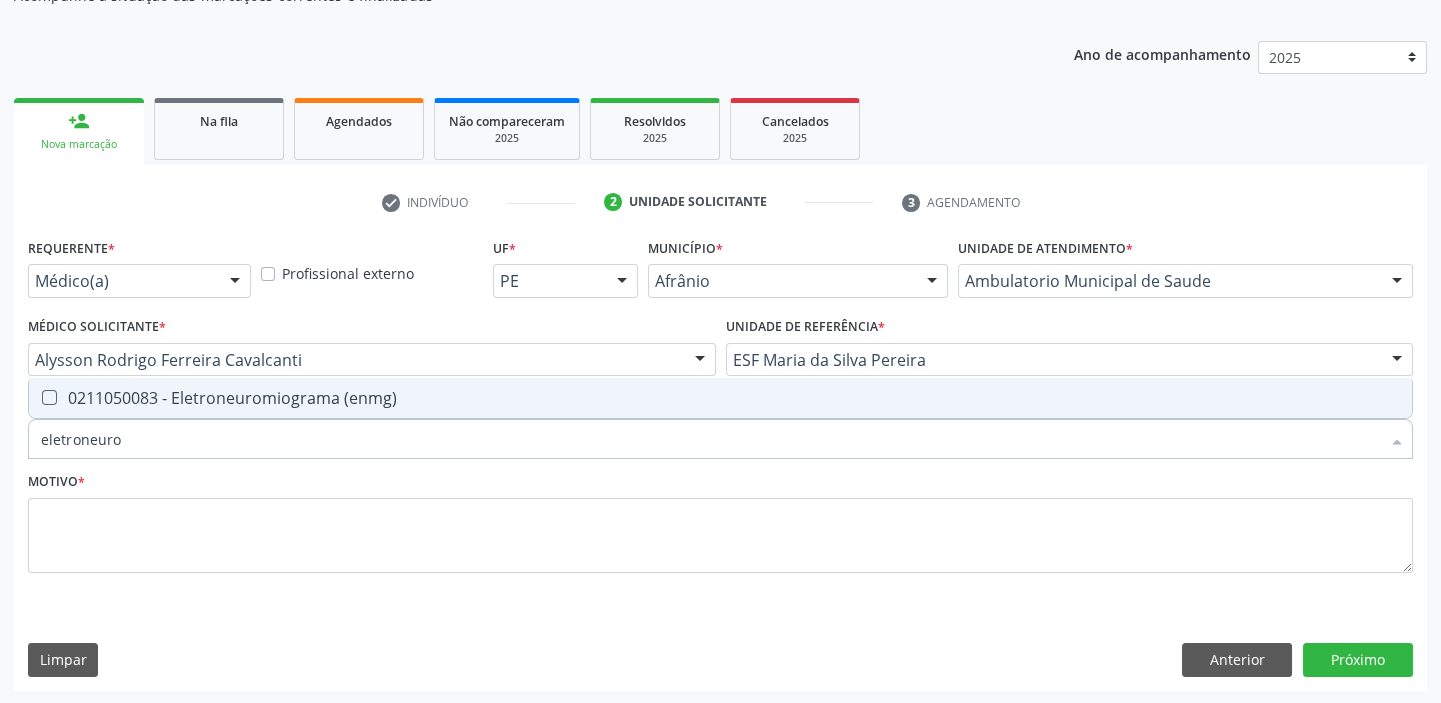 click on "0211050083 - Eletroneuromiograma (enmg)" at bounding box center [720, 398] 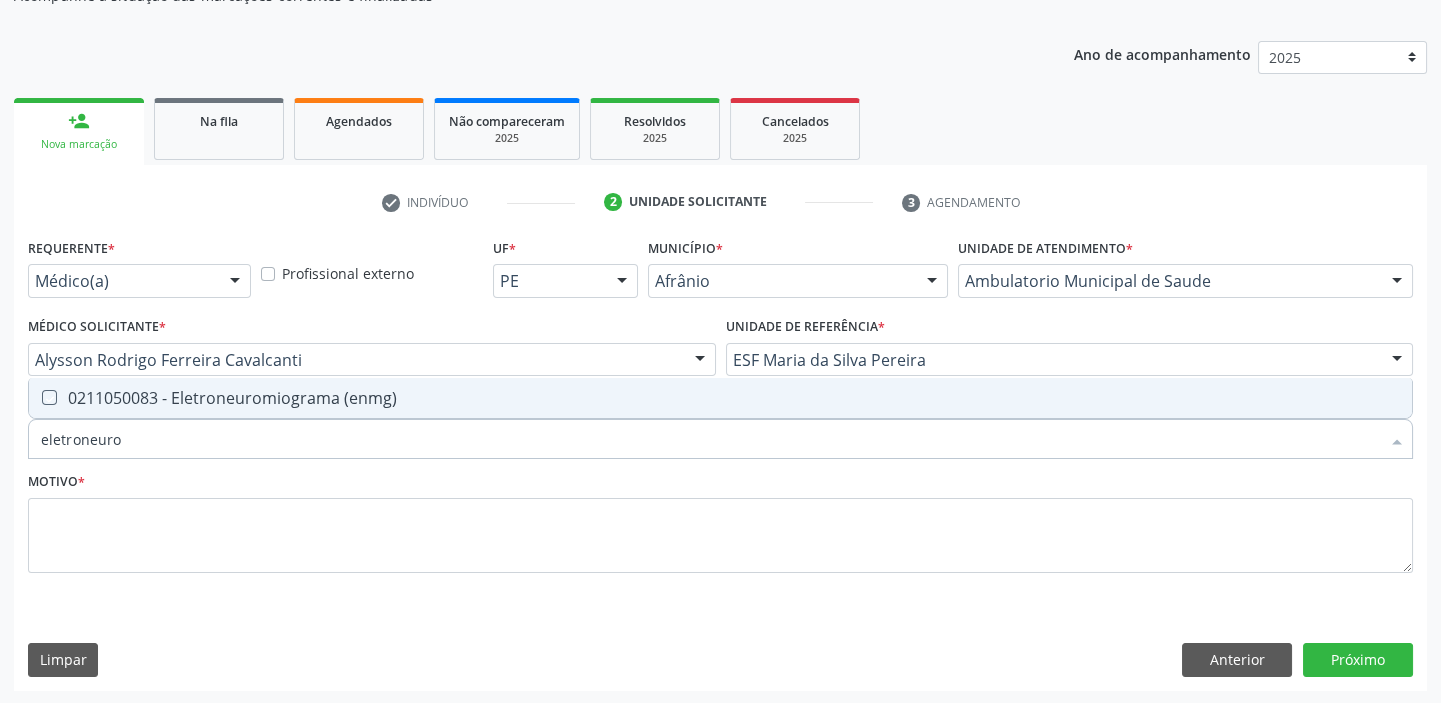 checkbox on "true" 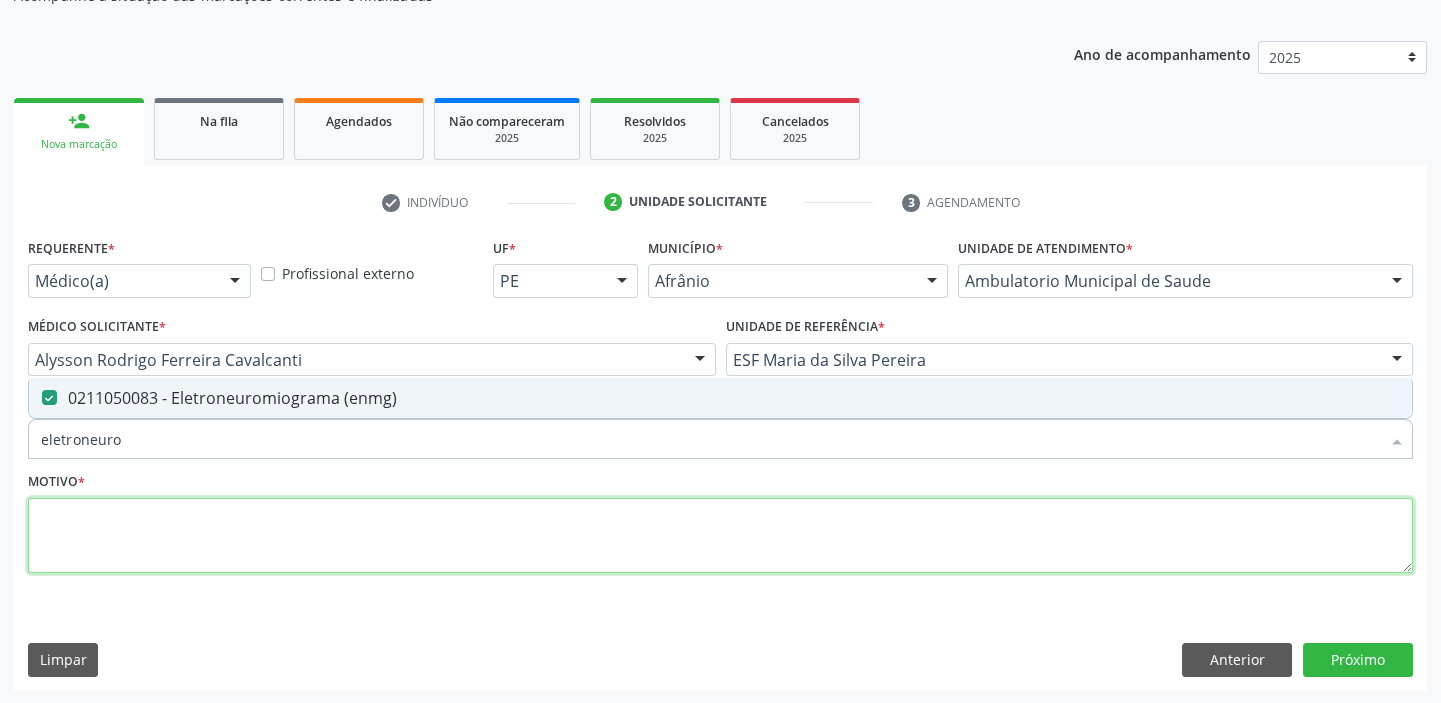 click at bounding box center [720, 536] 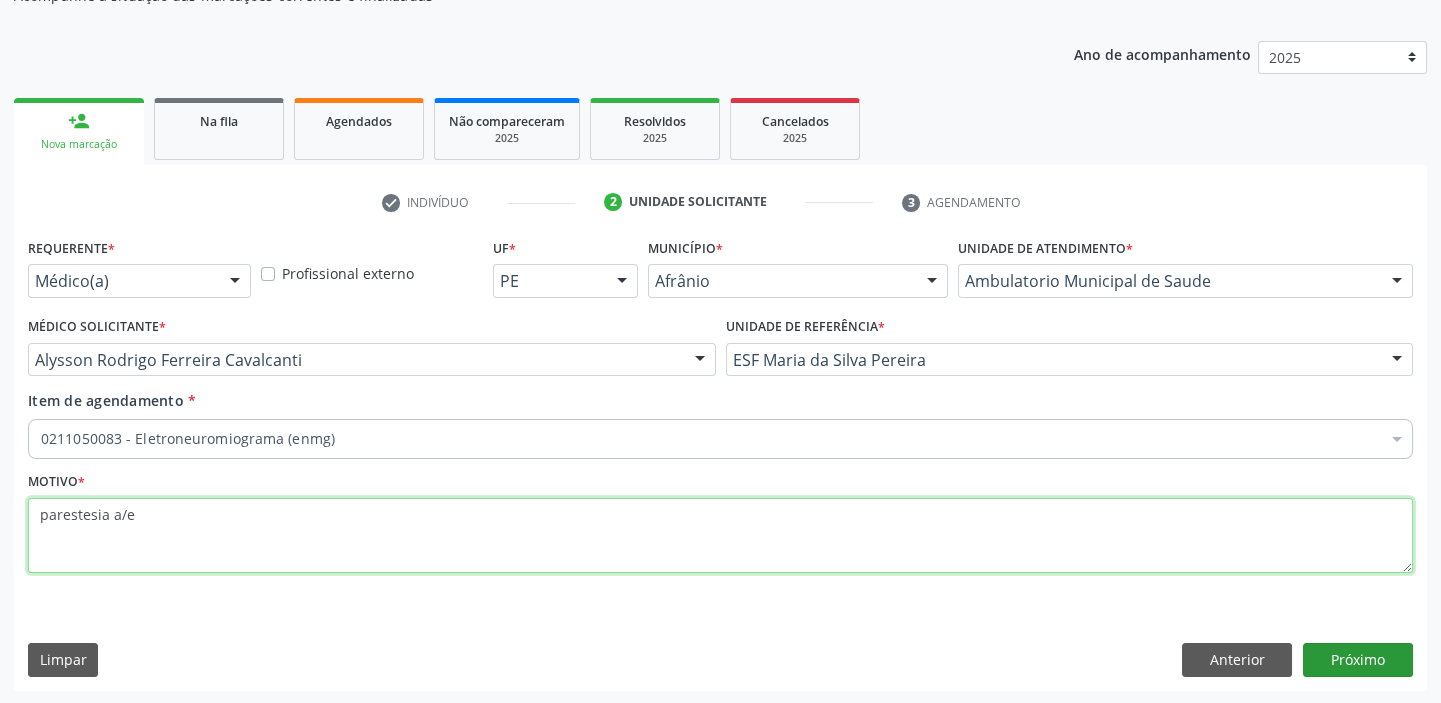 type on "parestesia a/e" 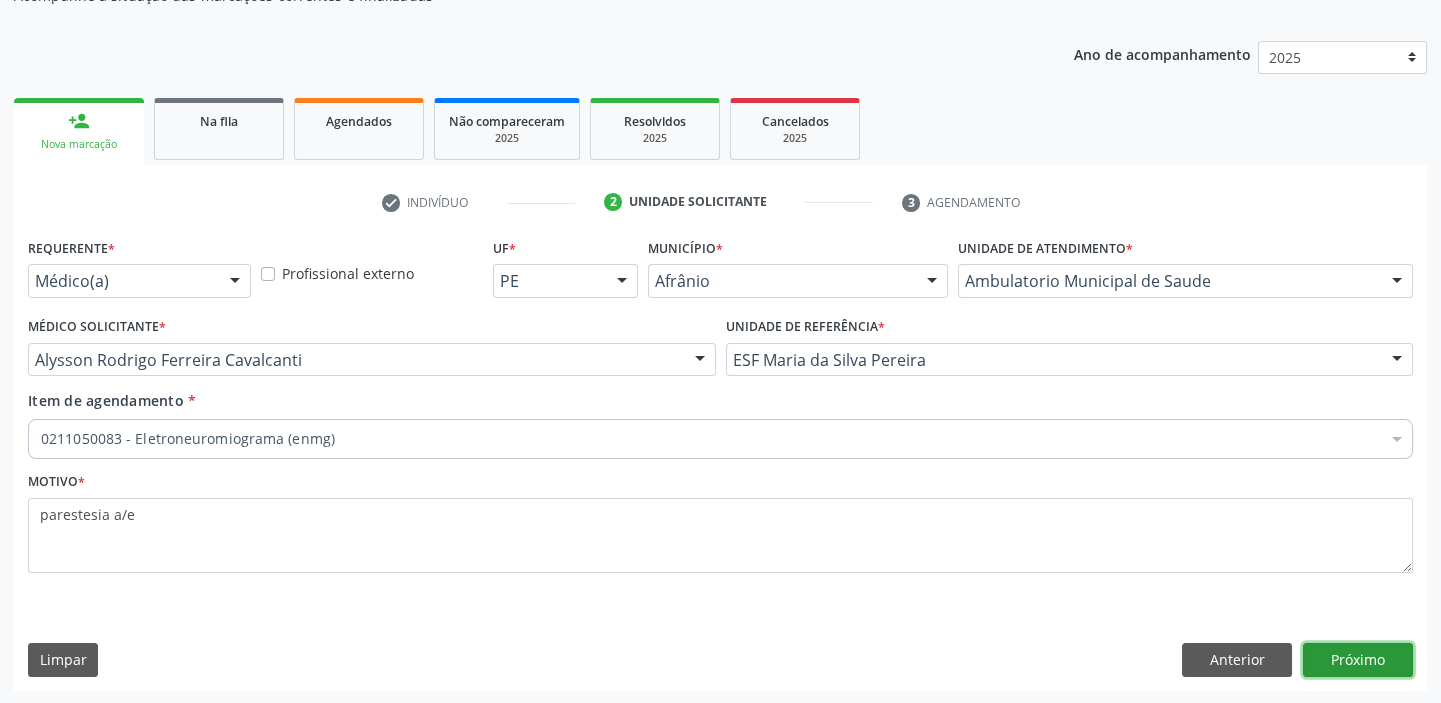 click on "Próximo" at bounding box center (1358, 660) 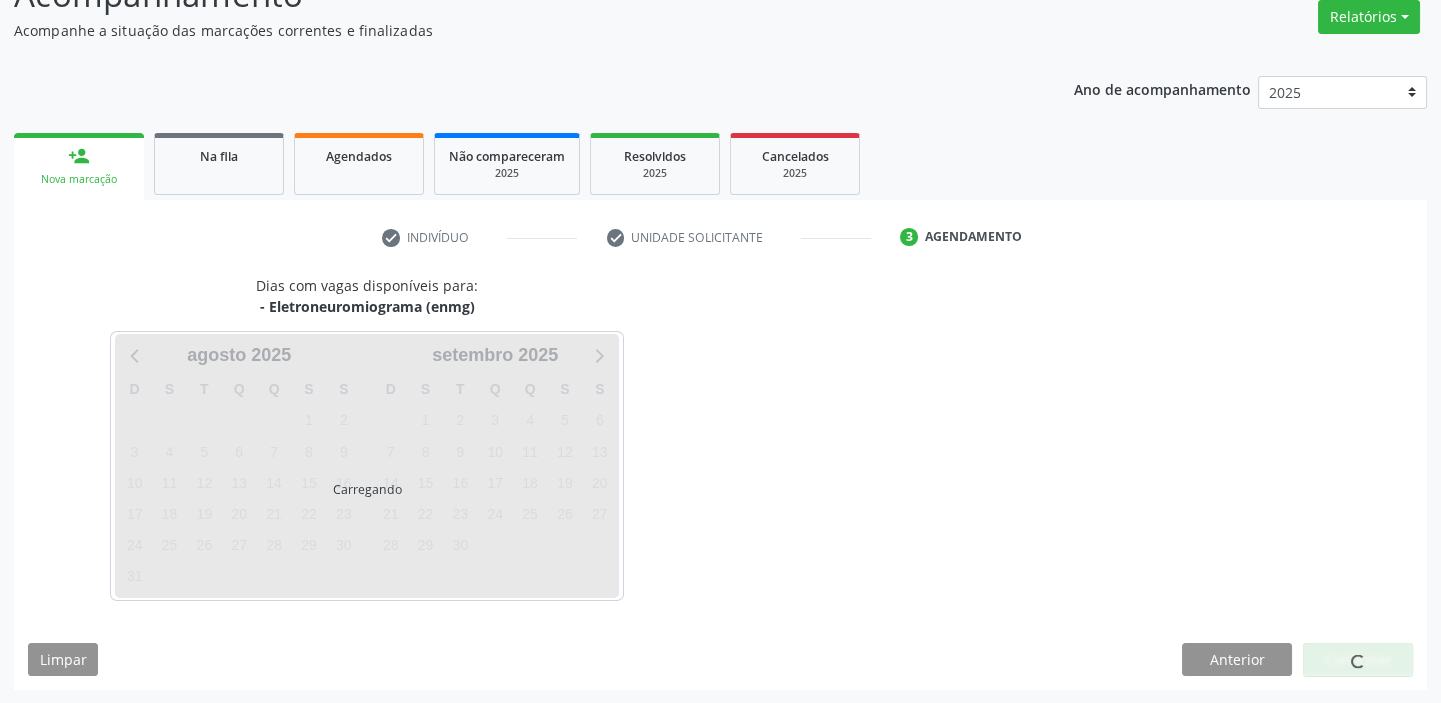 scroll, scrollTop: 201, scrollLeft: 0, axis: vertical 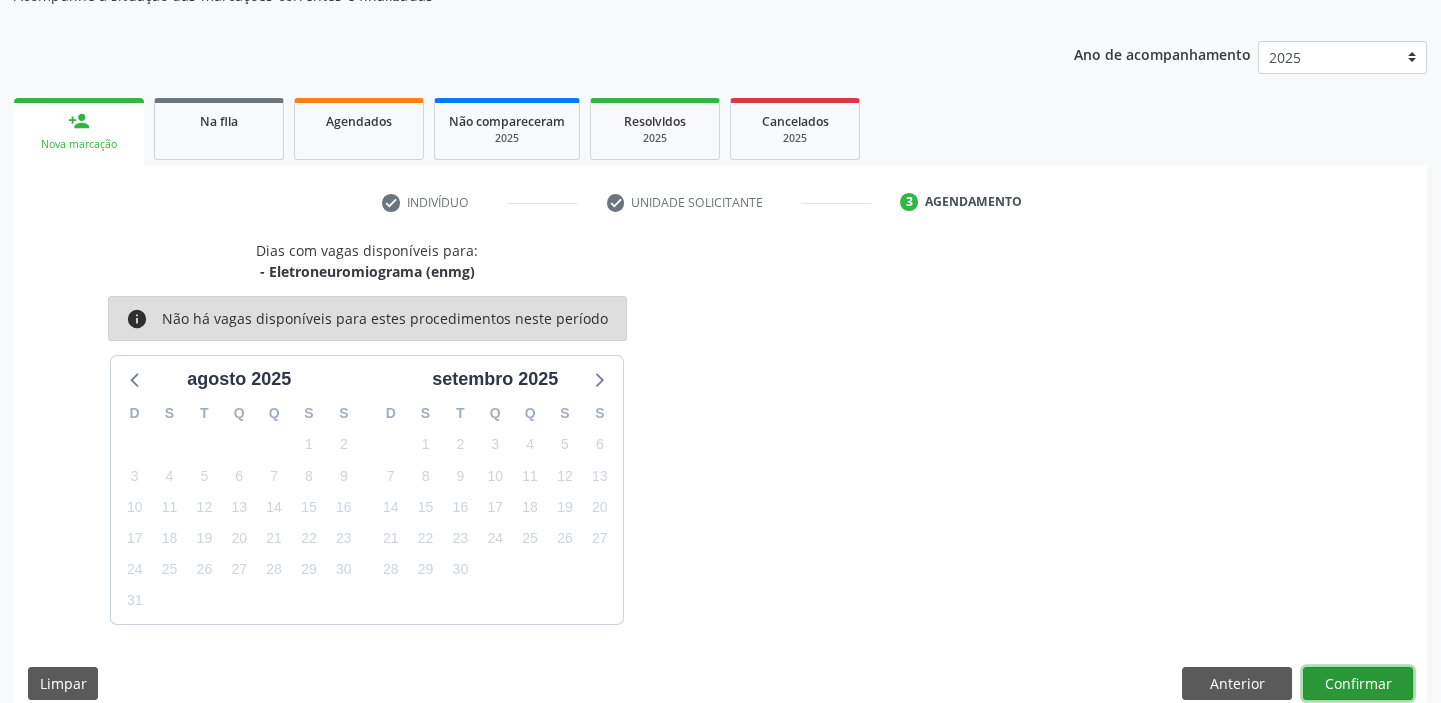 click on "Confirmar" at bounding box center [1358, 684] 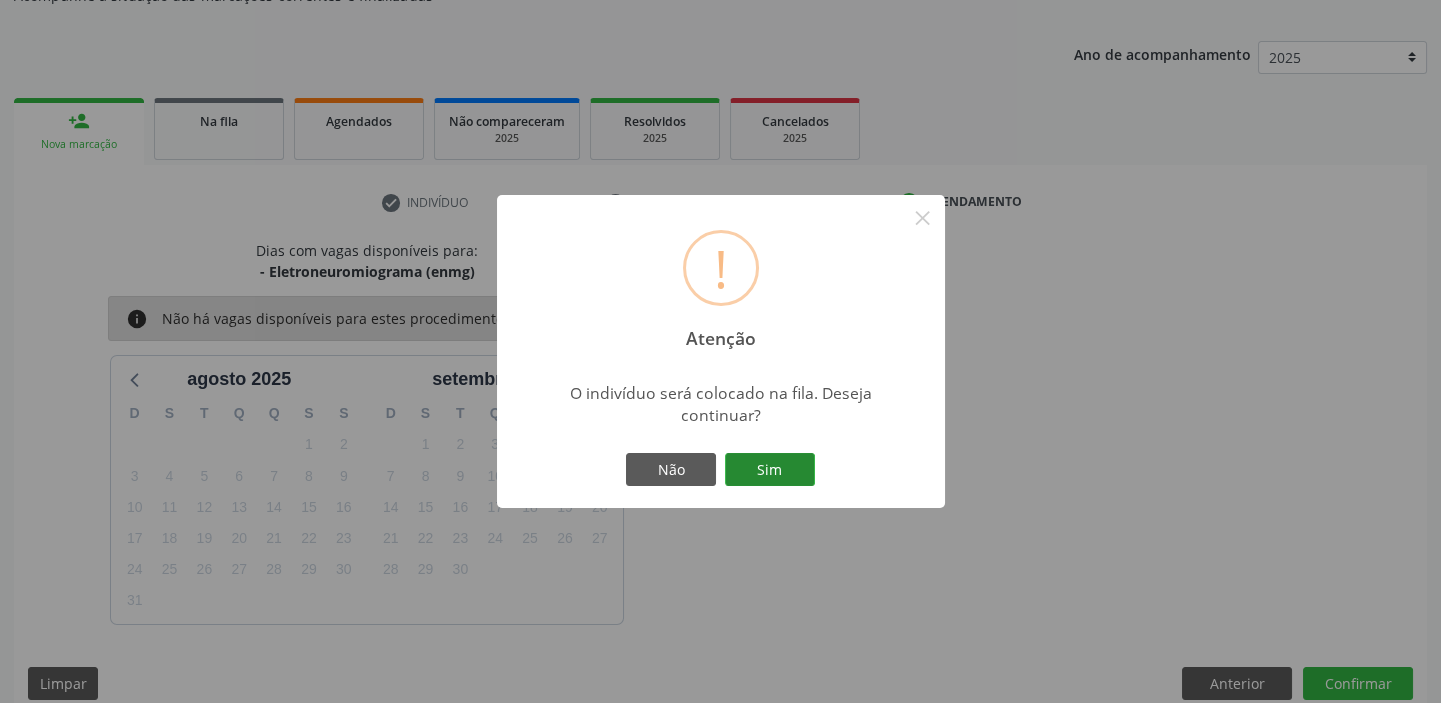 click on "Sim" at bounding box center [770, 470] 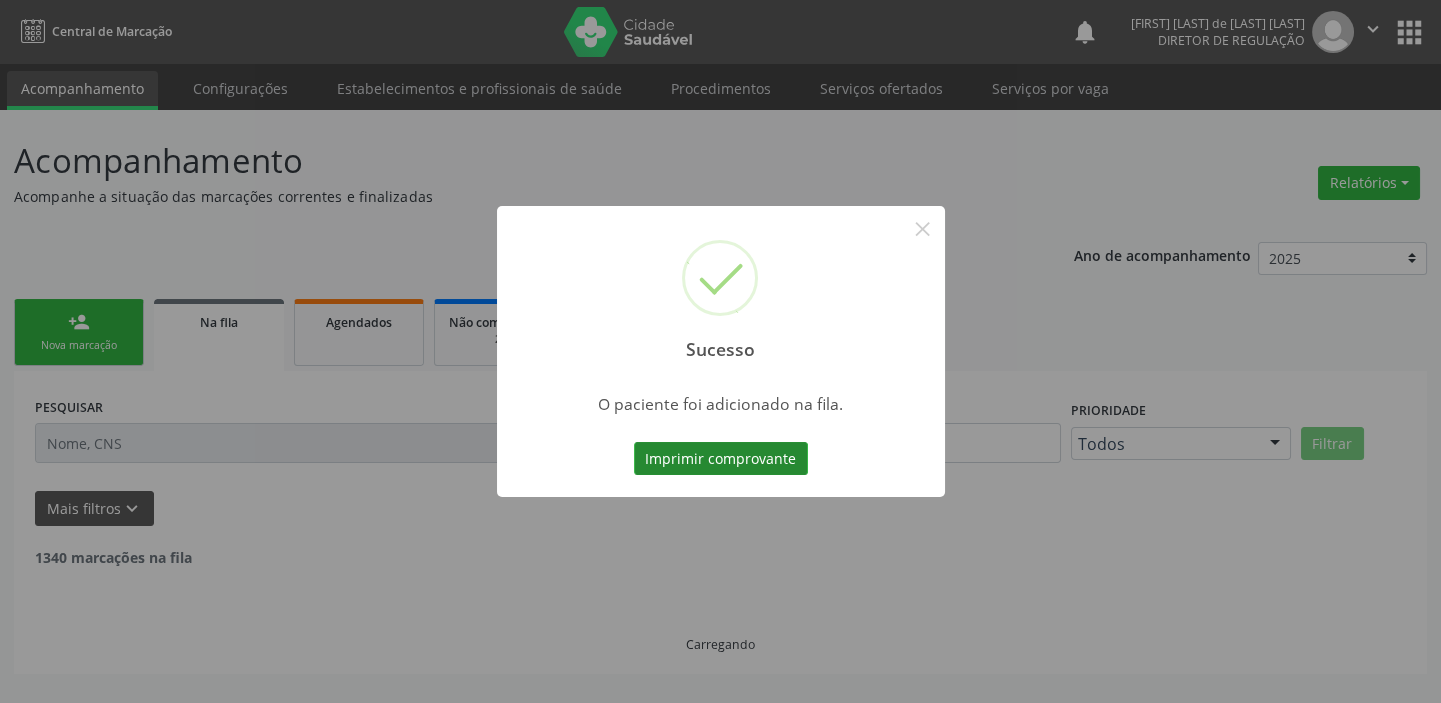 scroll, scrollTop: 0, scrollLeft: 0, axis: both 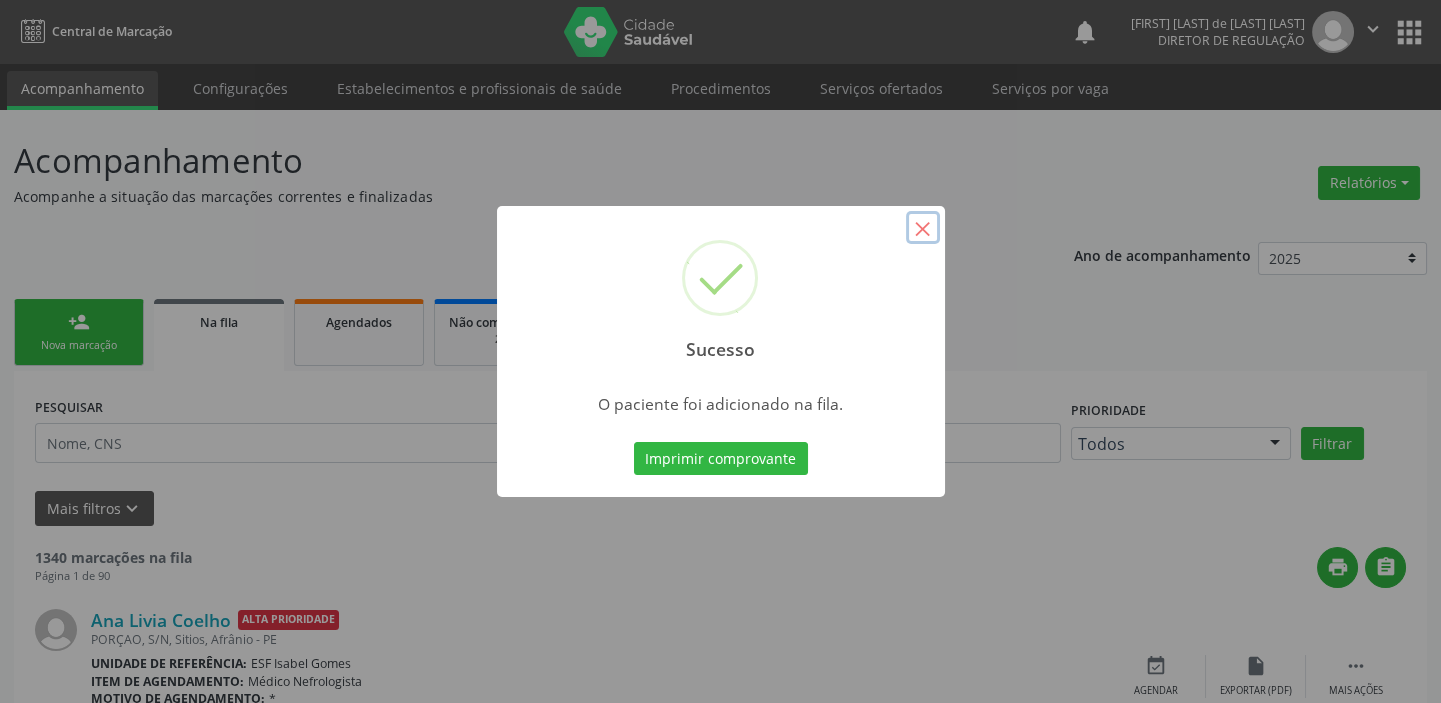 click on "×" at bounding box center (923, 228) 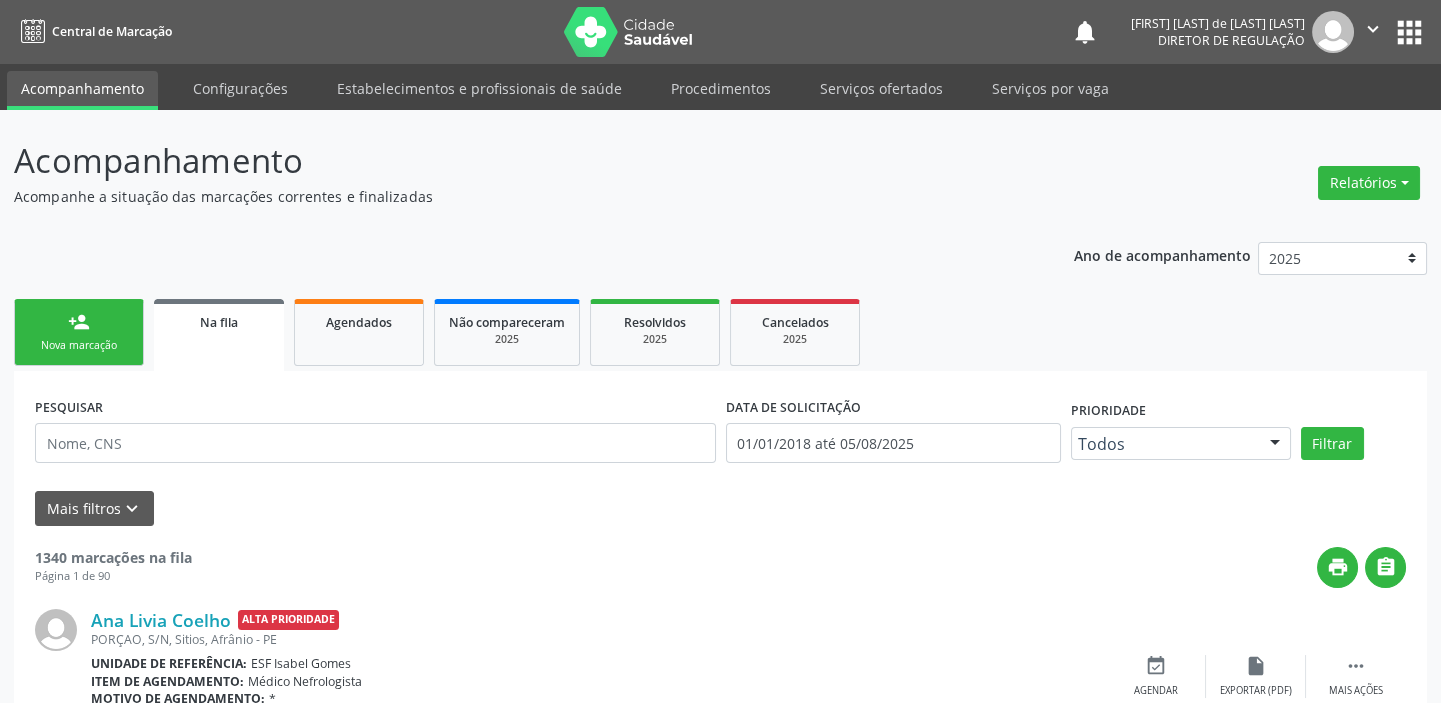 click on "Nova marcação" at bounding box center [79, 345] 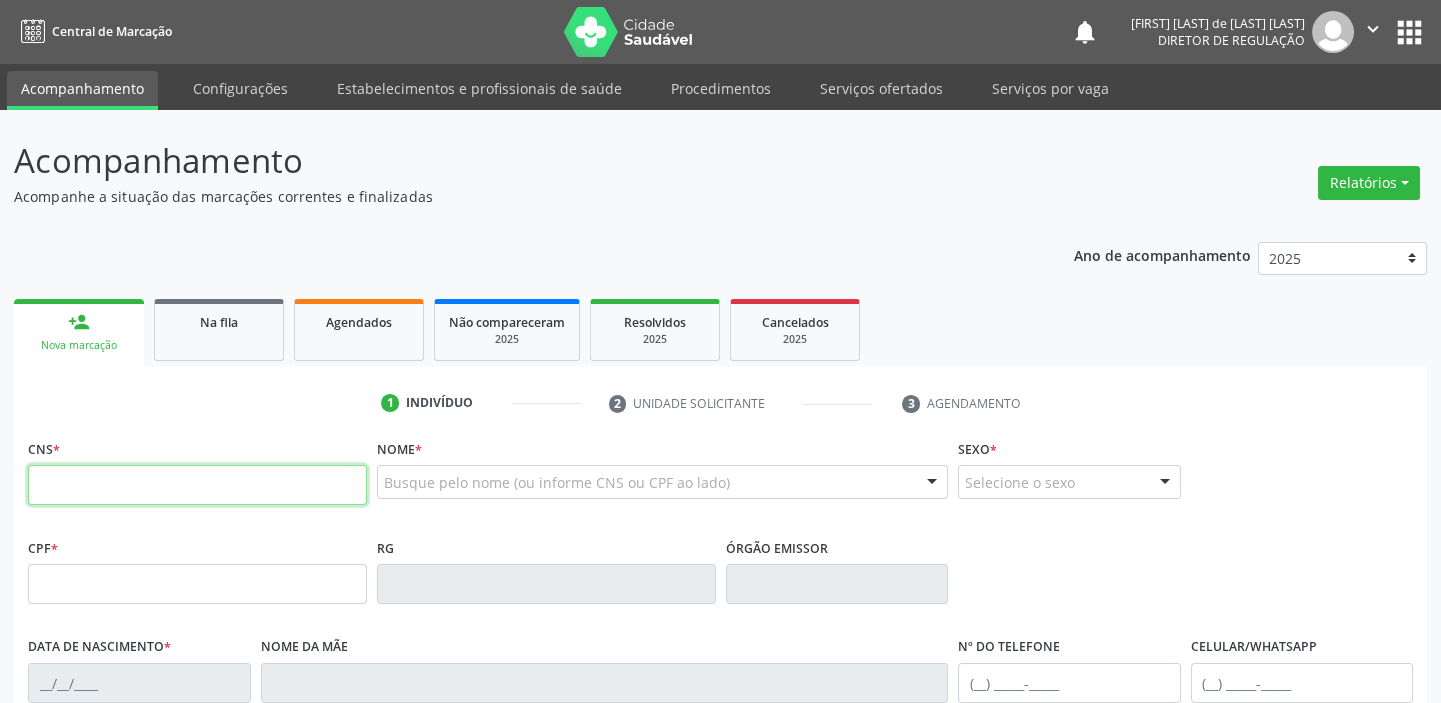 click at bounding box center (197, 485) 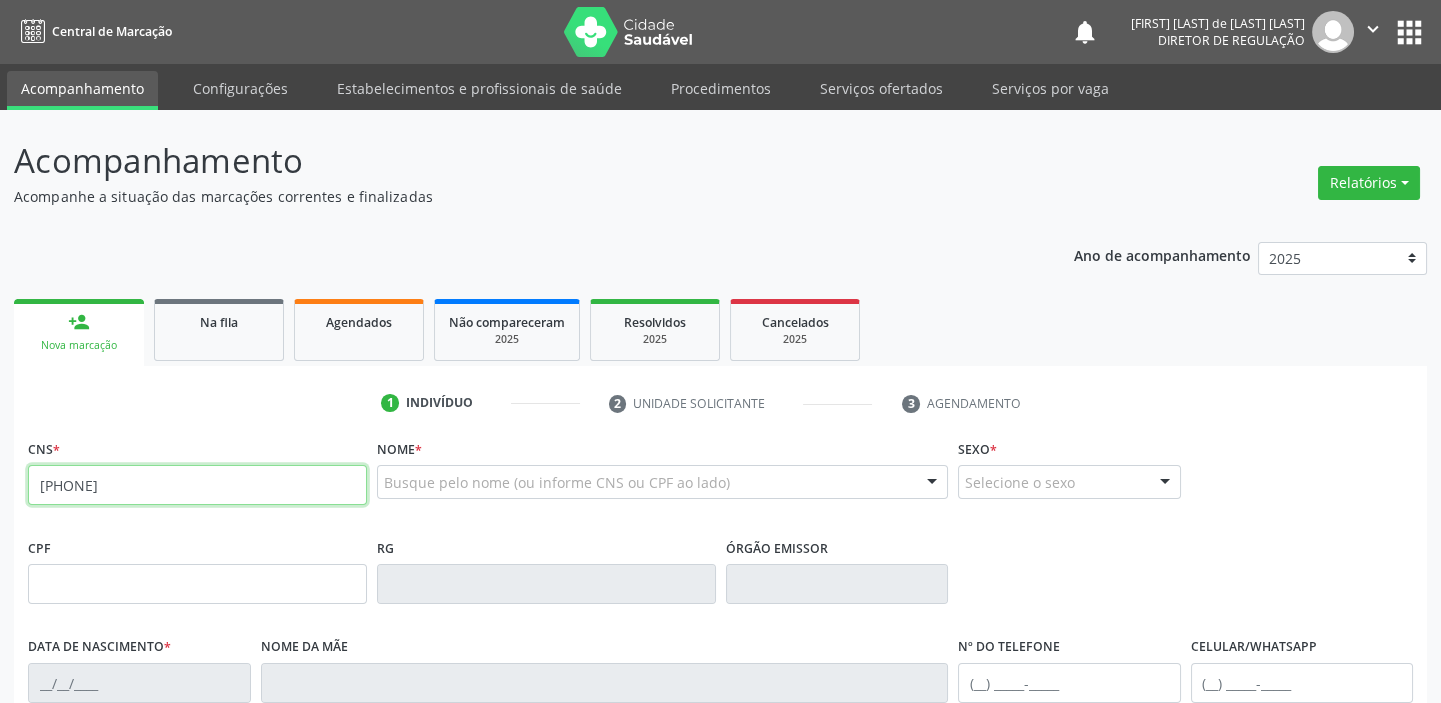 type on "[PHONE]" 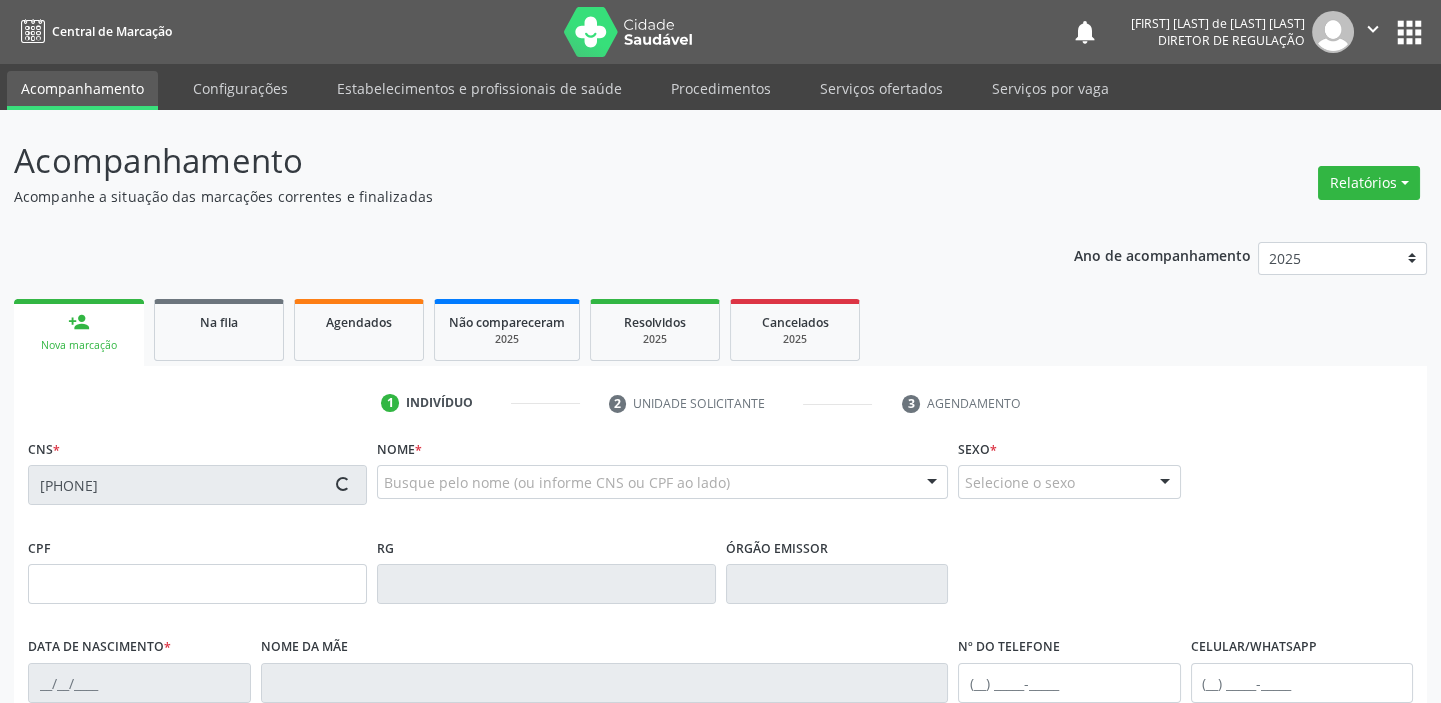 type on "[CPF]" 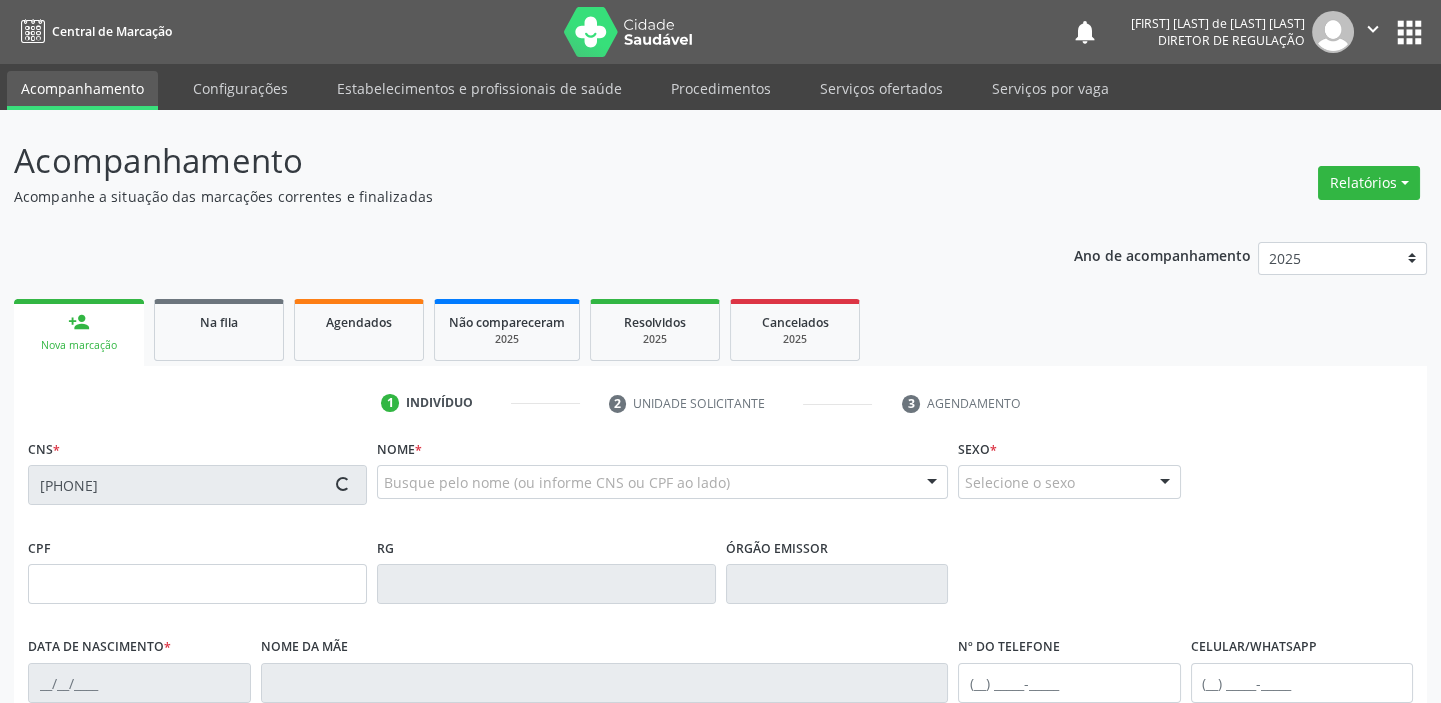 type on "[DATE]" 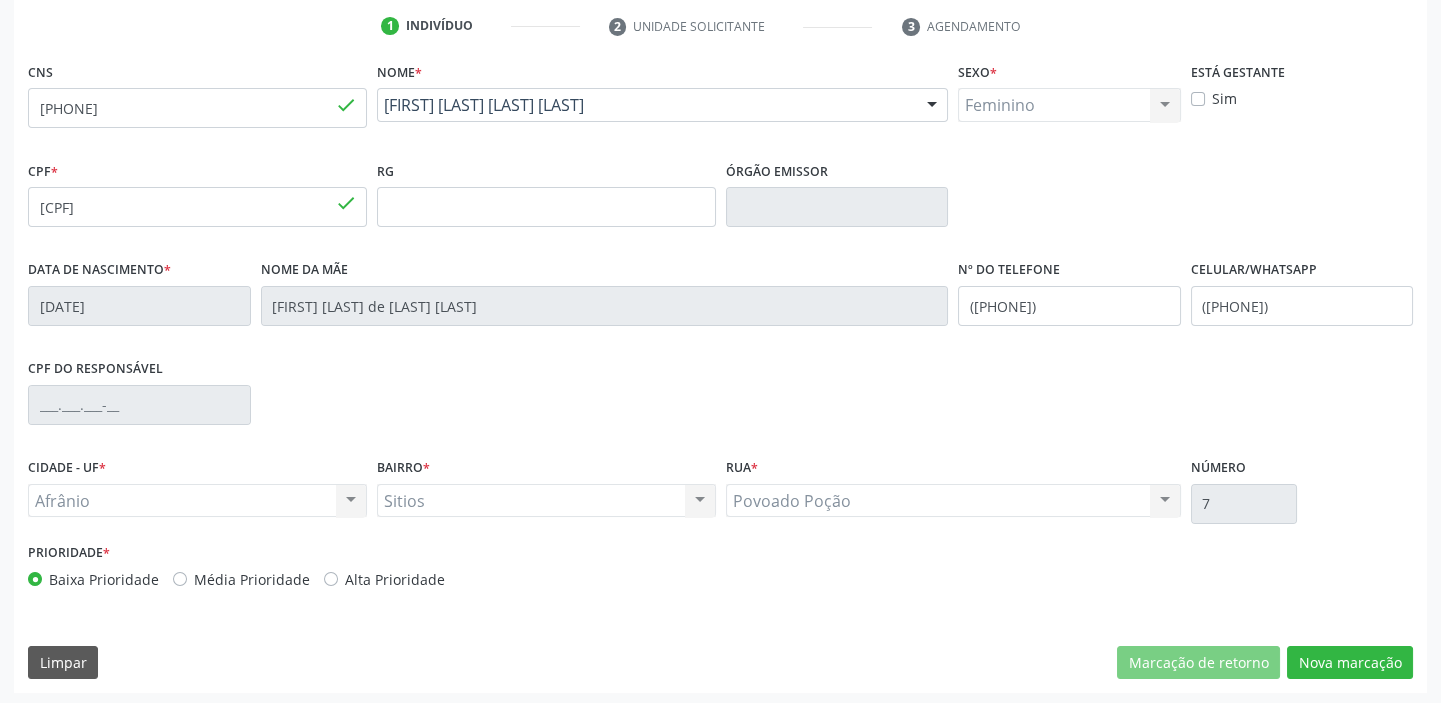 scroll, scrollTop: 380, scrollLeft: 0, axis: vertical 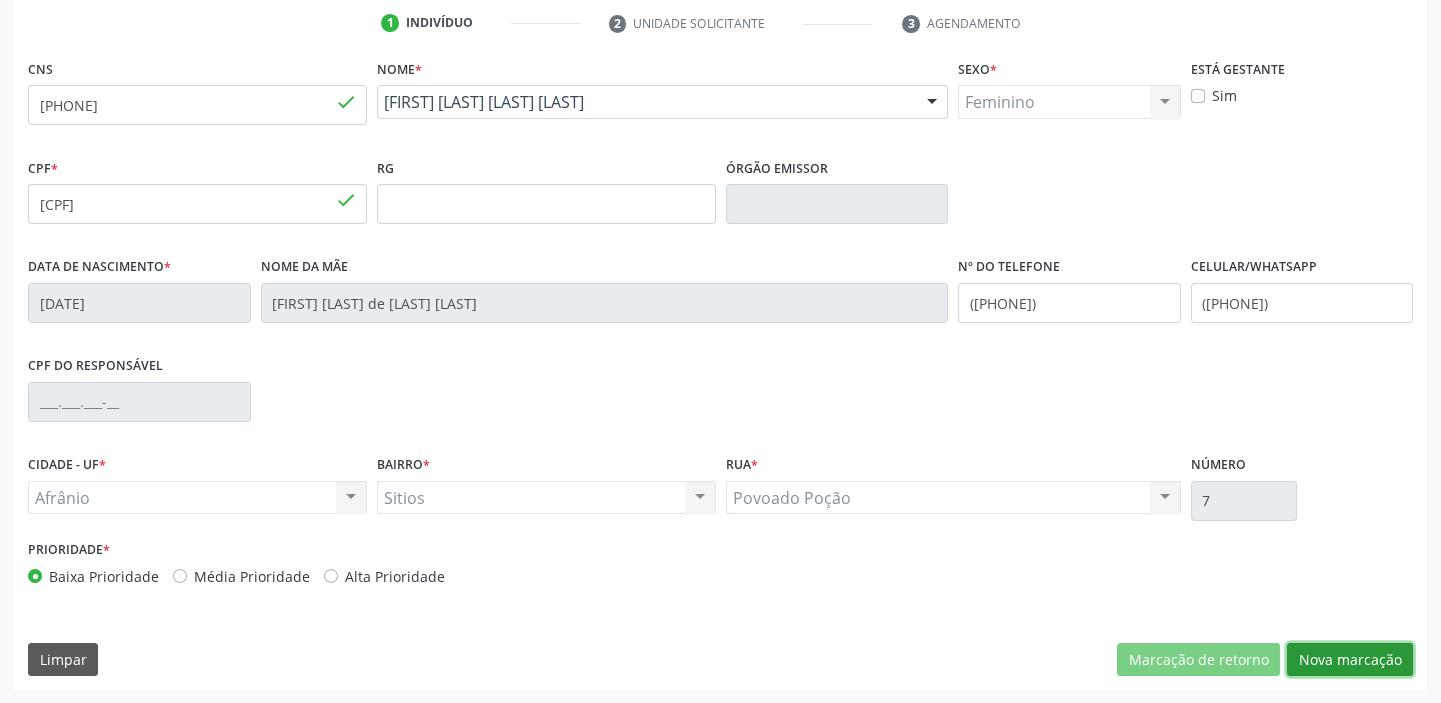 click on "Nova marcação" at bounding box center (1350, 660) 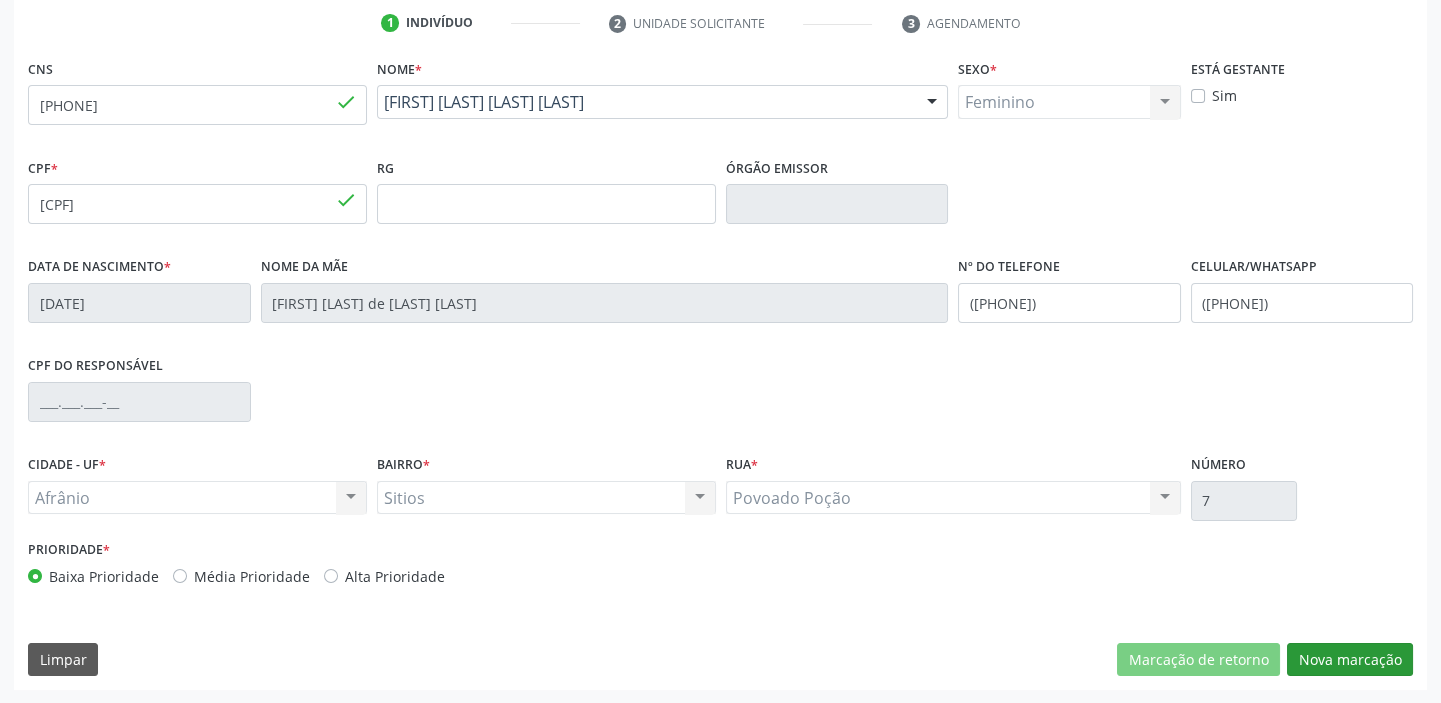 scroll, scrollTop: 201, scrollLeft: 0, axis: vertical 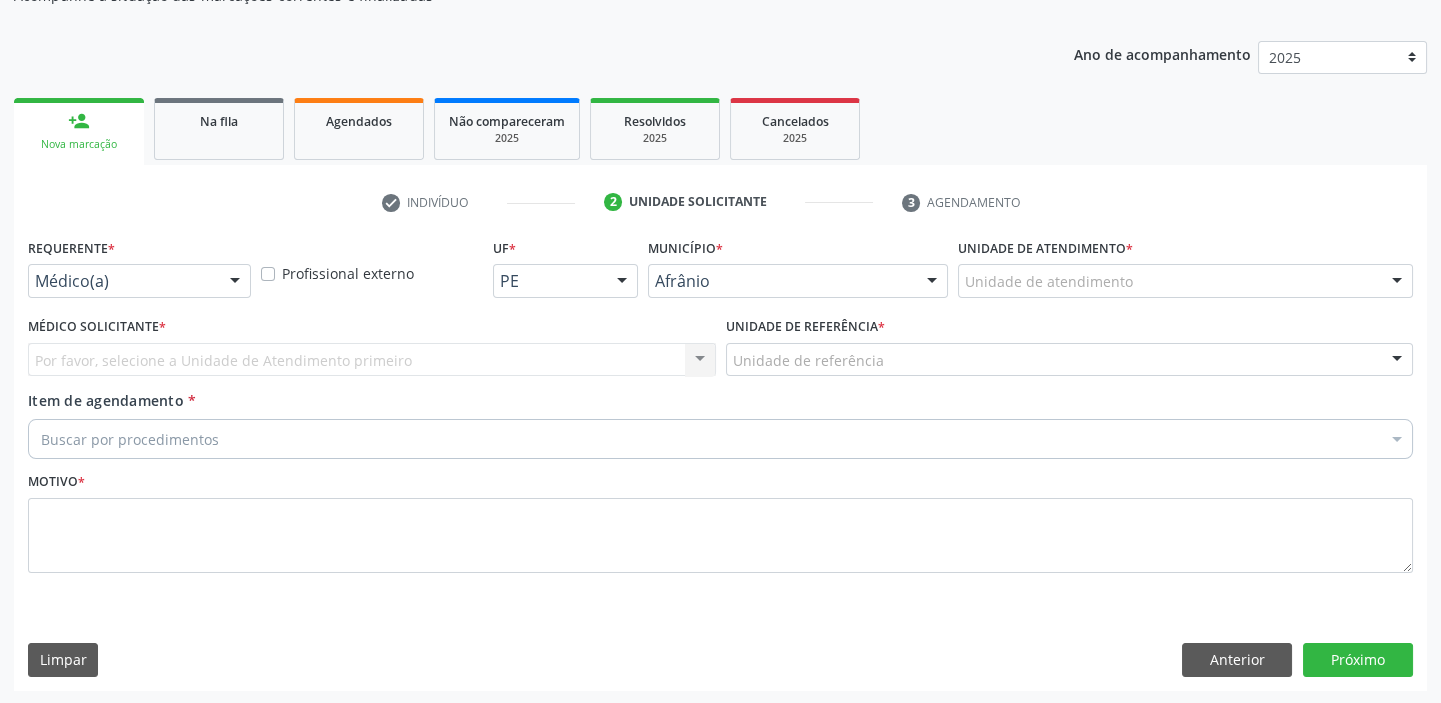 click on "Unidade de atendimento
*" at bounding box center (1045, 248) 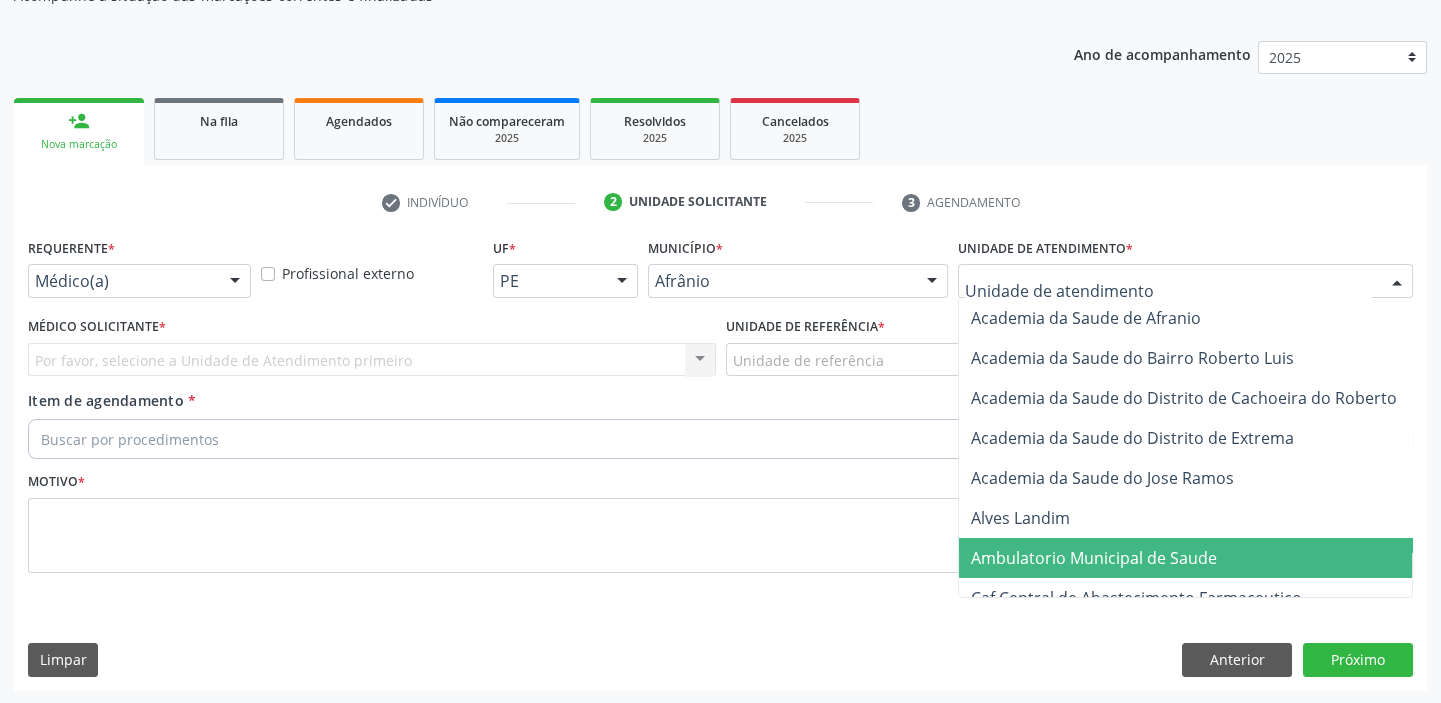 click on "Ambulatorio Municipal de Saude" at bounding box center [1094, 558] 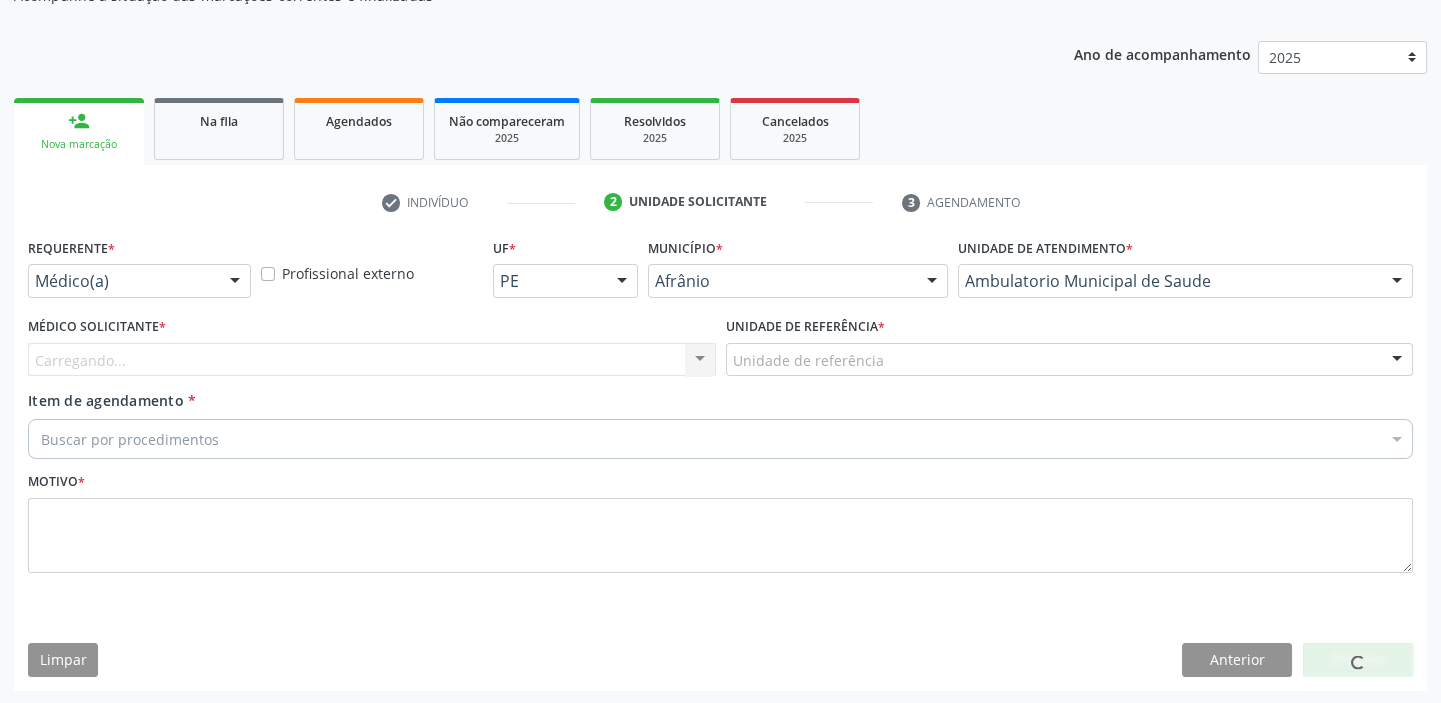 drag, startPoint x: 771, startPoint y: 365, endPoint x: 781, endPoint y: 435, distance: 70.71068 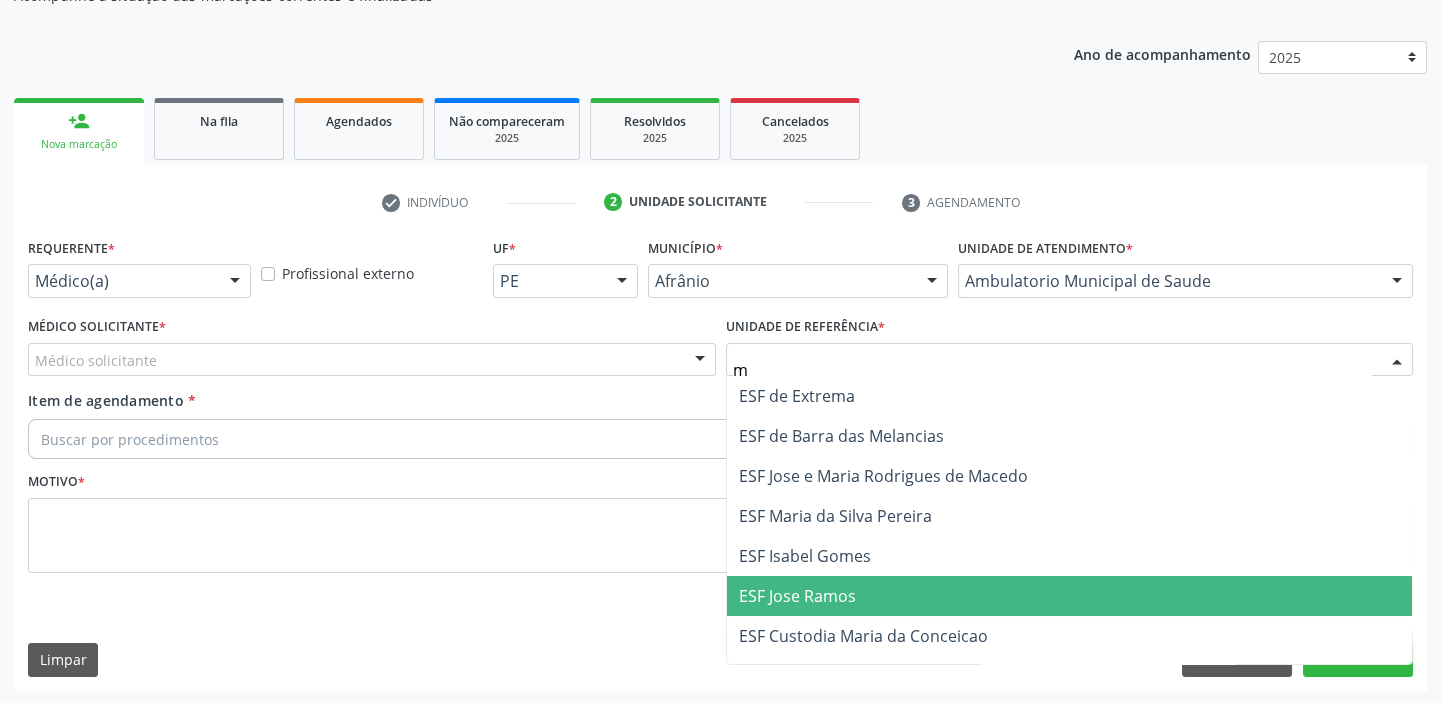 type on "mm" 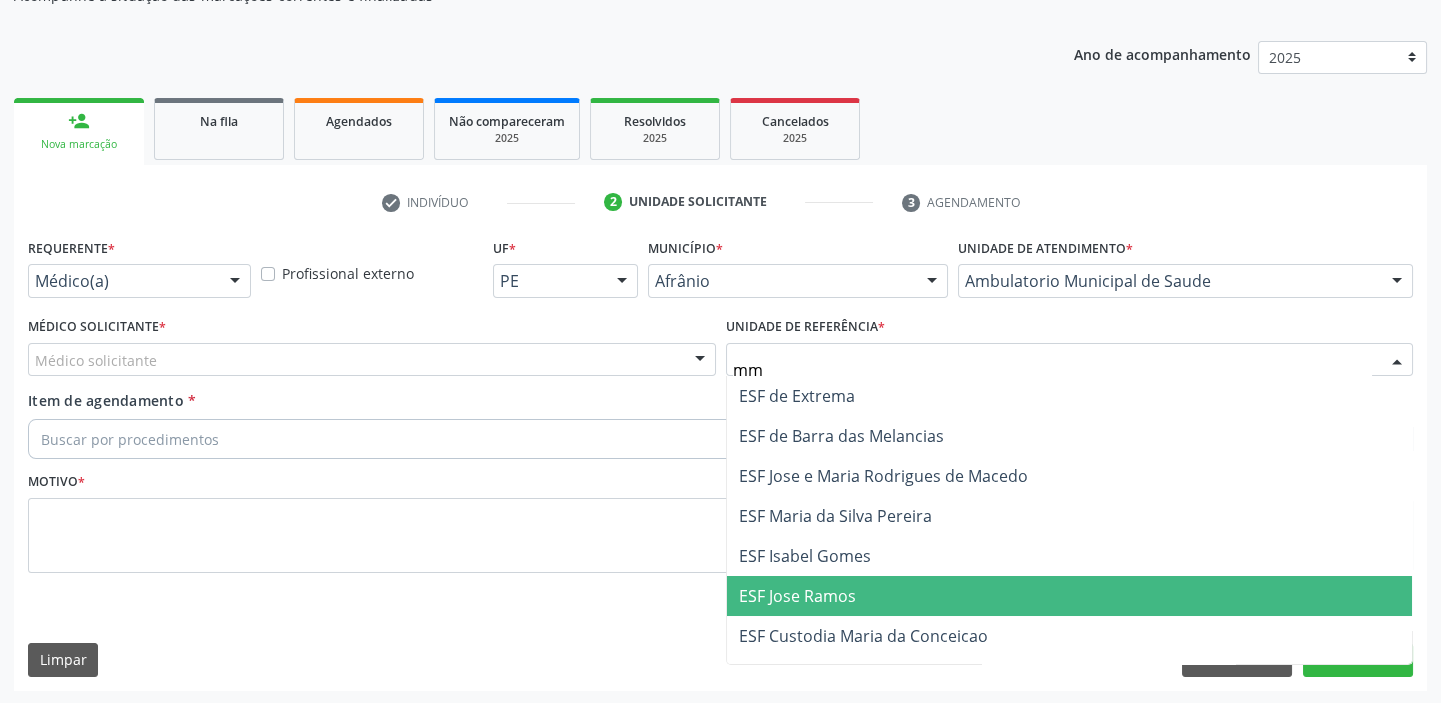 scroll, scrollTop: 0, scrollLeft: 1500, axis: horizontal 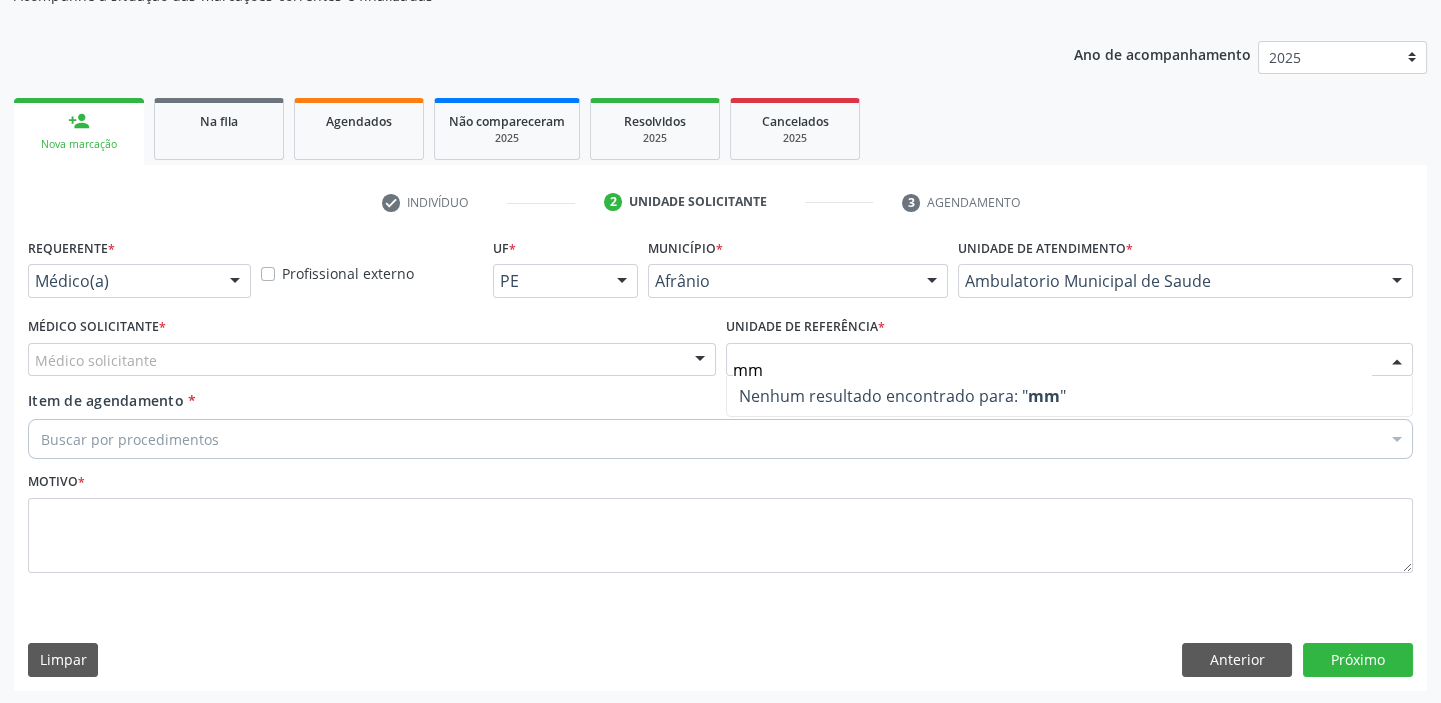 drag, startPoint x: 760, startPoint y: 358, endPoint x: 903, endPoint y: 412, distance: 152.85614 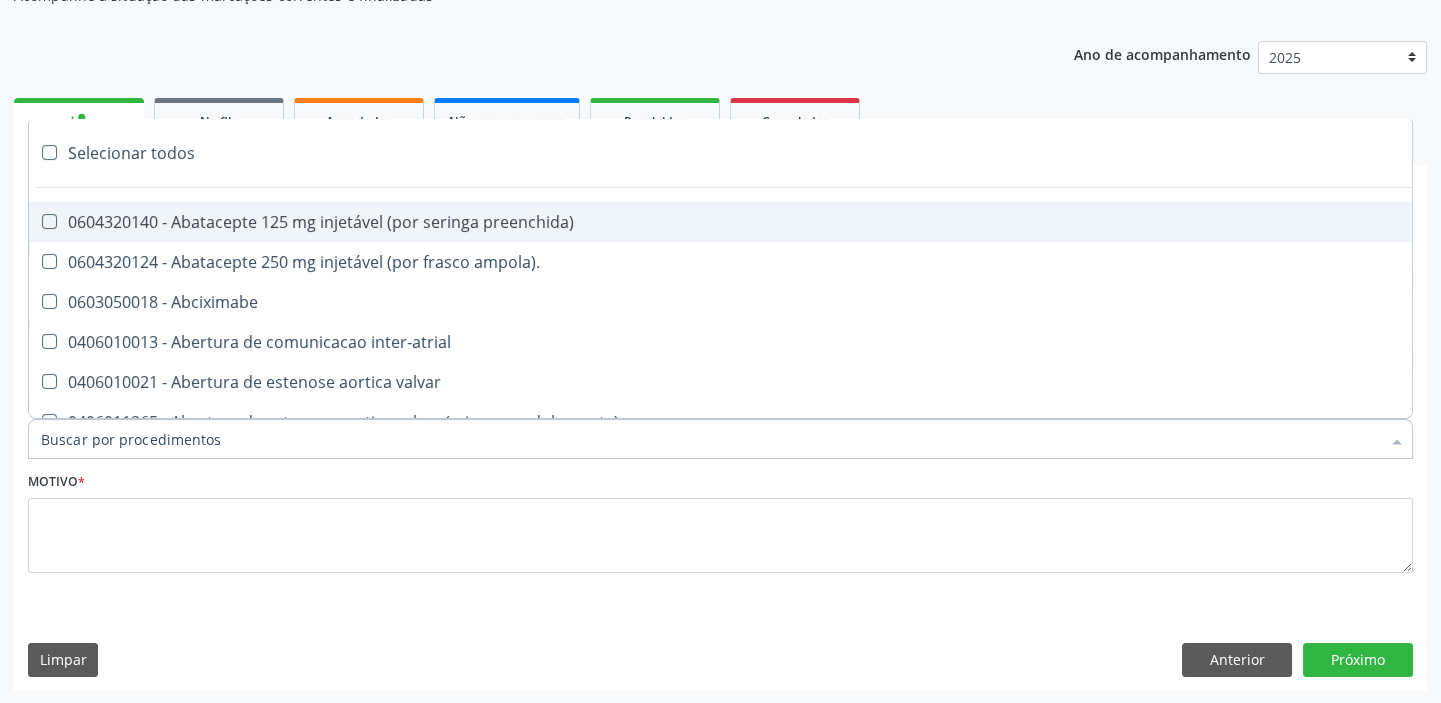 scroll, scrollTop: 0, scrollLeft: 0, axis: both 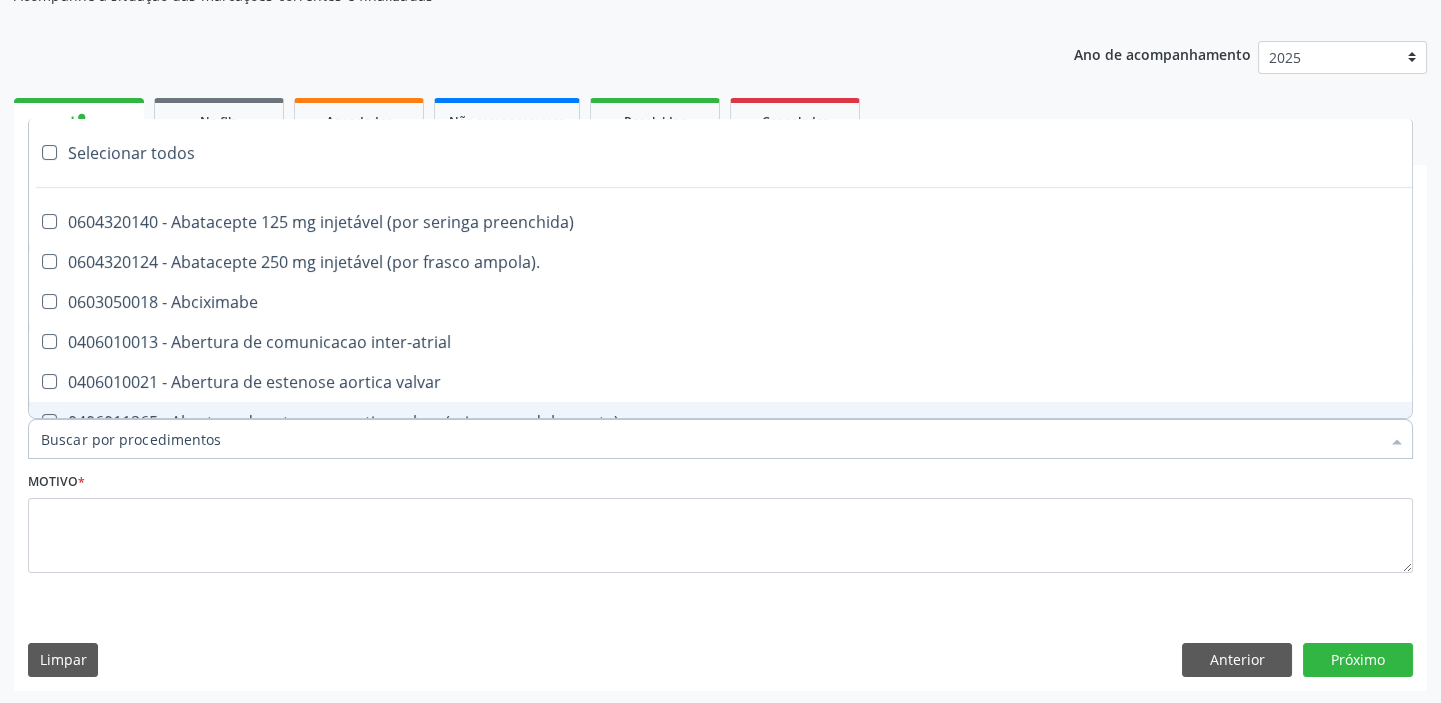 click on "Motivo
*" at bounding box center [720, 520] 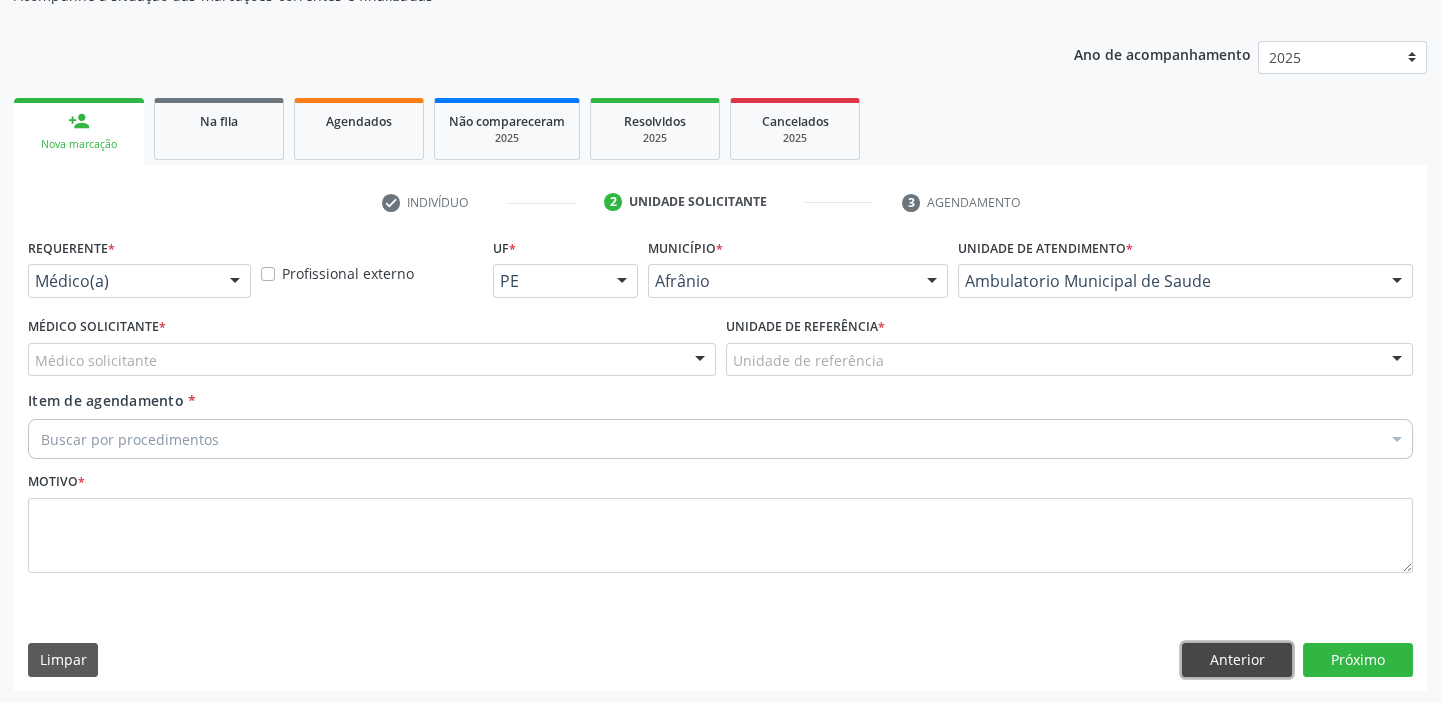 click on "Anterior" at bounding box center (1237, 660) 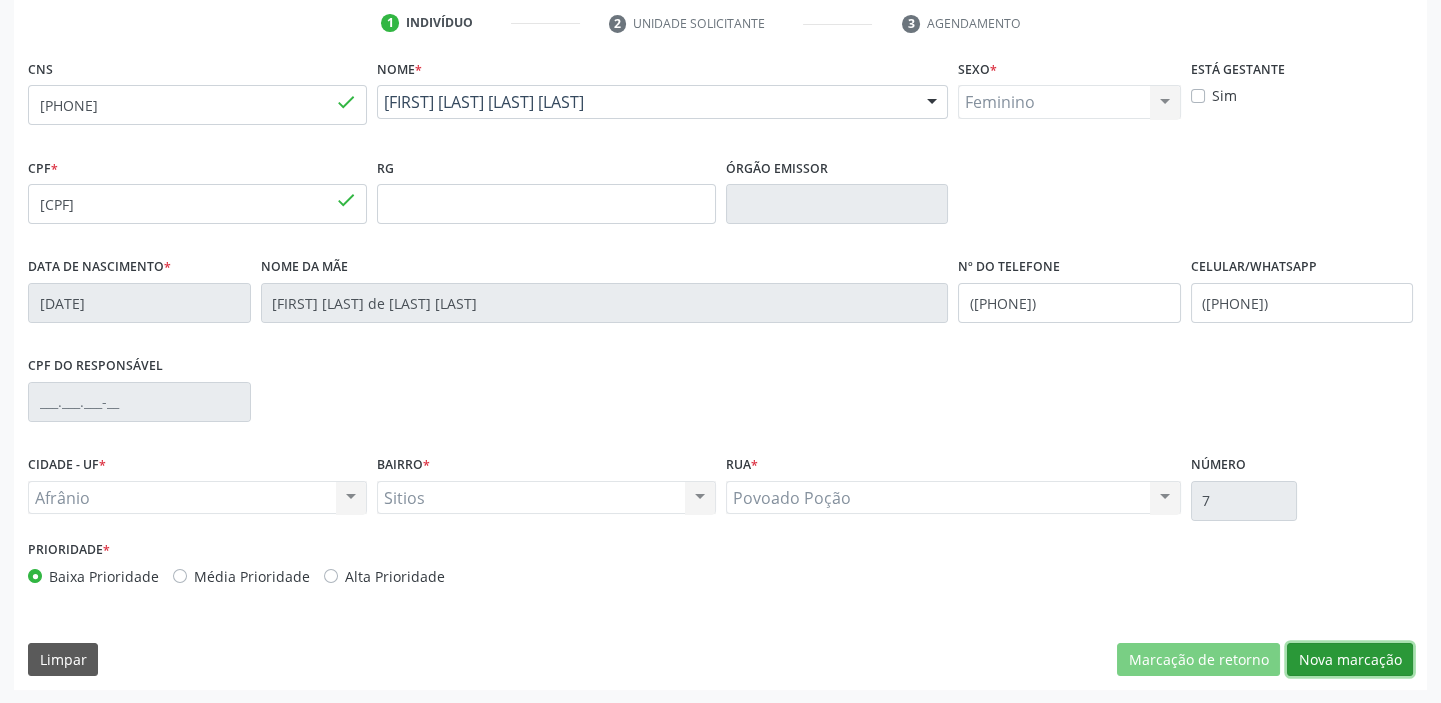 click on "Nova marcação" at bounding box center (1350, 660) 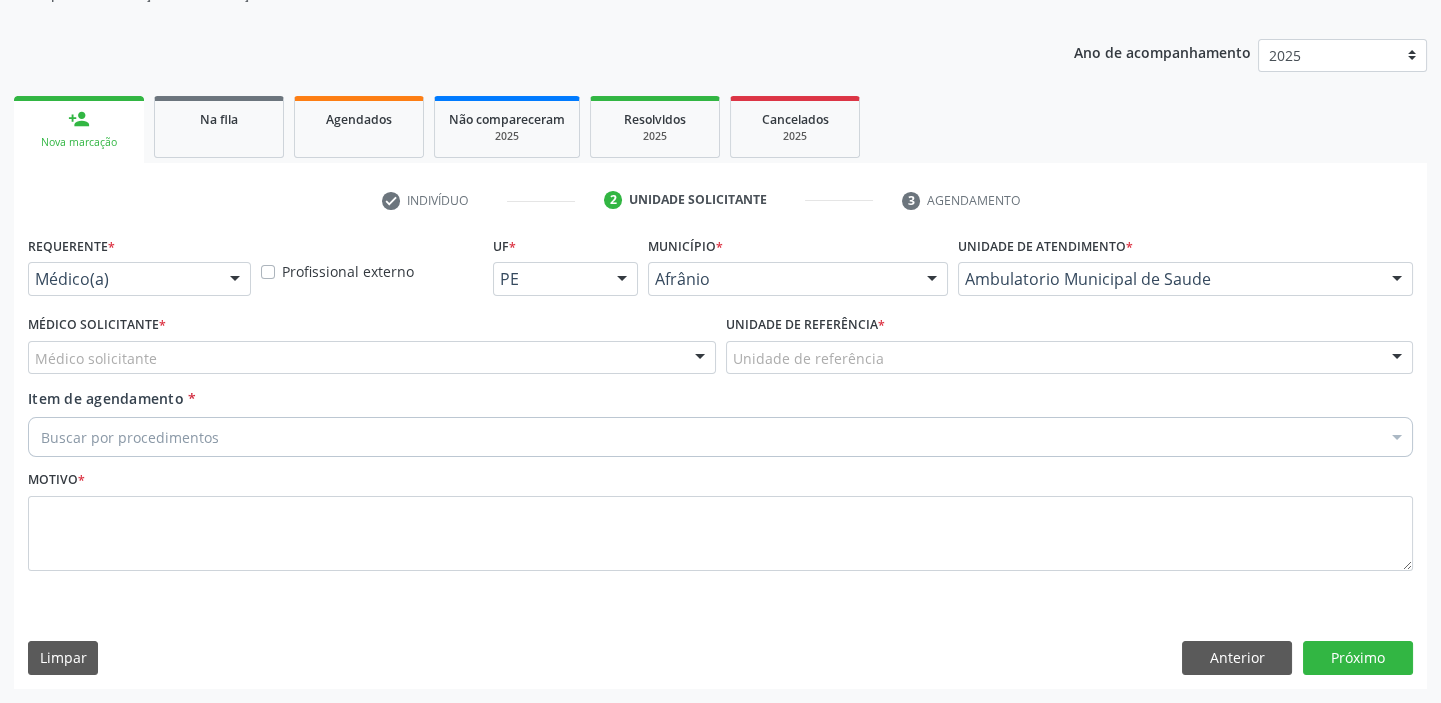 scroll, scrollTop: 201, scrollLeft: 0, axis: vertical 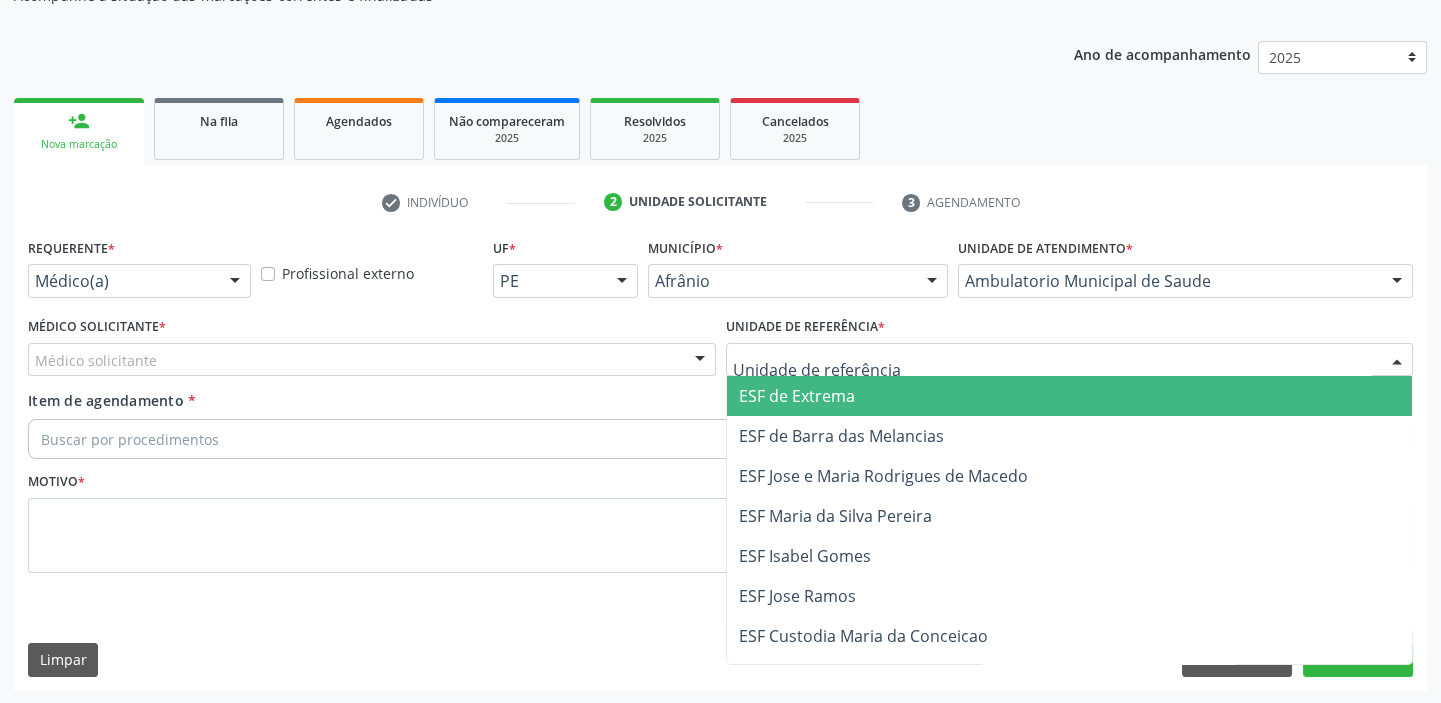 click at bounding box center [1070, 360] 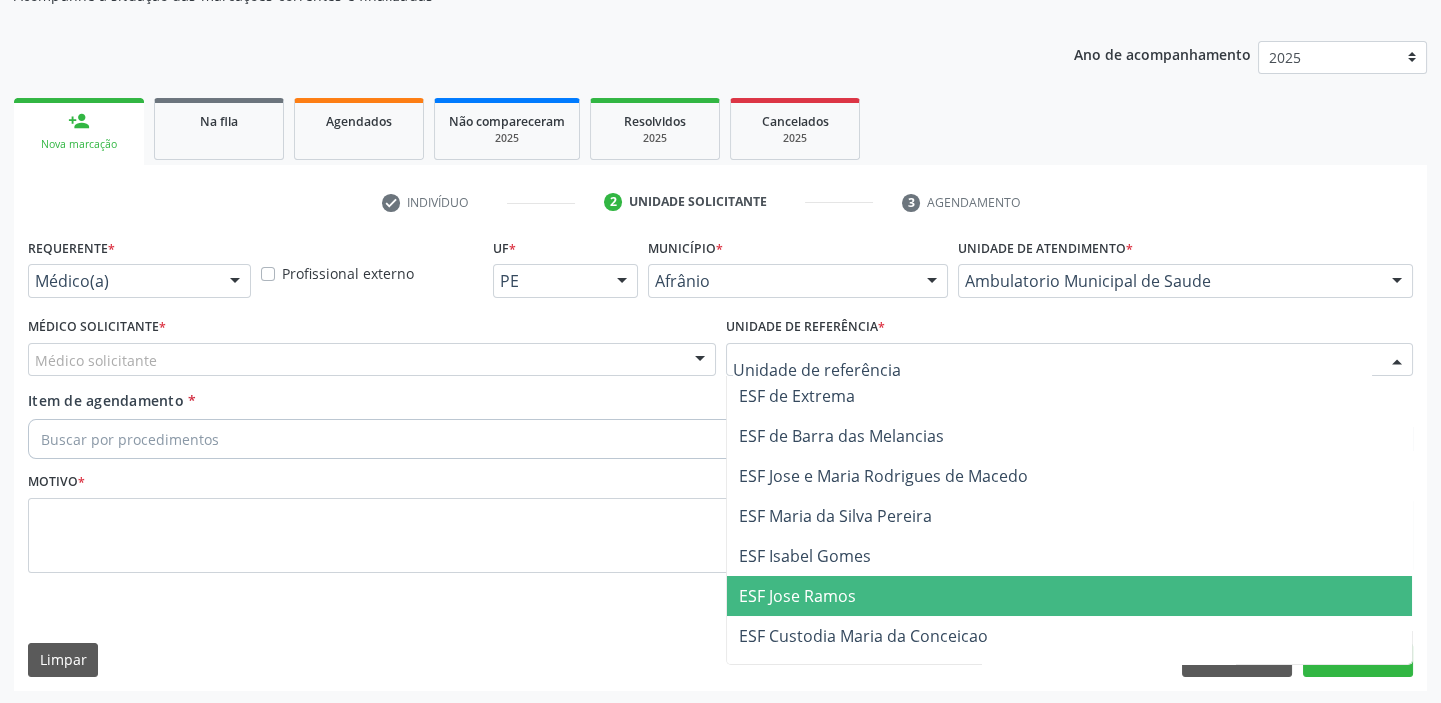 drag, startPoint x: 807, startPoint y: 585, endPoint x: 357, endPoint y: 449, distance: 470.1021 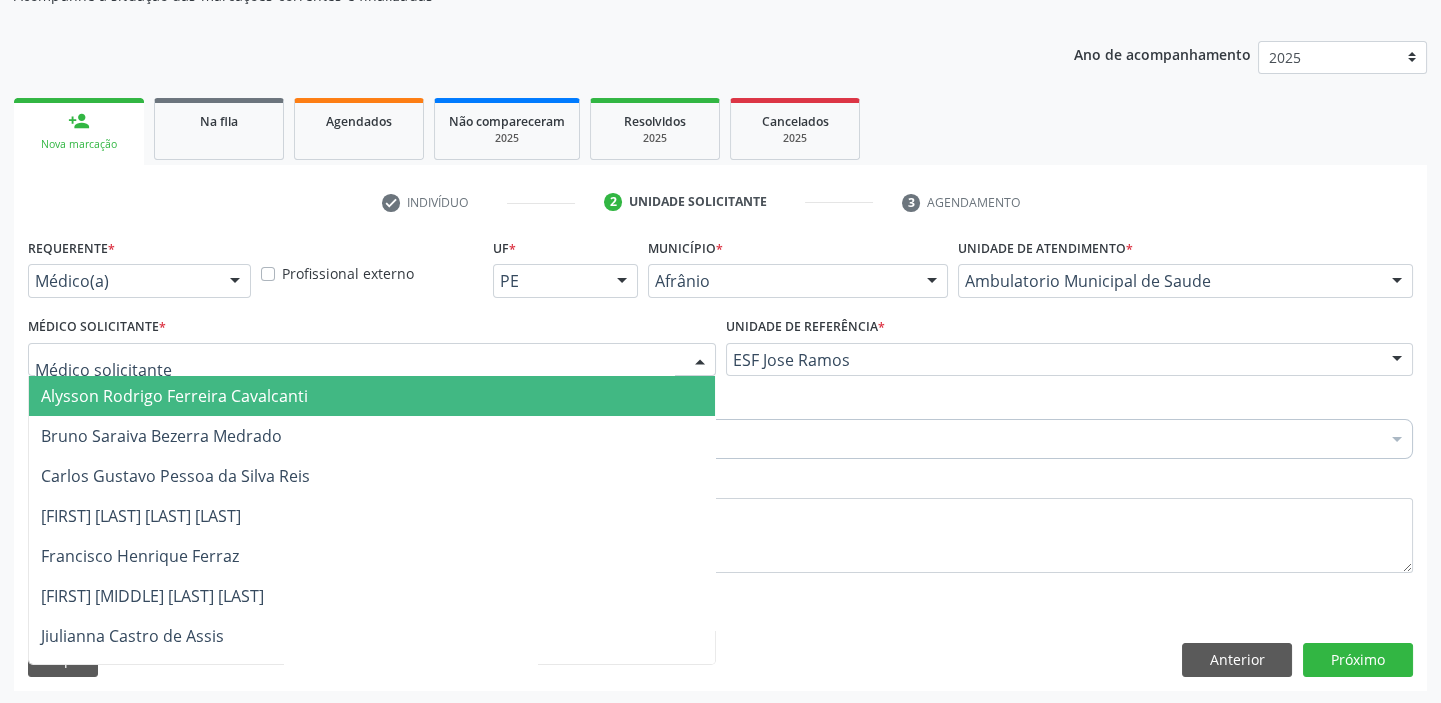 click on "Alysson Rodrigo Ferreira Cavalcanti" at bounding box center [174, 396] 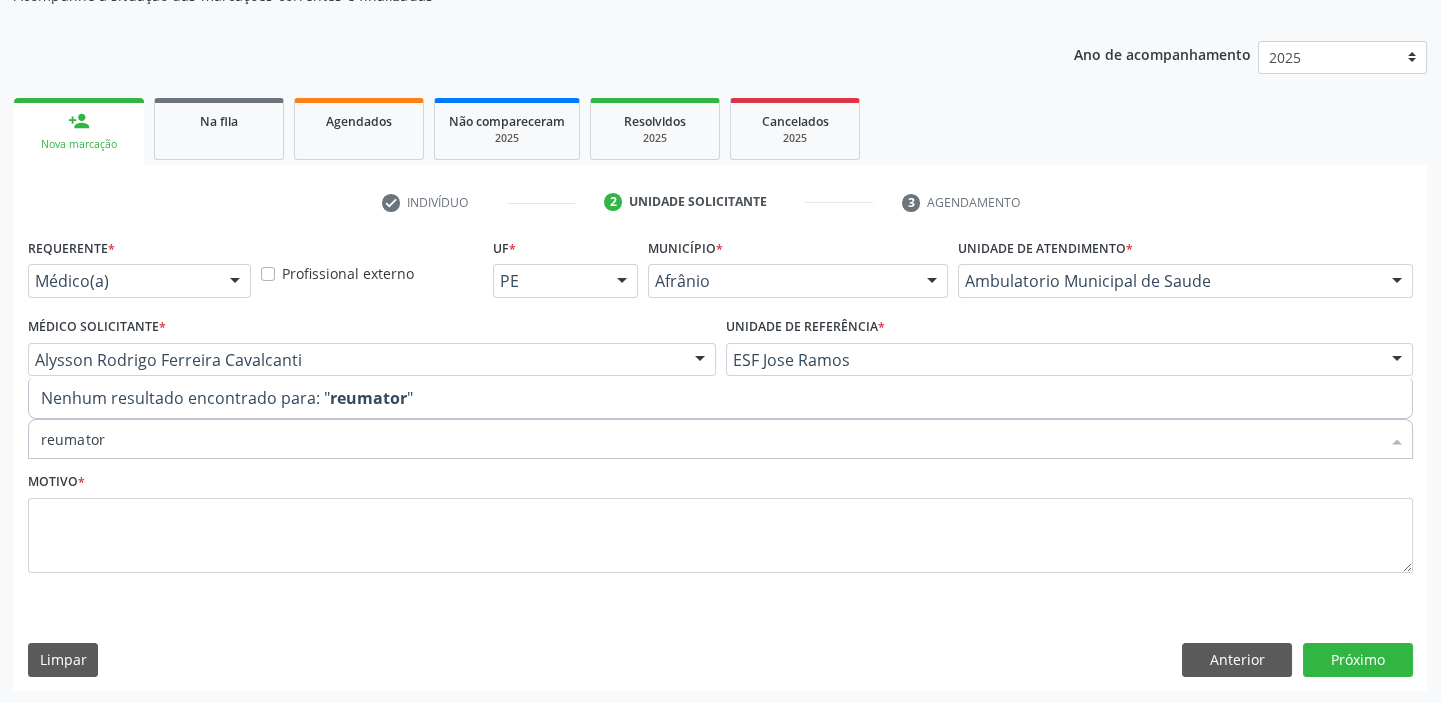 type on "reumato" 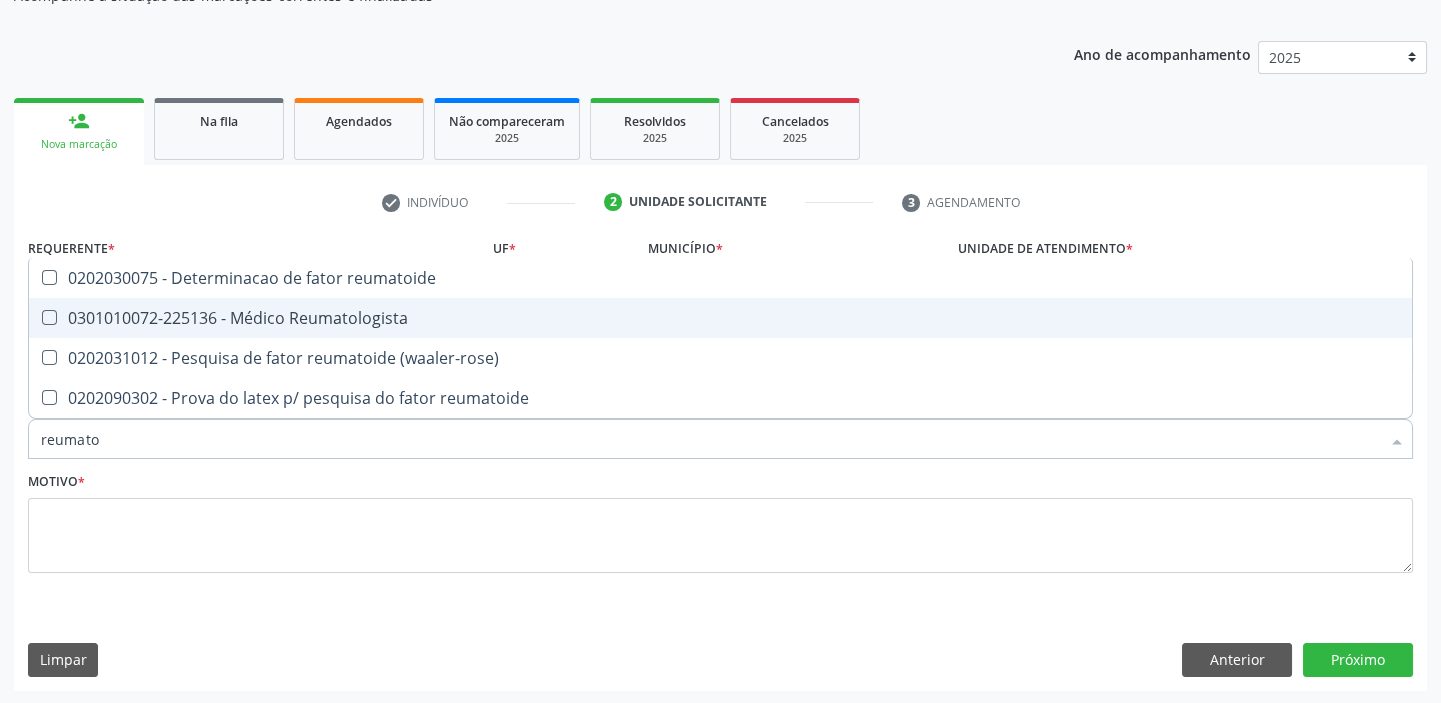 click on "0301010072-225136 - Médico Reumatologista" at bounding box center (720, 318) 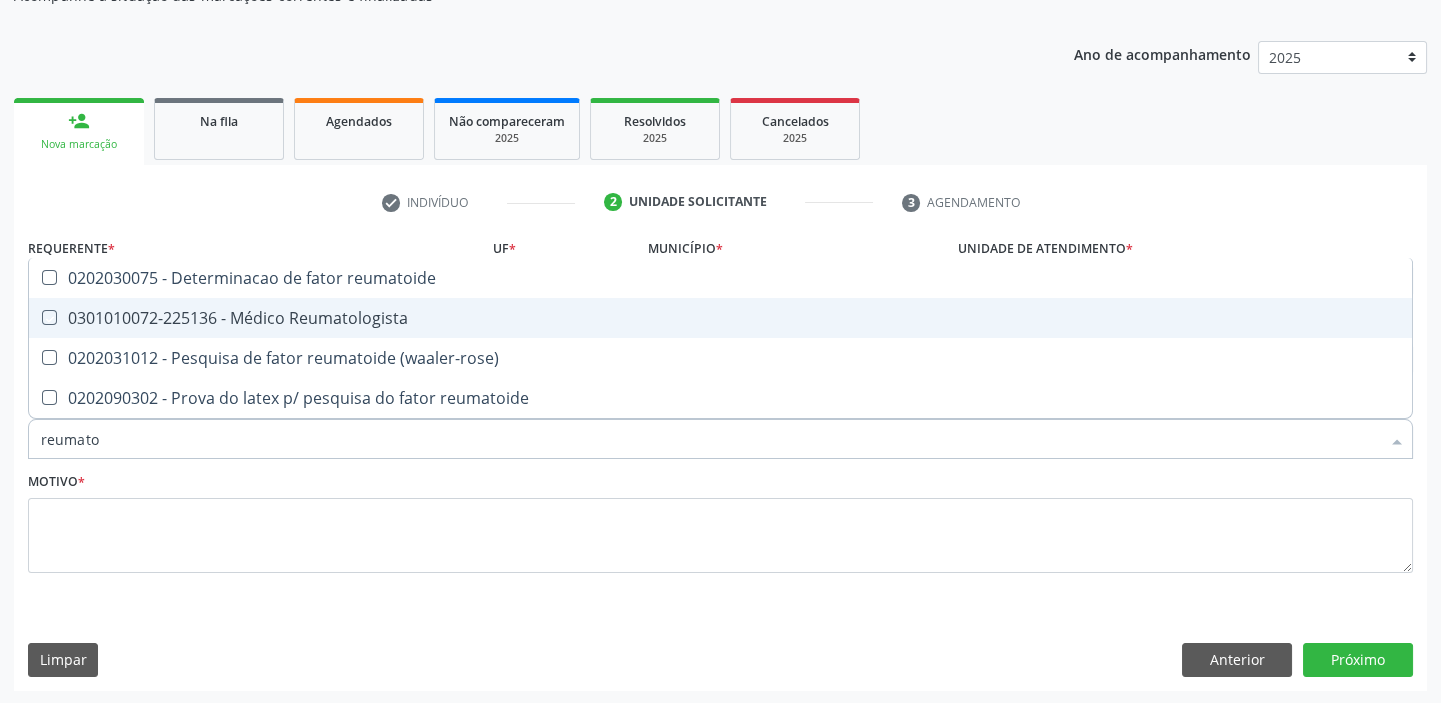 checkbox on "true" 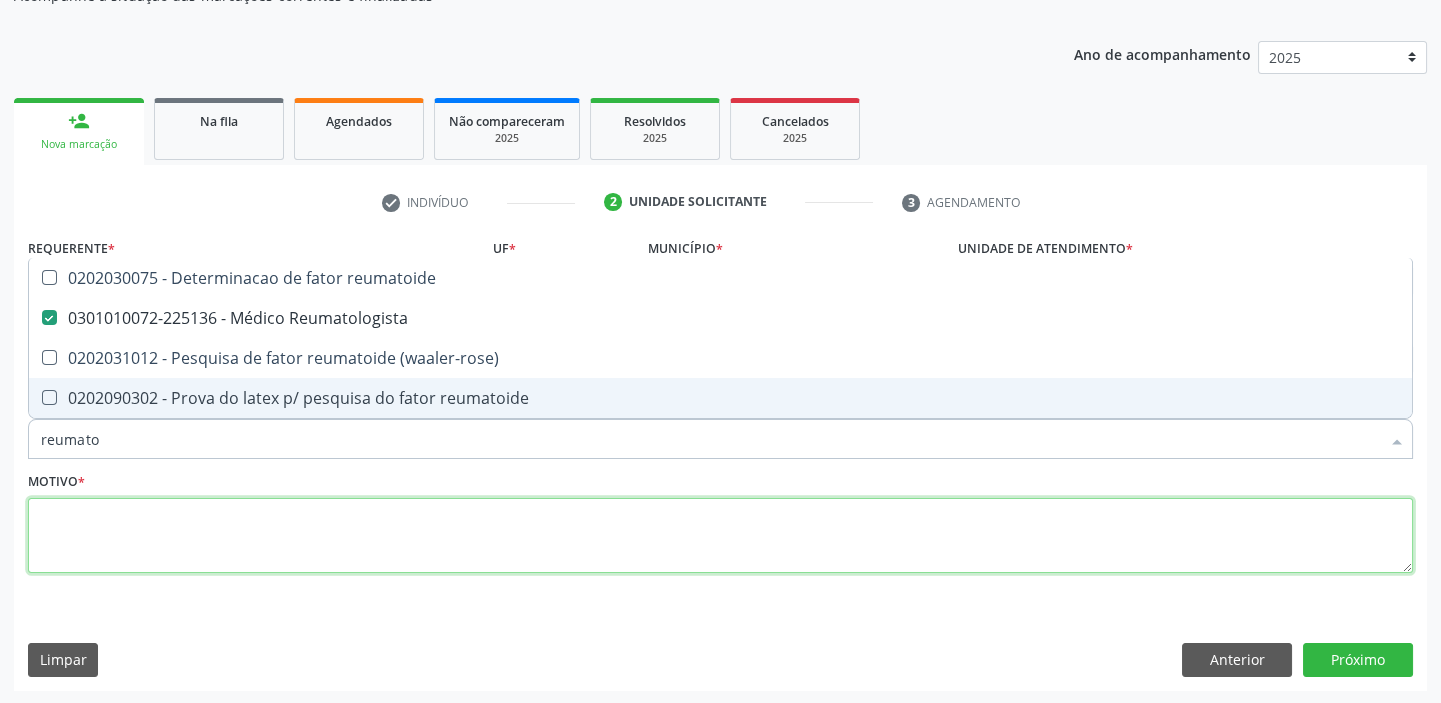 click at bounding box center (720, 536) 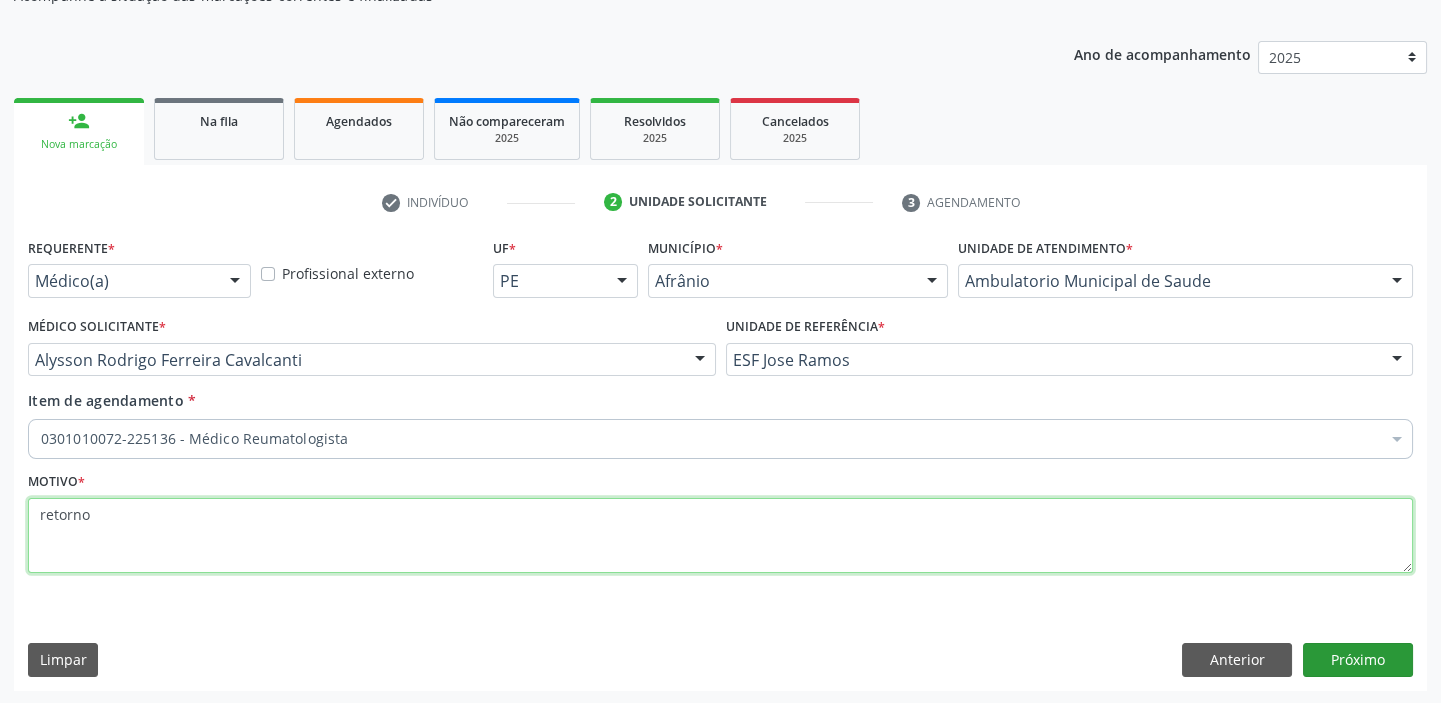 type on "retorno" 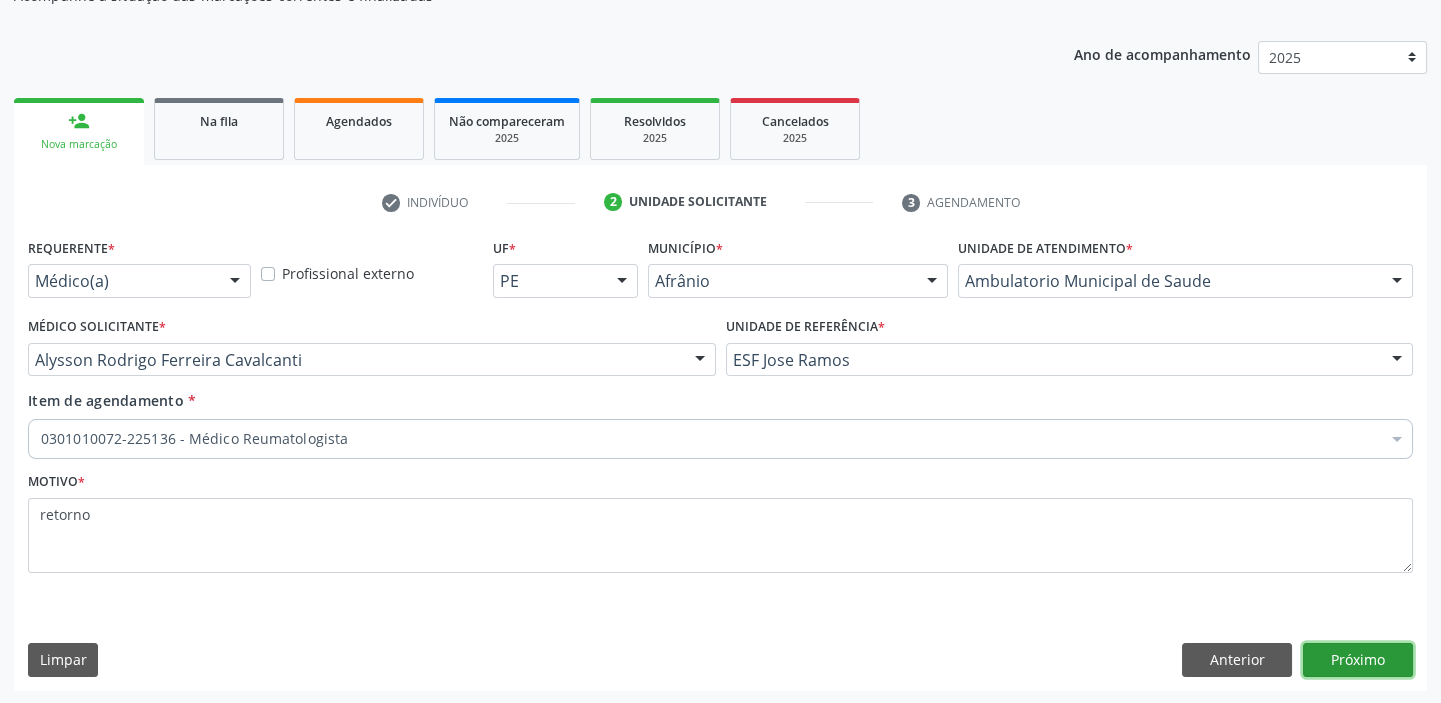 click on "Próximo" at bounding box center [1358, 660] 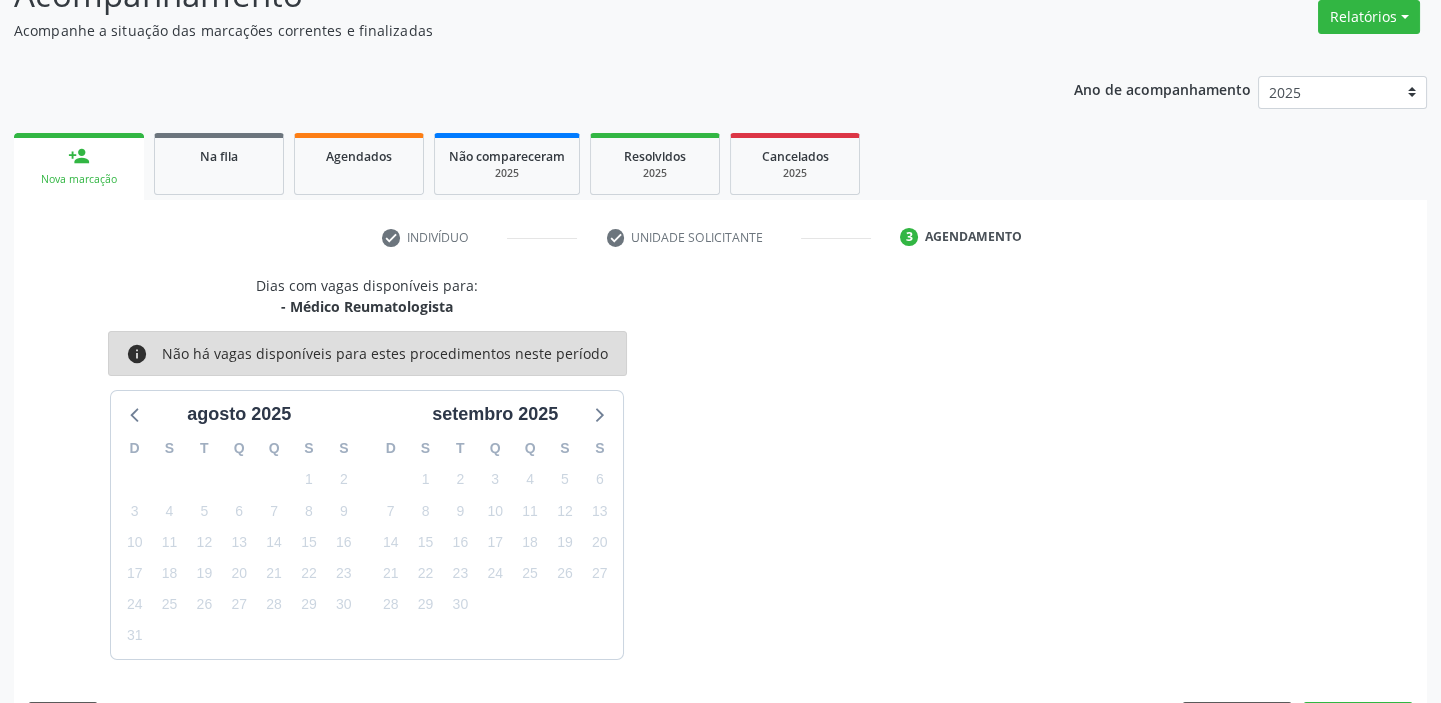 scroll, scrollTop: 201, scrollLeft: 0, axis: vertical 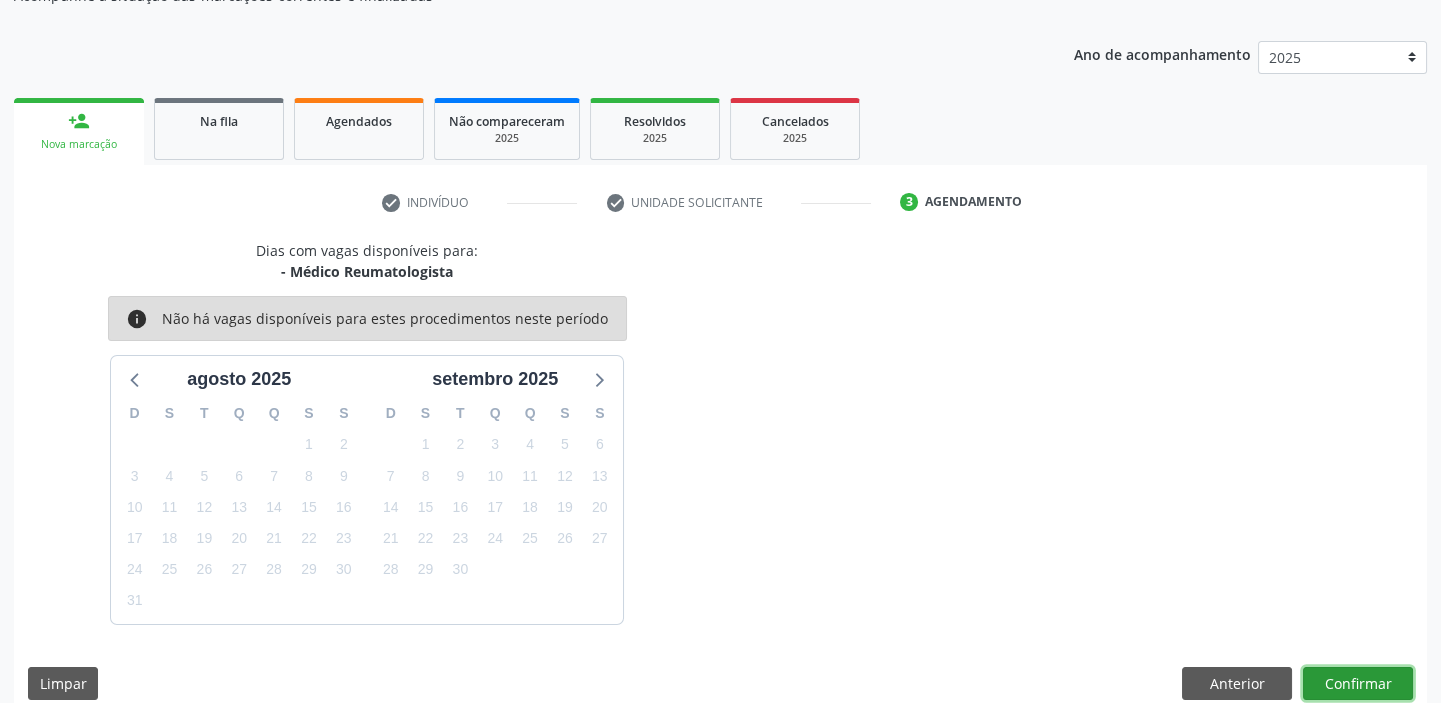 click on "Confirmar" at bounding box center (1358, 684) 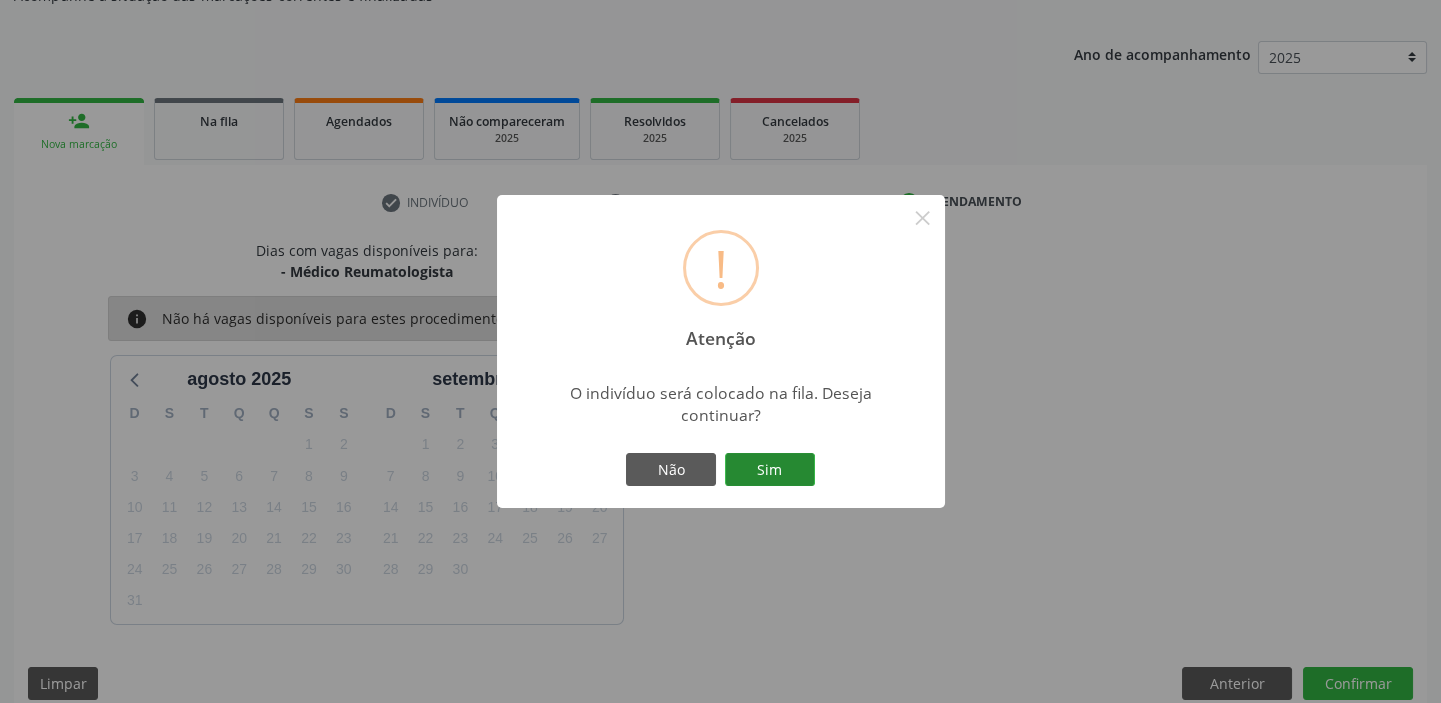 click on "Sim" at bounding box center (770, 470) 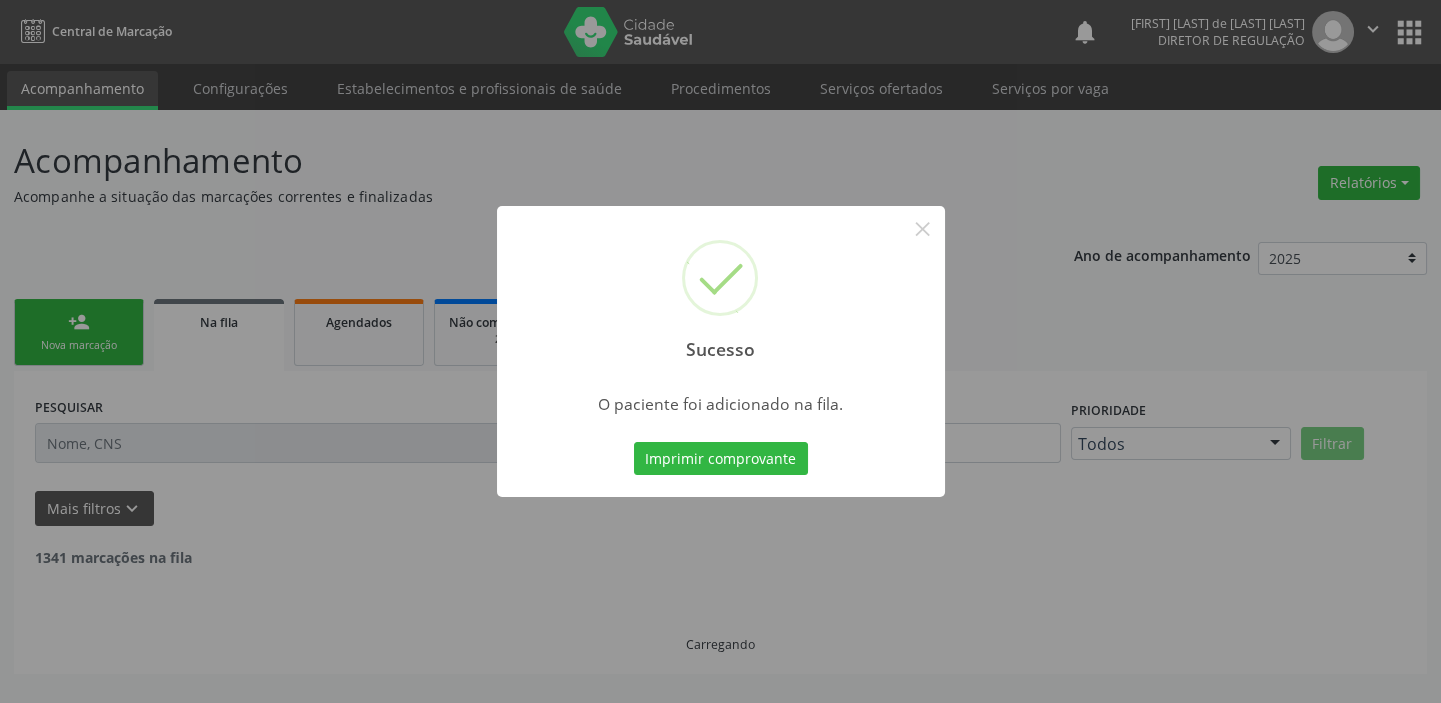 scroll, scrollTop: 0, scrollLeft: 0, axis: both 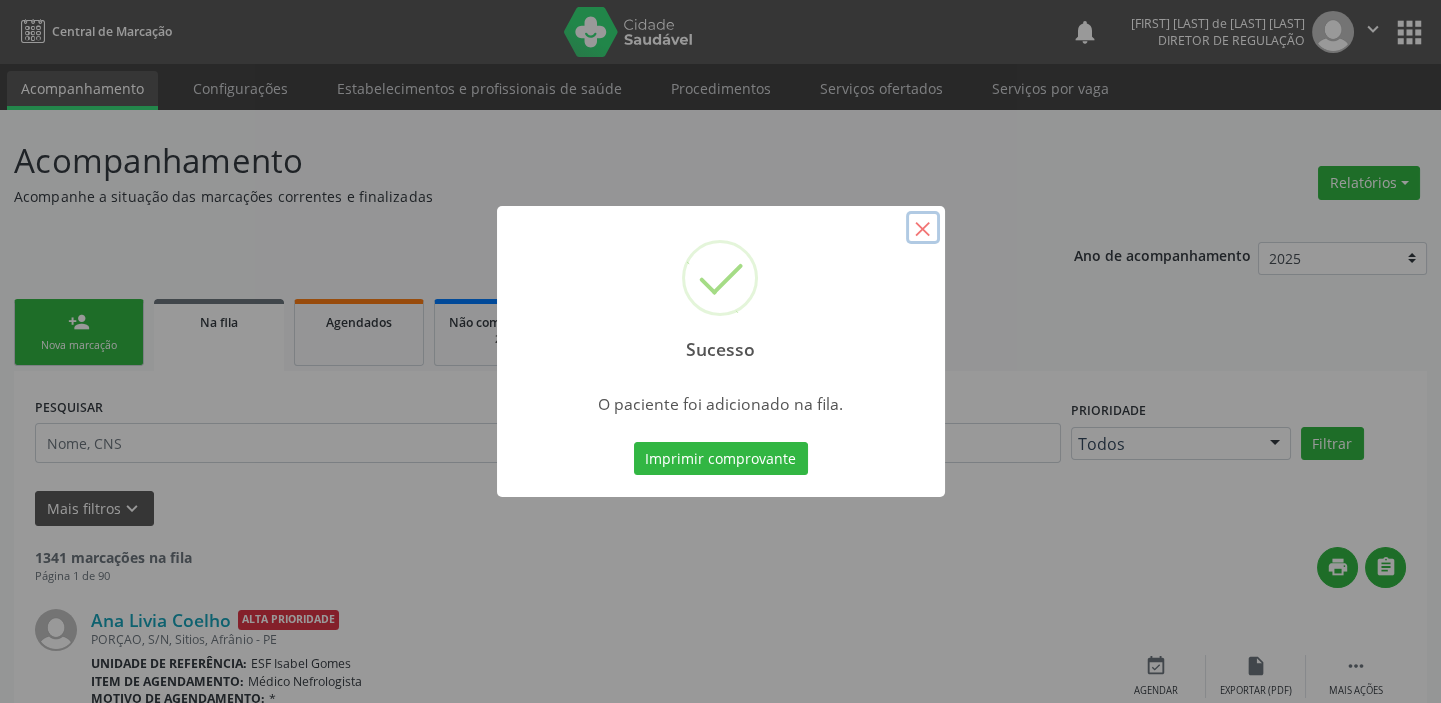 click on "×" at bounding box center (923, 228) 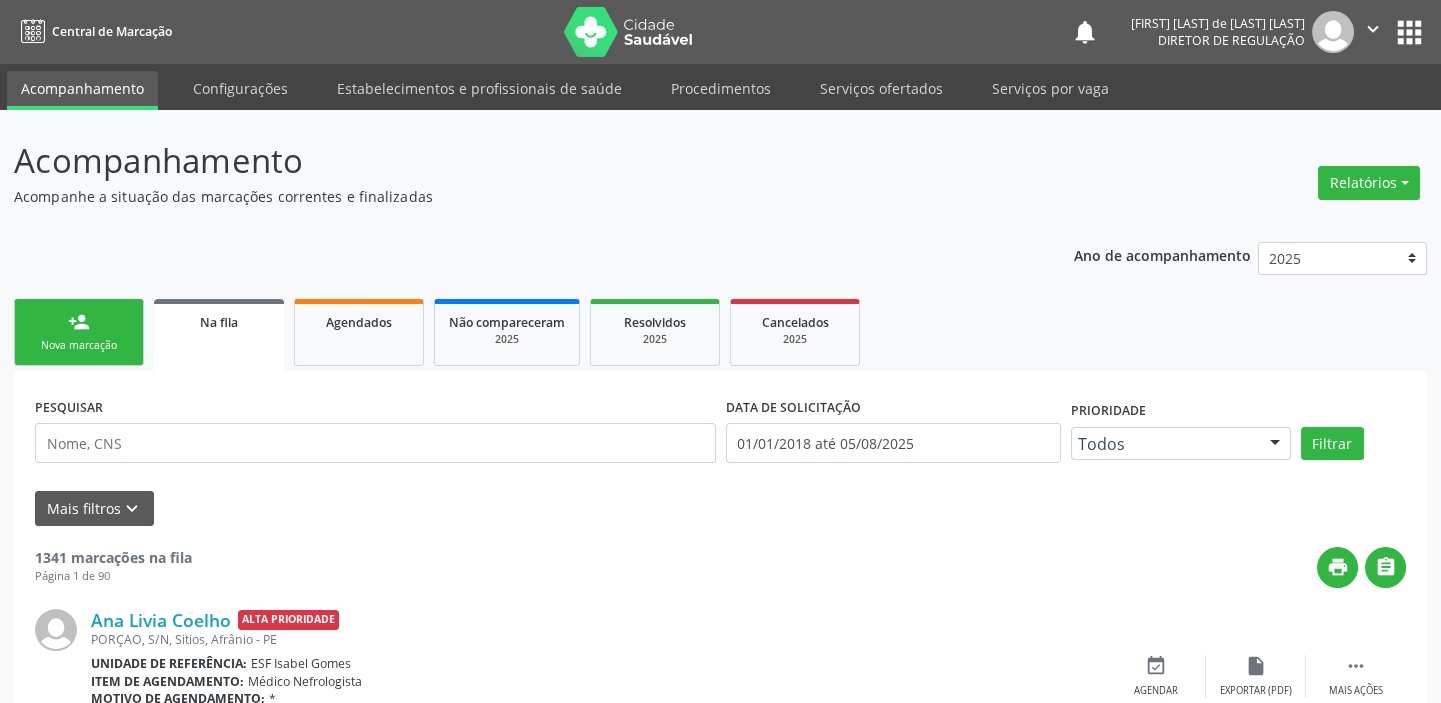 click on "person_add
Nova marcação" at bounding box center [79, 332] 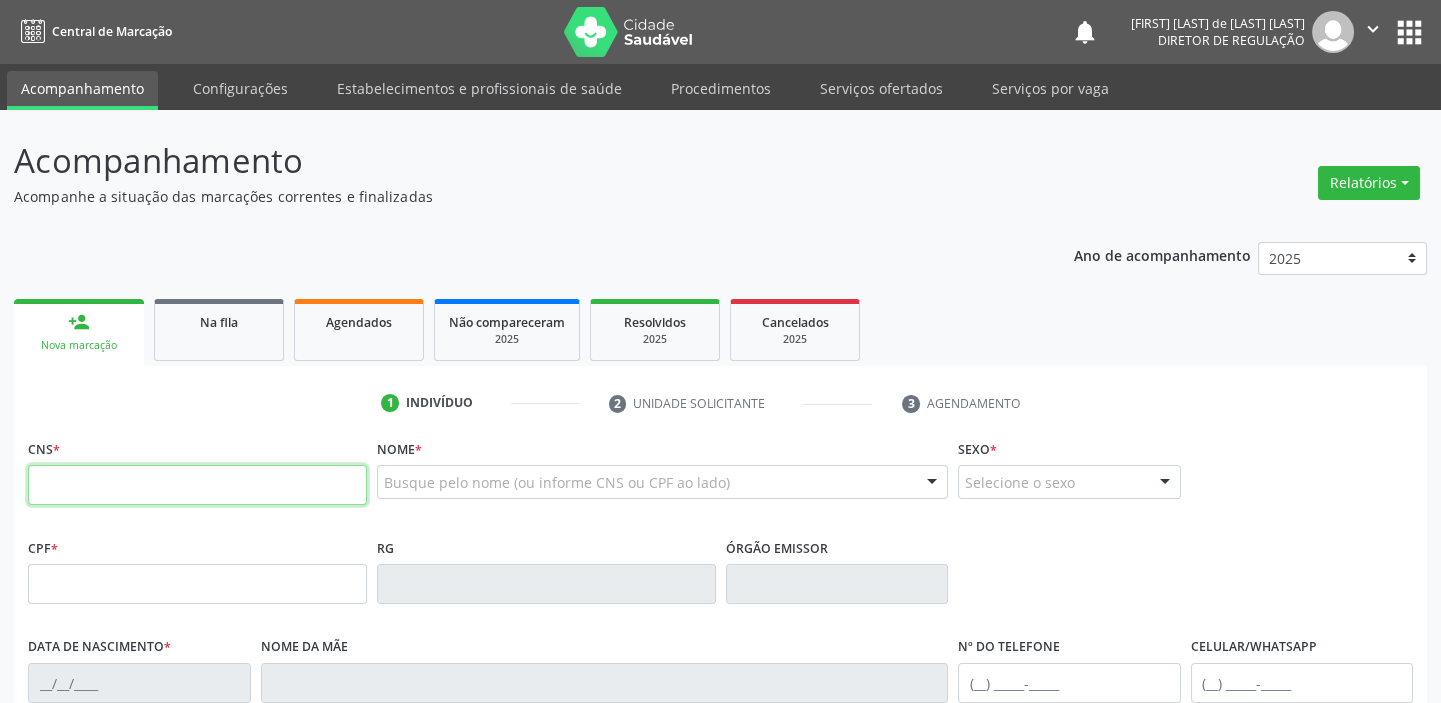 click at bounding box center [197, 485] 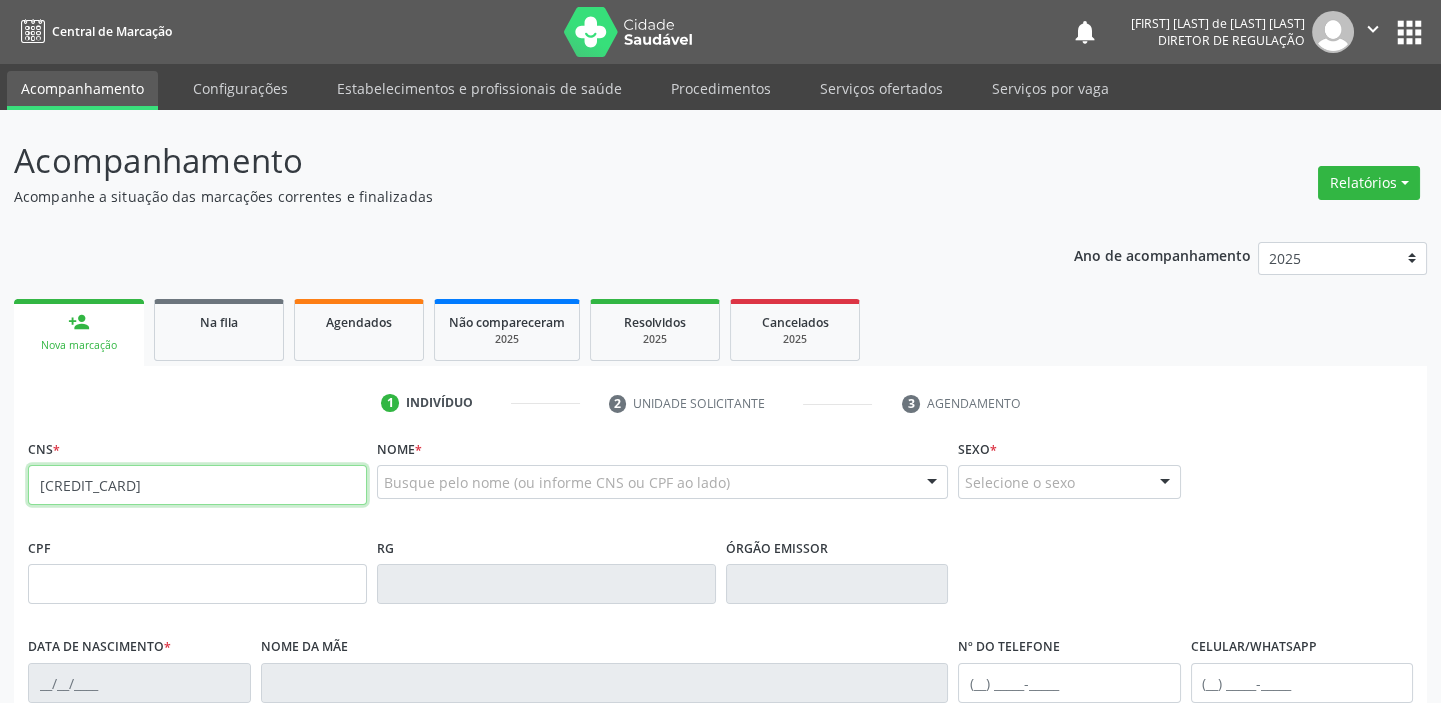 type on "[CREDIT_CARD]" 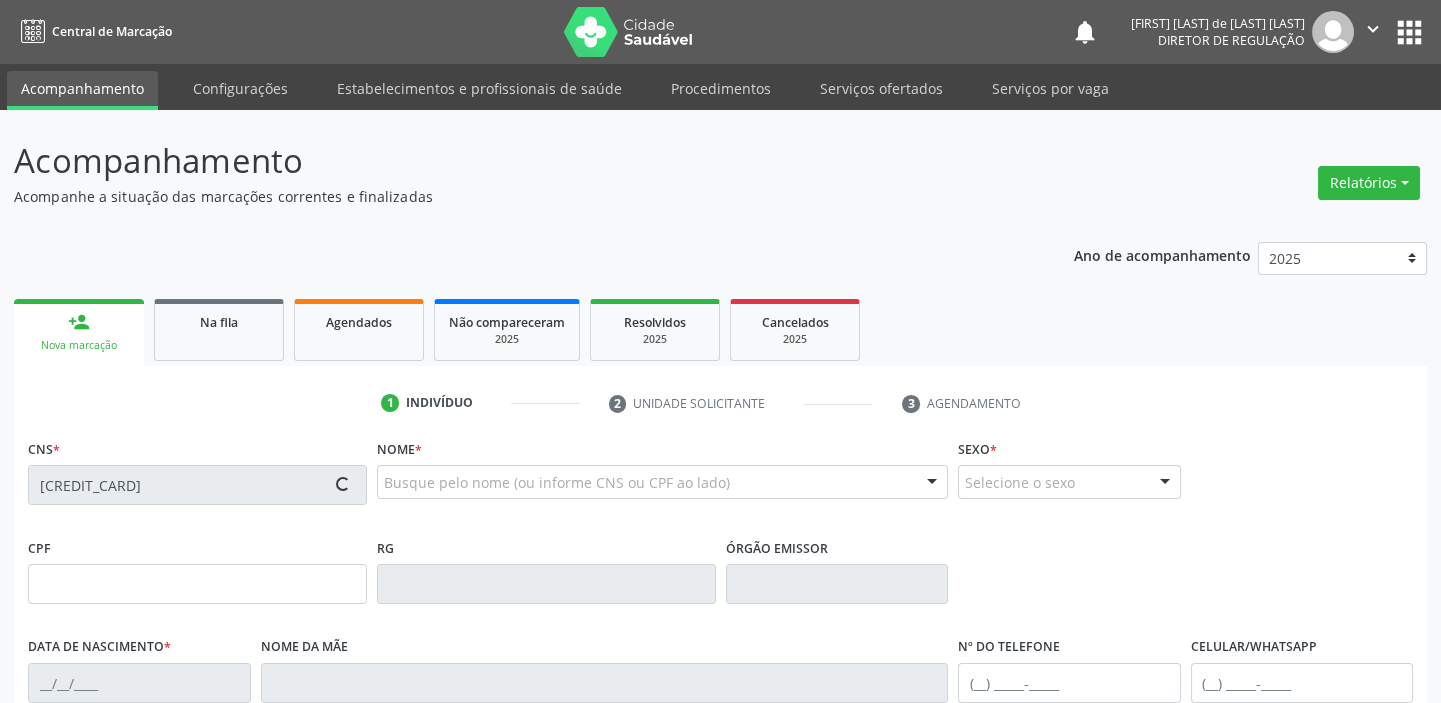 type on "[DATE]" 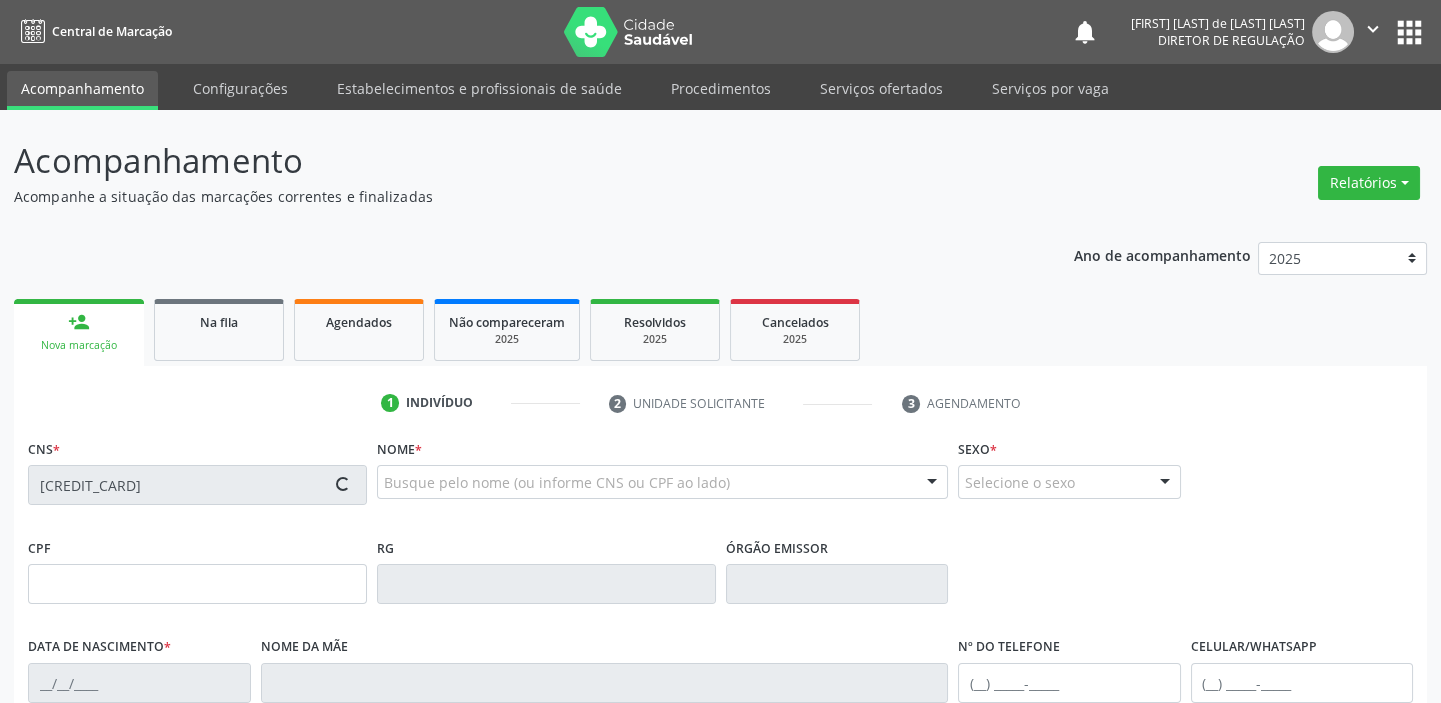 type on "[FIRST] [LAST] de [LAST]" 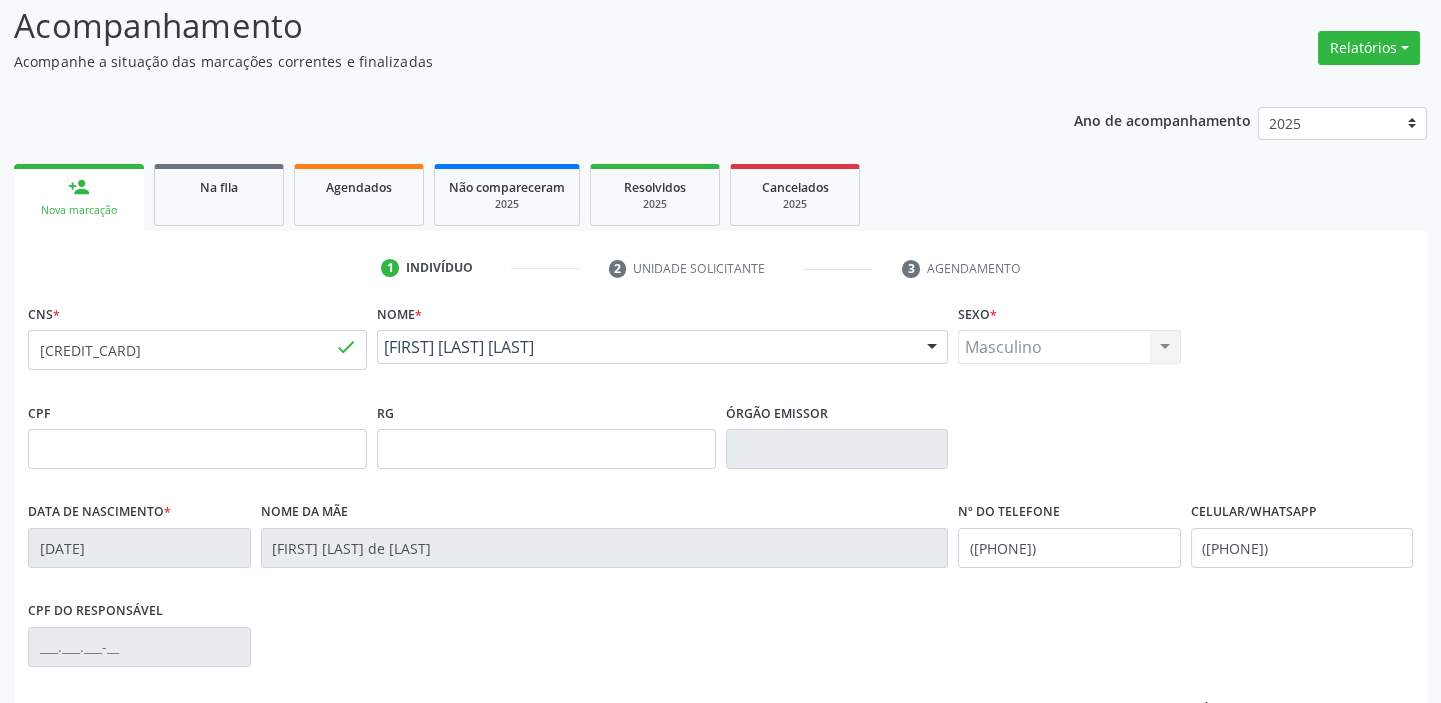 scroll, scrollTop: 380, scrollLeft: 0, axis: vertical 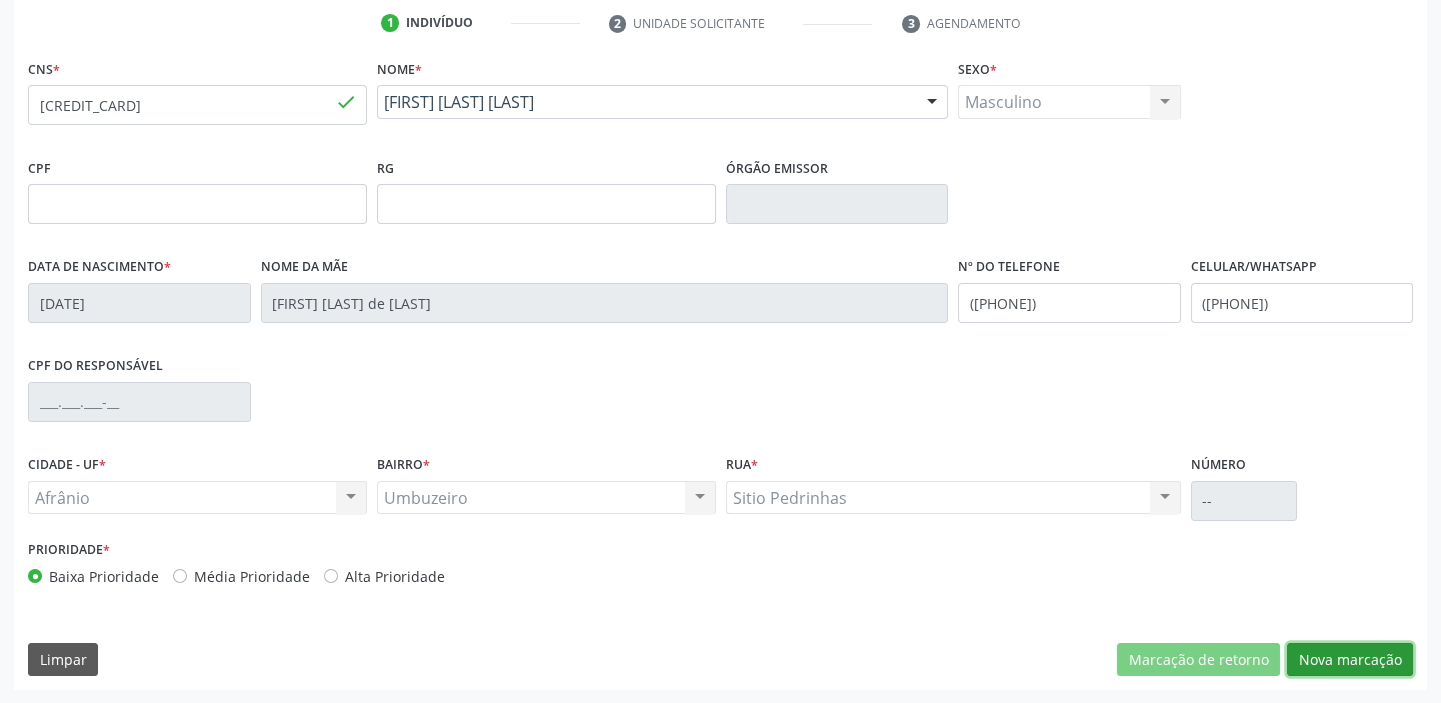 click on "Nova marcação" at bounding box center [1350, 660] 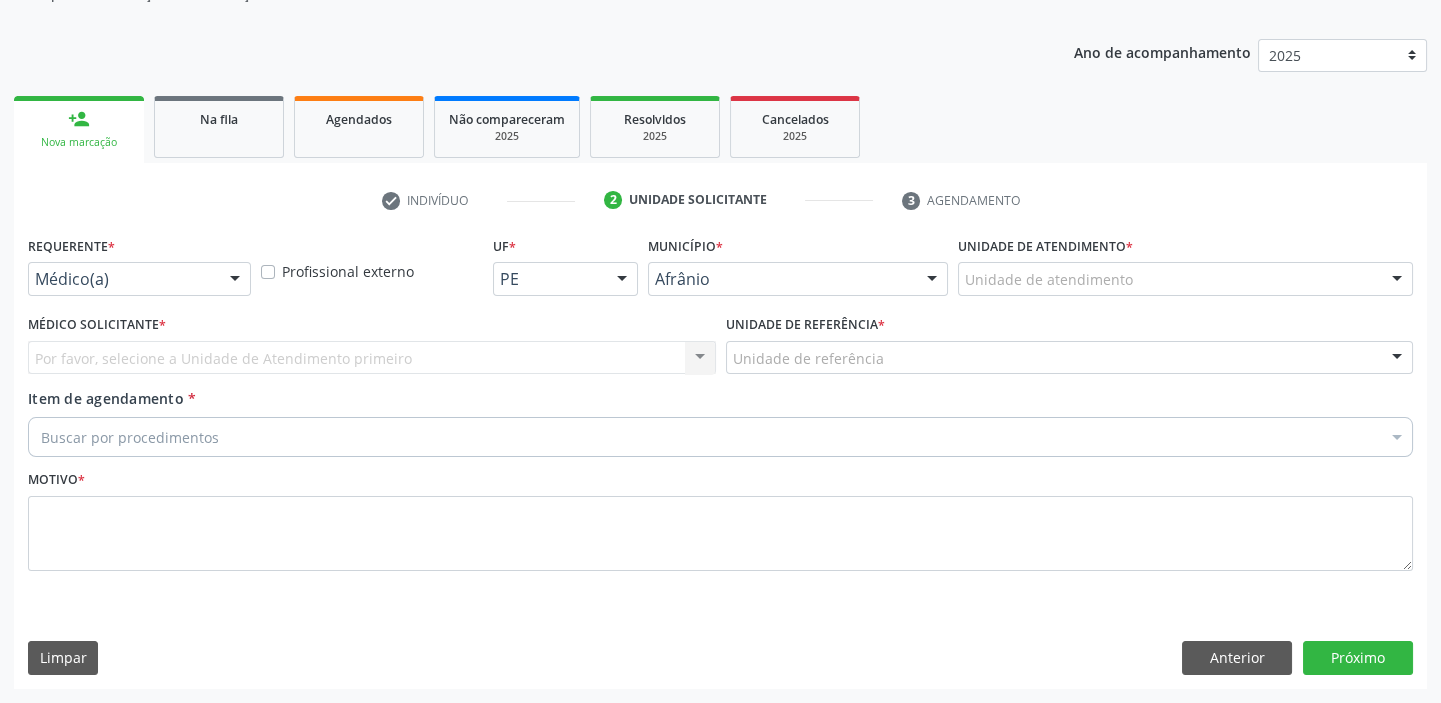 scroll, scrollTop: 201, scrollLeft: 0, axis: vertical 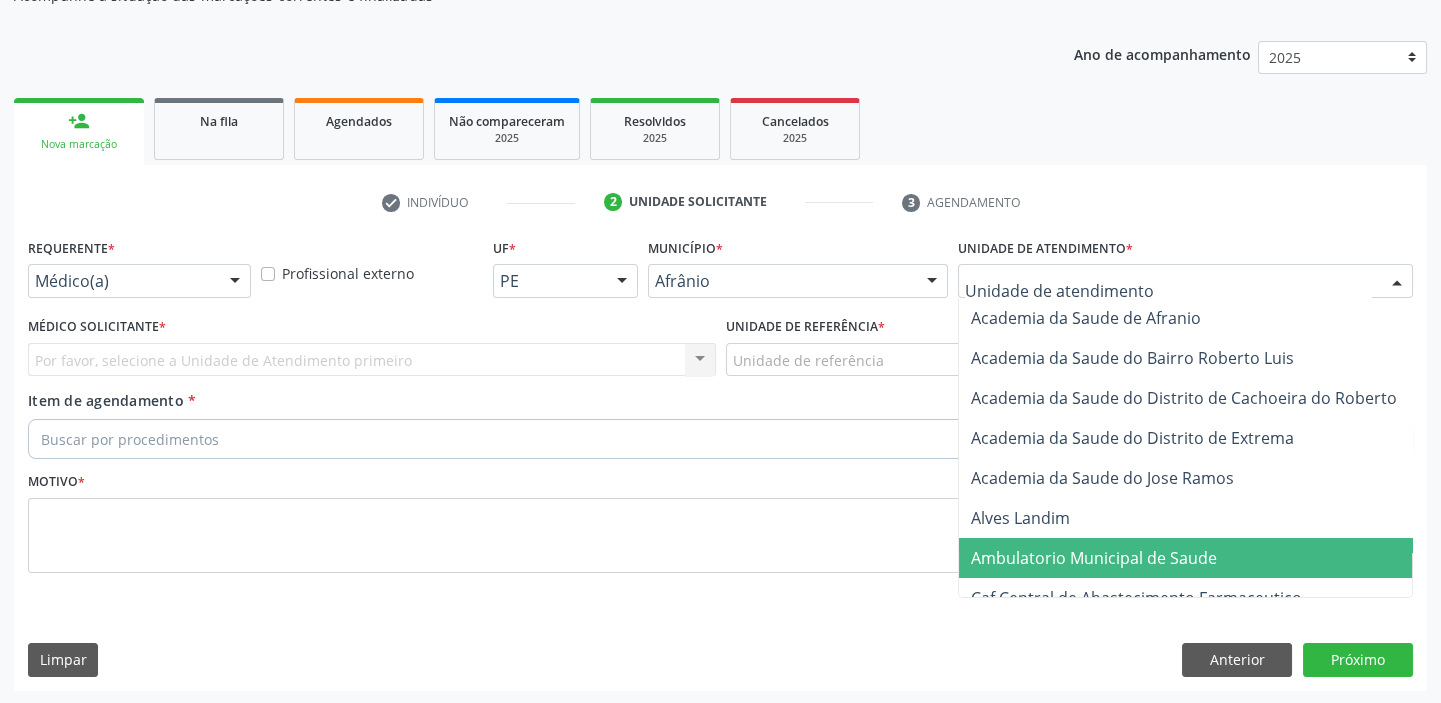 click on "Ambulatorio Municipal de Saude" at bounding box center [1094, 558] 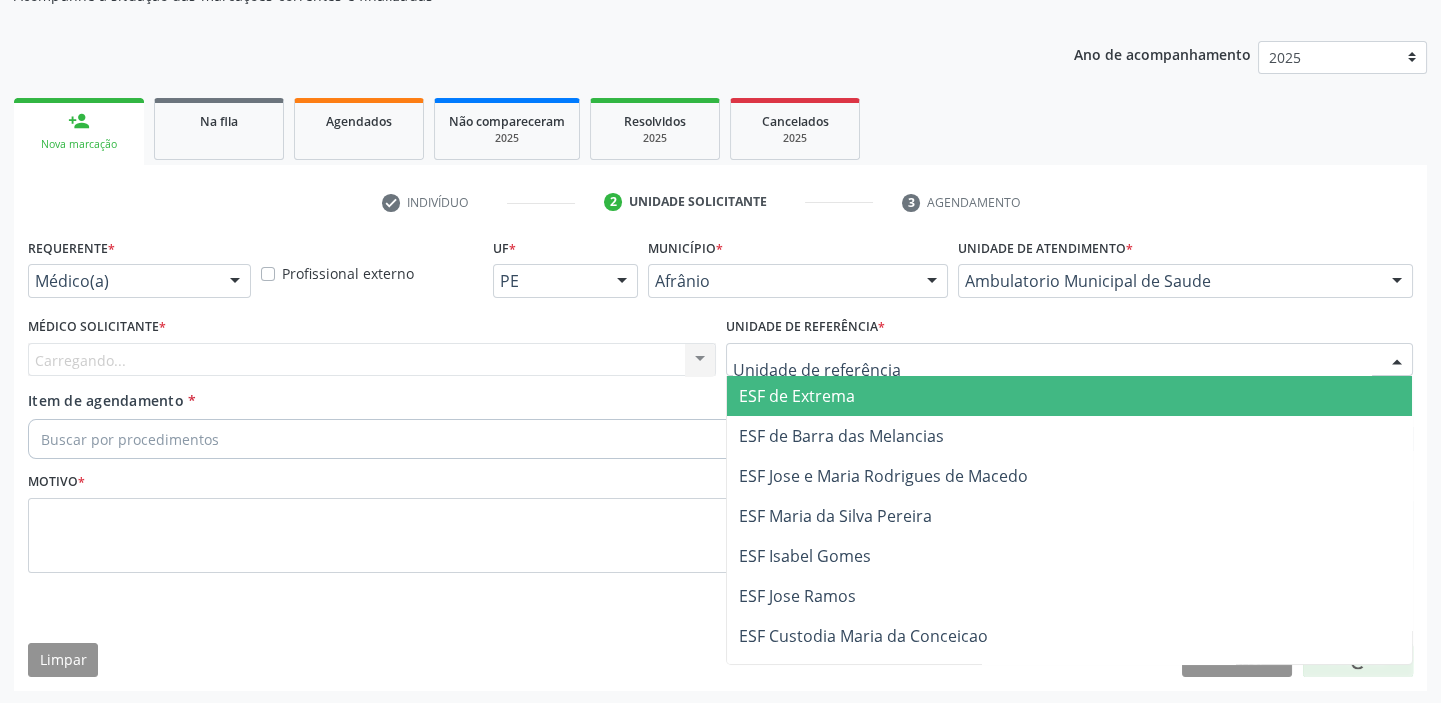 drag, startPoint x: 796, startPoint y: 341, endPoint x: 797, endPoint y: 479, distance: 138.00362 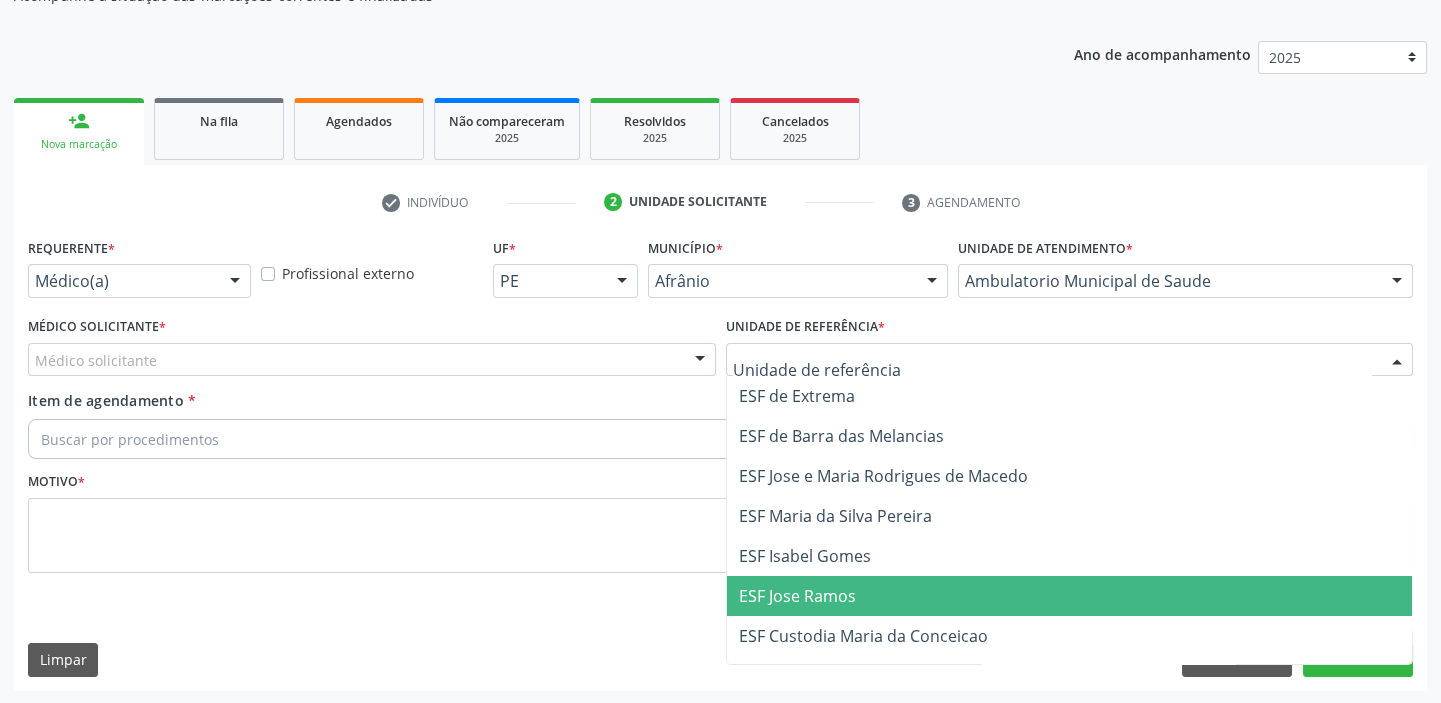 click on "ESF Jose Ramos" at bounding box center (797, 596) 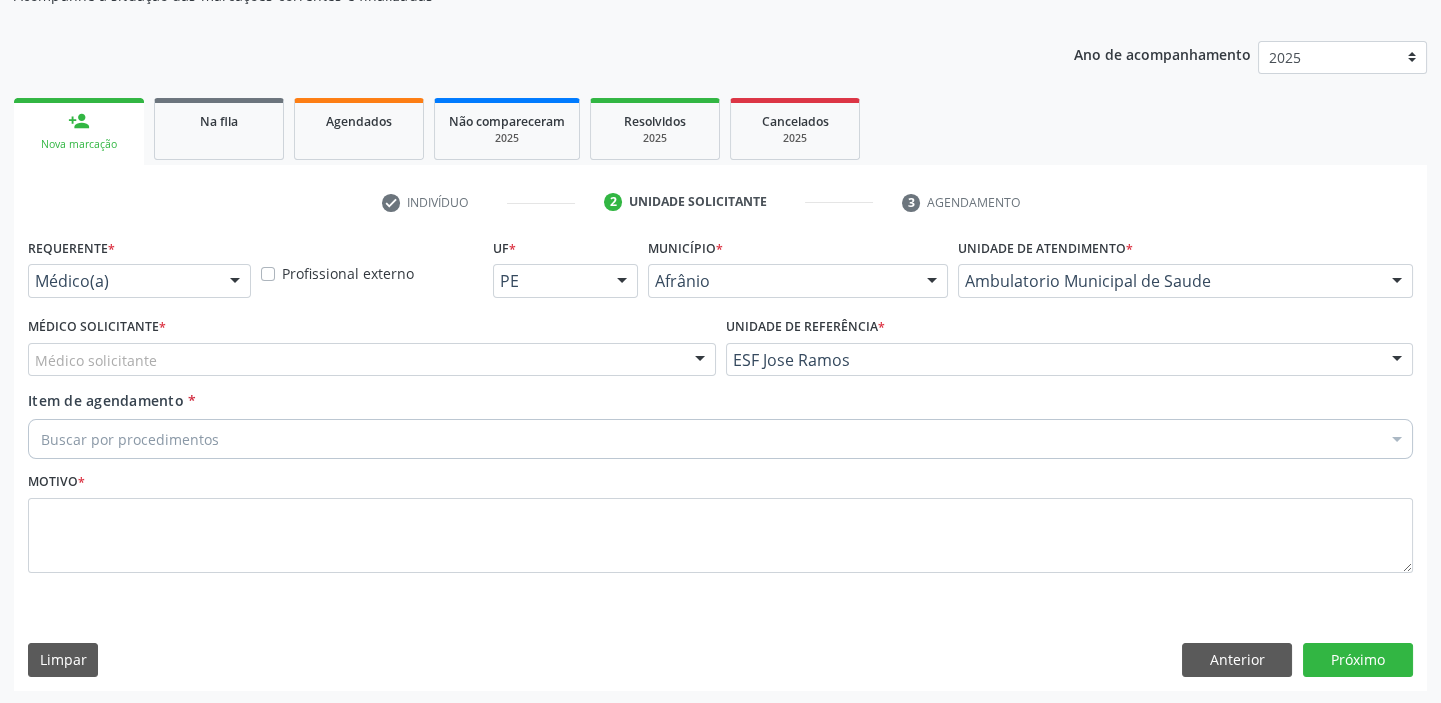 click on "Médico solicitante" at bounding box center [372, 360] 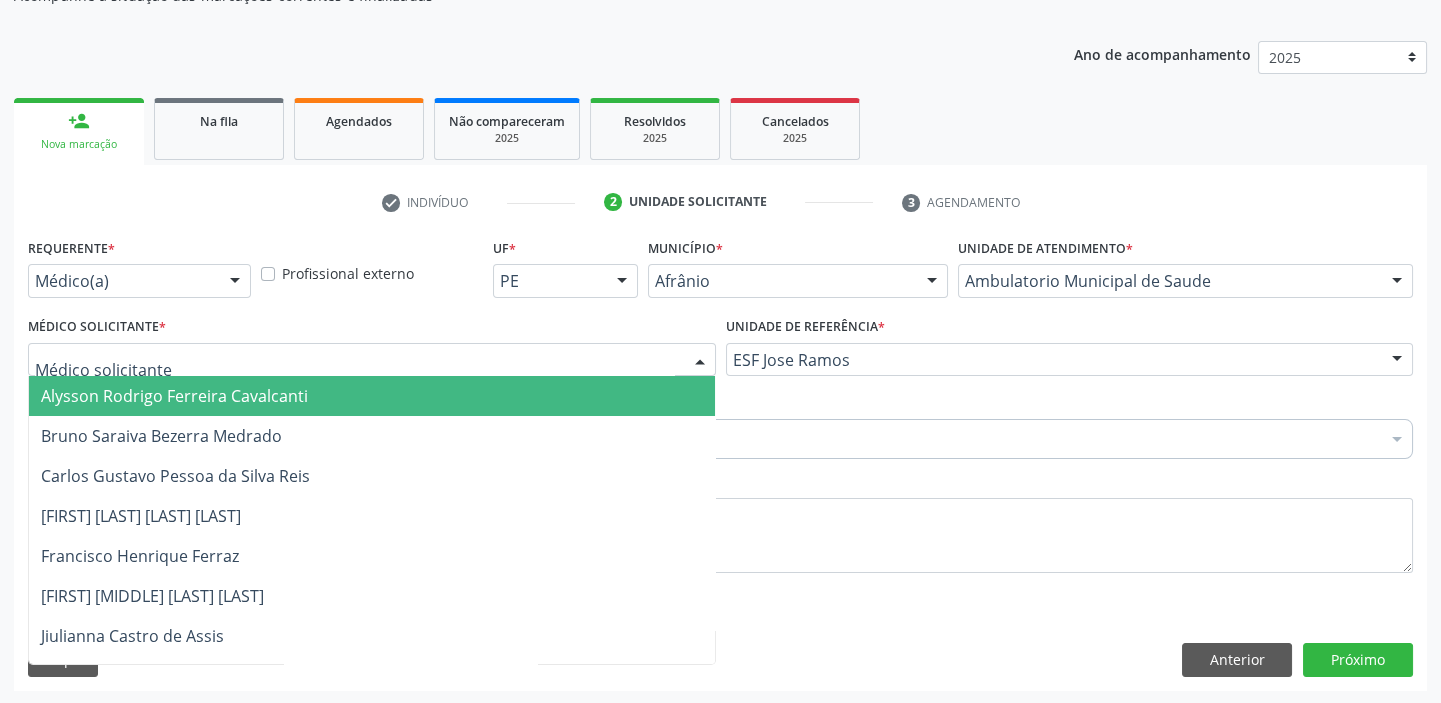 click on "Alysson Rodrigo Ferreira Cavalcanti" at bounding box center (174, 396) 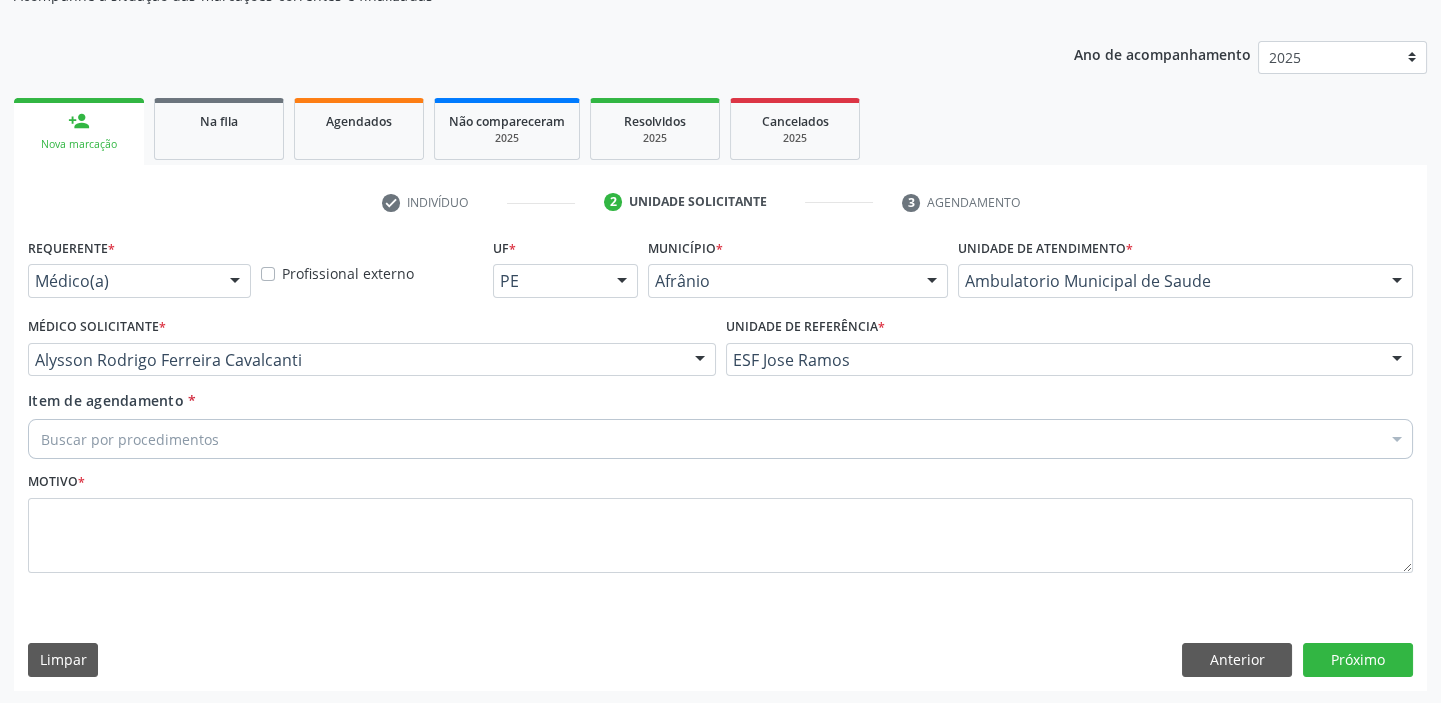 click on "Buscar por procedimentos" at bounding box center [720, 439] 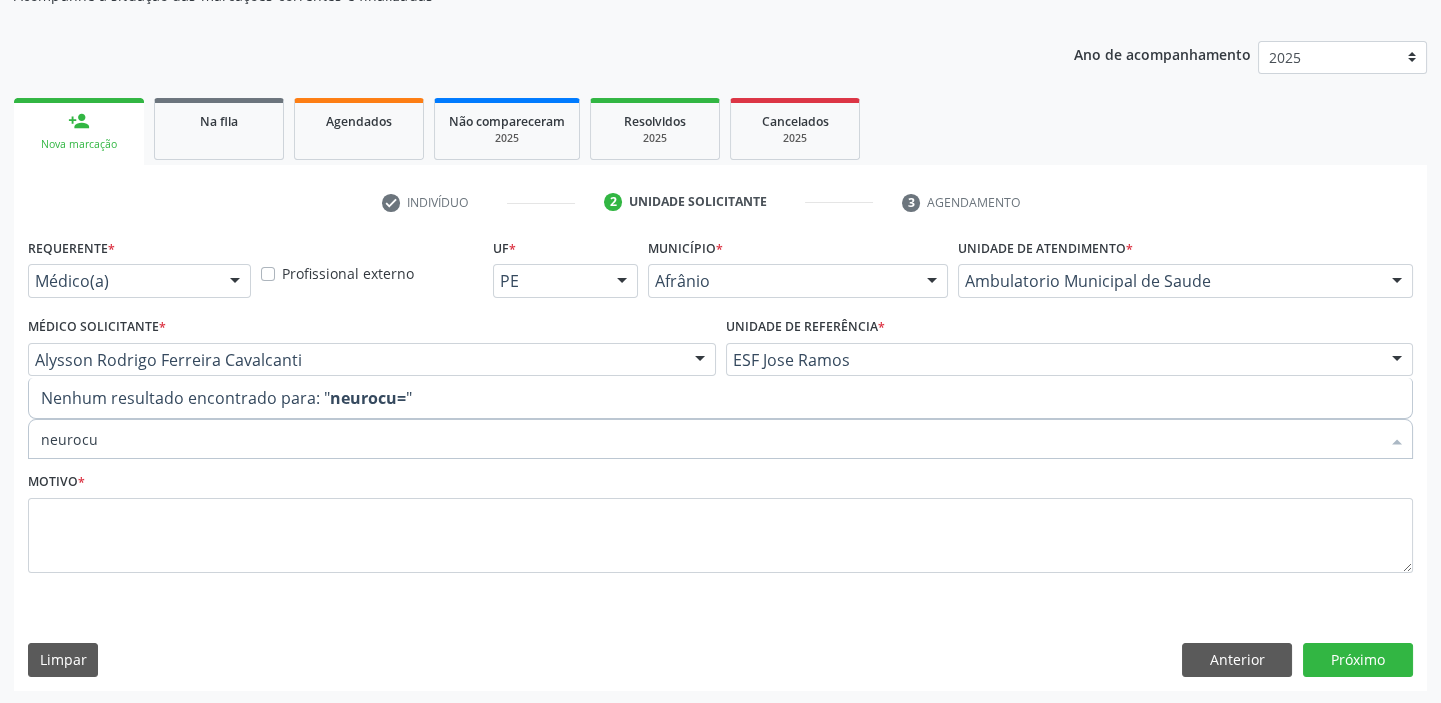type on "neuroc" 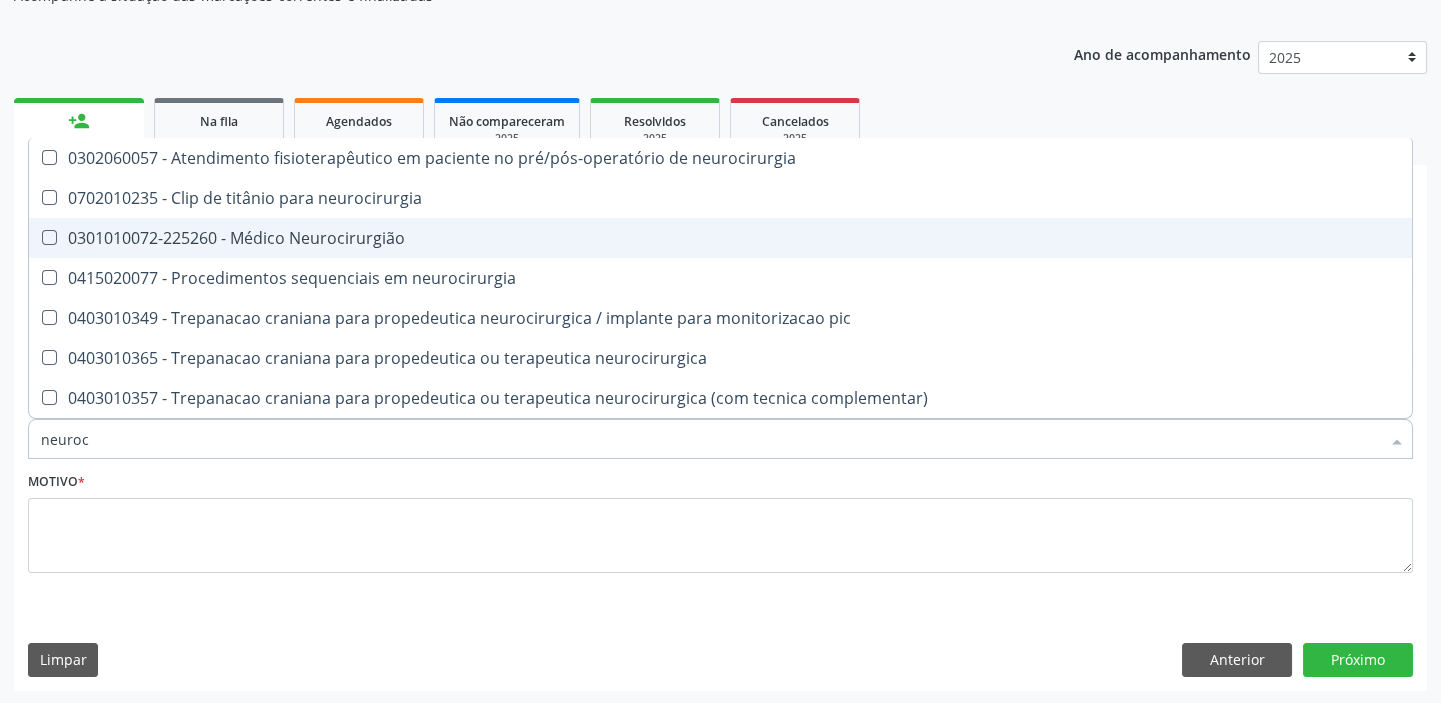 click on "0301010072-225260 - Médico Neurocirurgião" at bounding box center (720, 238) 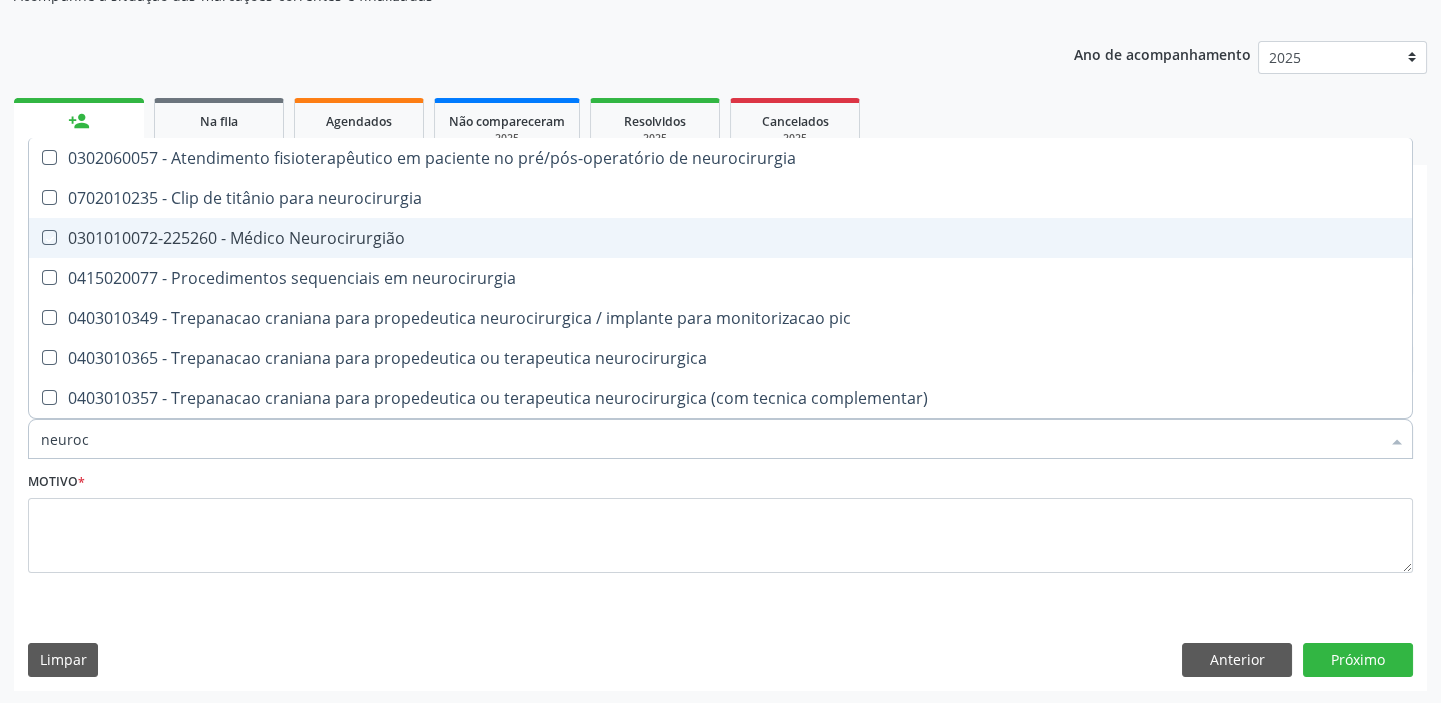 checkbox on "true" 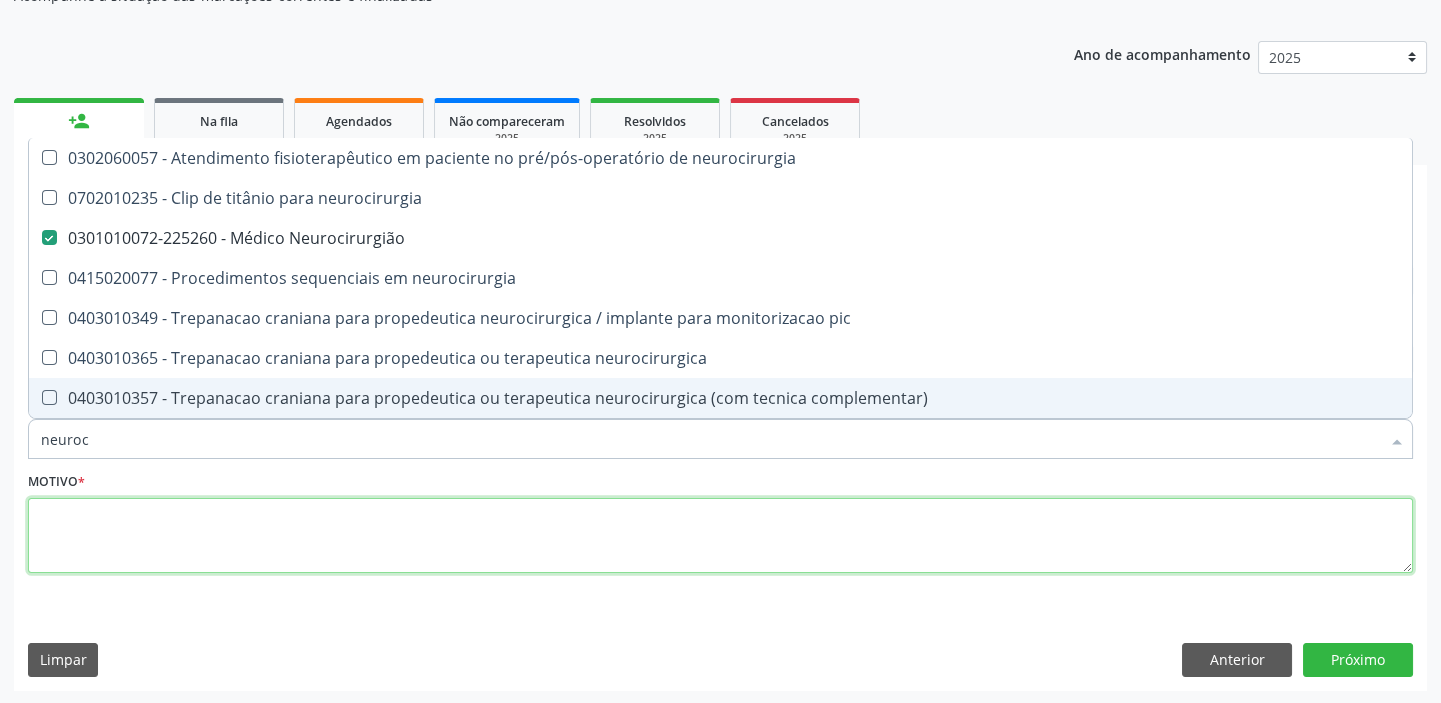 click at bounding box center (720, 536) 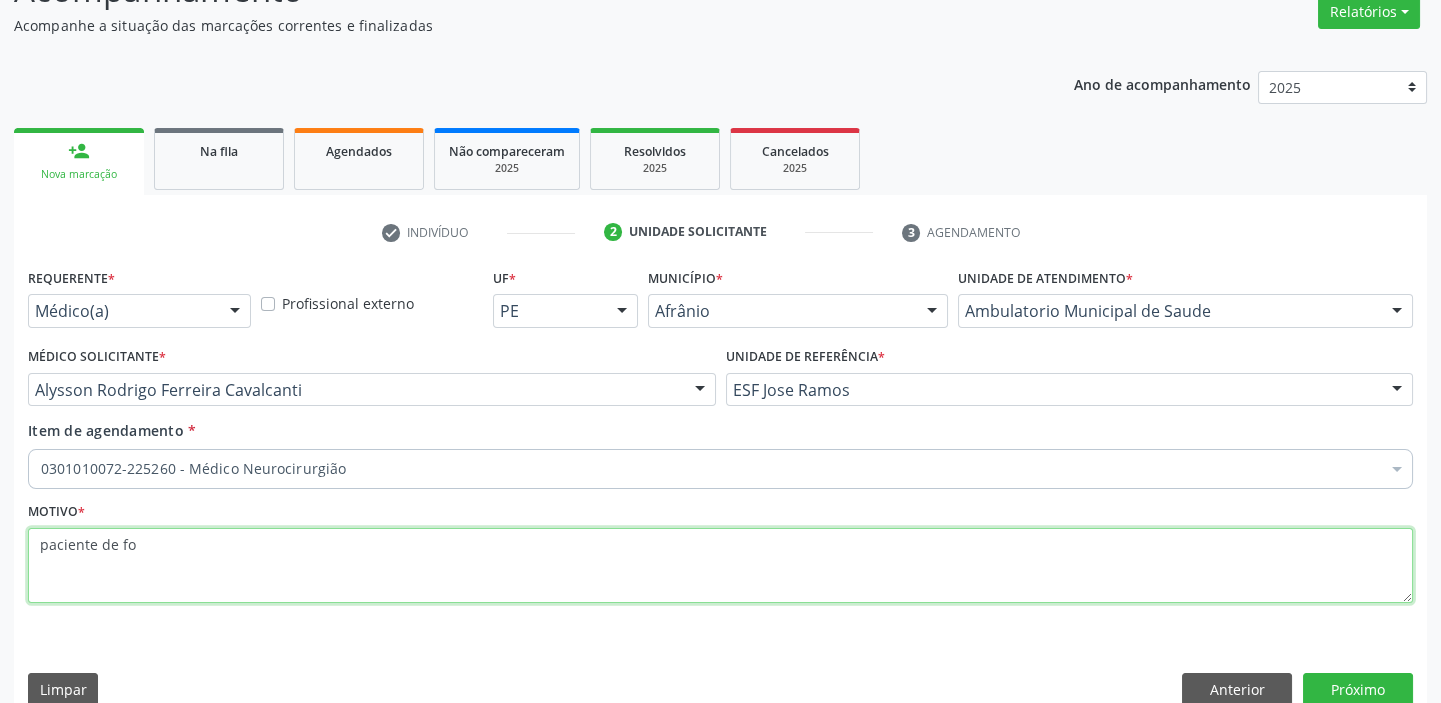 scroll, scrollTop: 201, scrollLeft: 0, axis: vertical 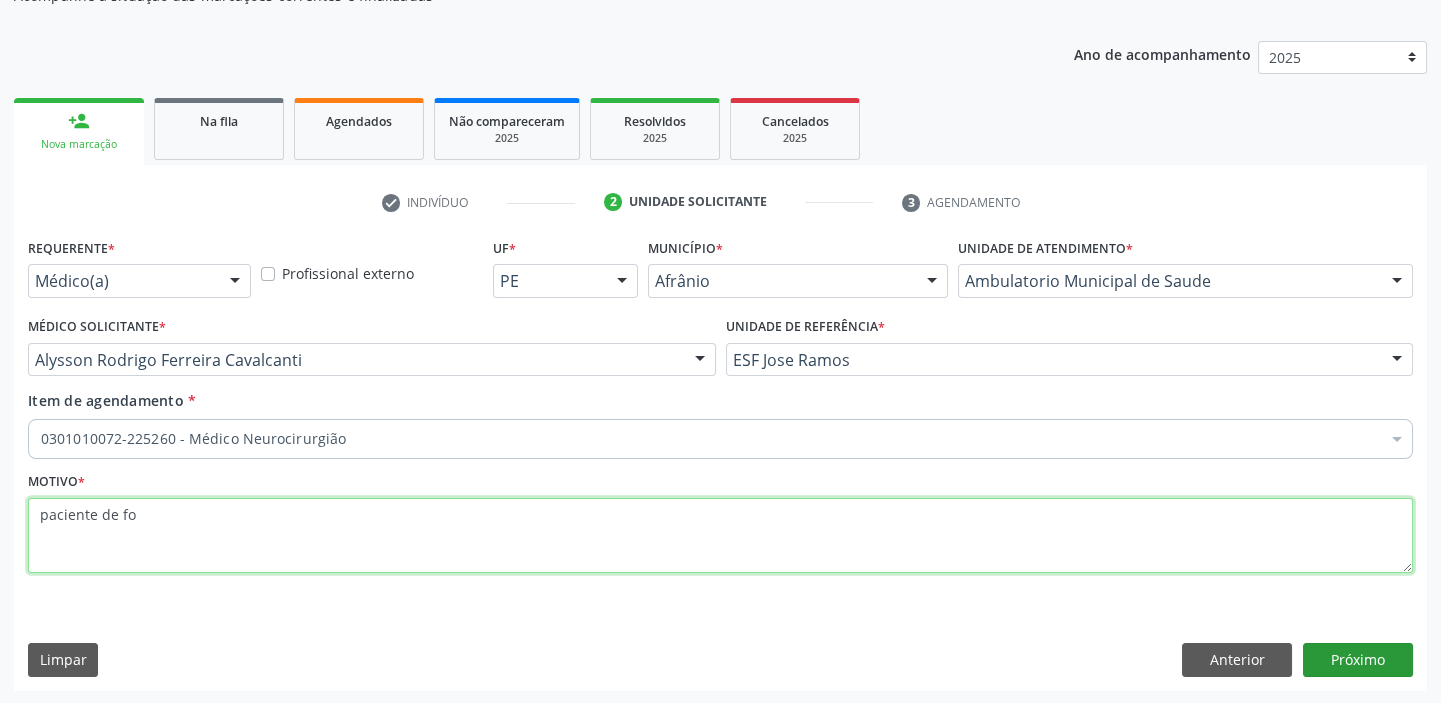 type on "paciente de fo" 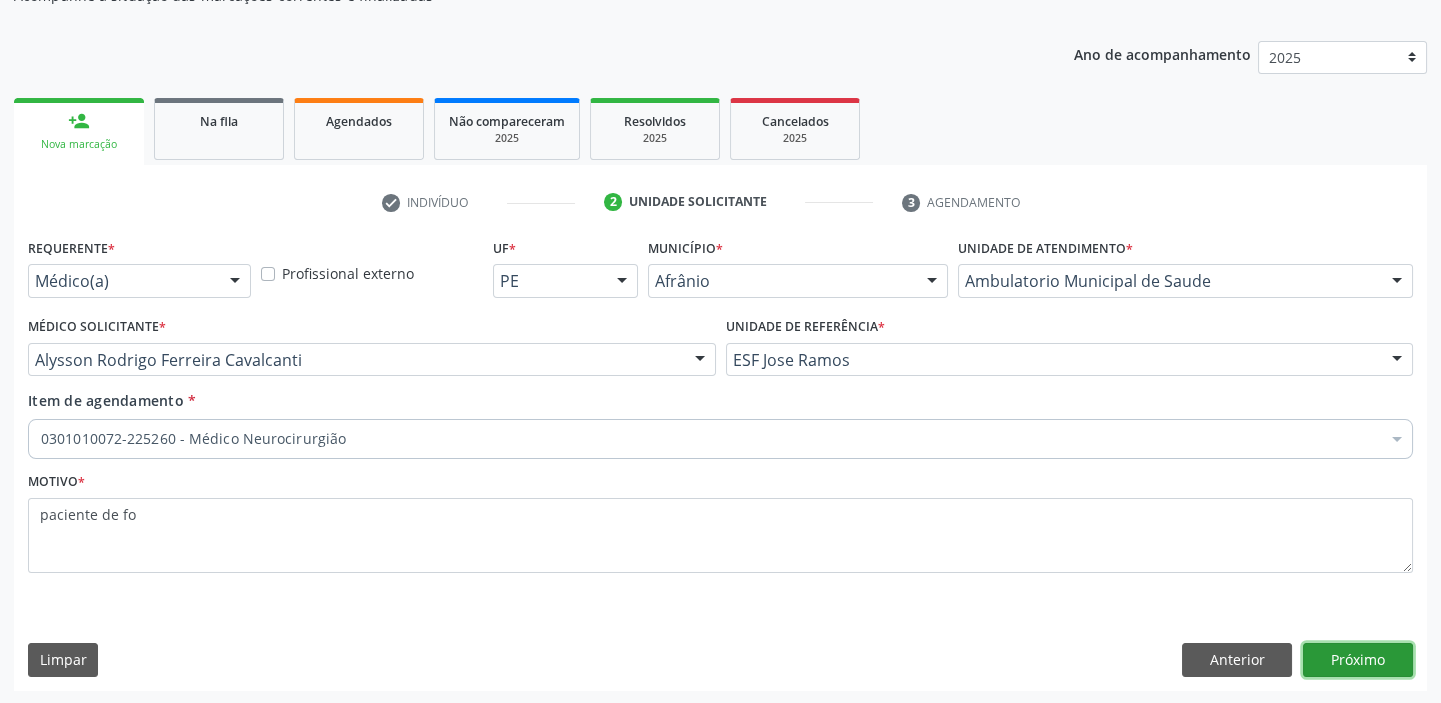 click on "Próximo" at bounding box center (1358, 660) 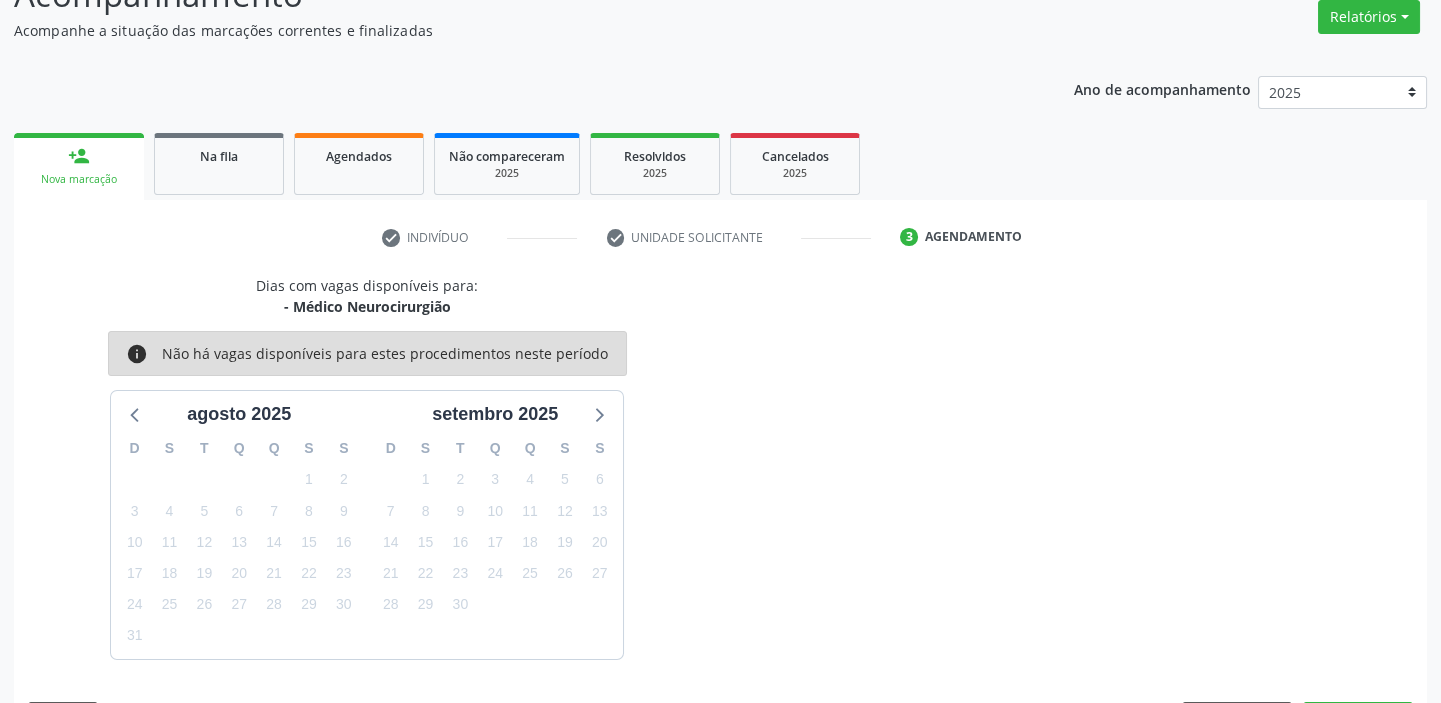 scroll, scrollTop: 201, scrollLeft: 0, axis: vertical 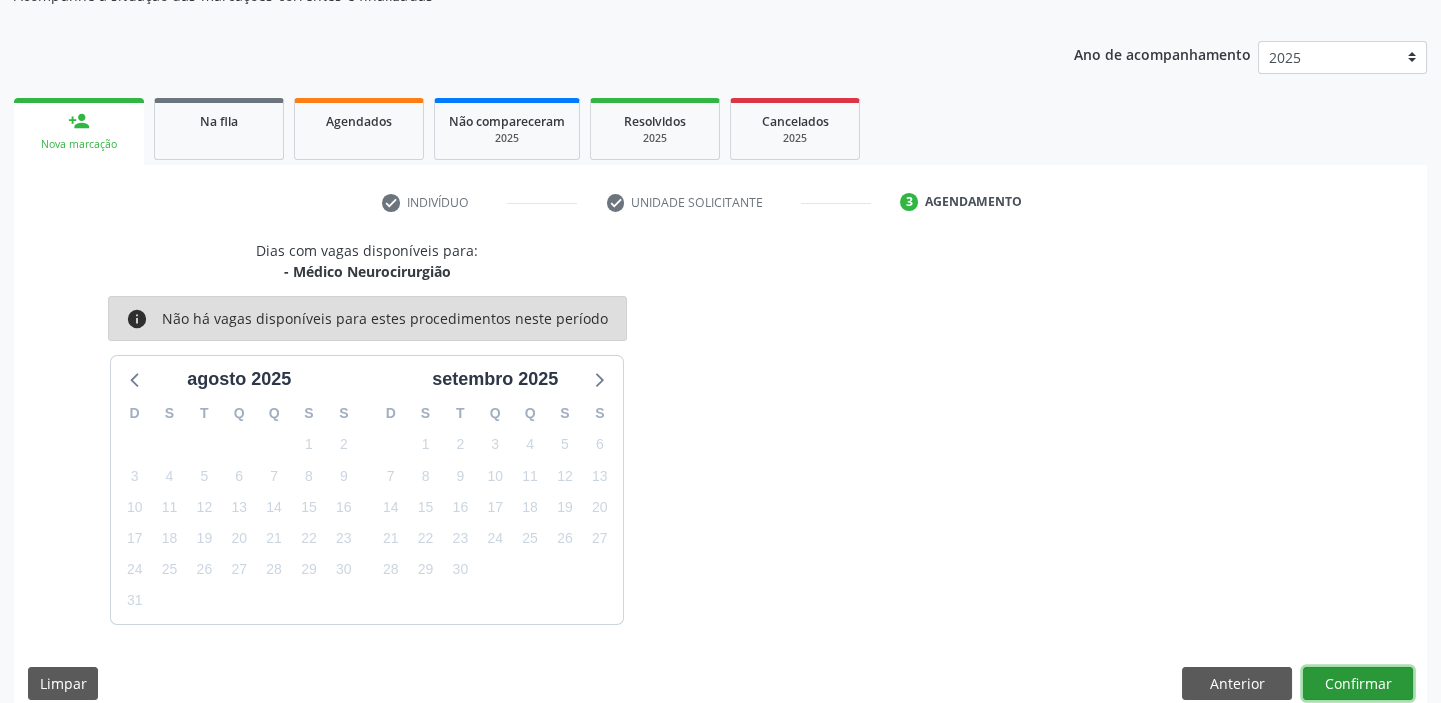 click on "Confirmar" at bounding box center (1358, 684) 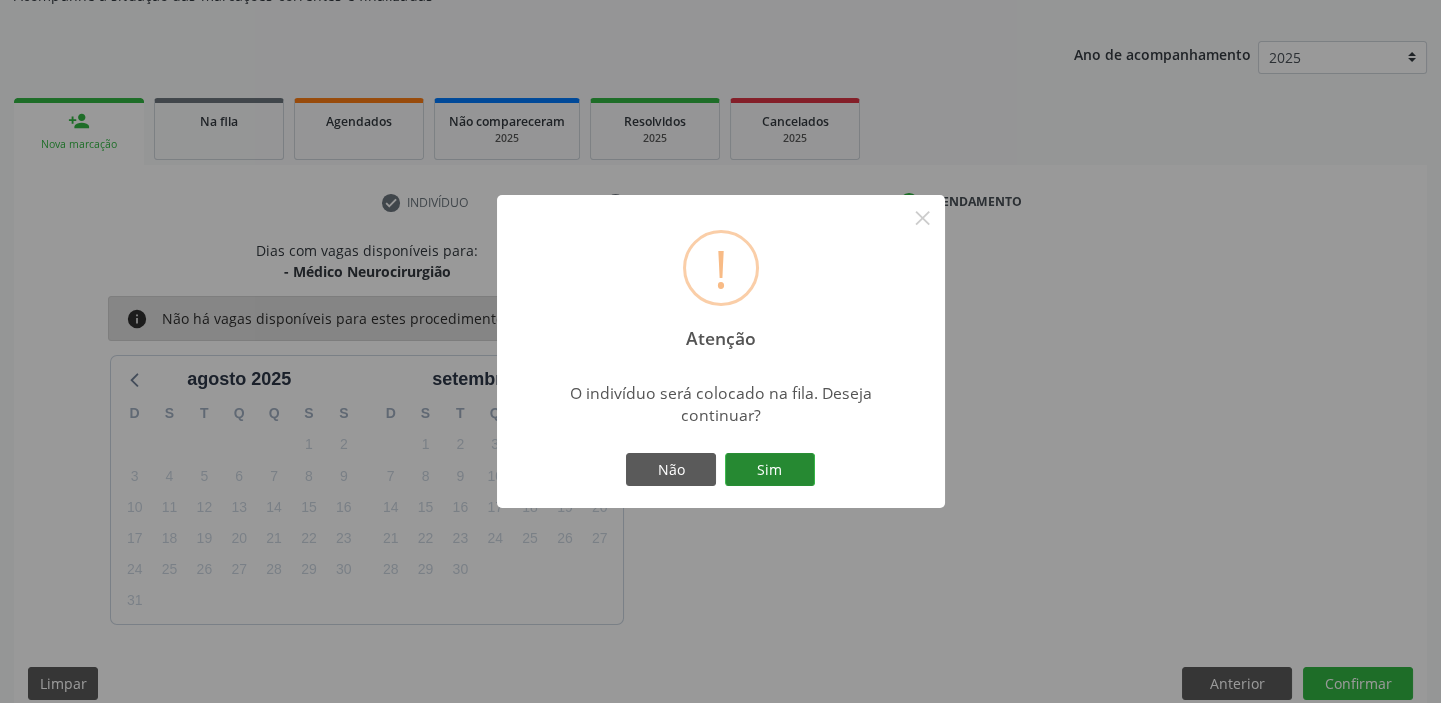 click on "Sim" at bounding box center (770, 470) 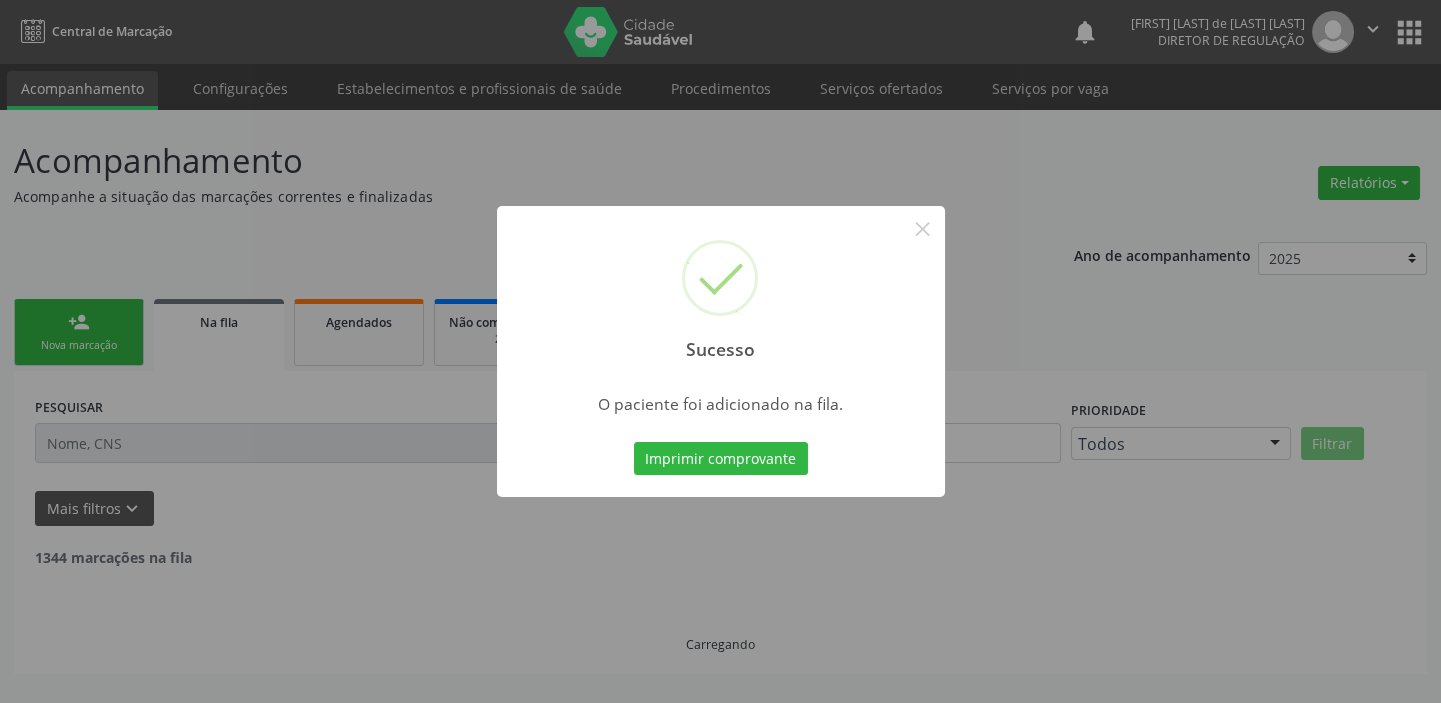 scroll, scrollTop: 0, scrollLeft: 0, axis: both 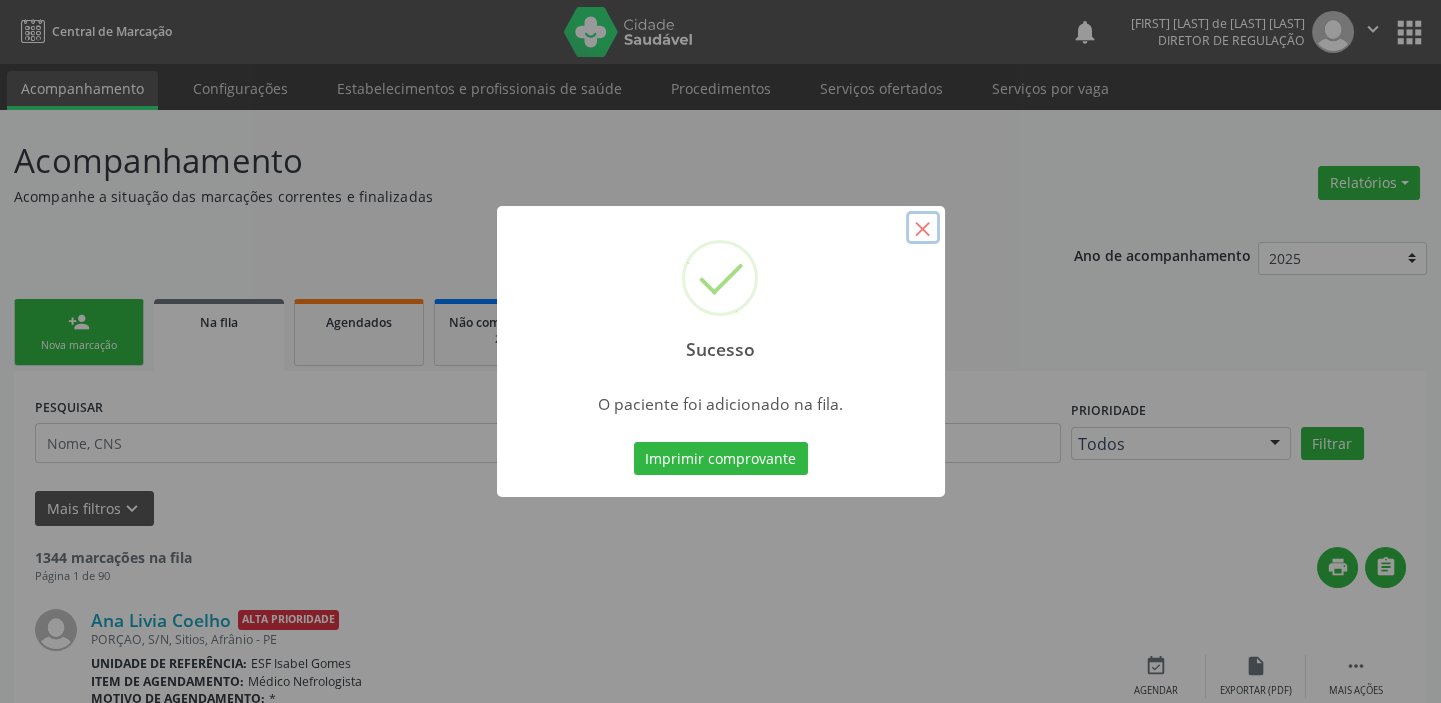 click on "×" at bounding box center (923, 228) 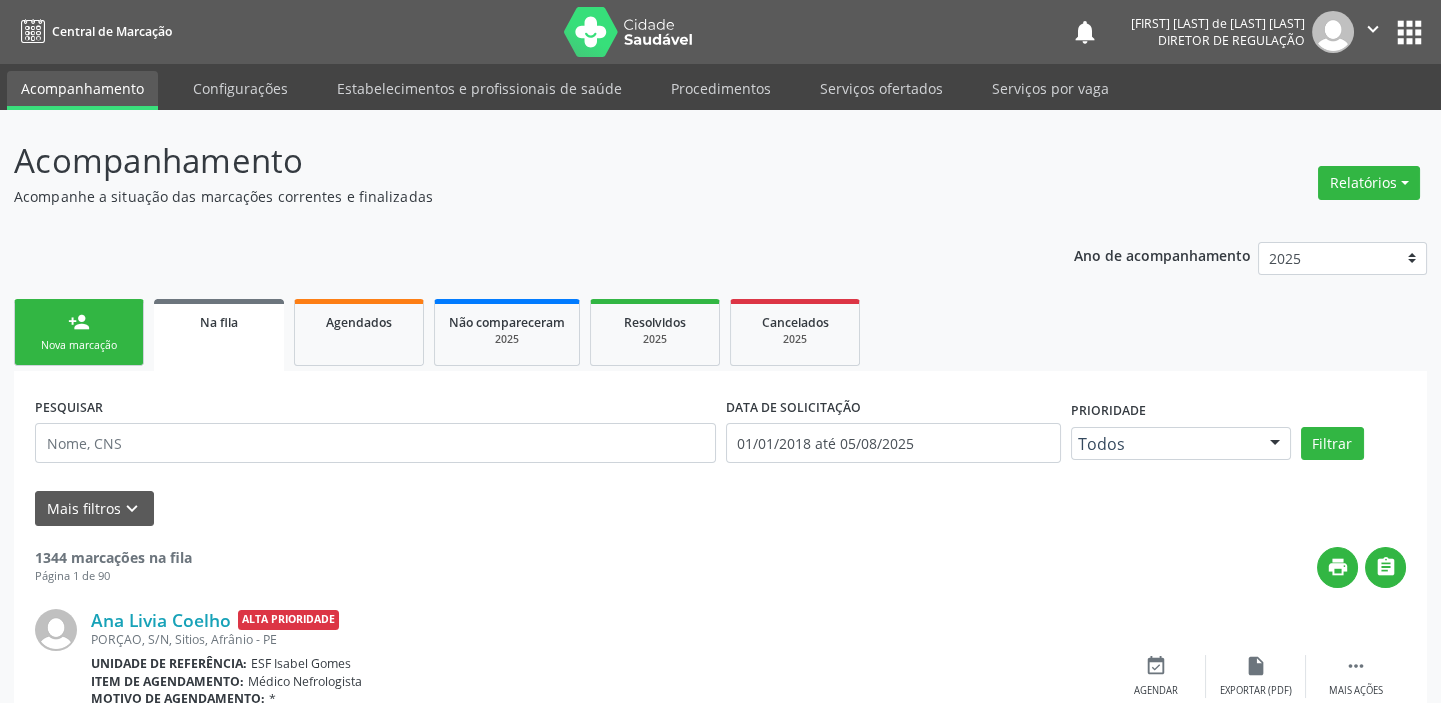 click on "Nova marcação" at bounding box center [79, 345] 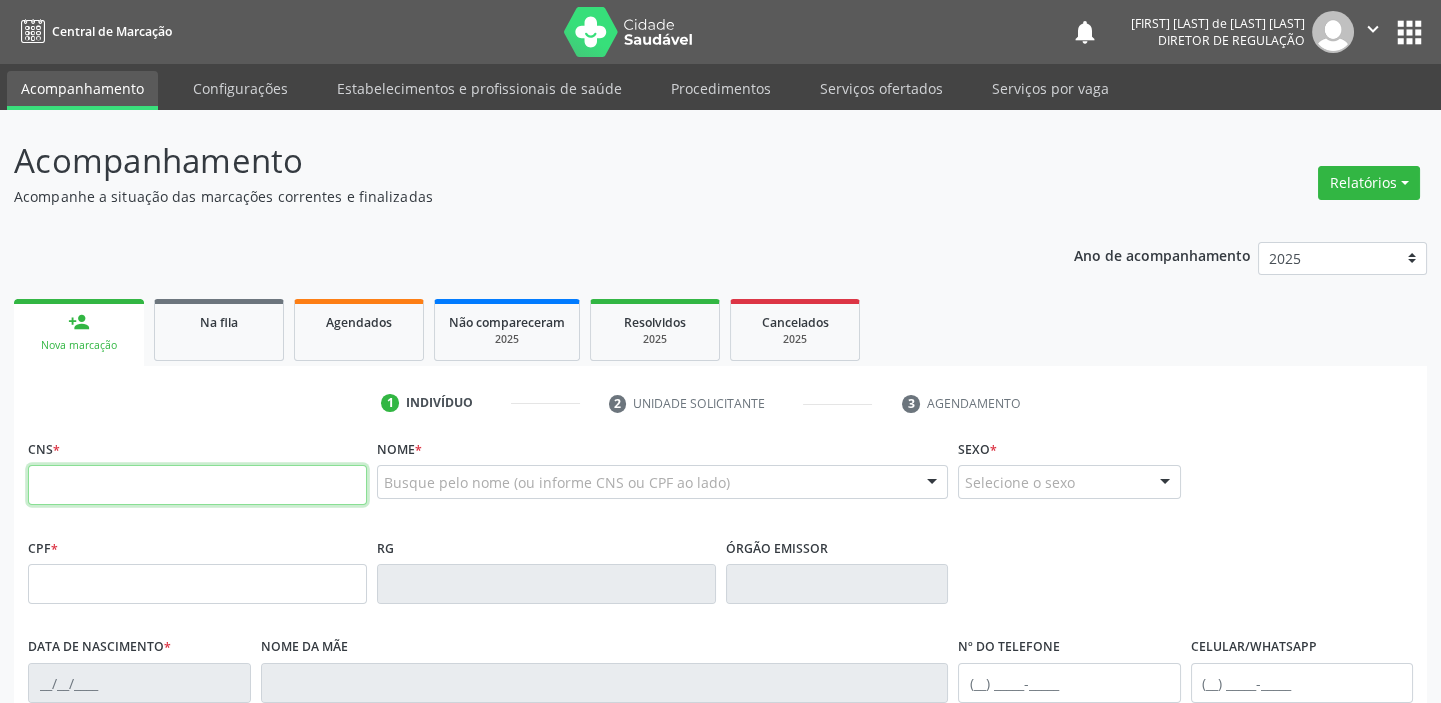 click at bounding box center (197, 485) 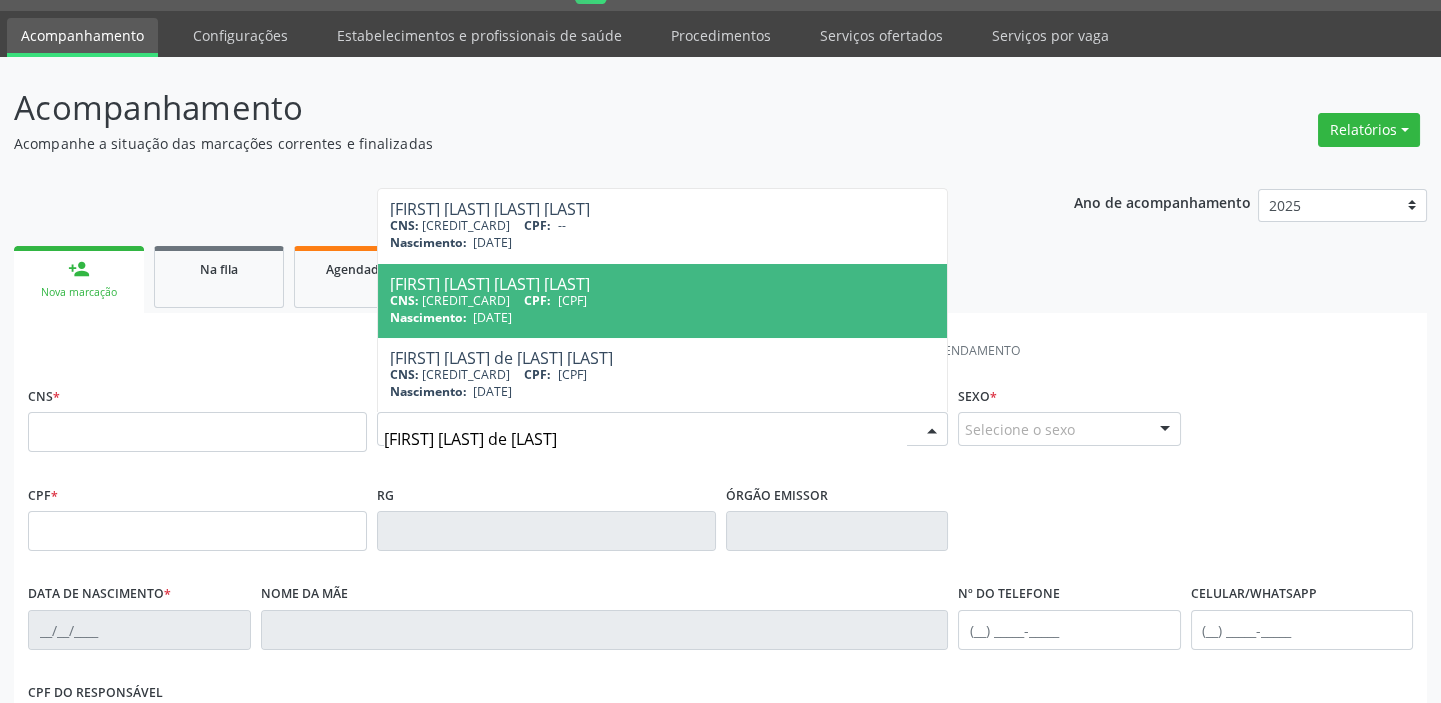 scroll, scrollTop: 0, scrollLeft: 0, axis: both 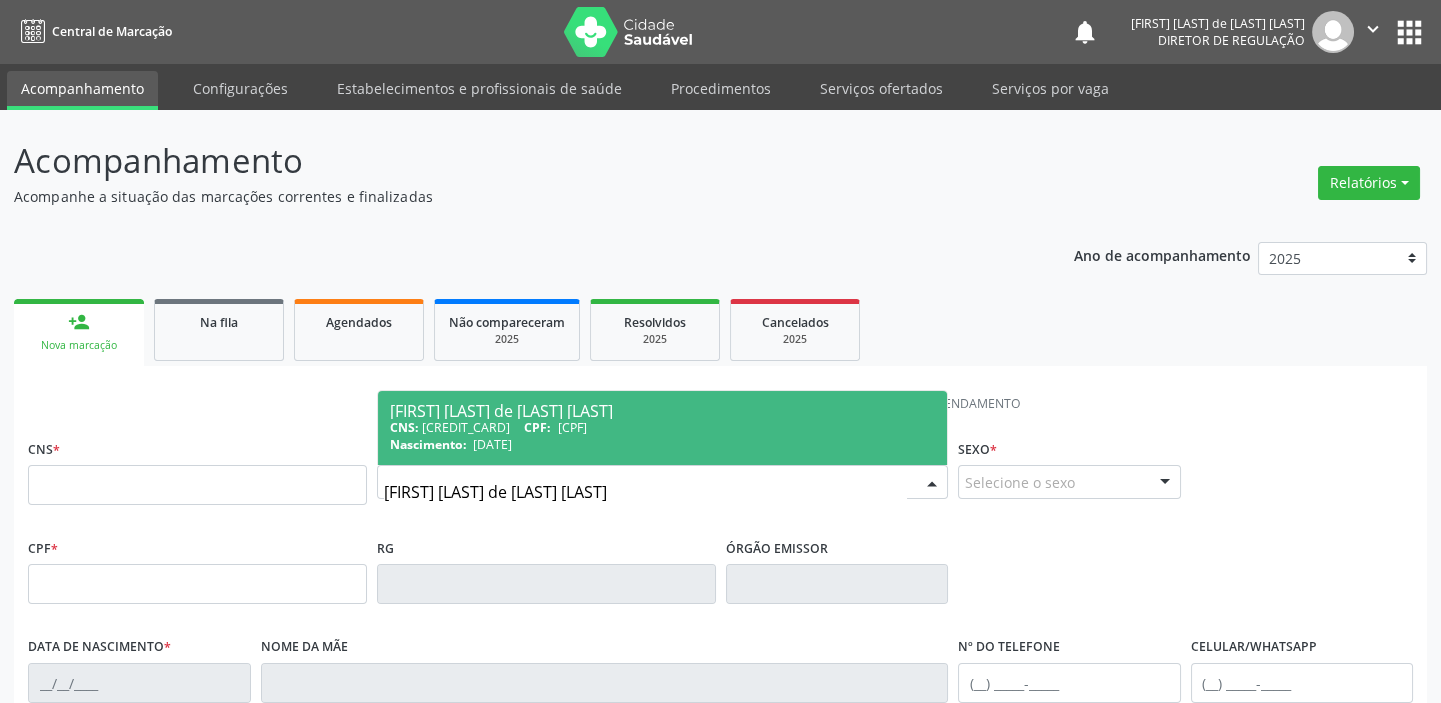 type on "[FIRST] [LAST] de [LAST]" 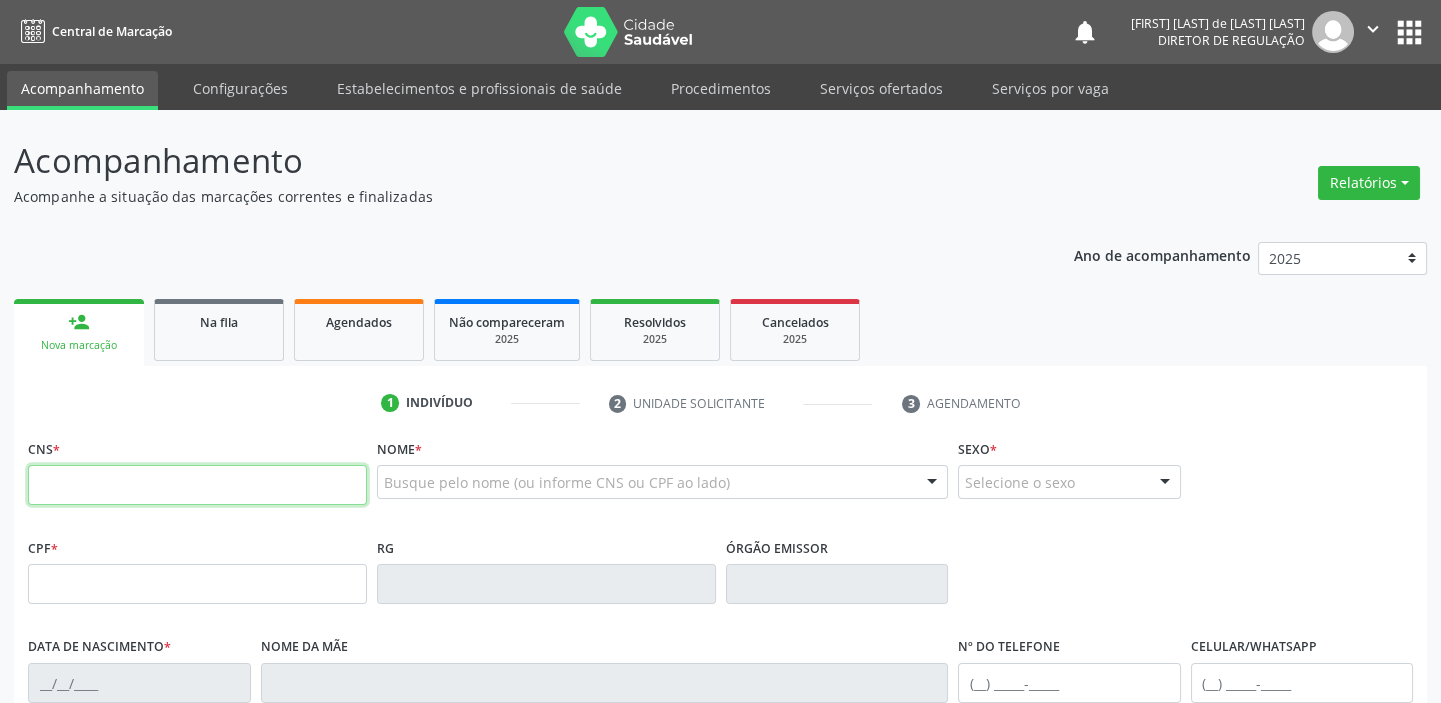 click at bounding box center (197, 485) 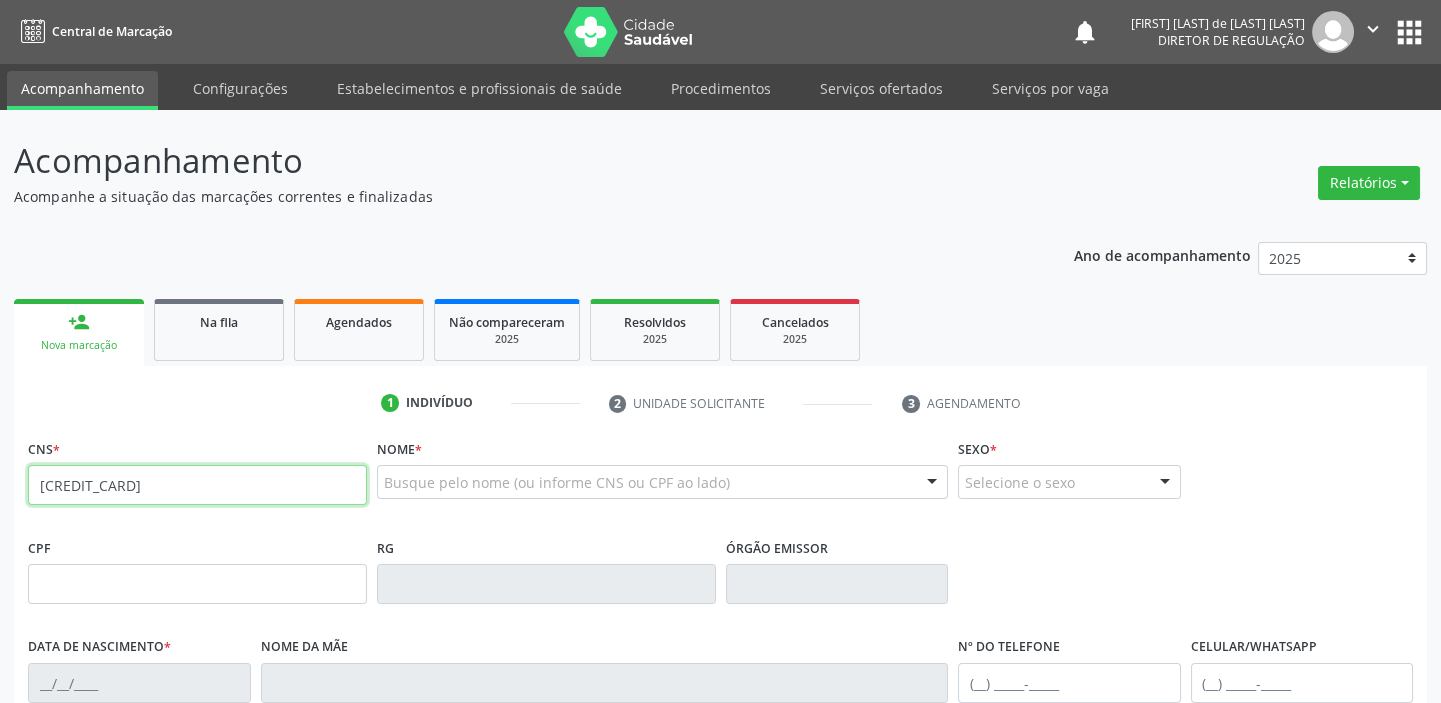 type on "[CREDIT_CARD]" 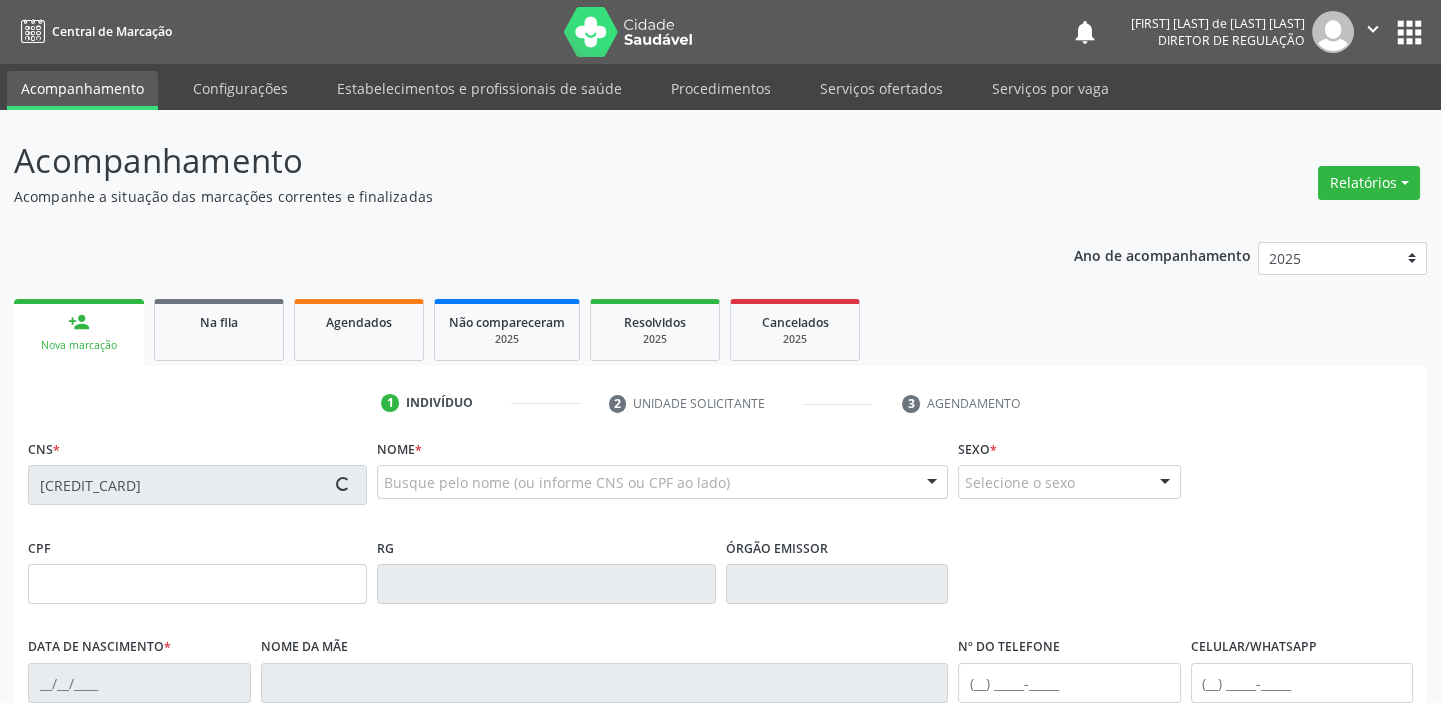 type on "[DATE]" 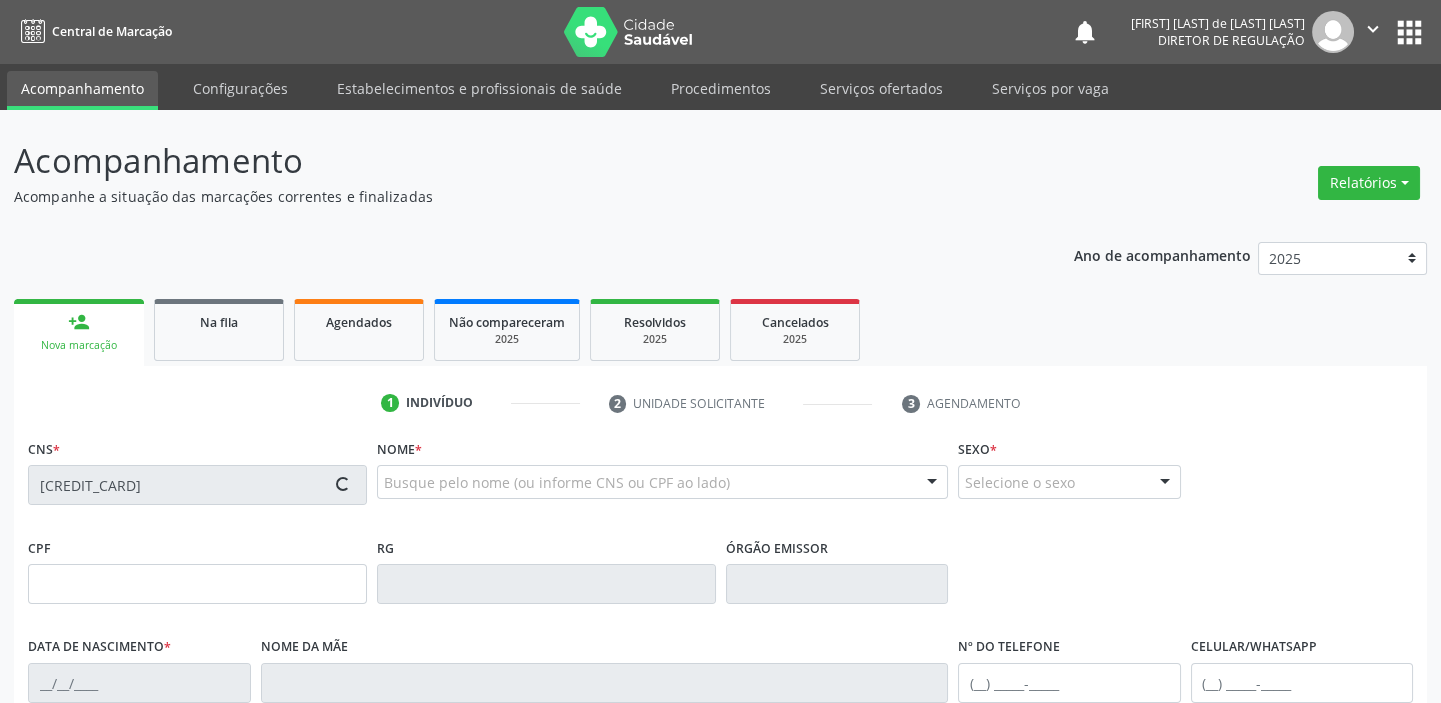 type on "[FIRST] [LAST] de [LAST]" 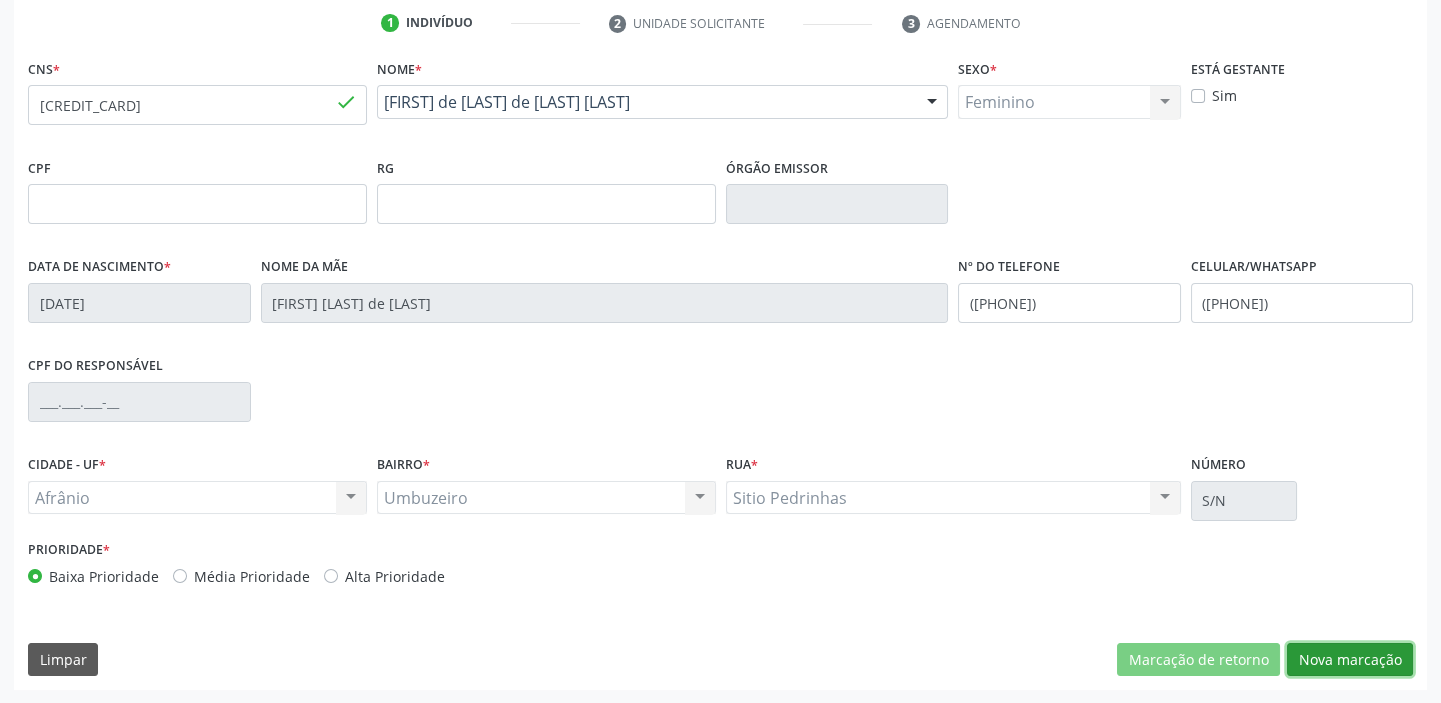 click on "Nova marcação" at bounding box center (1350, 660) 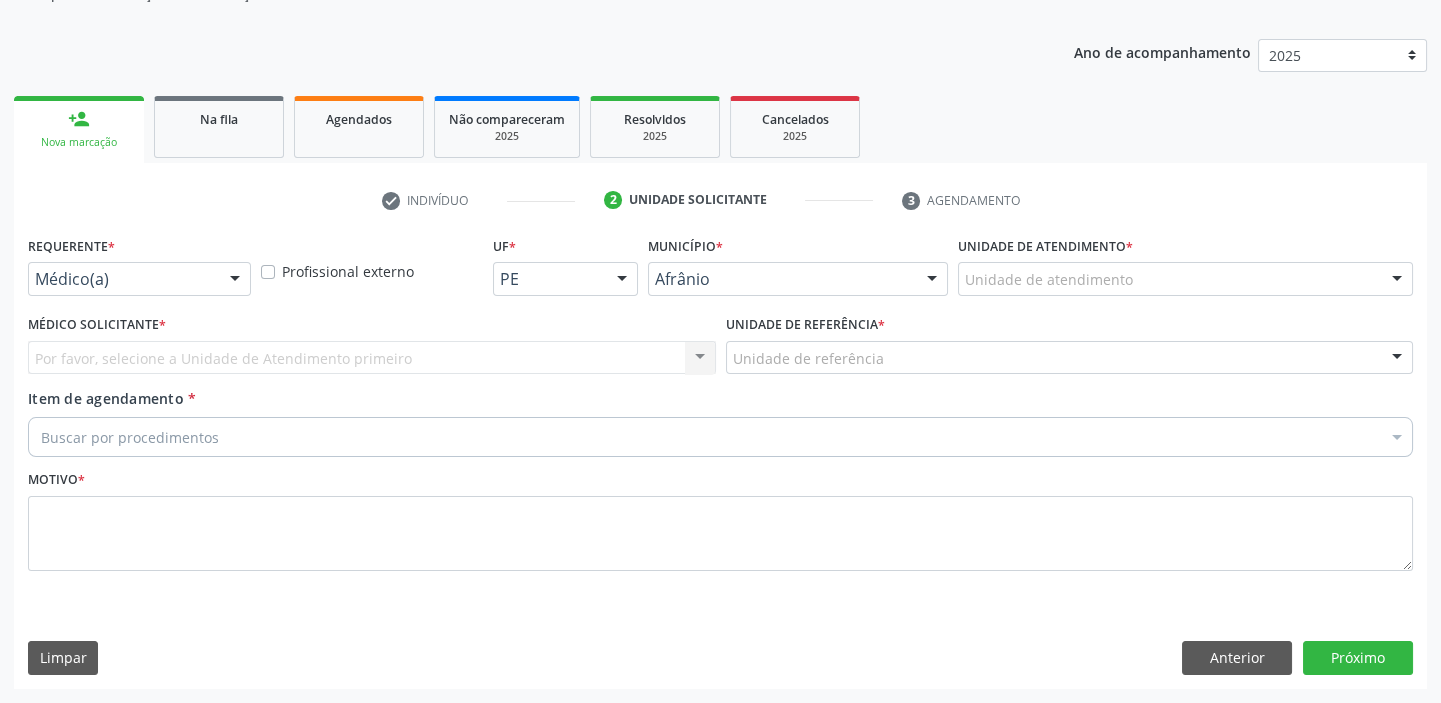 scroll, scrollTop: 201, scrollLeft: 0, axis: vertical 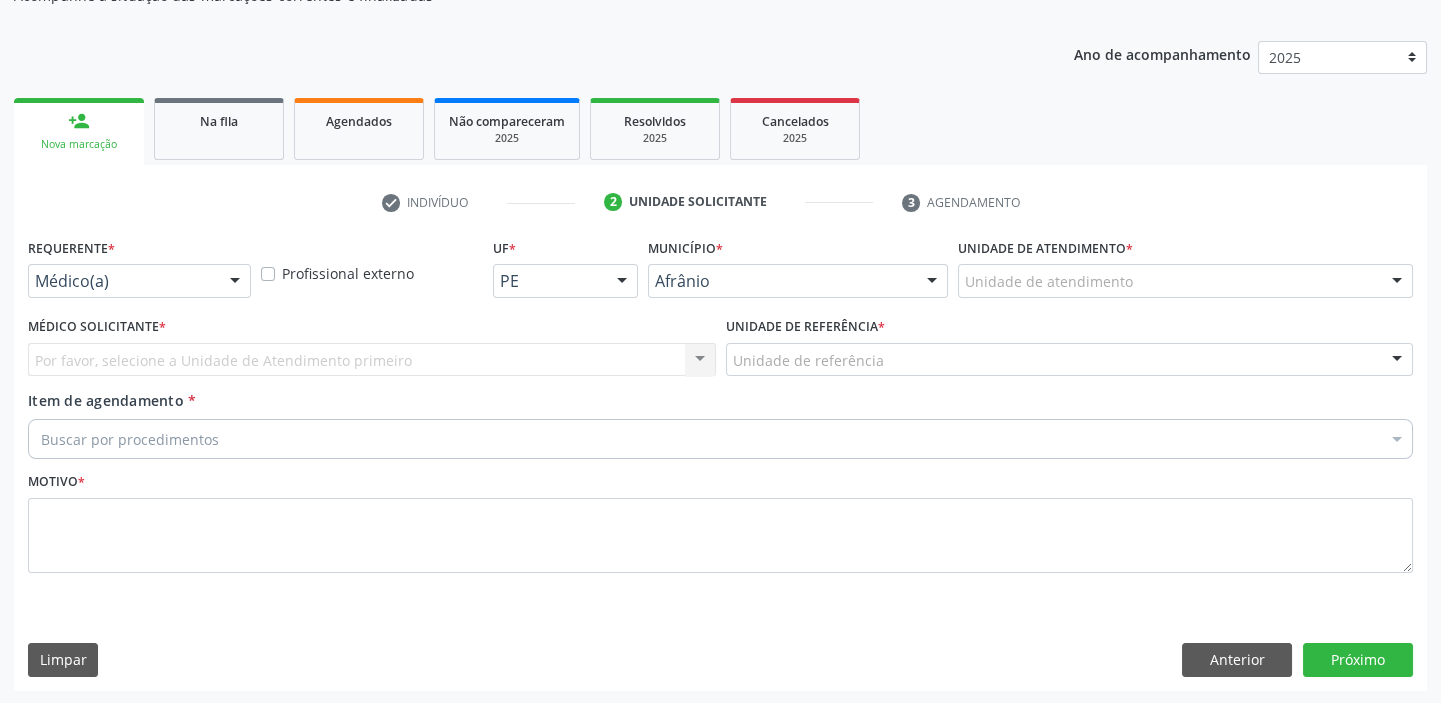 click on "Unidade de atendimento" at bounding box center (1185, 281) 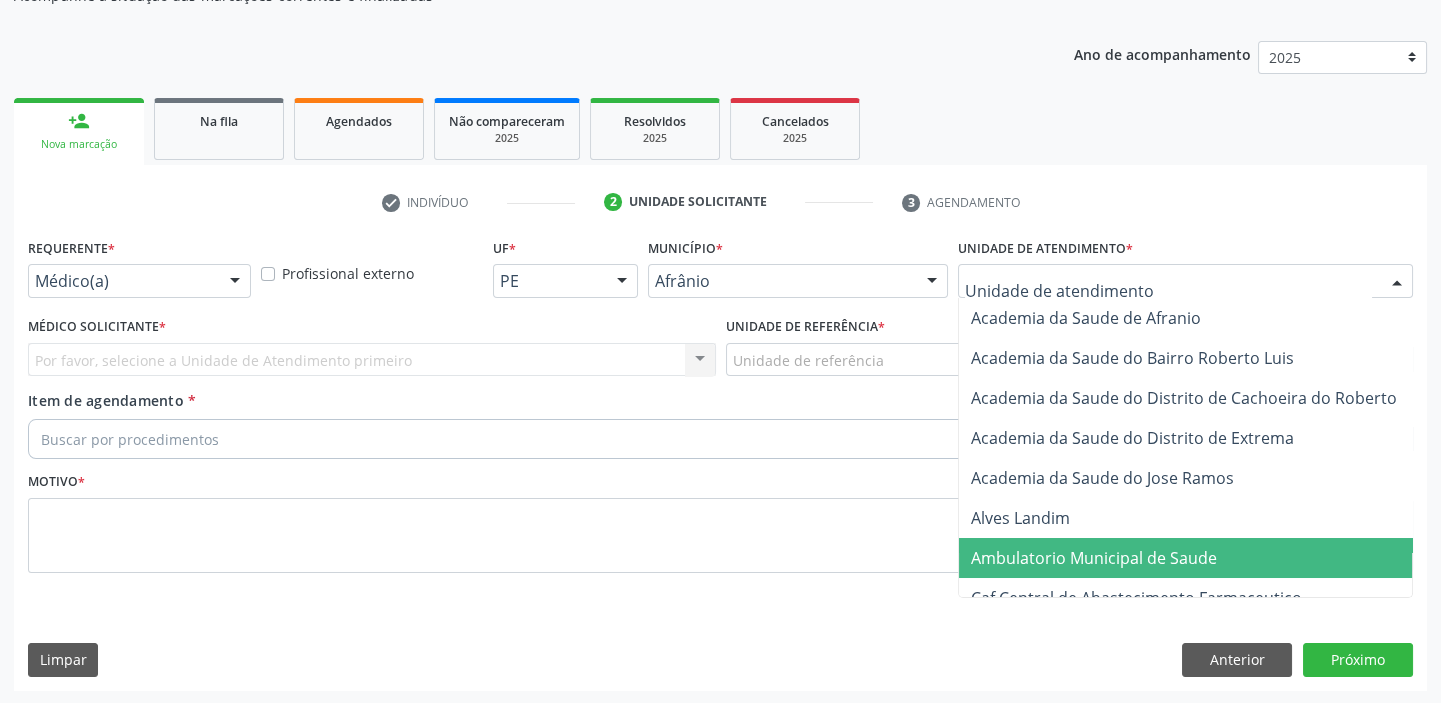 click on "Ambulatorio Municipal de Saude" at bounding box center [1094, 558] 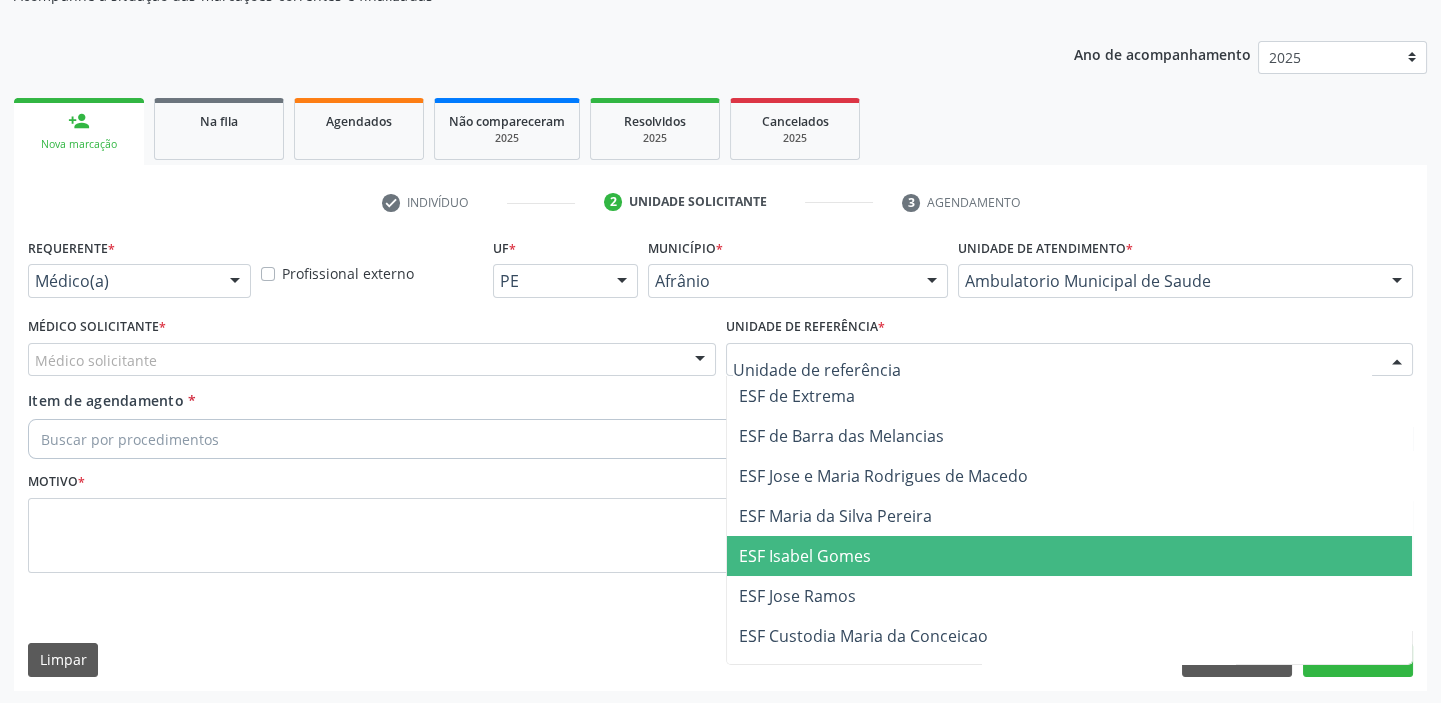 click on "ESF Isabel Gomes" at bounding box center (805, 556) 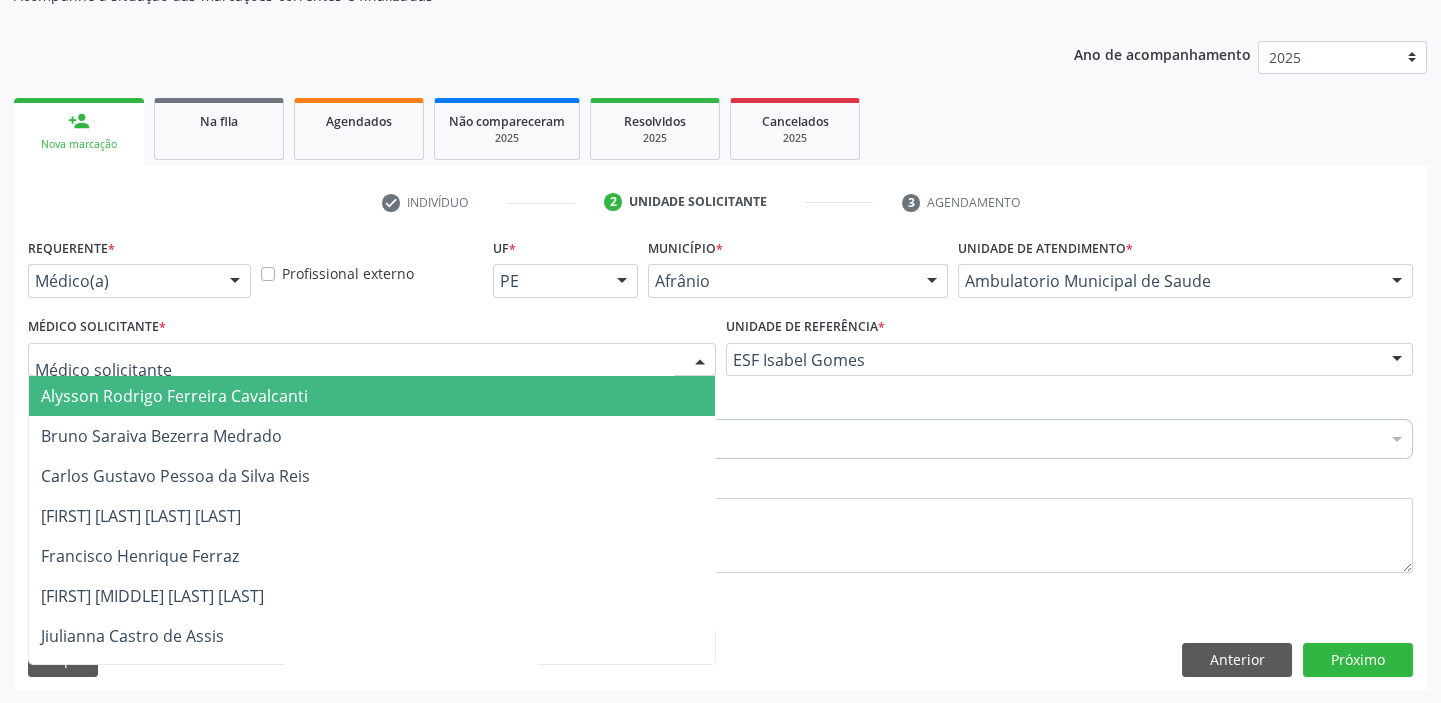 click on "Alysson Rodrigo Ferreira Cavalcanti" at bounding box center (174, 396) 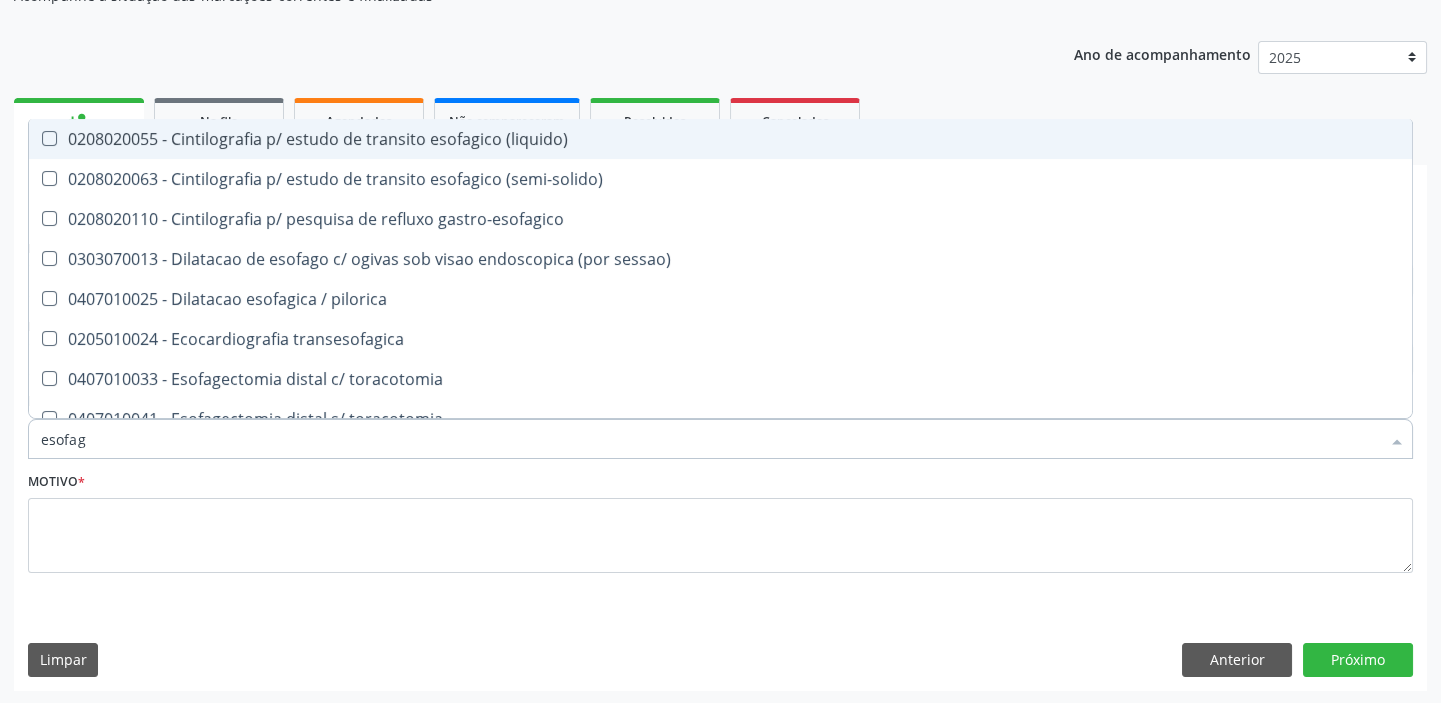 type on "esofa" 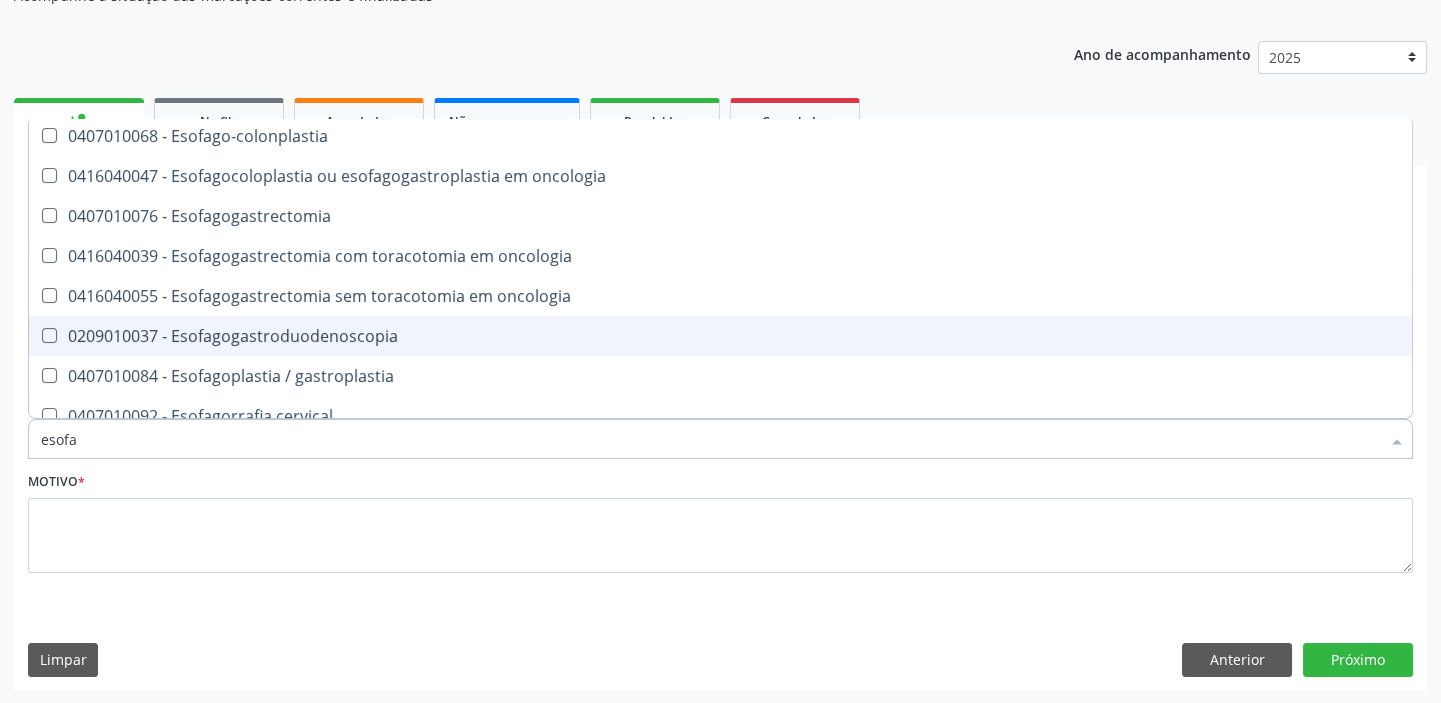 scroll, scrollTop: 454, scrollLeft: 0, axis: vertical 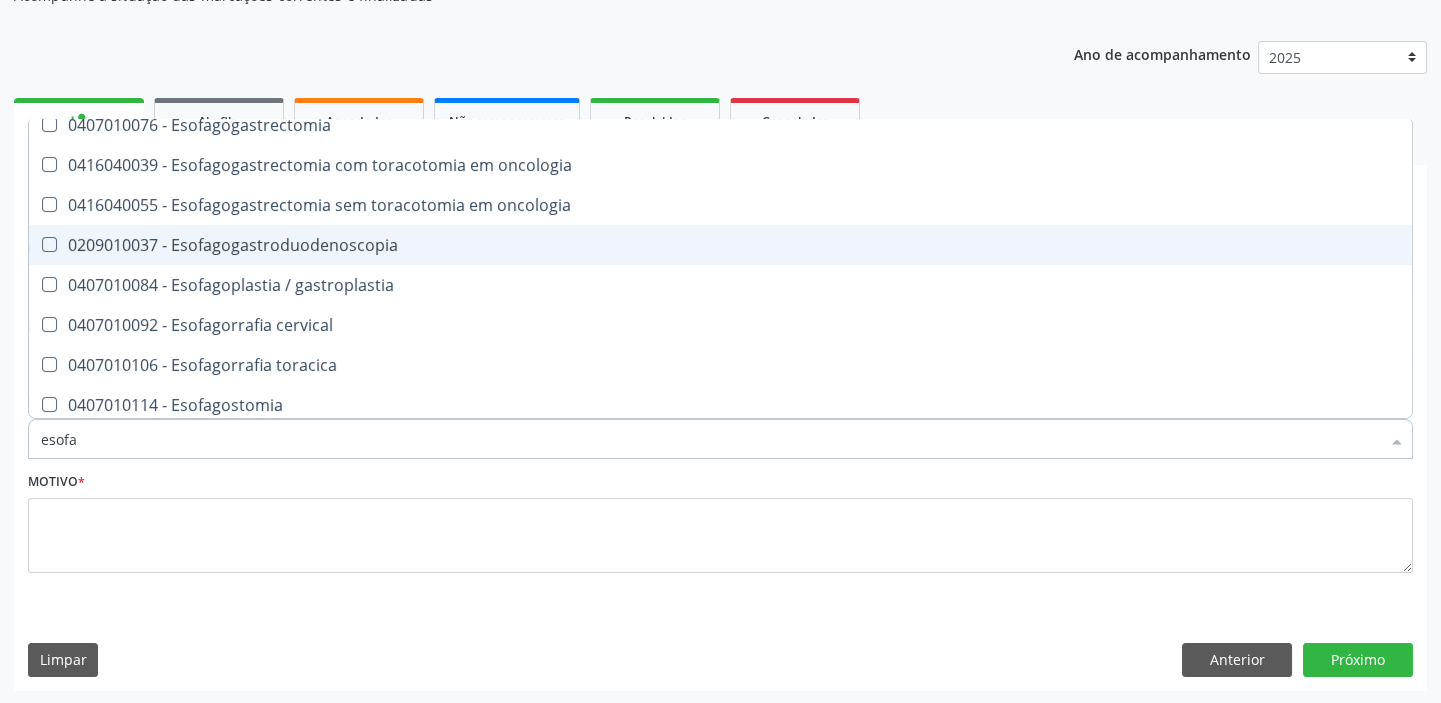 click on "0209010037 - Esofagogastroduodenoscopia" at bounding box center [720, 245] 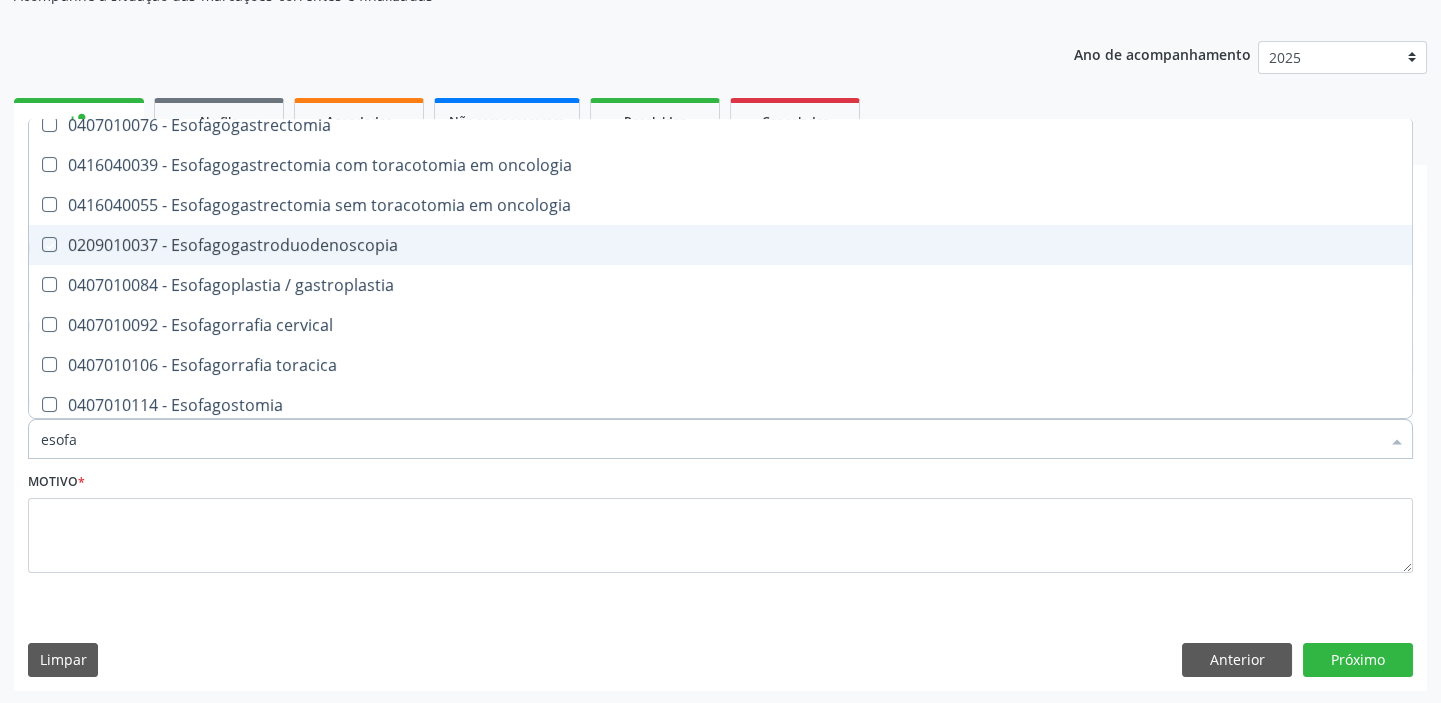checkbox on "true" 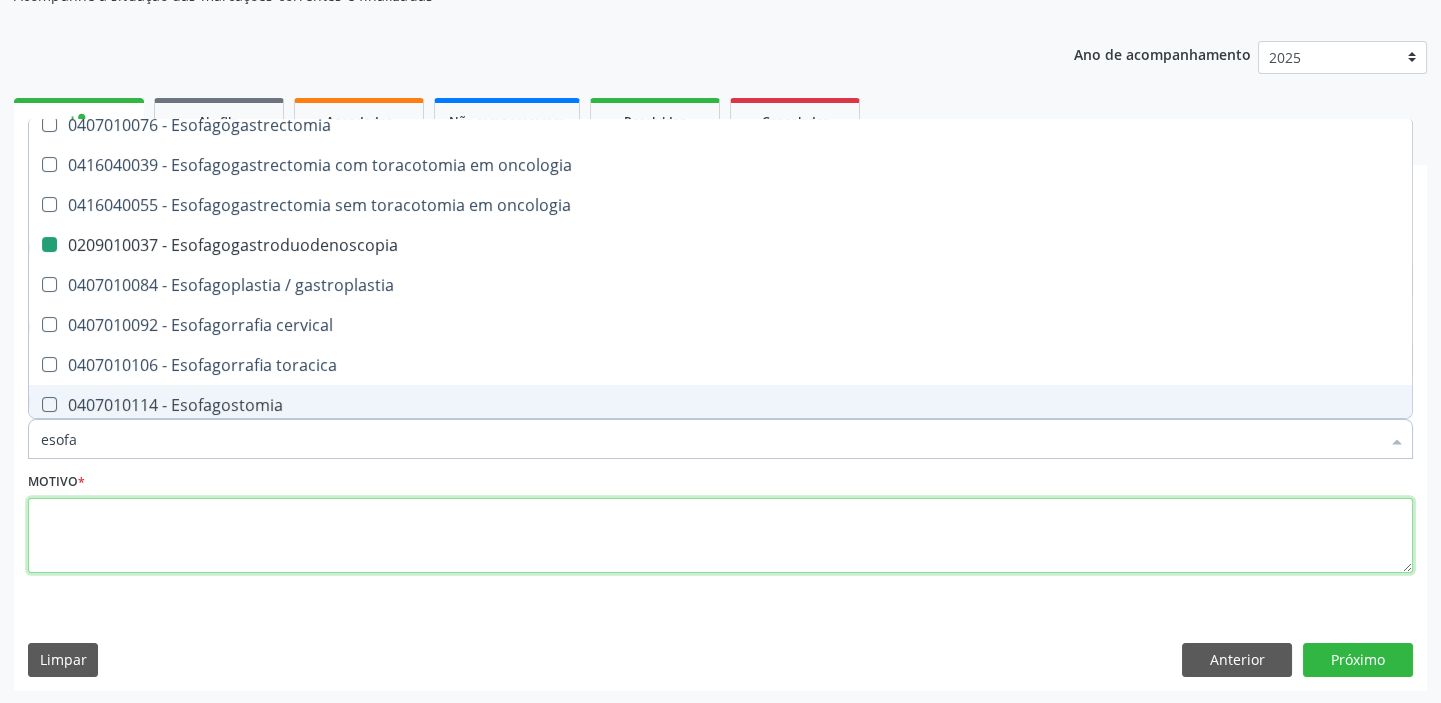 click at bounding box center (720, 536) 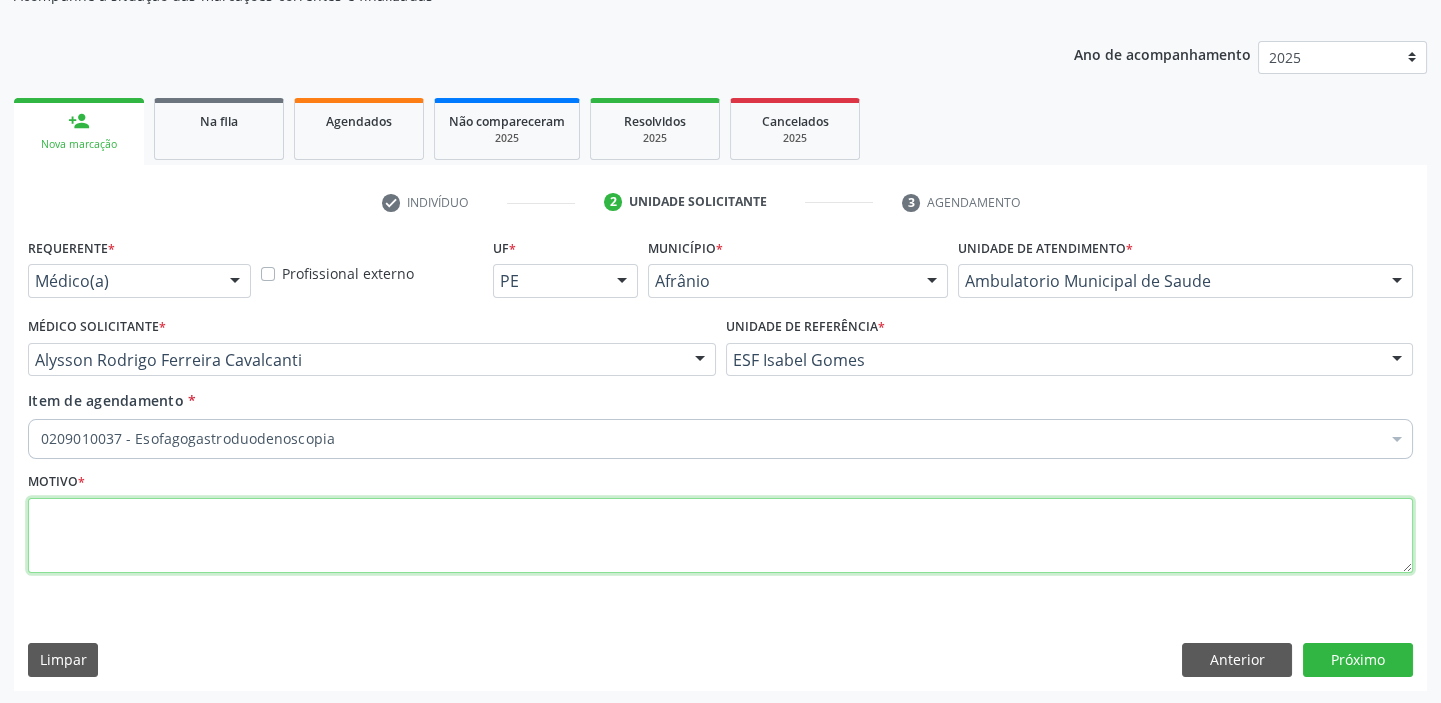 scroll, scrollTop: 0, scrollLeft: 0, axis: both 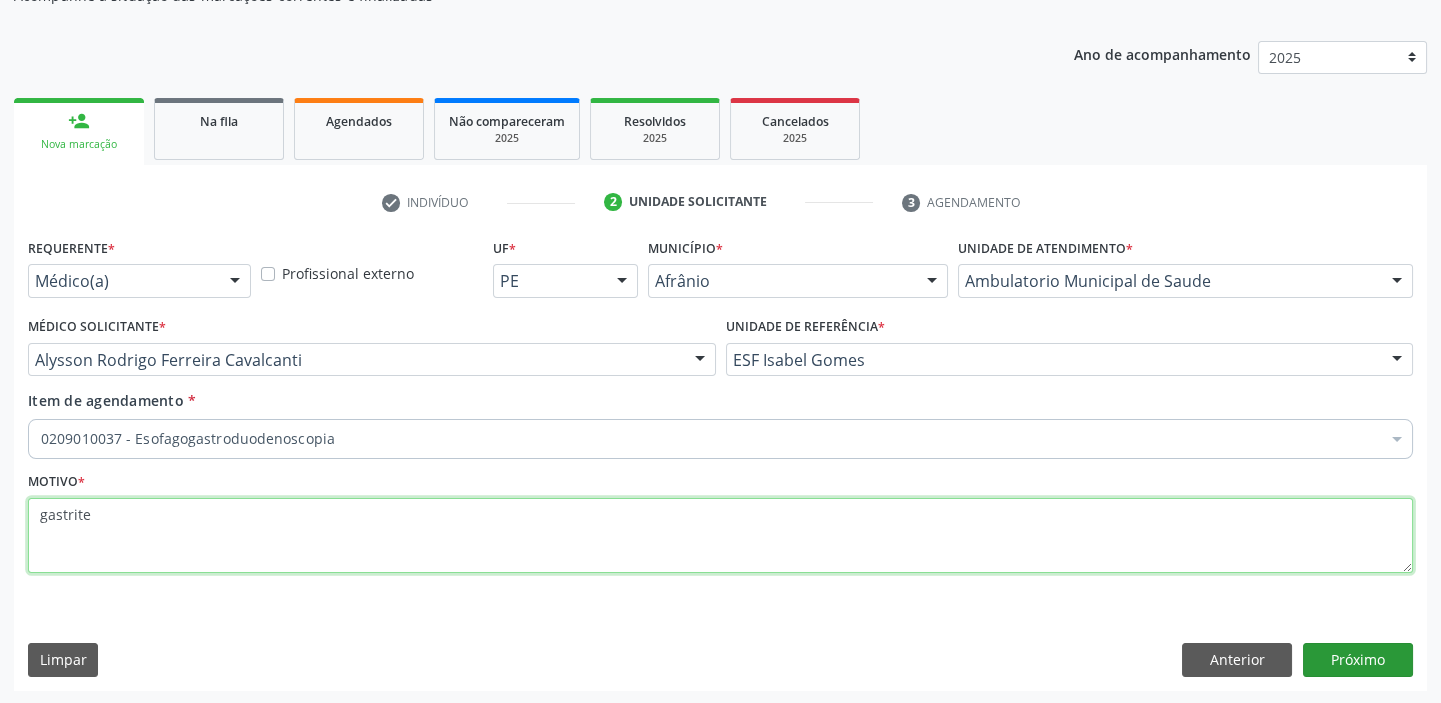 type on "gastrite" 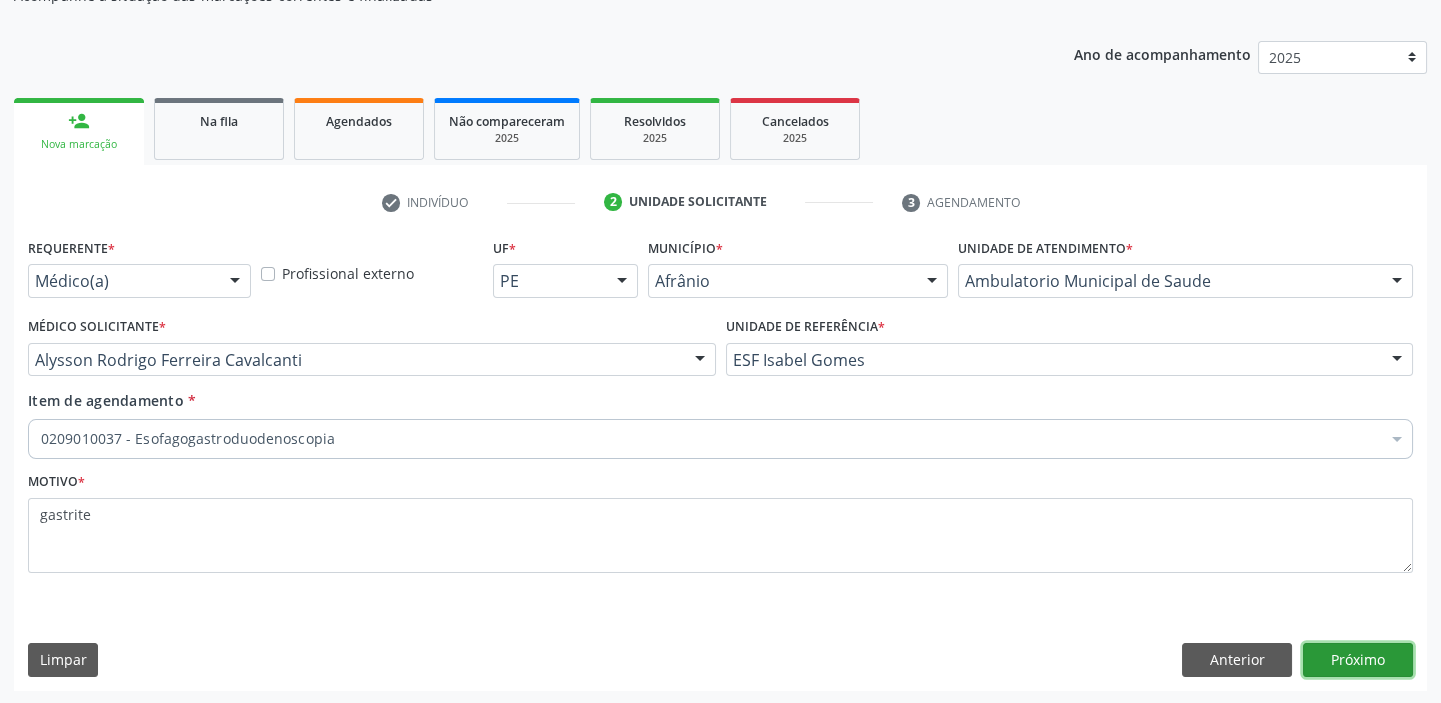 click on "Próximo" at bounding box center [1358, 660] 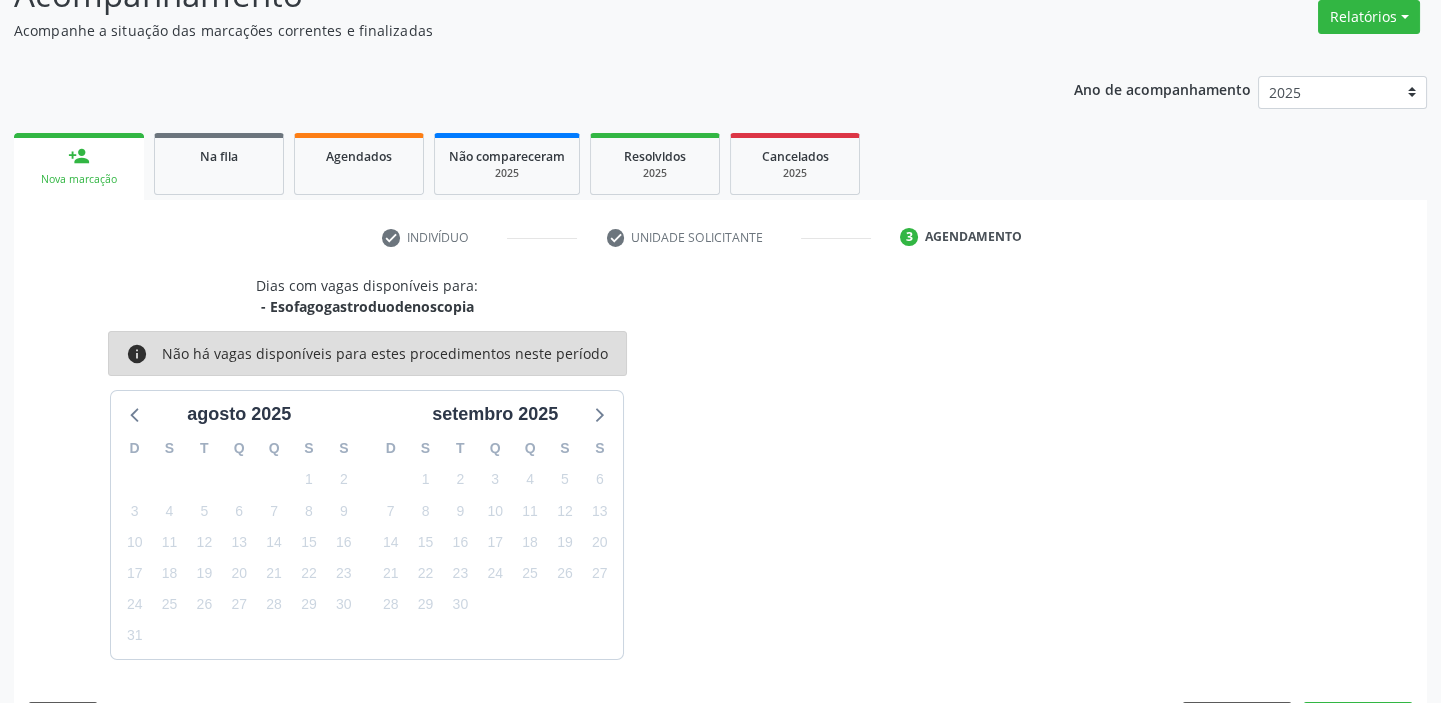 scroll, scrollTop: 201, scrollLeft: 0, axis: vertical 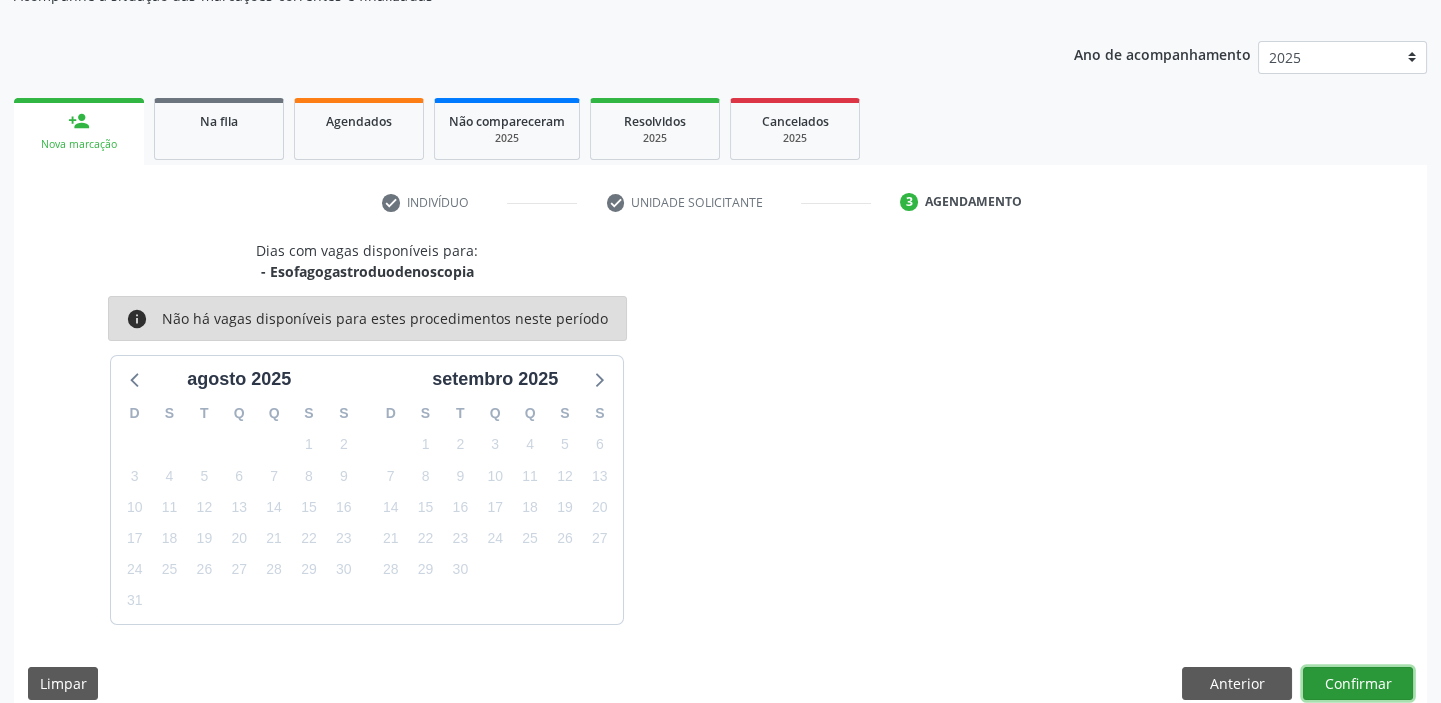 click on "Confirmar" at bounding box center (1358, 684) 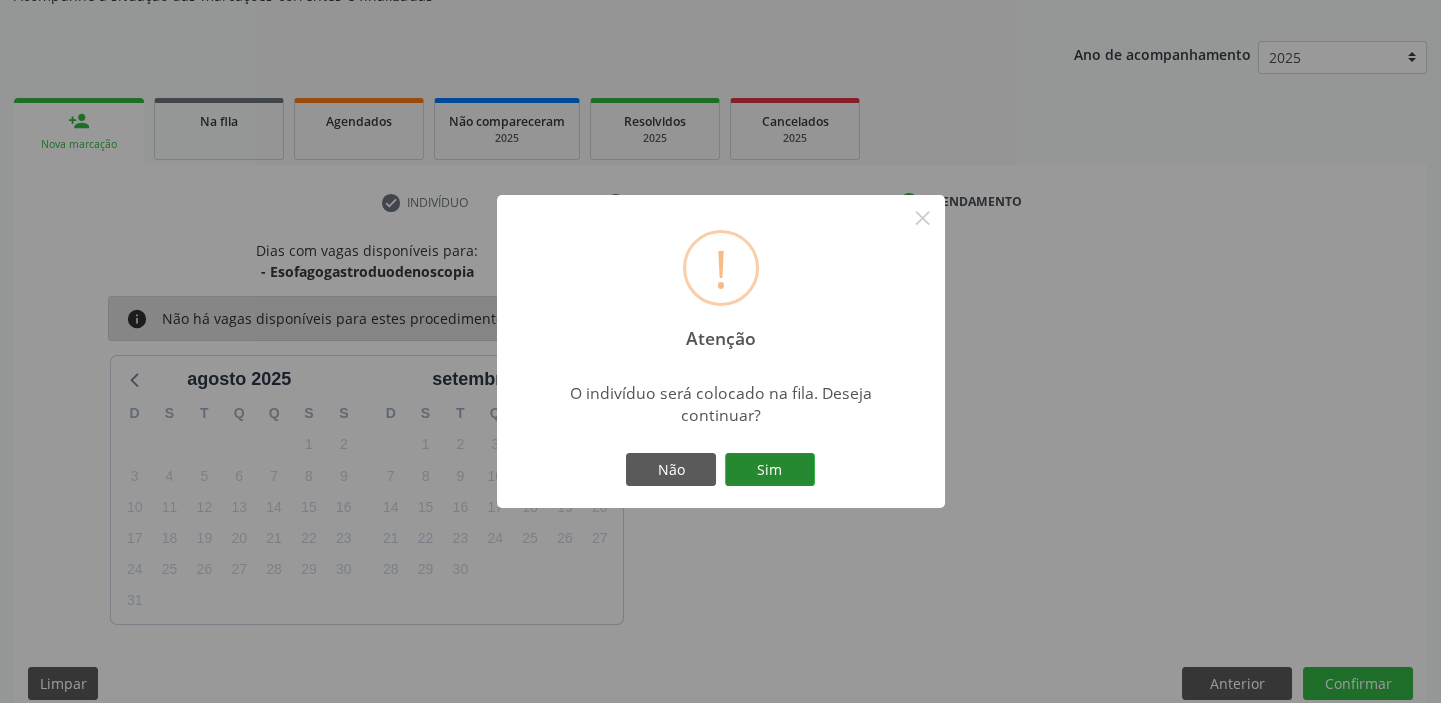 click on "Sim" at bounding box center (770, 470) 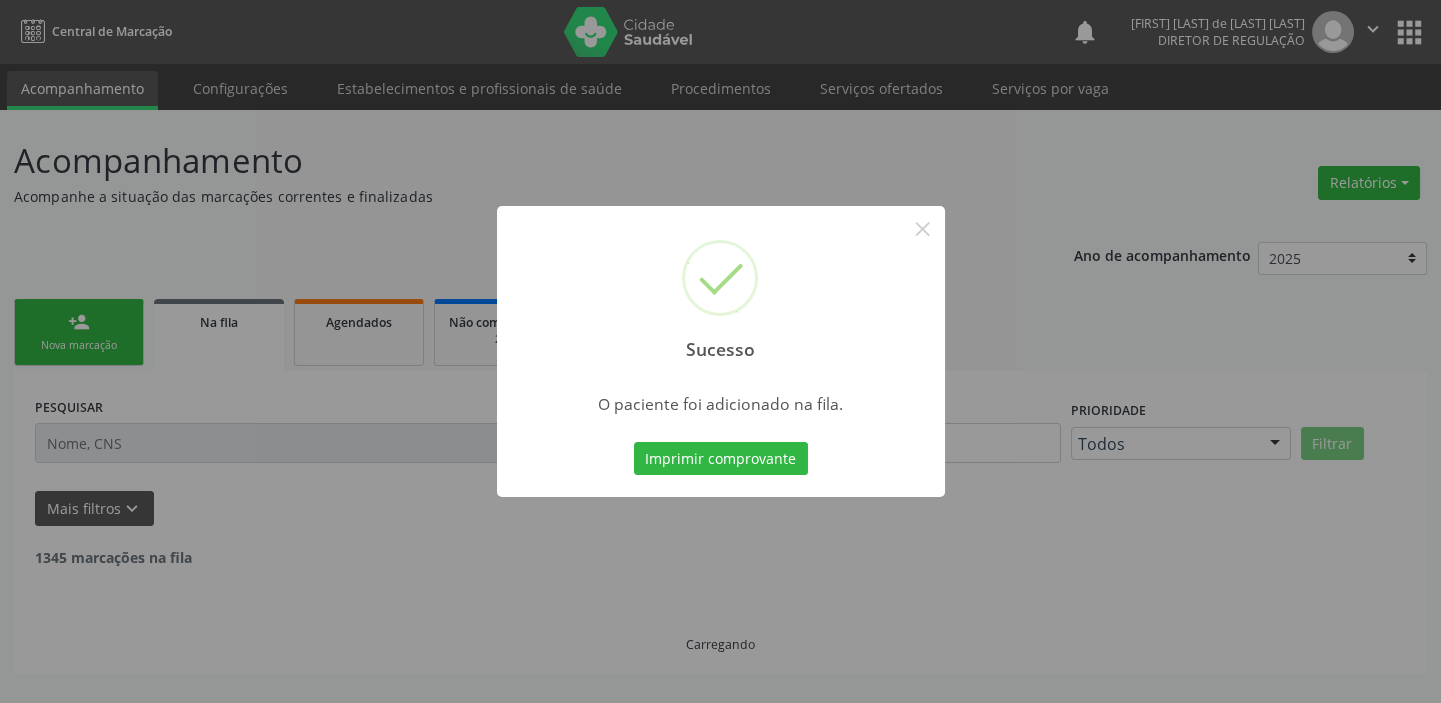 scroll, scrollTop: 0, scrollLeft: 0, axis: both 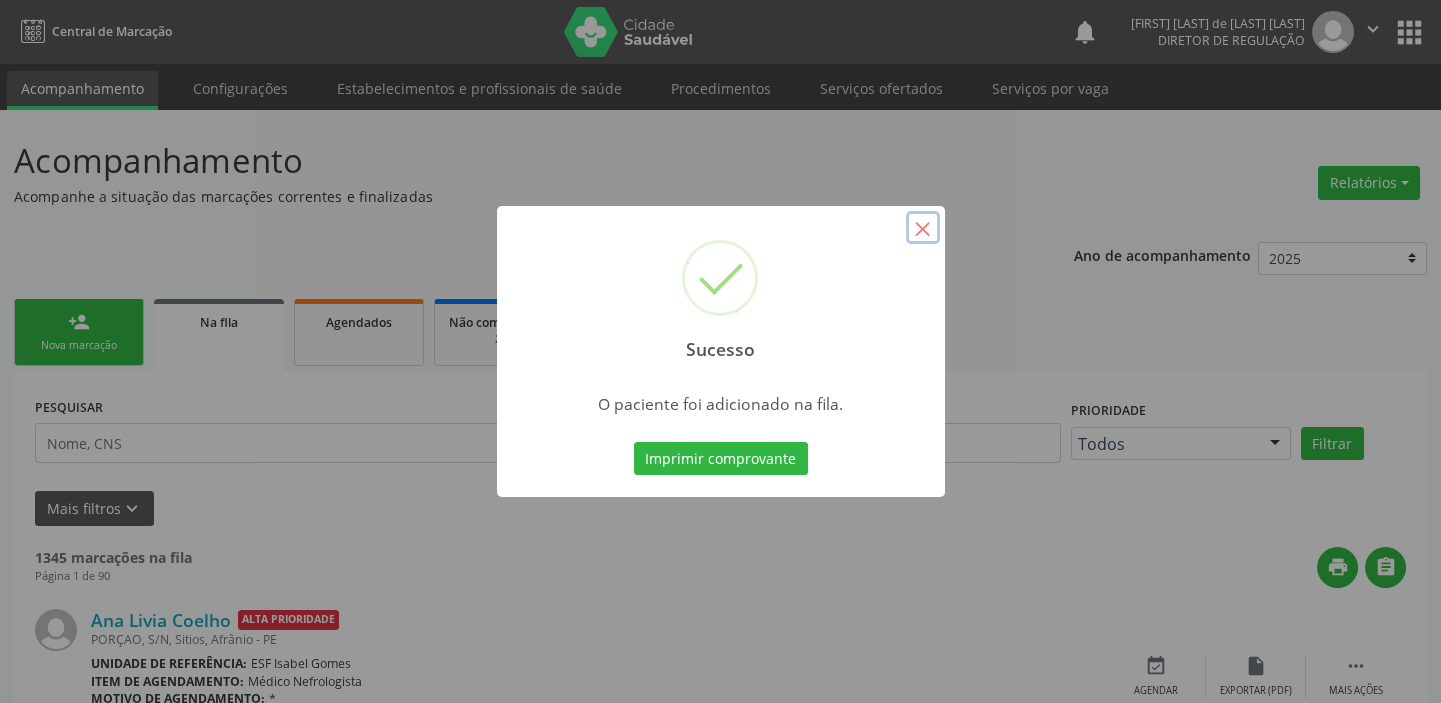 click on "×" at bounding box center (923, 228) 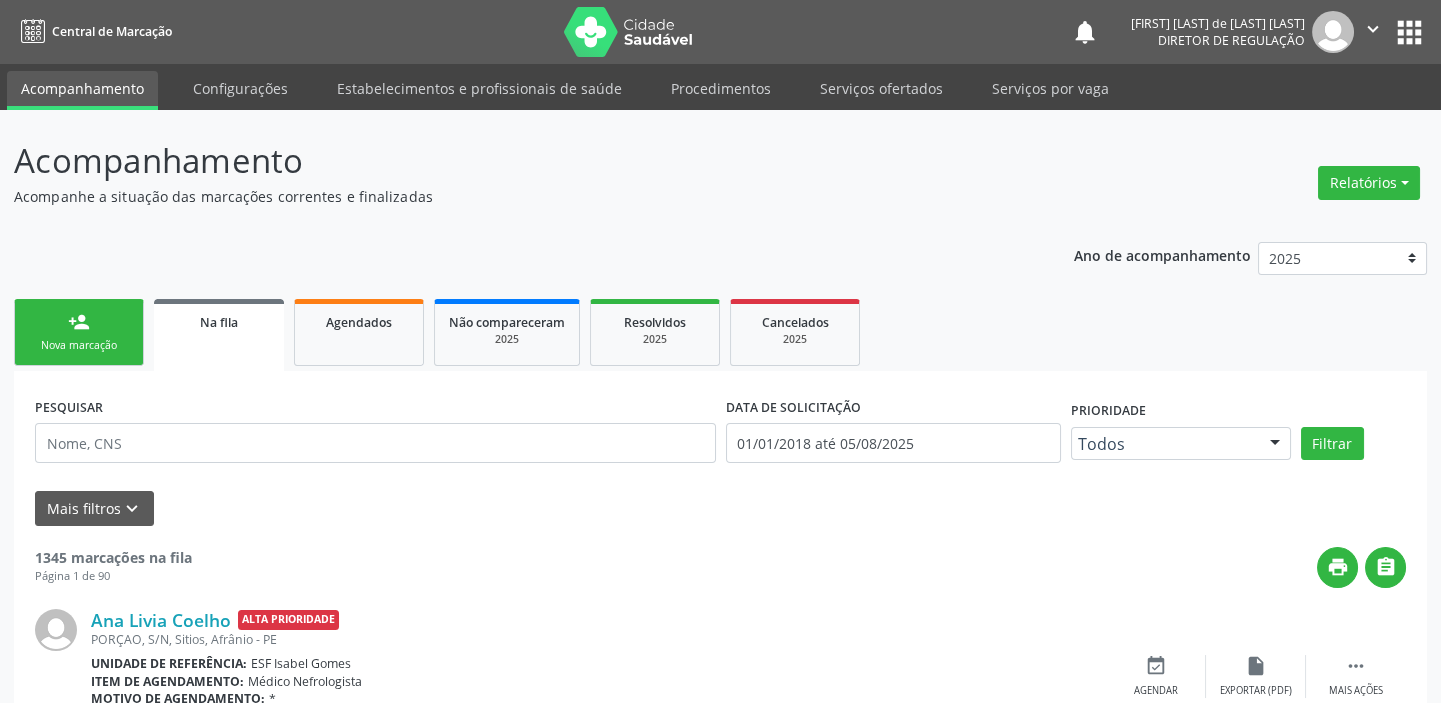 click on "person_add
Nova marcação" at bounding box center [79, 332] 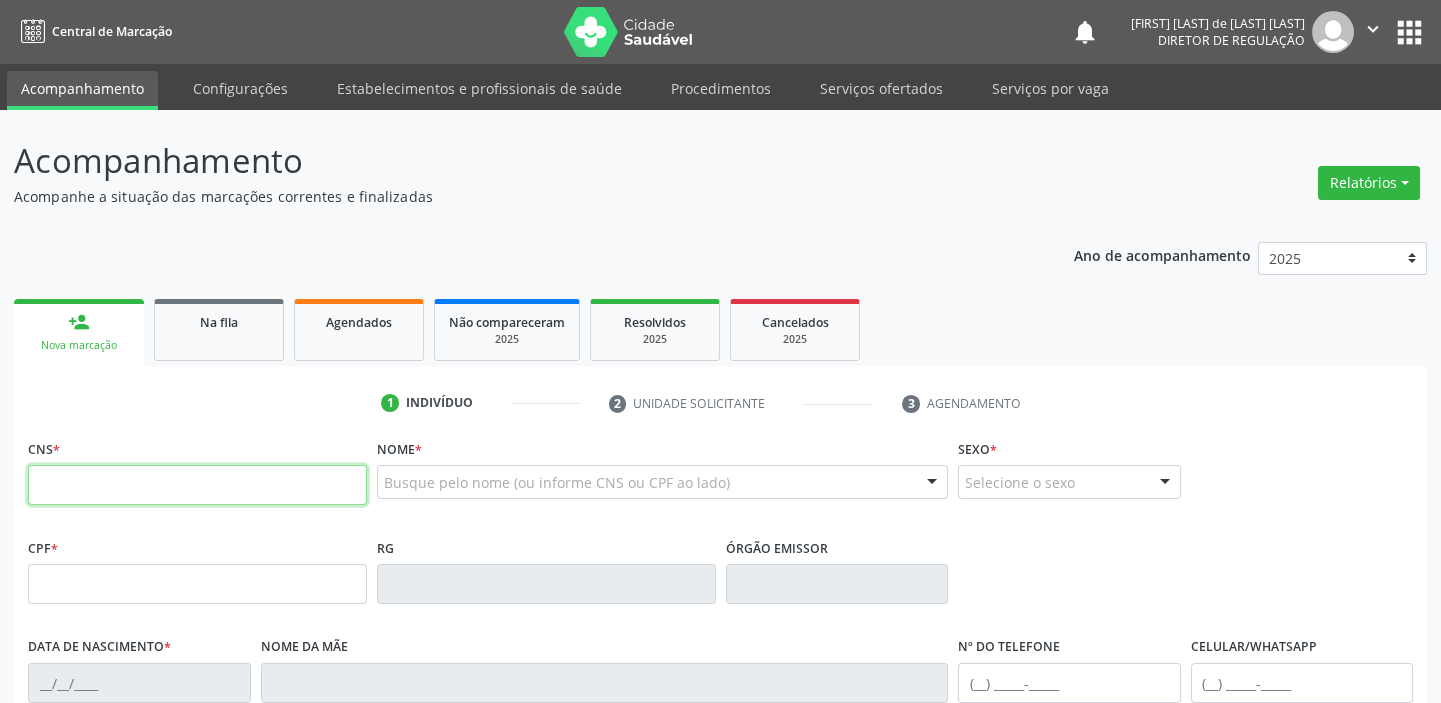 click at bounding box center (197, 485) 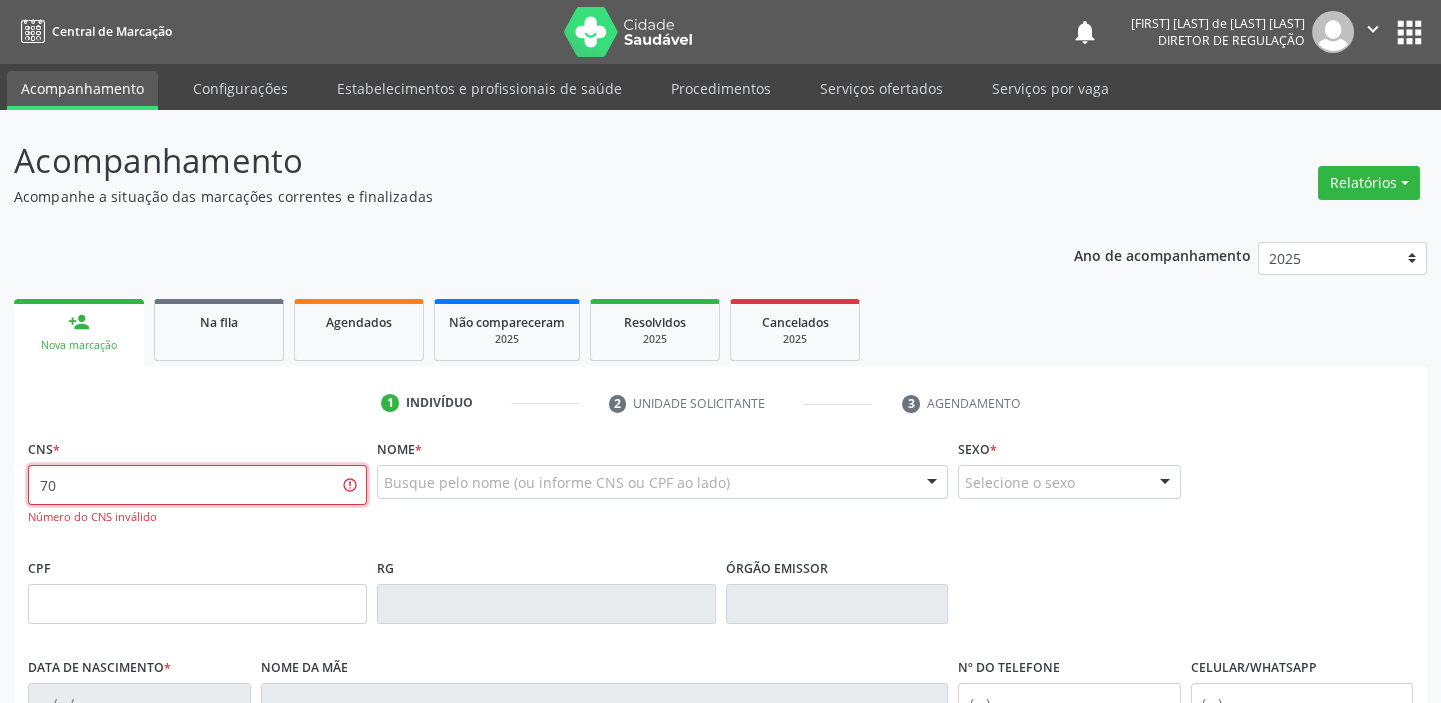 type on "7" 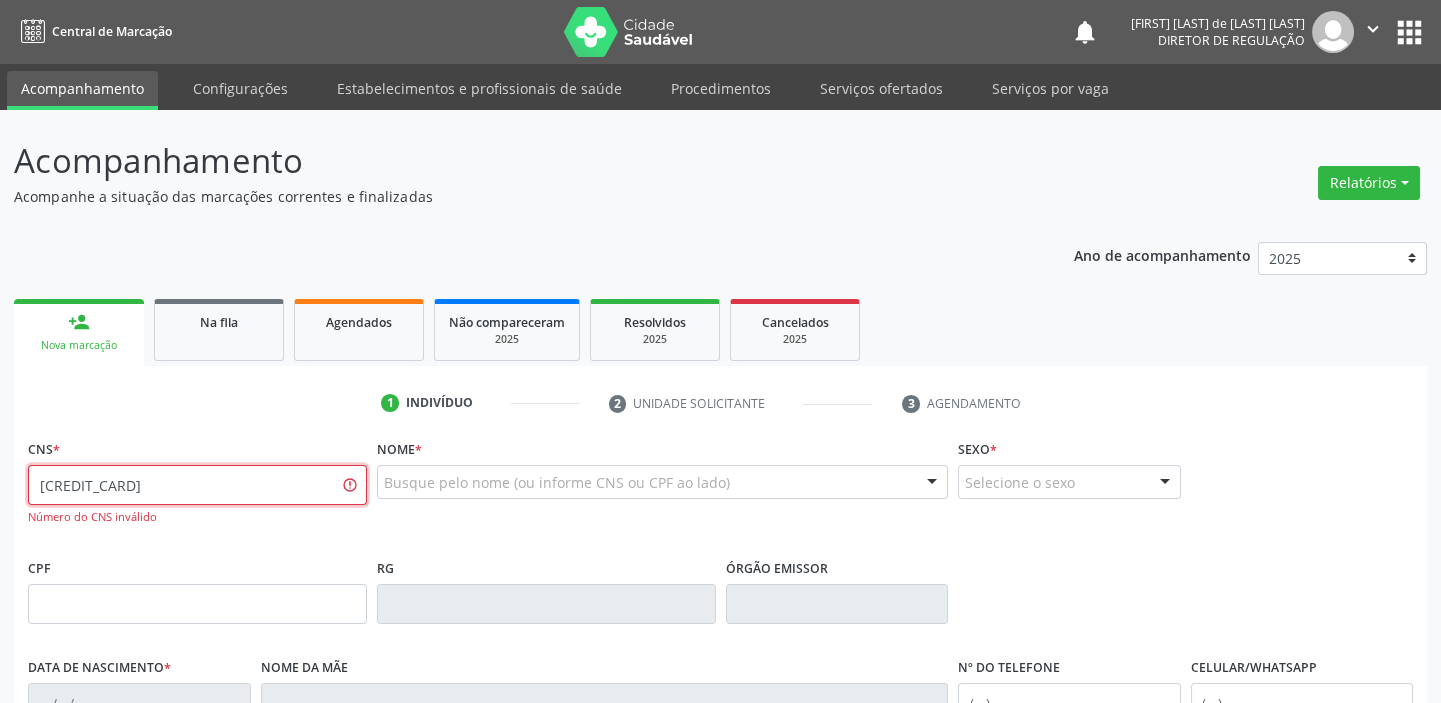 type on "[CREDIT_CARD]" 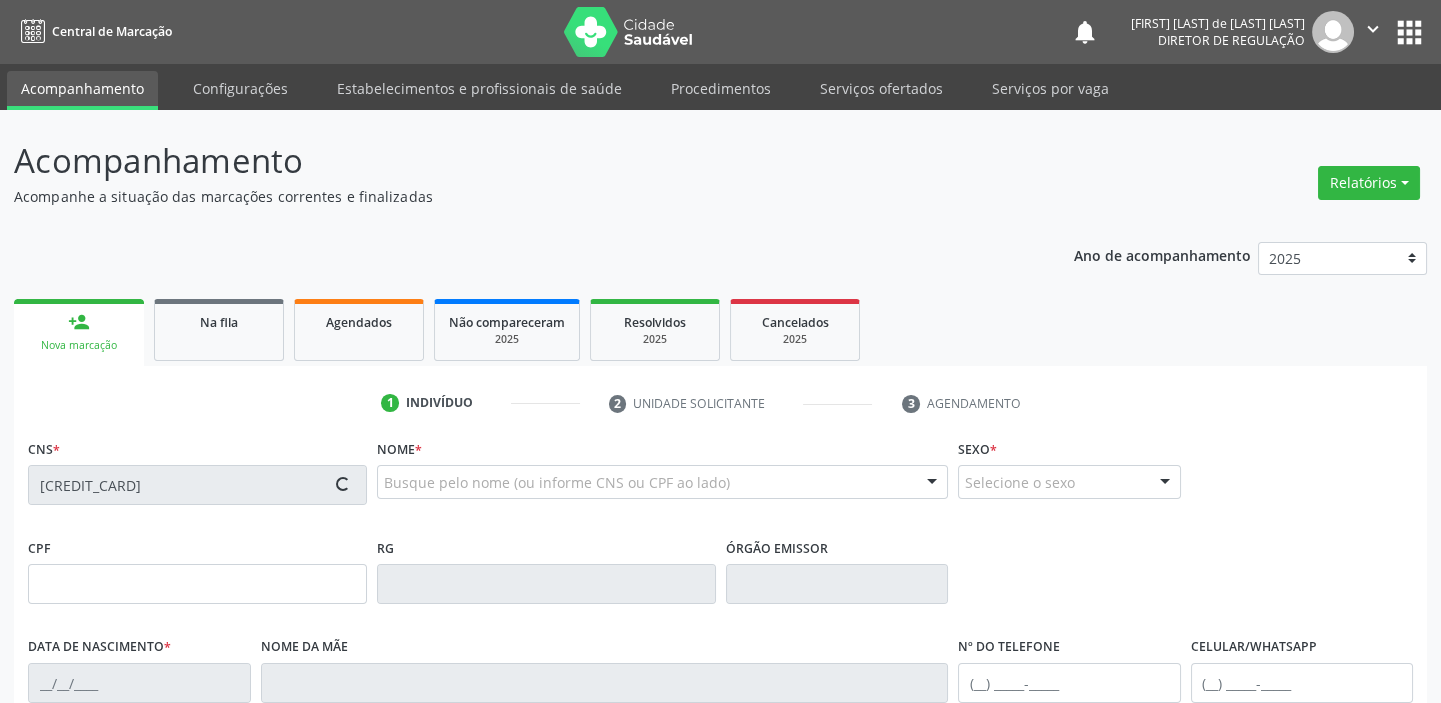 type on "[DATE]" 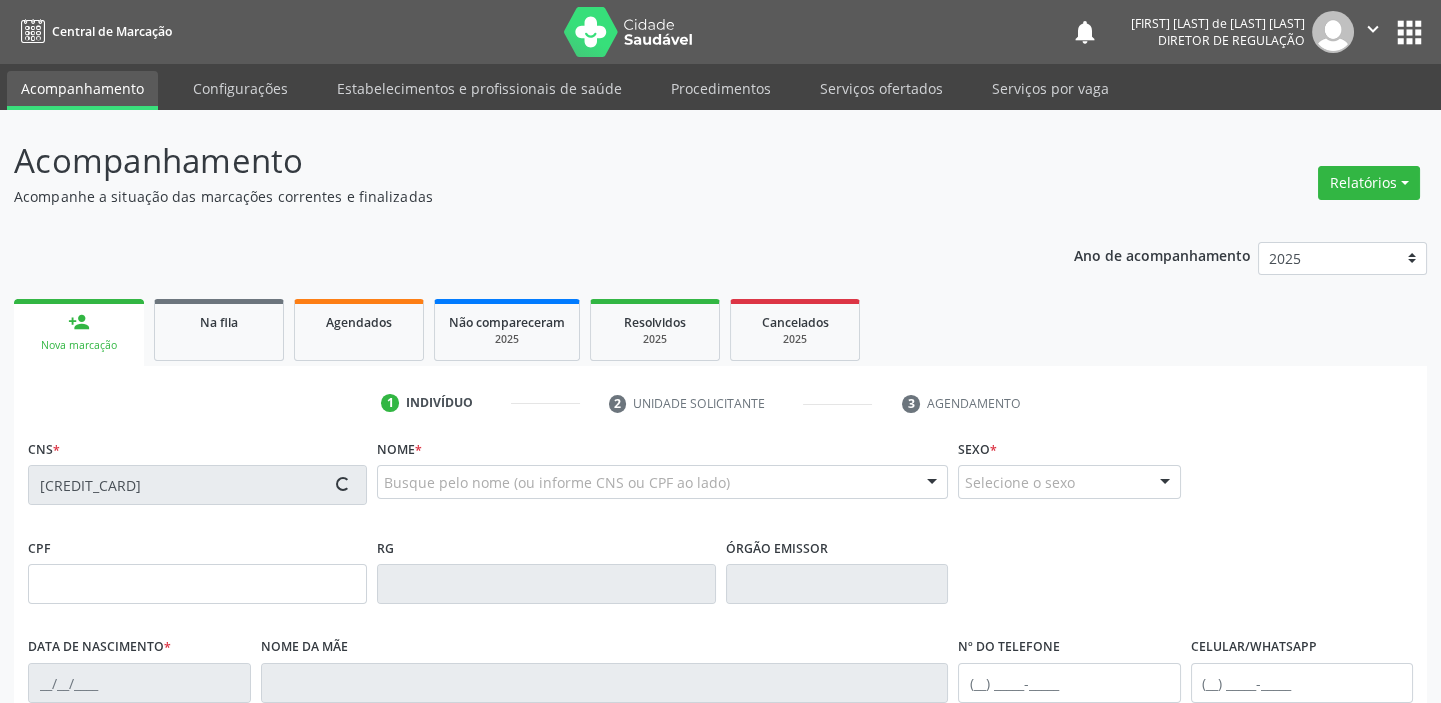 type on "[FIRST] [LAST] de [LAST]" 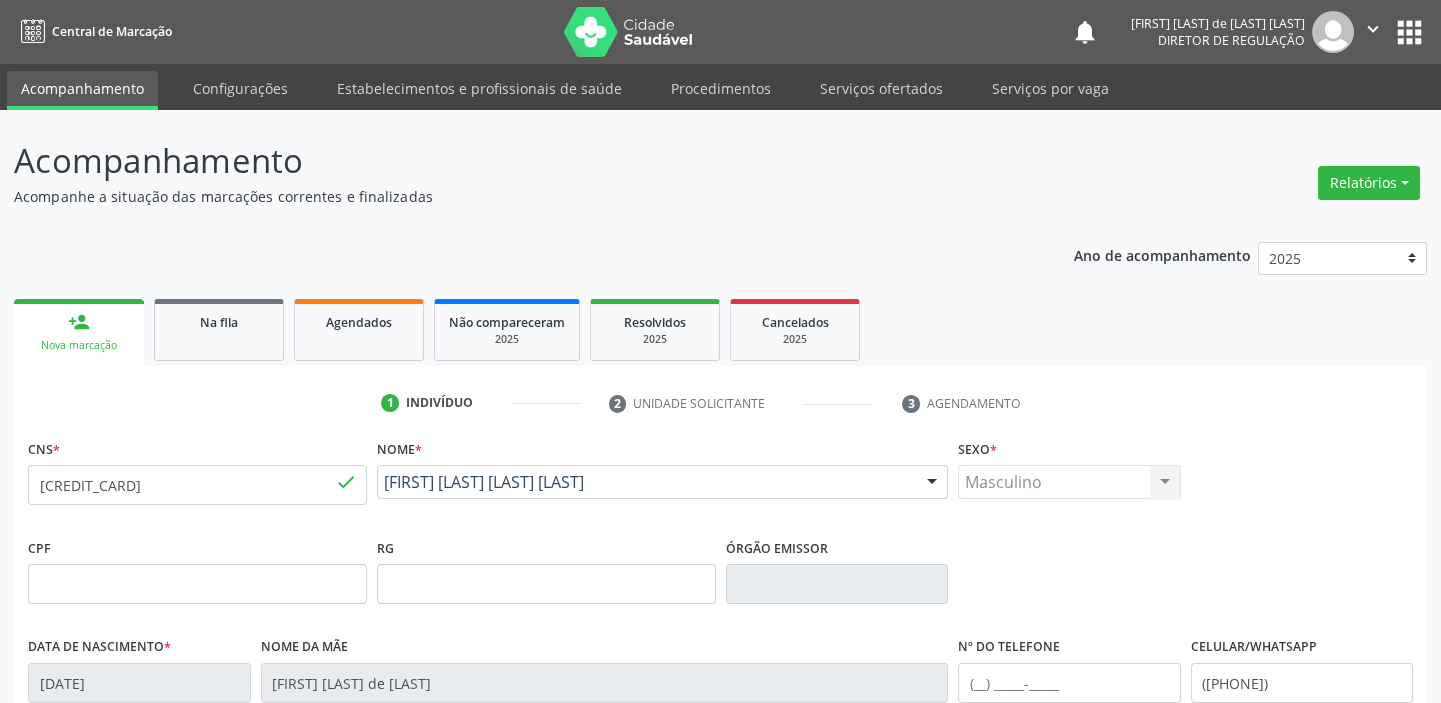 scroll, scrollTop: 0, scrollLeft: 0, axis: both 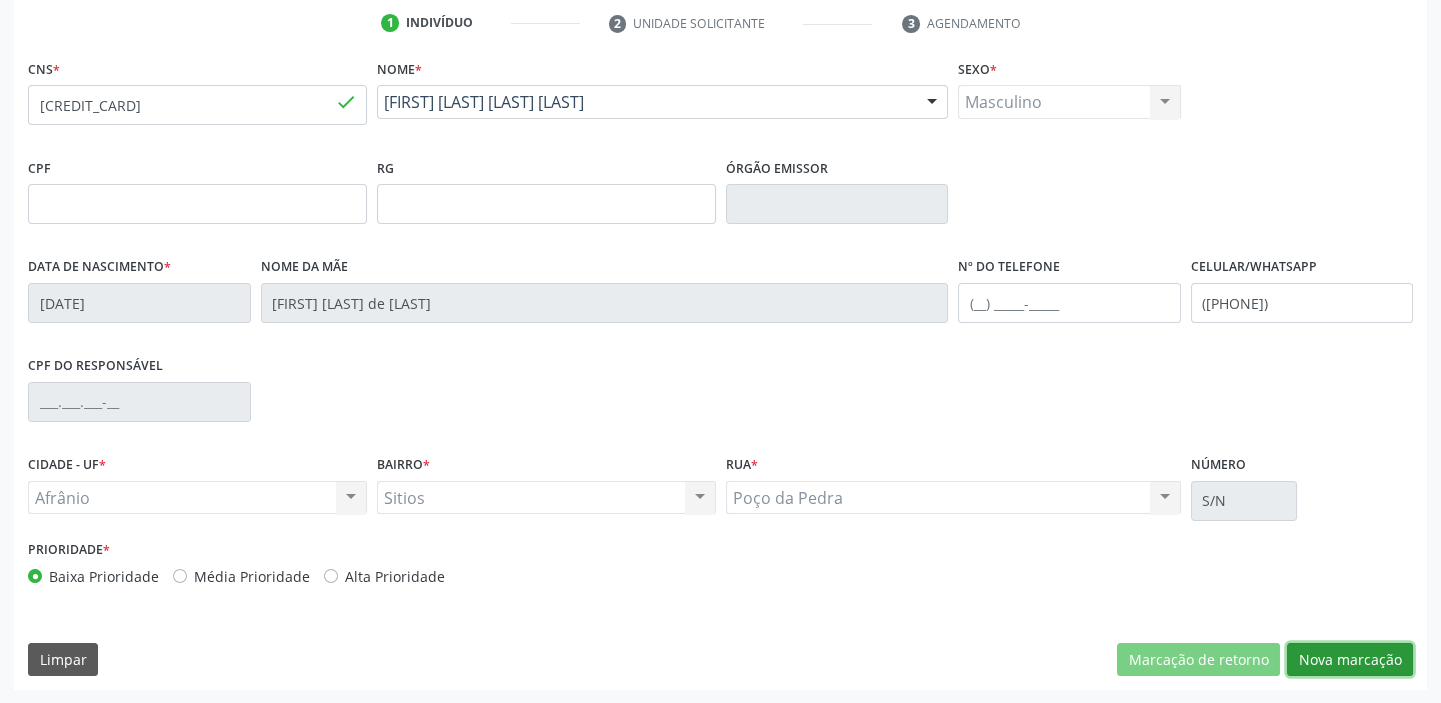 click on "Nova marcação" at bounding box center [1350, 660] 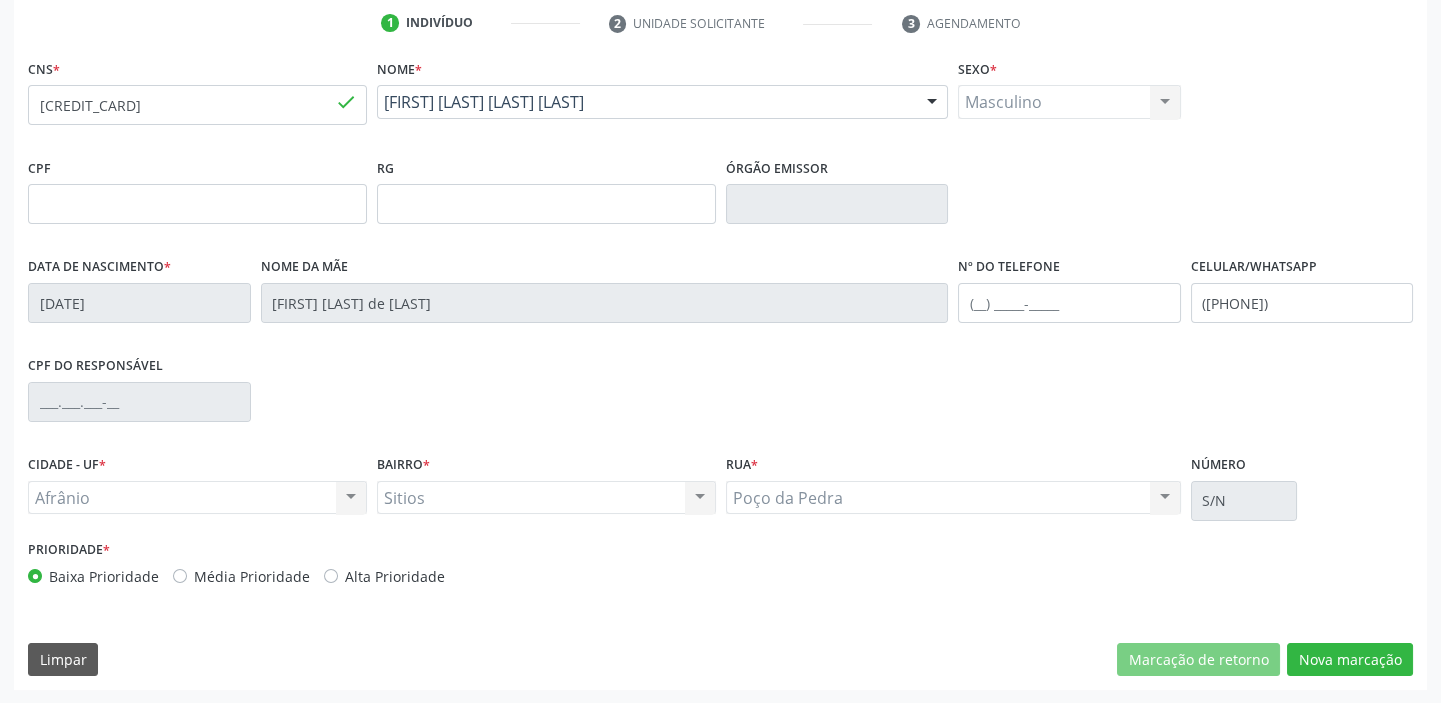 scroll, scrollTop: 201, scrollLeft: 0, axis: vertical 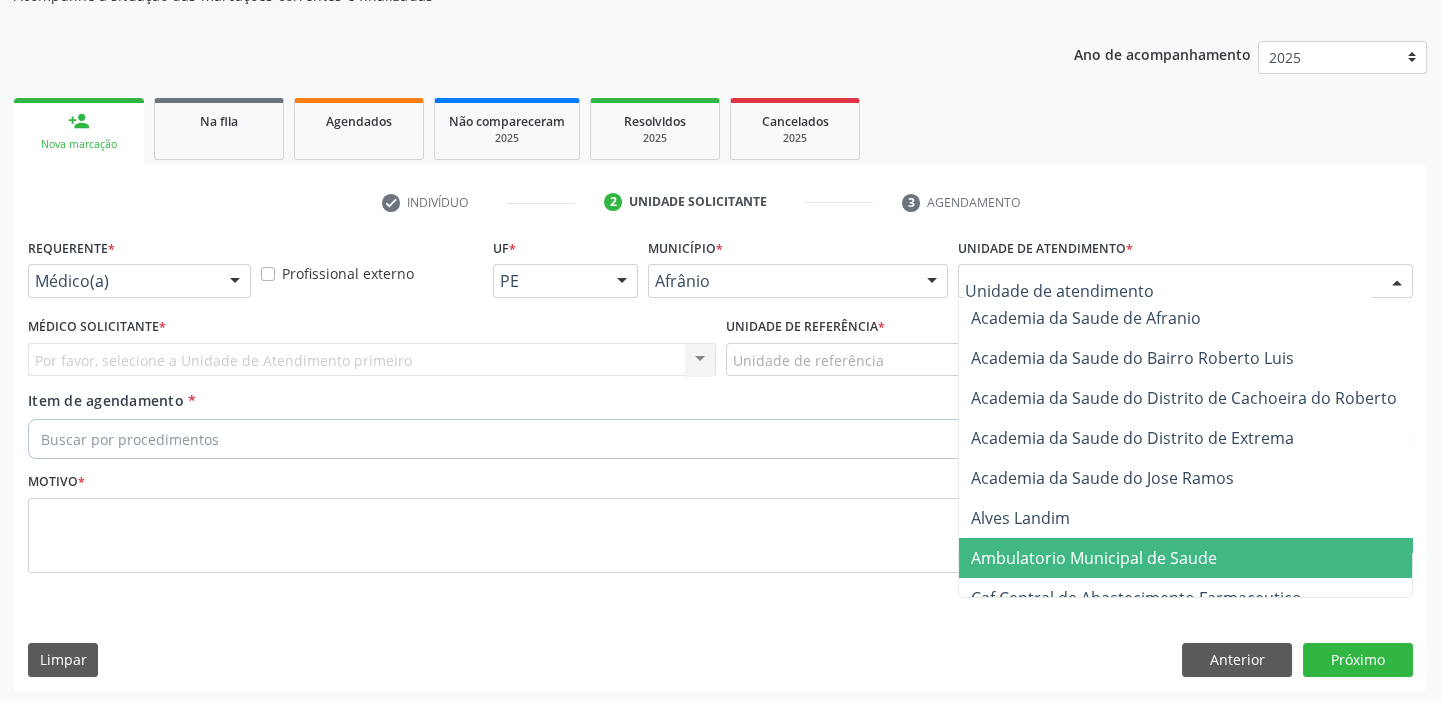click on "Ambulatorio Municipal de Saude" at bounding box center (1094, 558) 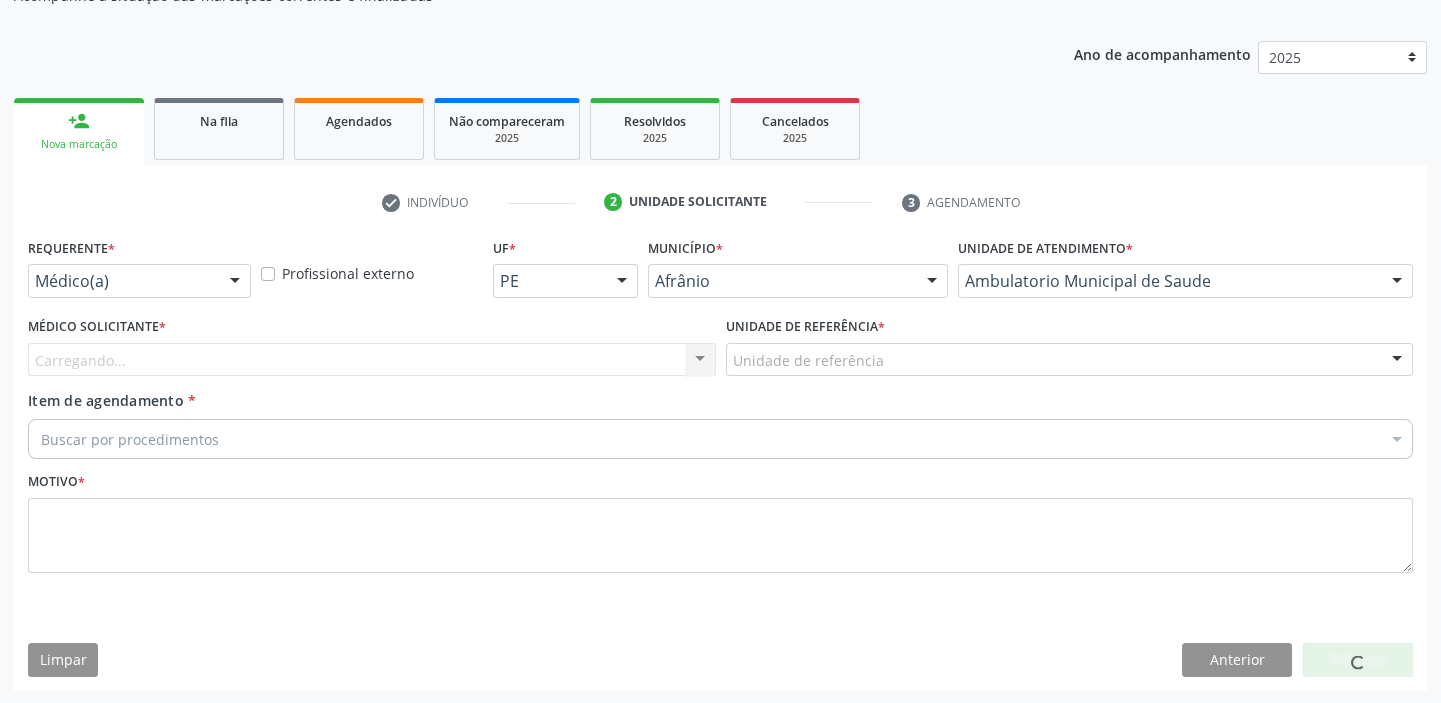 drag, startPoint x: 745, startPoint y: 361, endPoint x: 745, endPoint y: 395, distance: 34 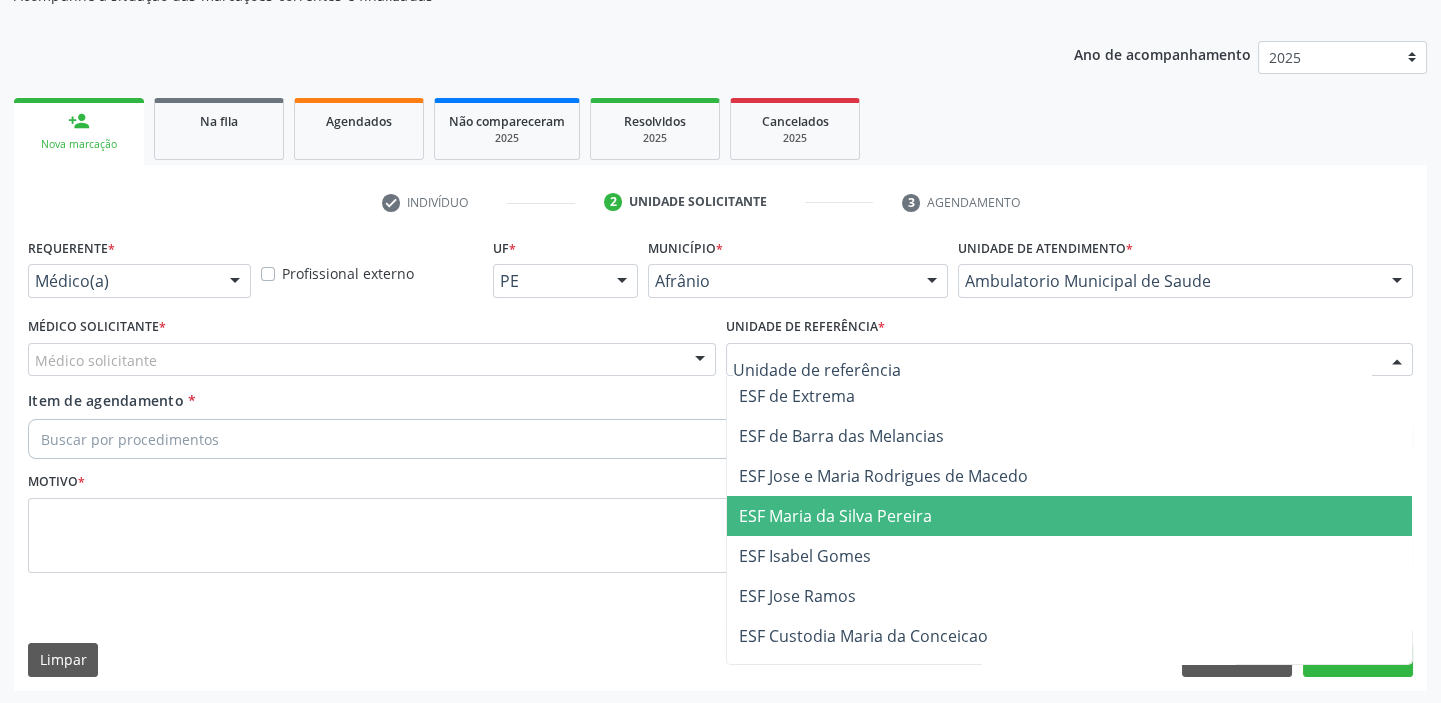 click on "ESF Maria da Silva Pereira" at bounding box center [835, 516] 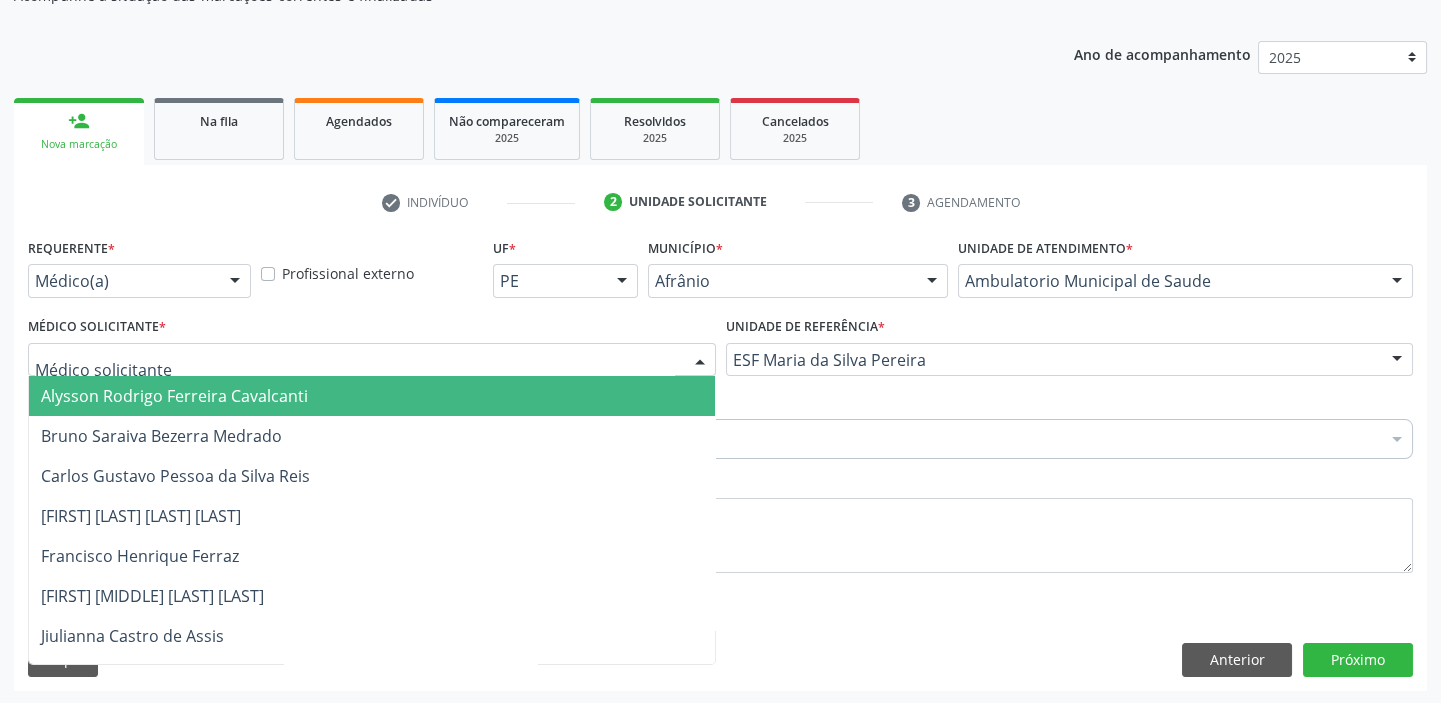 drag, startPoint x: 125, startPoint y: 353, endPoint x: 114, endPoint y: 384, distance: 32.89377 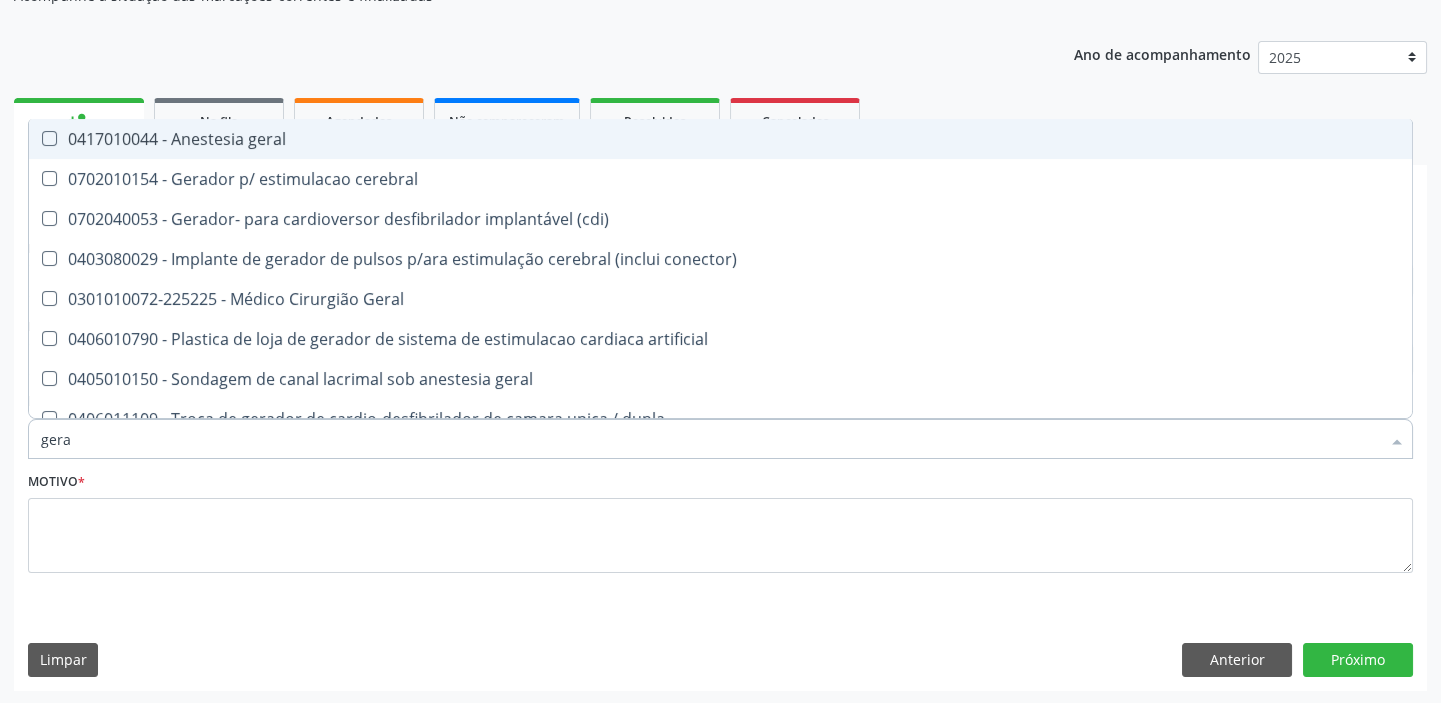 type on "geral" 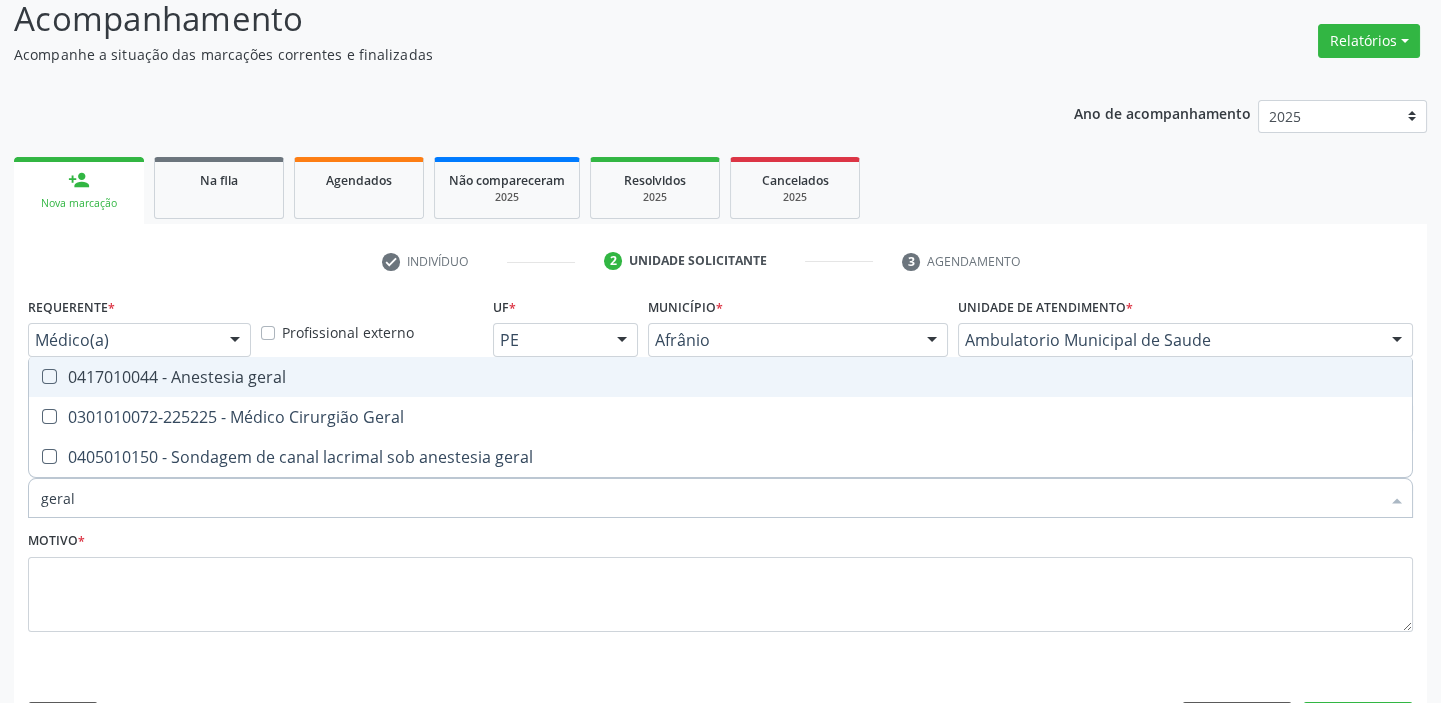 scroll, scrollTop: 110, scrollLeft: 0, axis: vertical 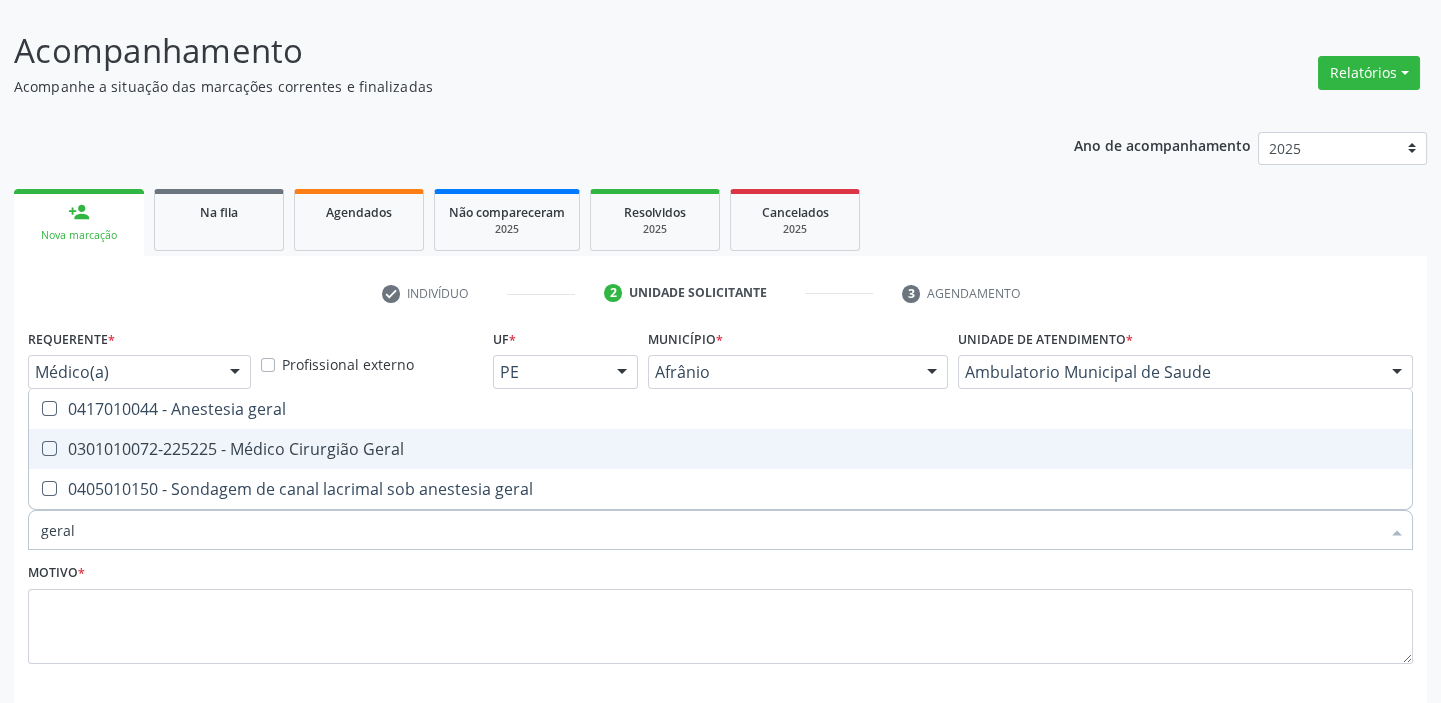 click on "0301010072-225225 - Médico Cirurgião Geral" at bounding box center [720, 449] 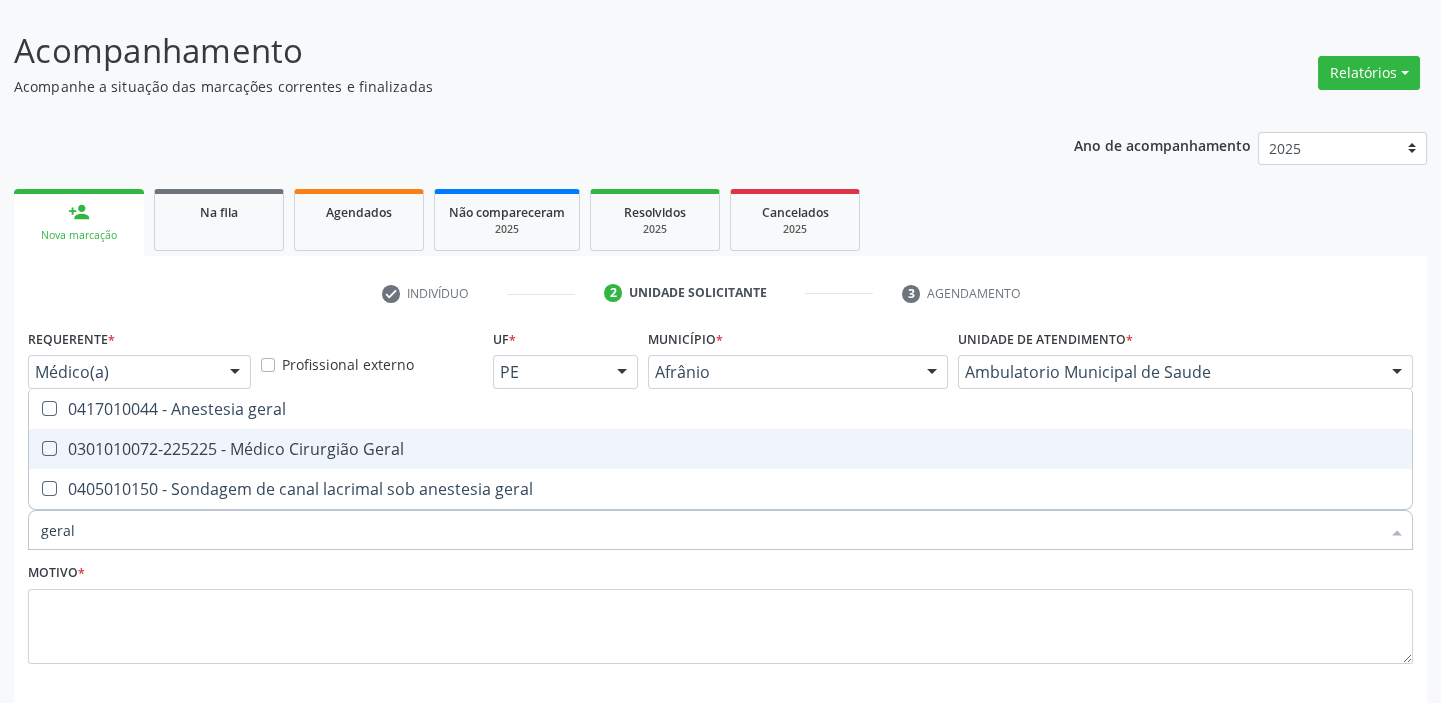 checkbox on "true" 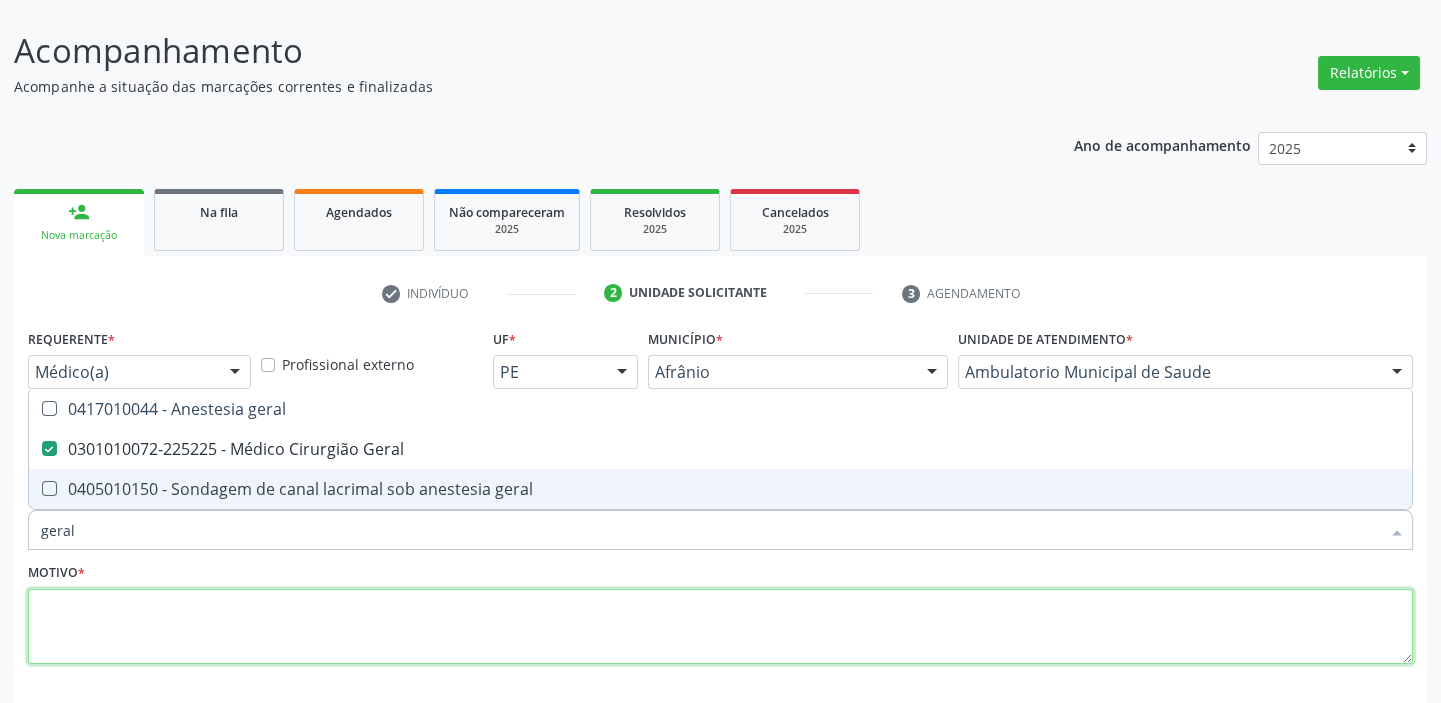 click at bounding box center [720, 627] 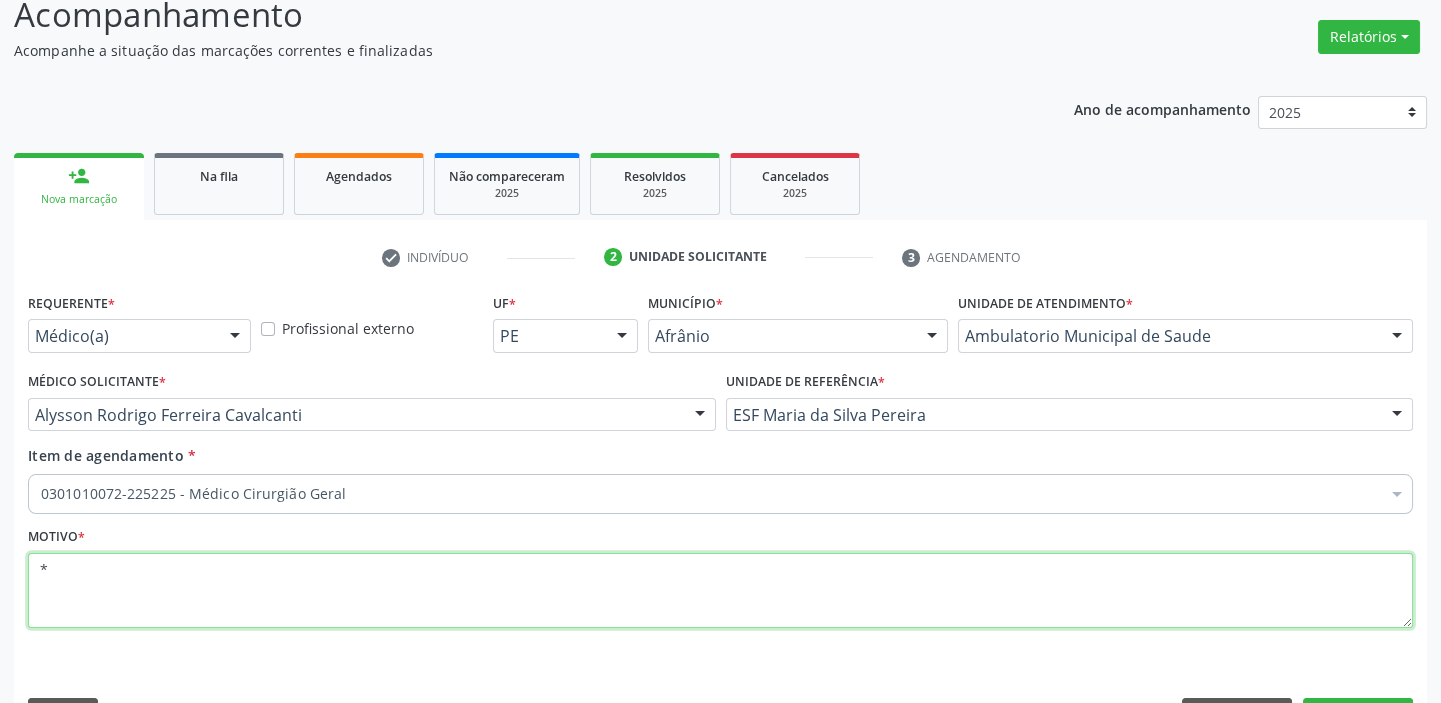 scroll, scrollTop: 201, scrollLeft: 0, axis: vertical 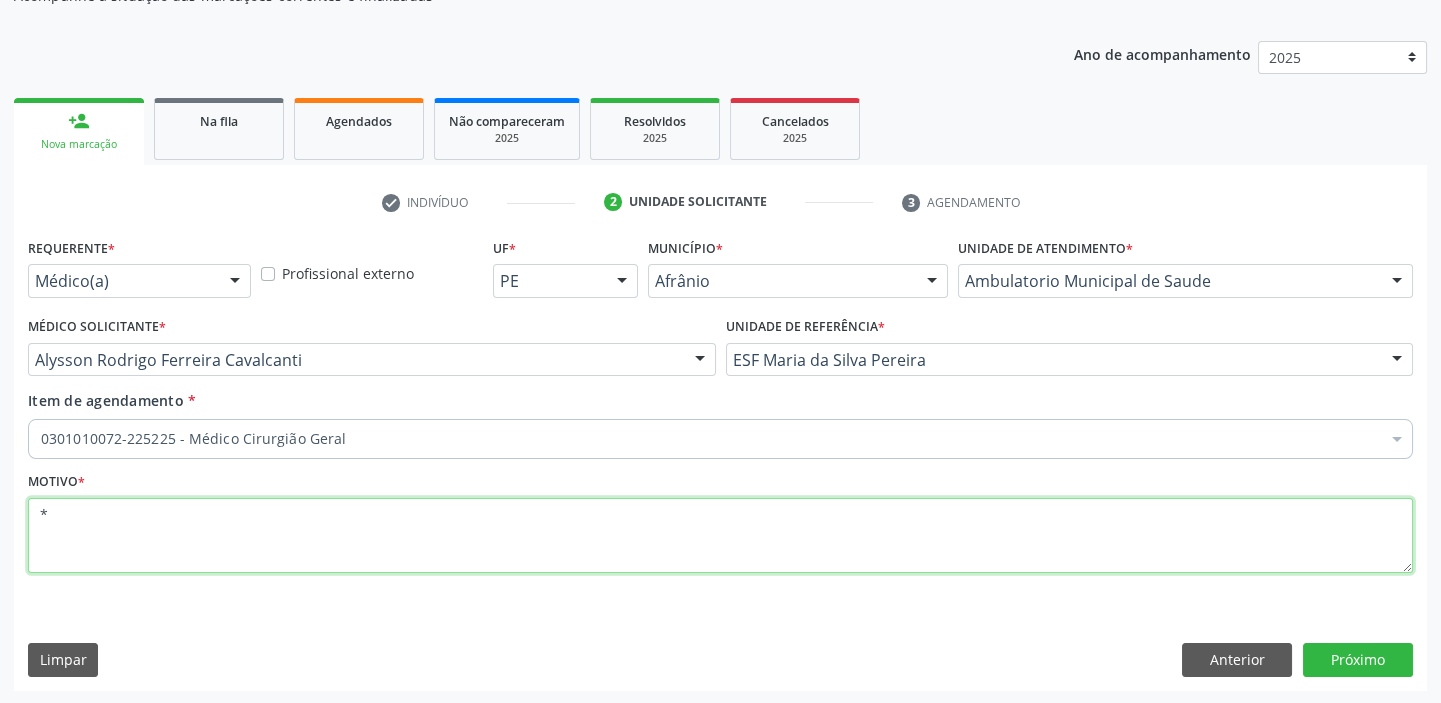 type on "*" 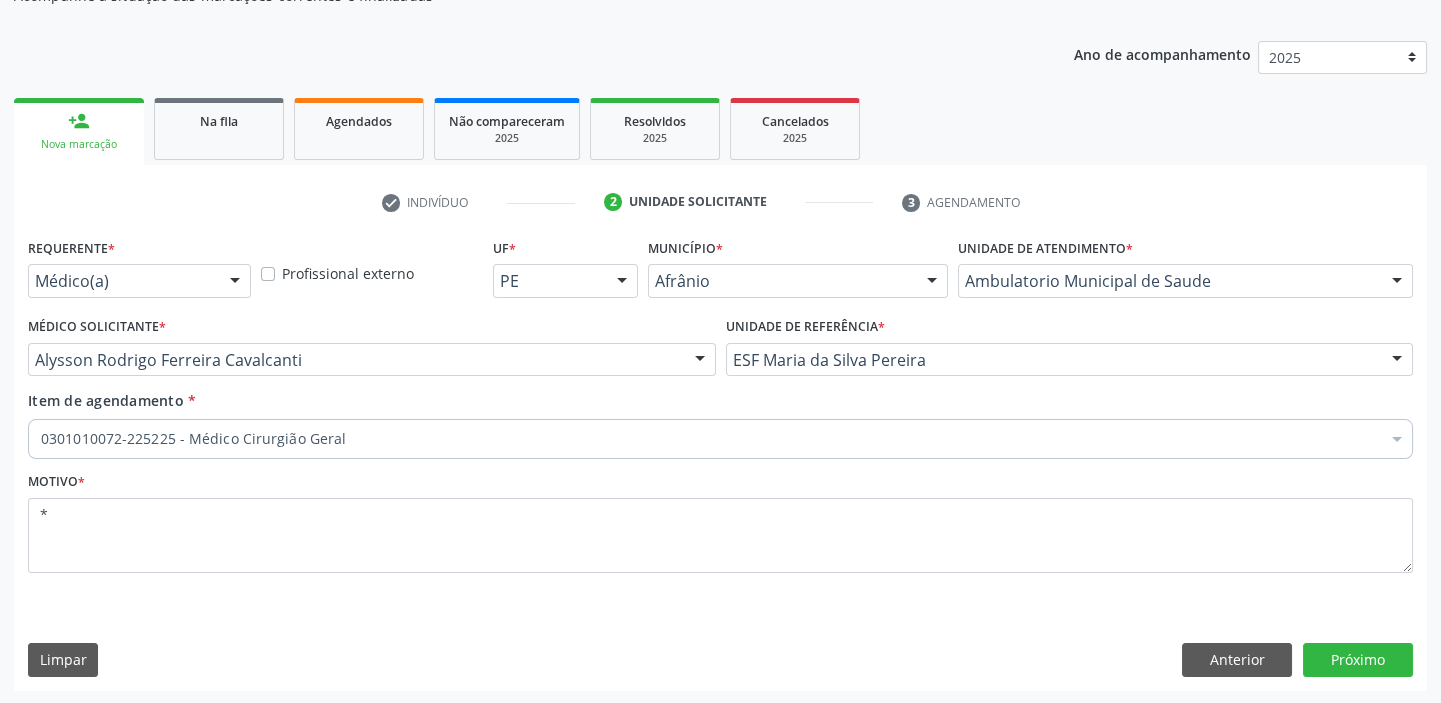 drag, startPoint x: 1309, startPoint y: 627, endPoint x: 1313, endPoint y: 648, distance: 21.377558 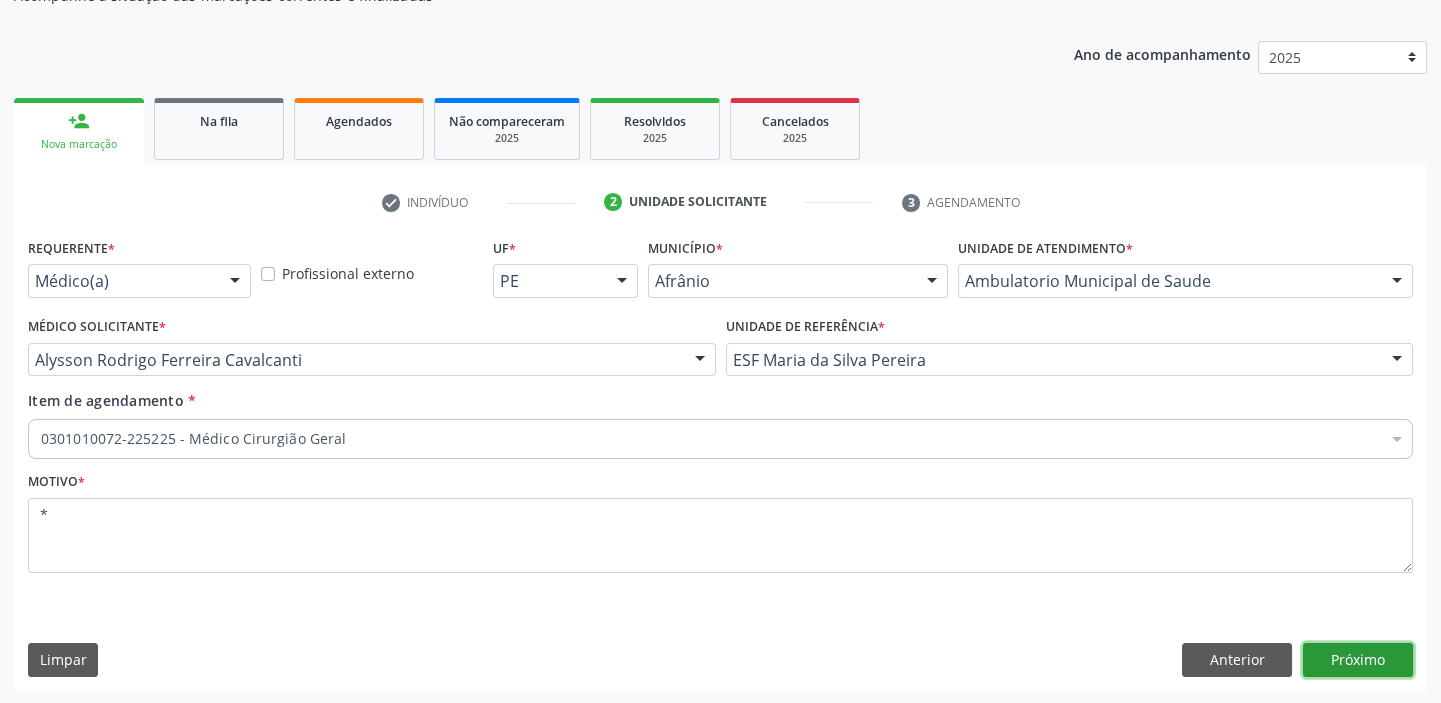 click on "Próximo" at bounding box center [1358, 660] 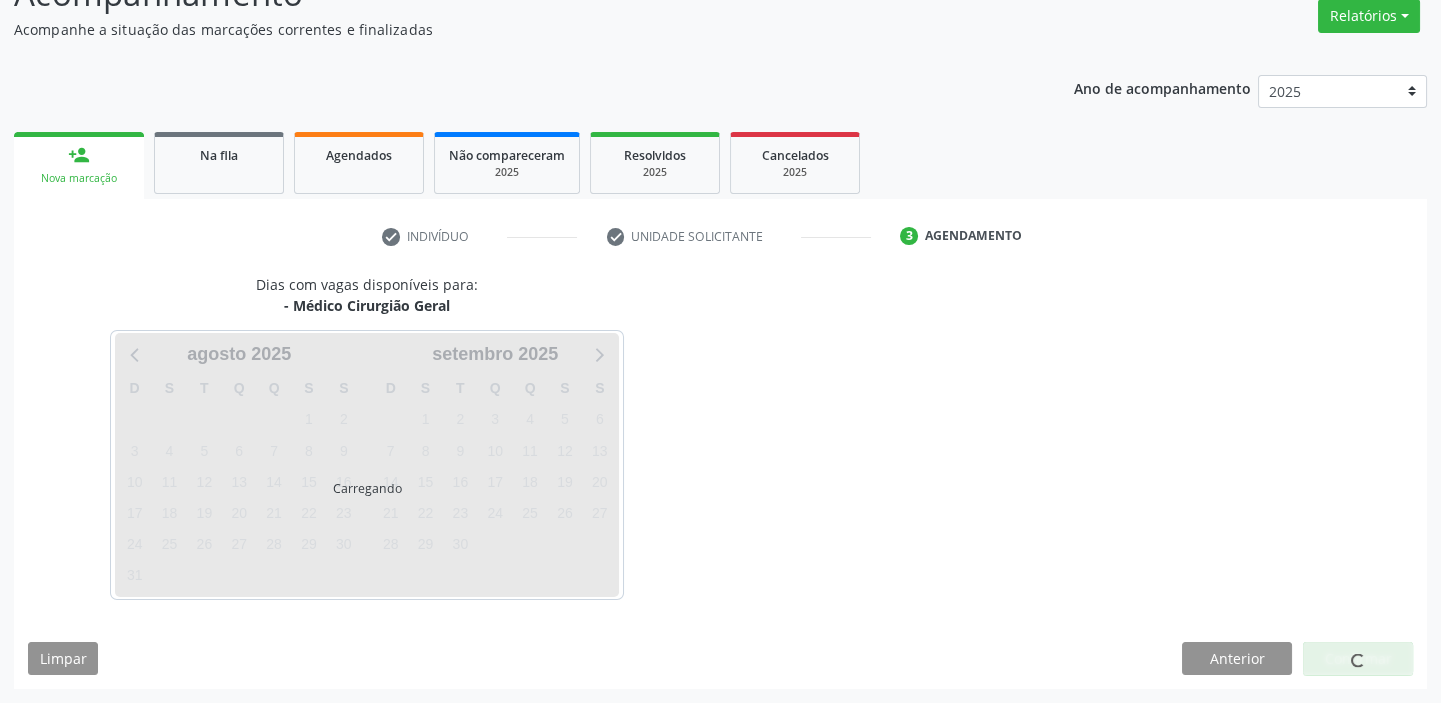 scroll, scrollTop: 166, scrollLeft: 0, axis: vertical 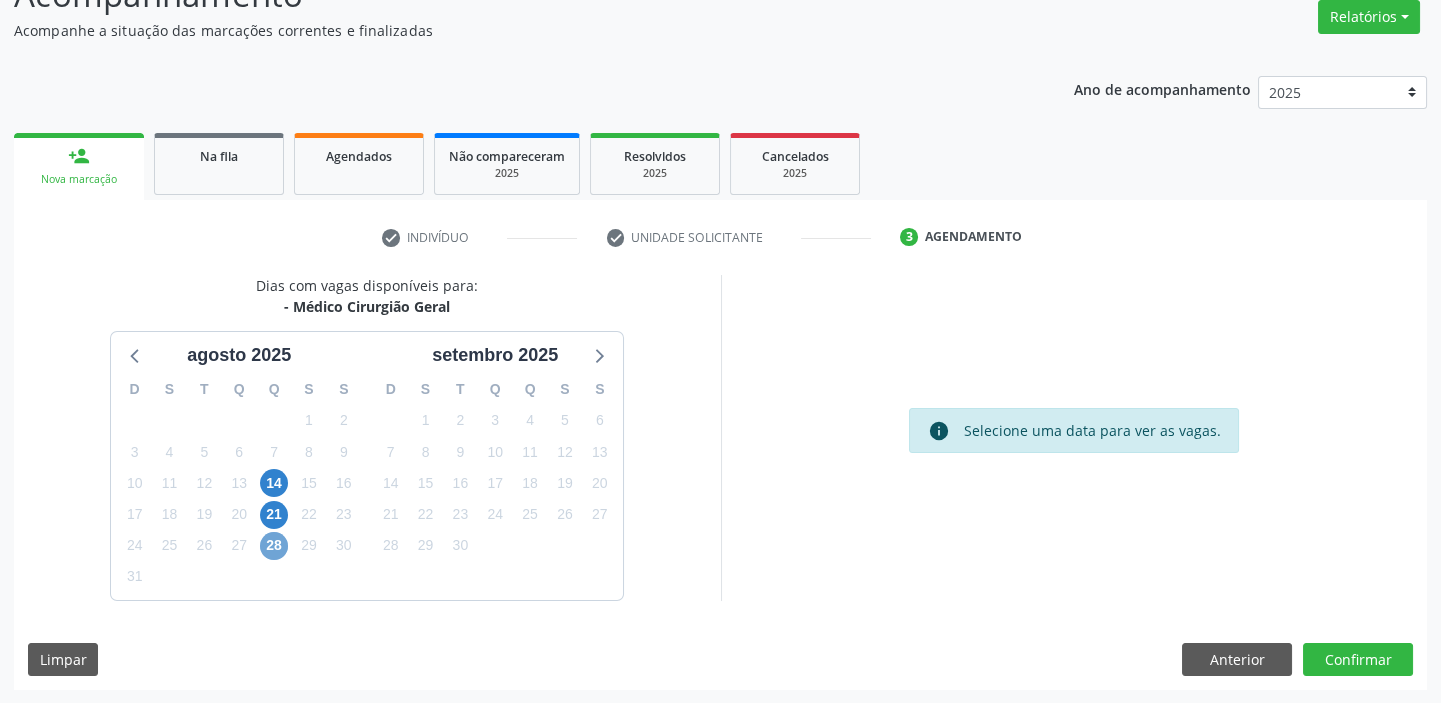 click on "28" at bounding box center [274, 546] 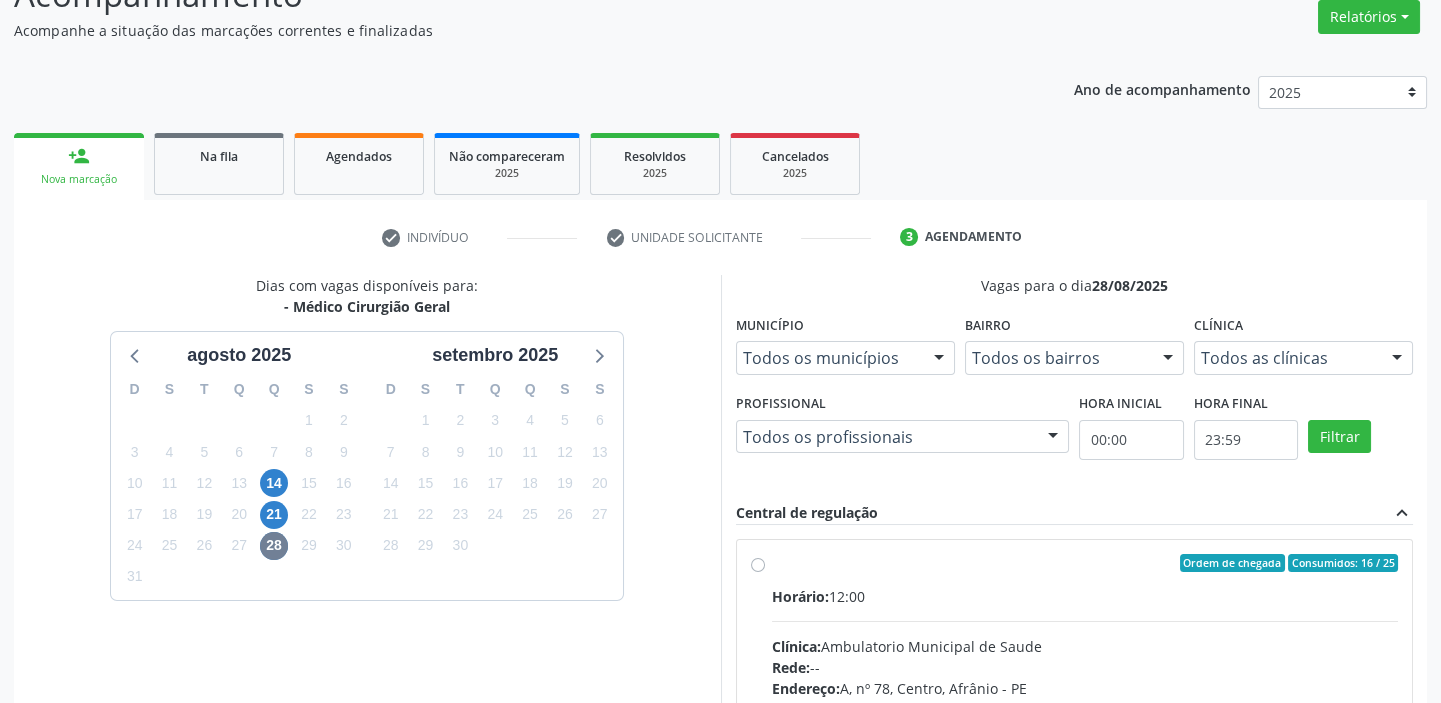 click on "Horário:   12:00" at bounding box center [1085, 596] 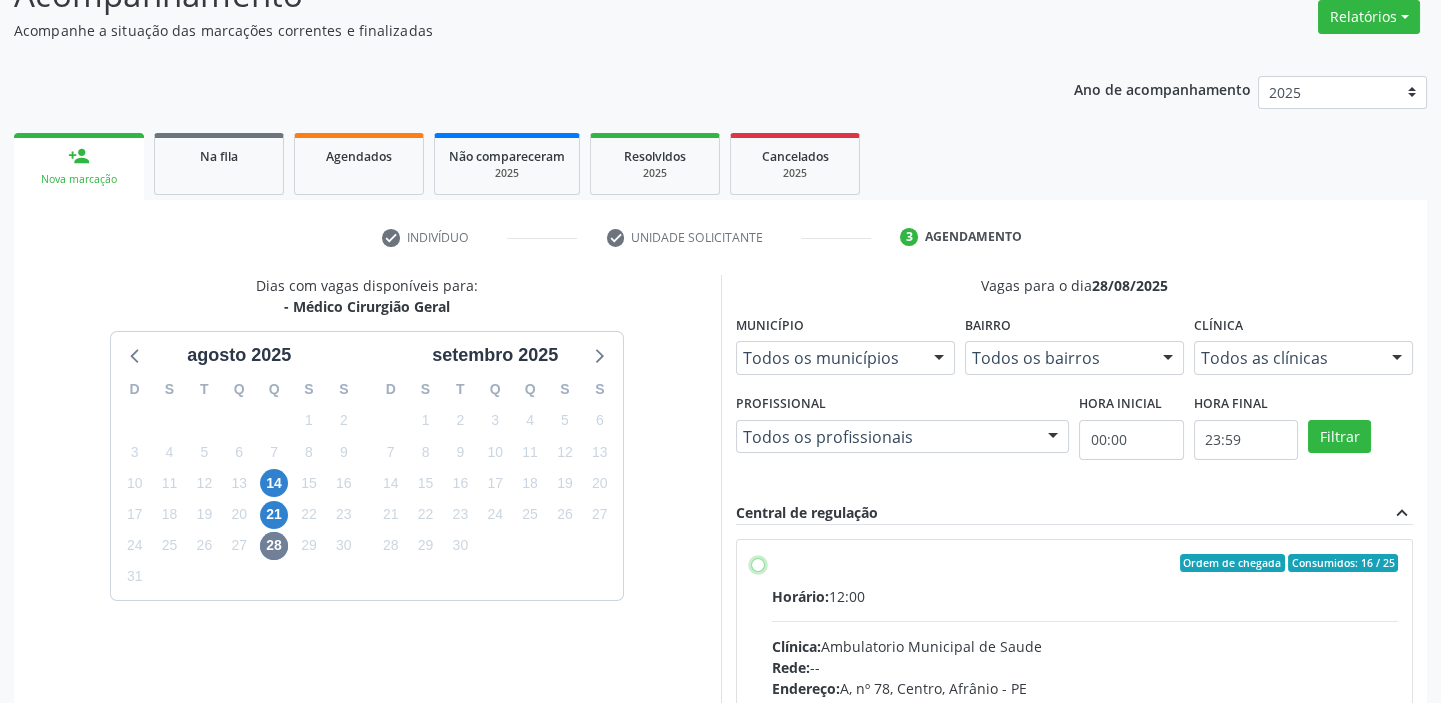 click on "Ordem de chegada
Consumidos: 16 / 25
Horário:   12:00
Clínica:  Ambulatorio Municipal de Saude
Rede:
--
Endereço:   A, nº 78, Centro, Afrânio - PE
Telefone:   --
Profissional:
--
Informações adicionais sobre o atendimento
Idade de atendimento:
Sem restrição
Gênero(s) atendido(s):
Sem restrição
Informações adicionais:
--" at bounding box center (758, 563) 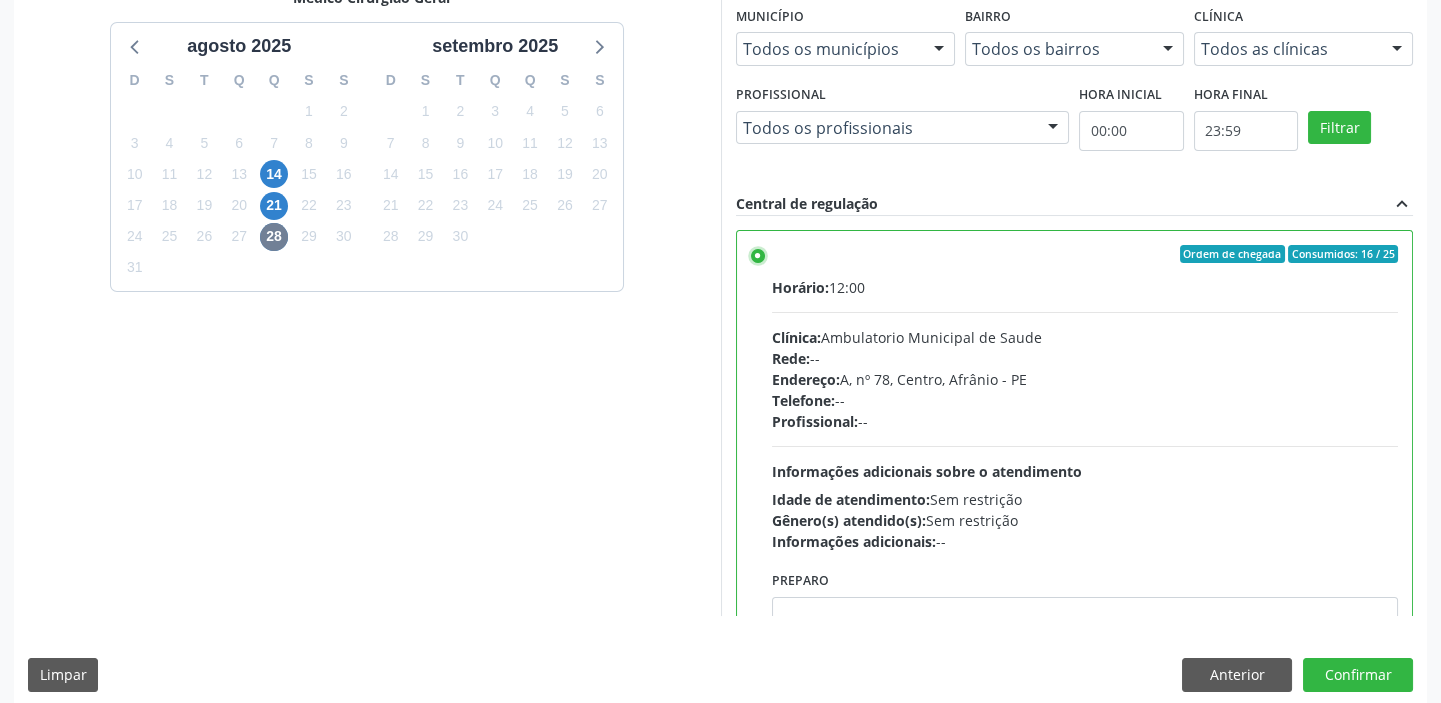 scroll, scrollTop: 490, scrollLeft: 0, axis: vertical 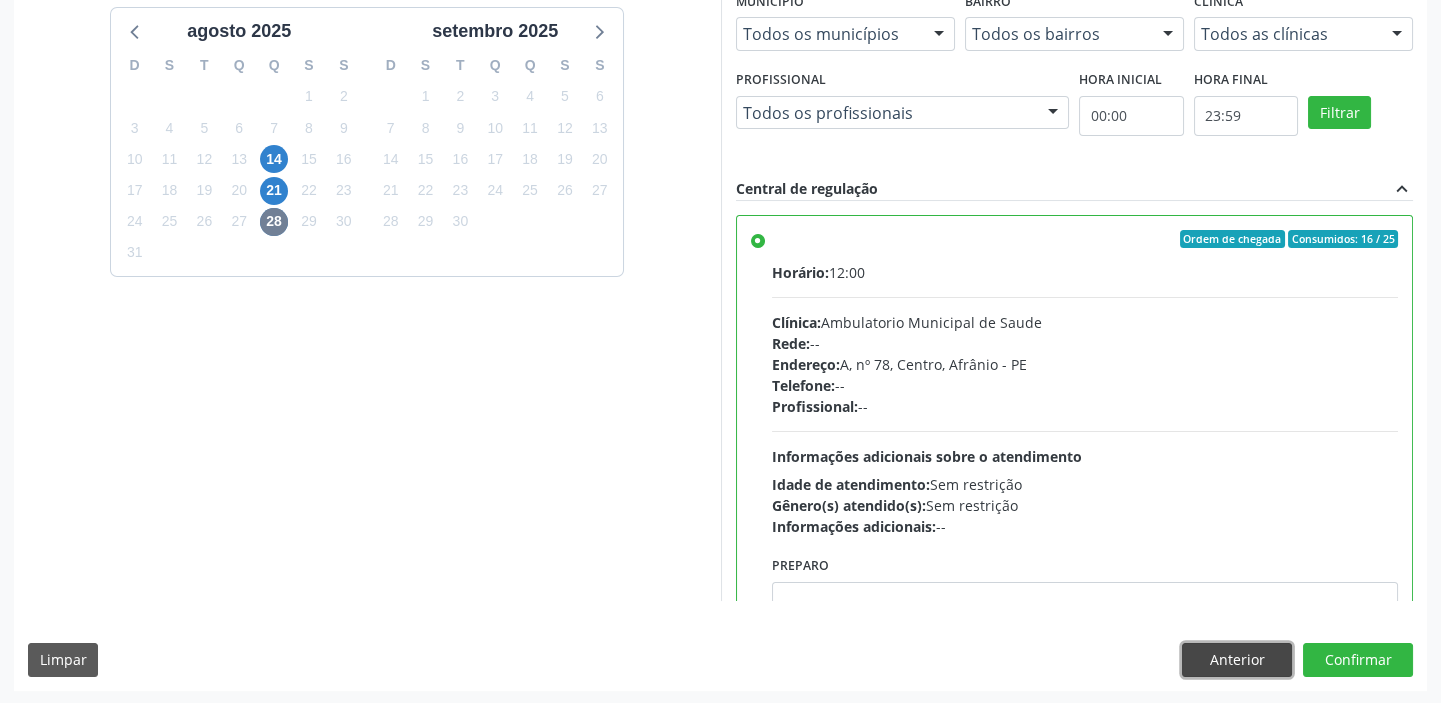 click on "Anterior" at bounding box center (1237, 660) 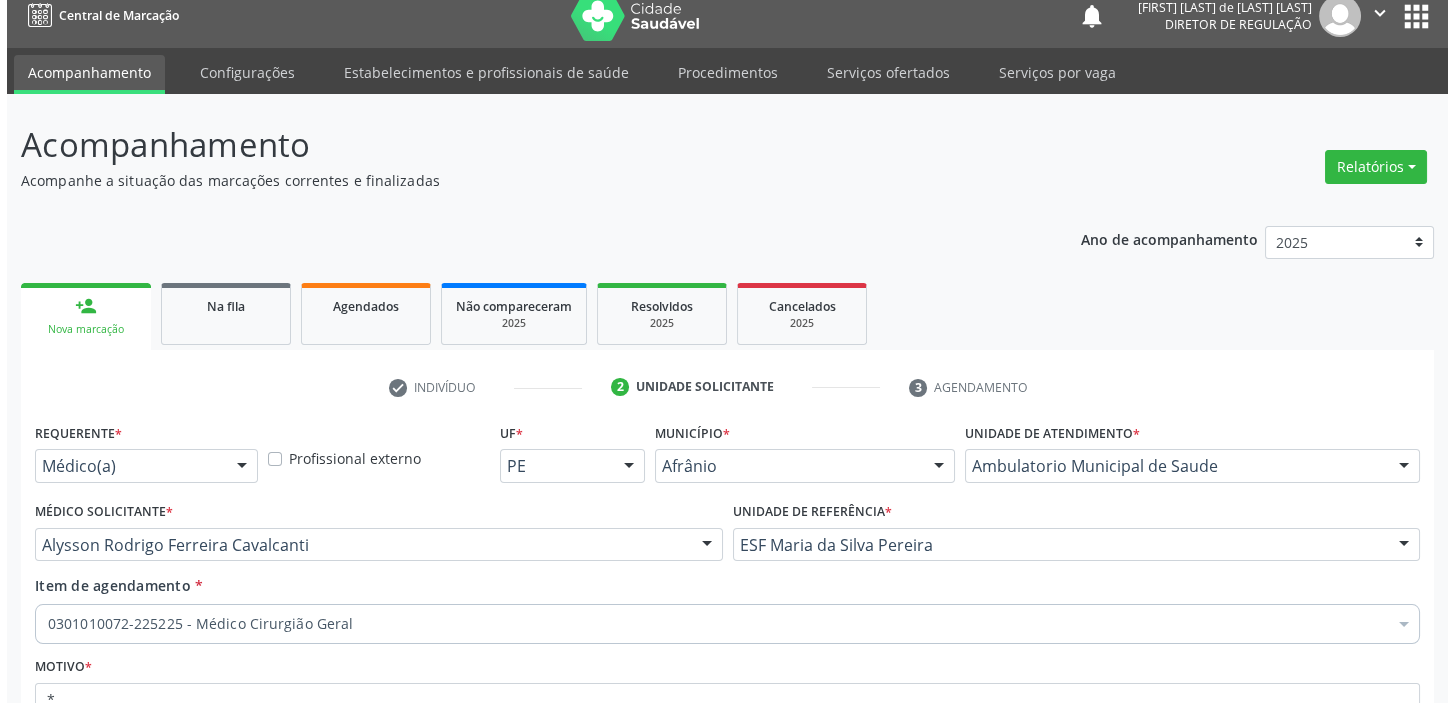 scroll, scrollTop: 0, scrollLeft: 0, axis: both 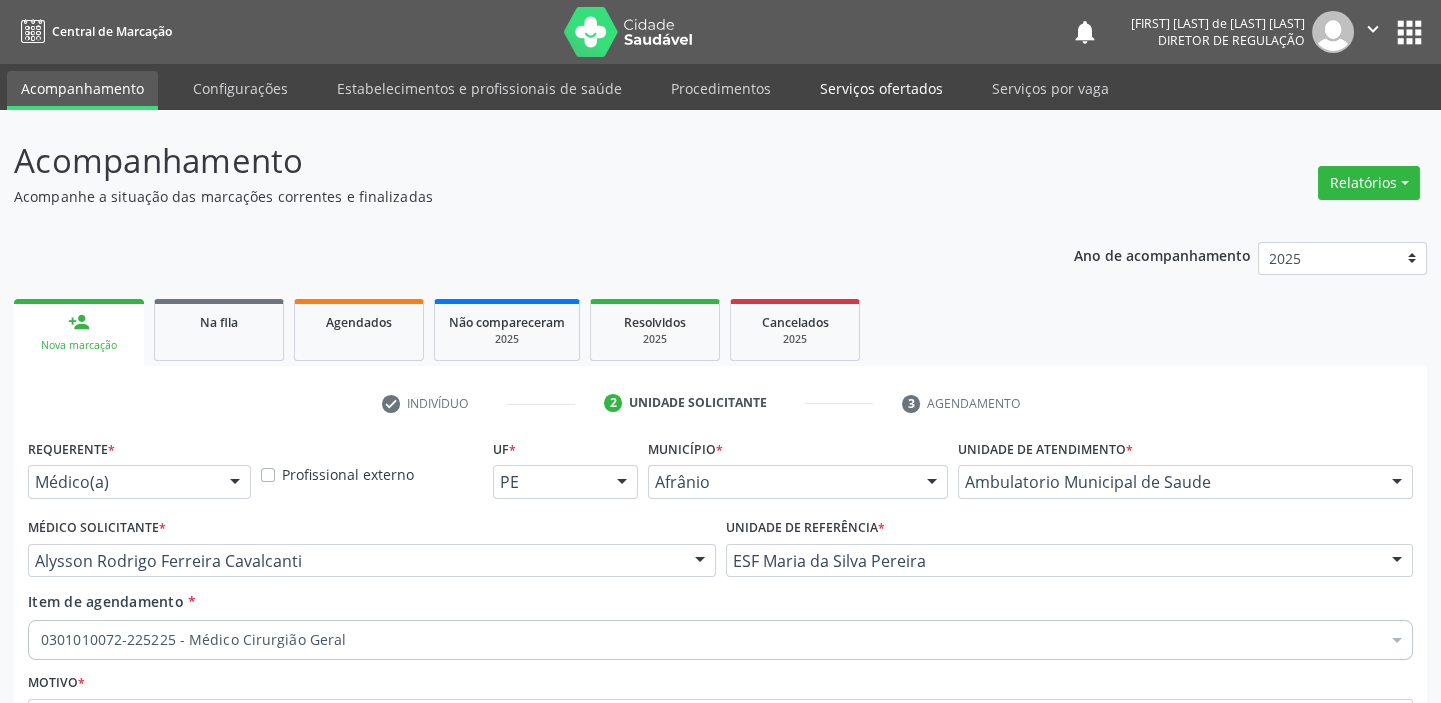 click on "Serviços ofertados" at bounding box center [881, 88] 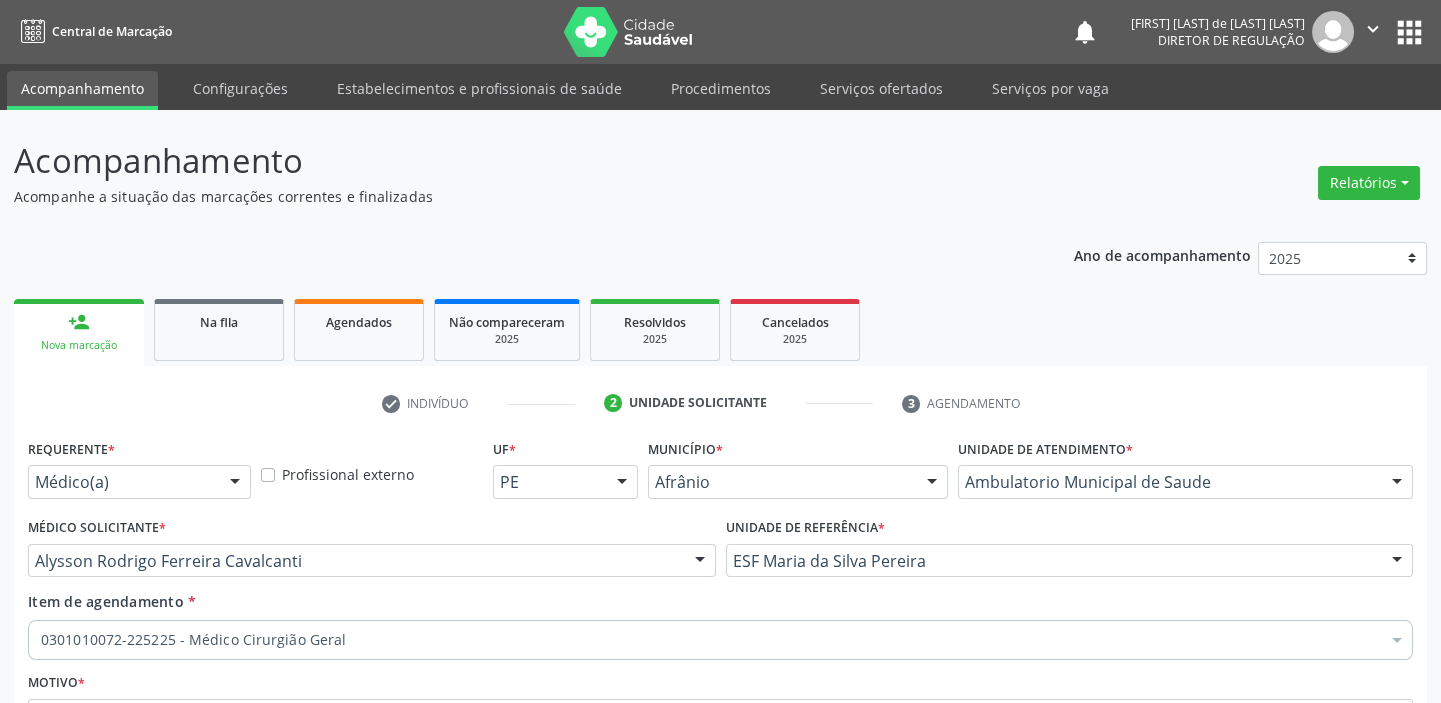 type 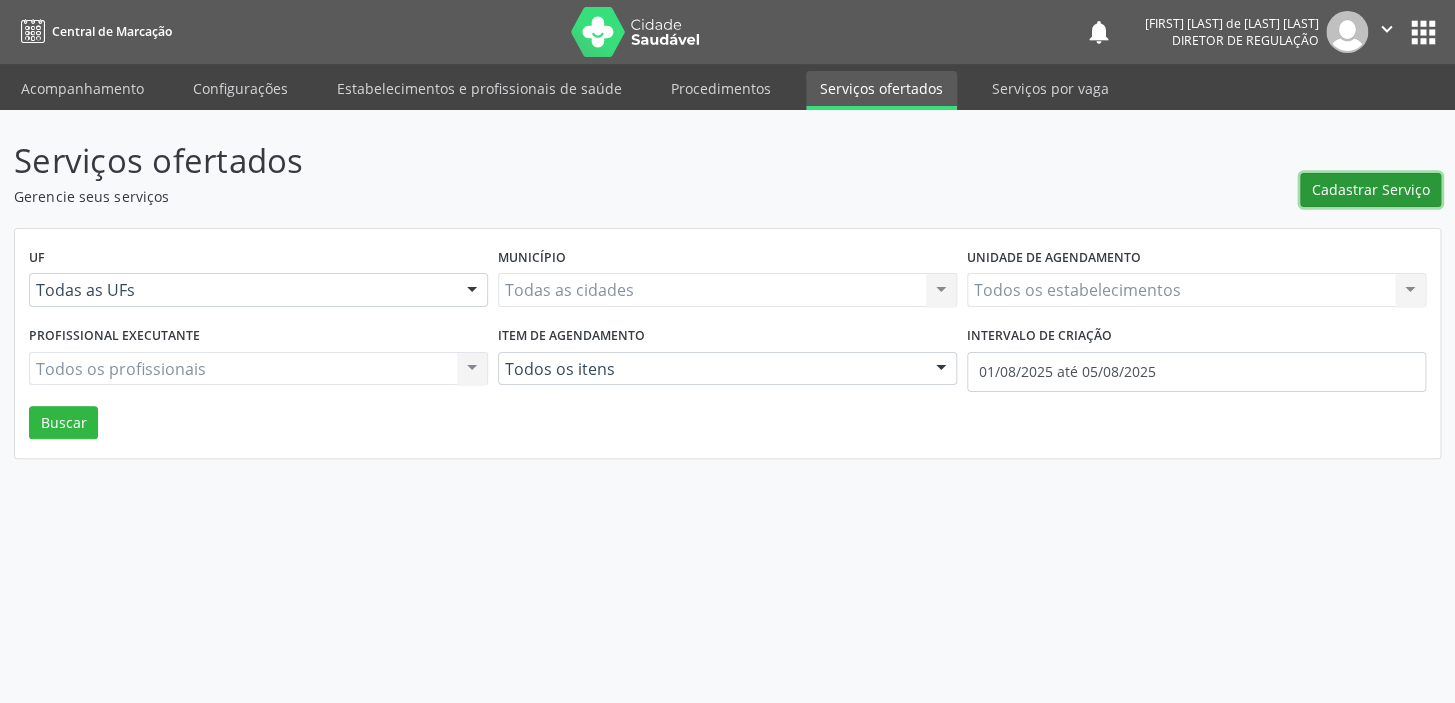click on "Cadastrar Serviço" at bounding box center (1371, 189) 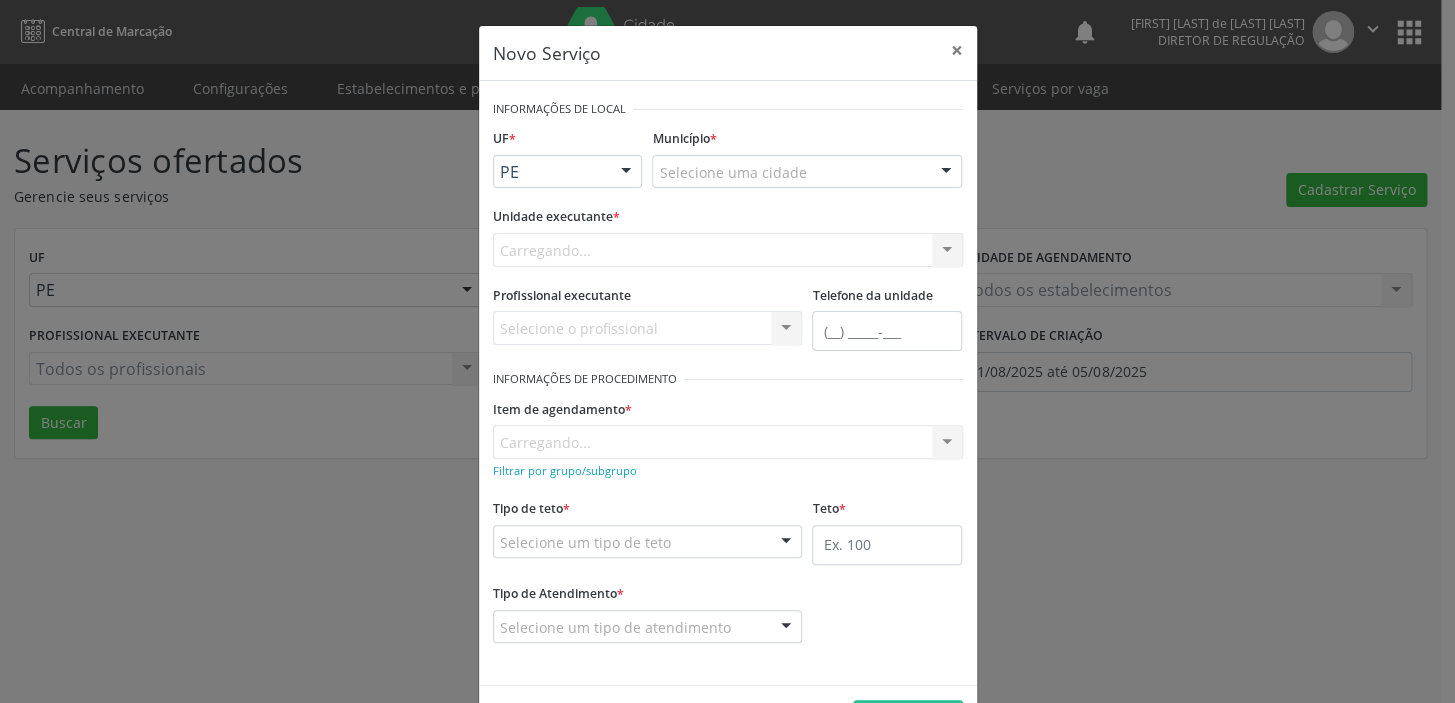 scroll, scrollTop: 0, scrollLeft: 0, axis: both 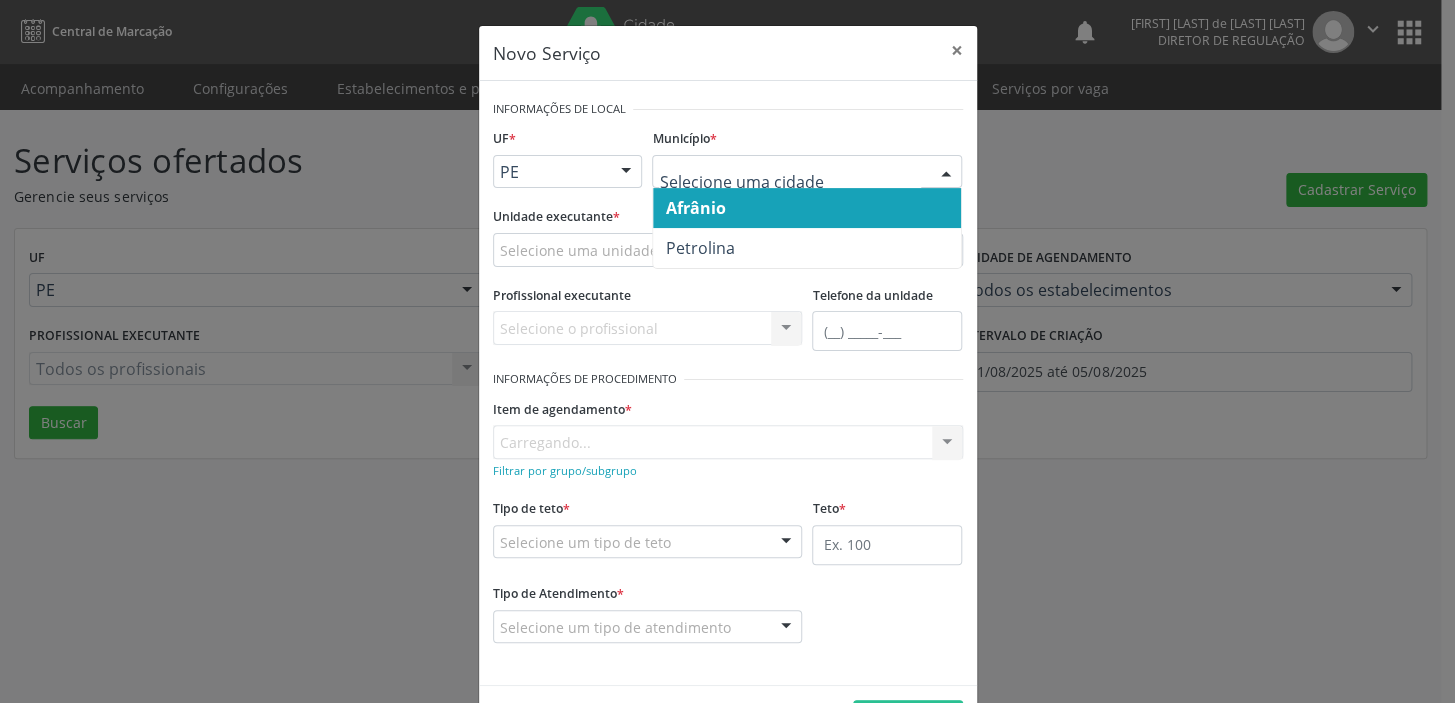 click on "Afrânio" at bounding box center (695, 208) 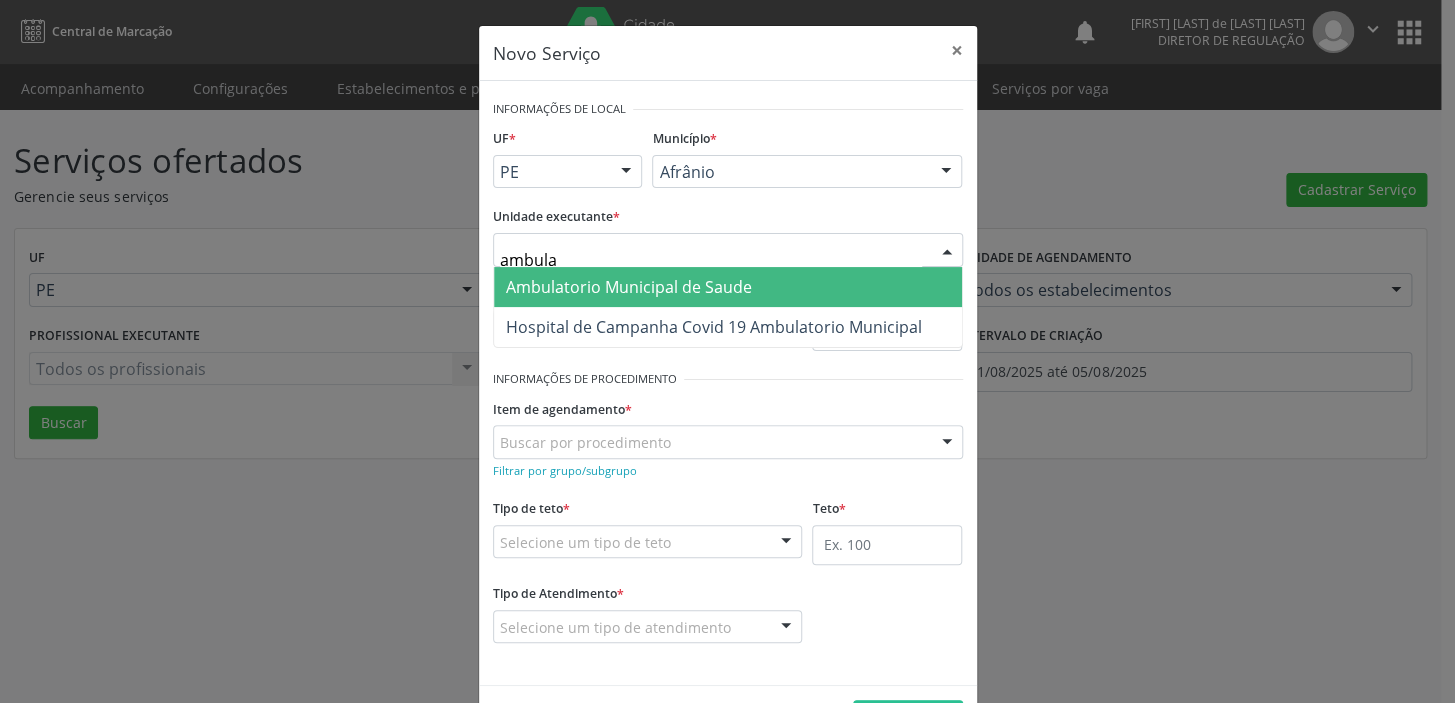 type on "ambulat" 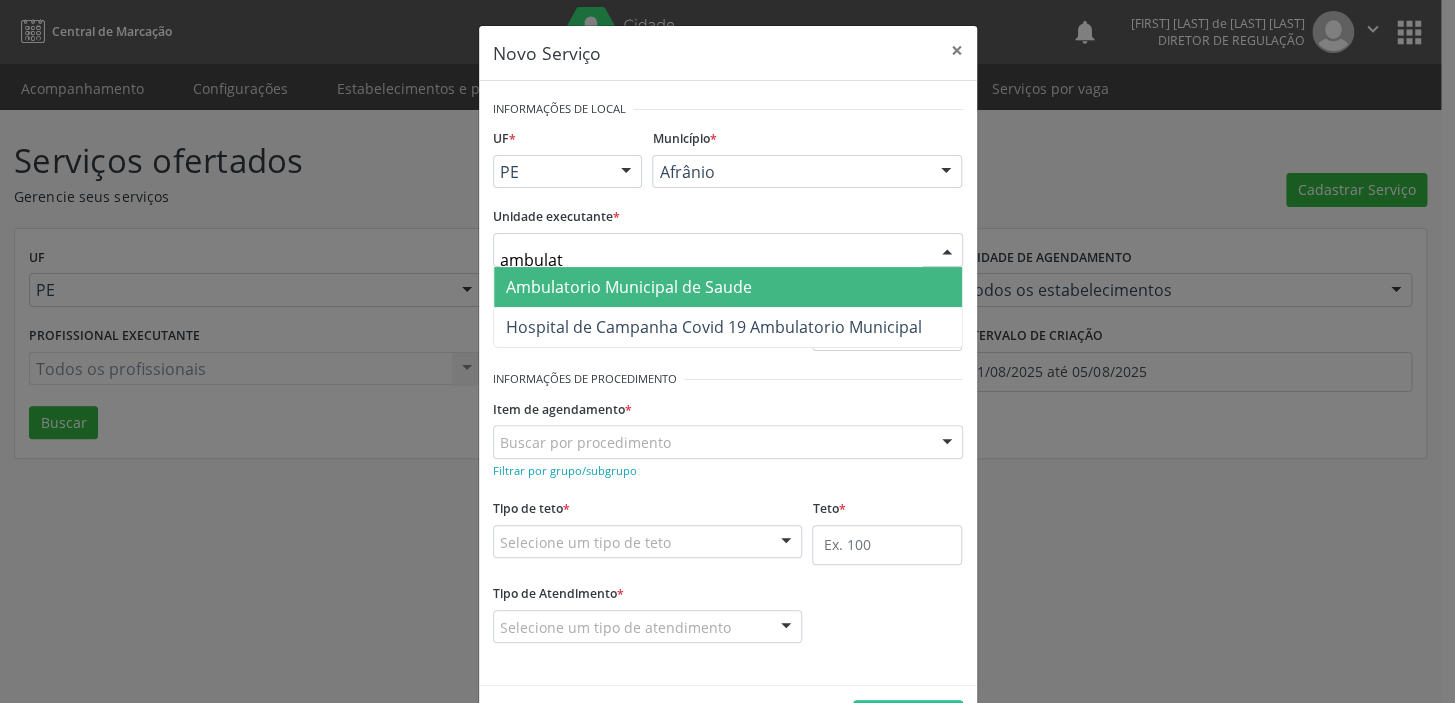 click on "Ambulatorio Municipal de Saude" at bounding box center [629, 287] 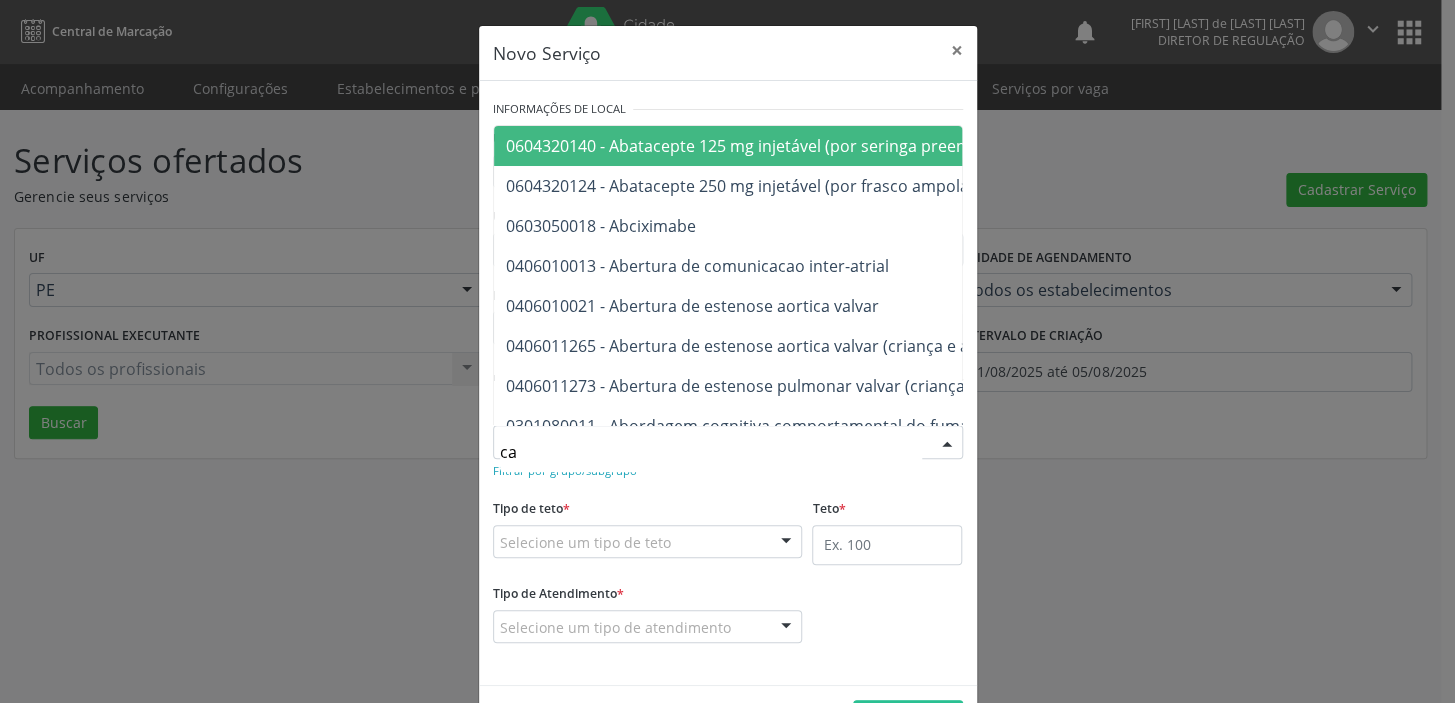 type on "c" 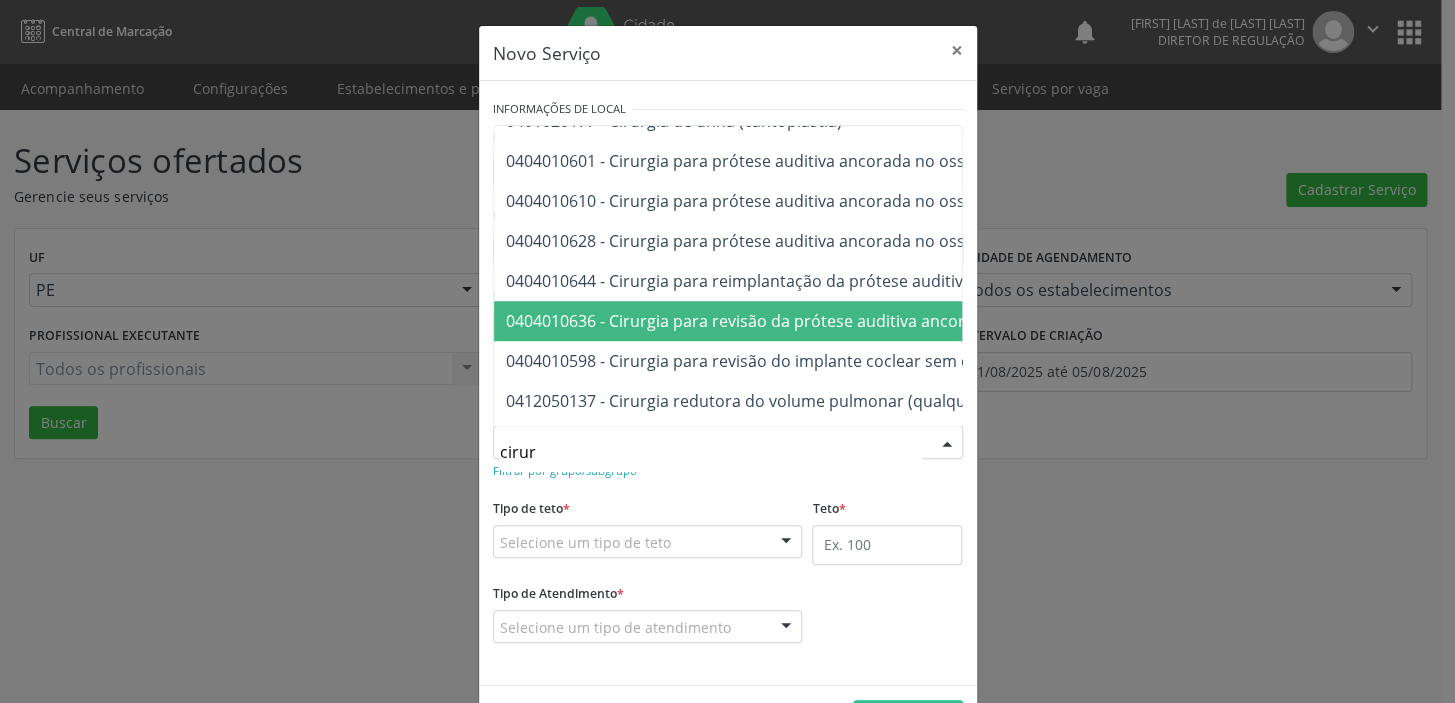 scroll, scrollTop: 0, scrollLeft: 0, axis: both 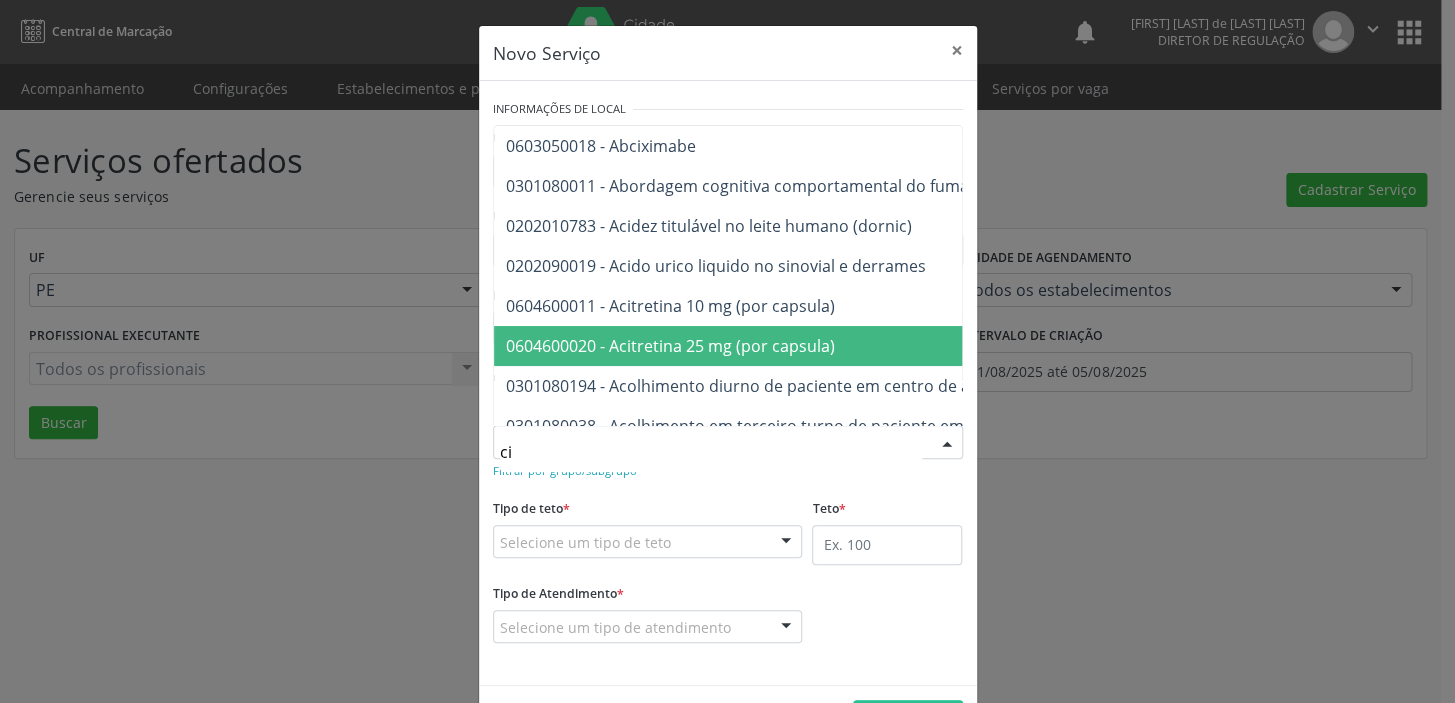 type on "c" 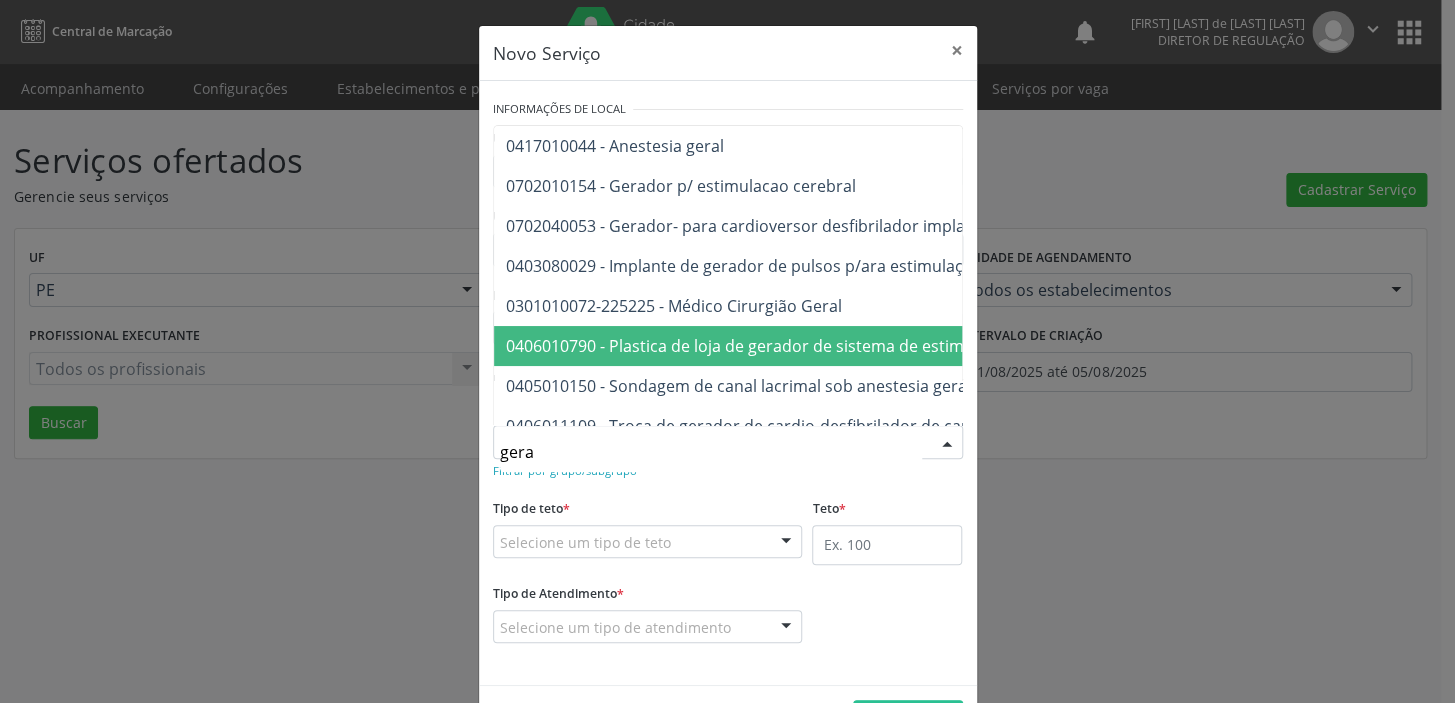 type on "geral" 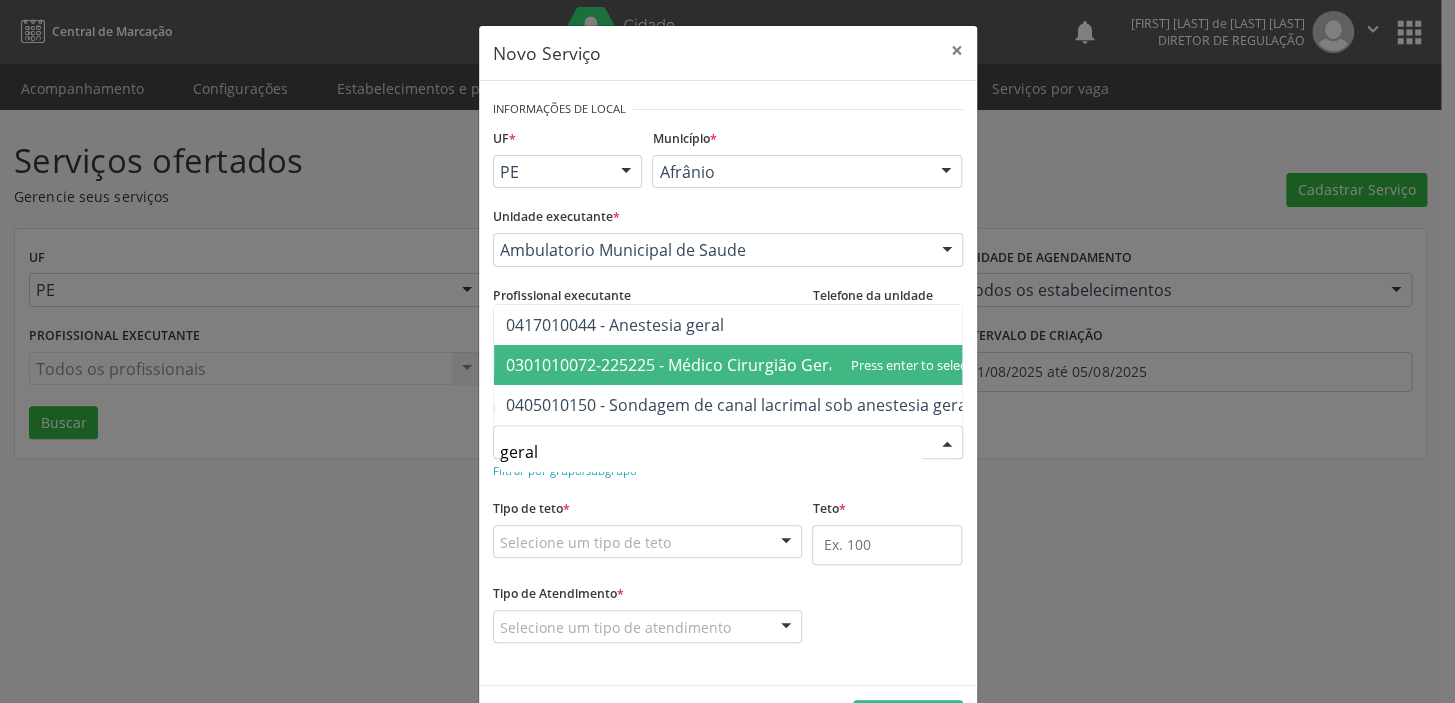 click on "0301010072-225225 - Médico Cirurgião Geral" at bounding box center [674, 365] 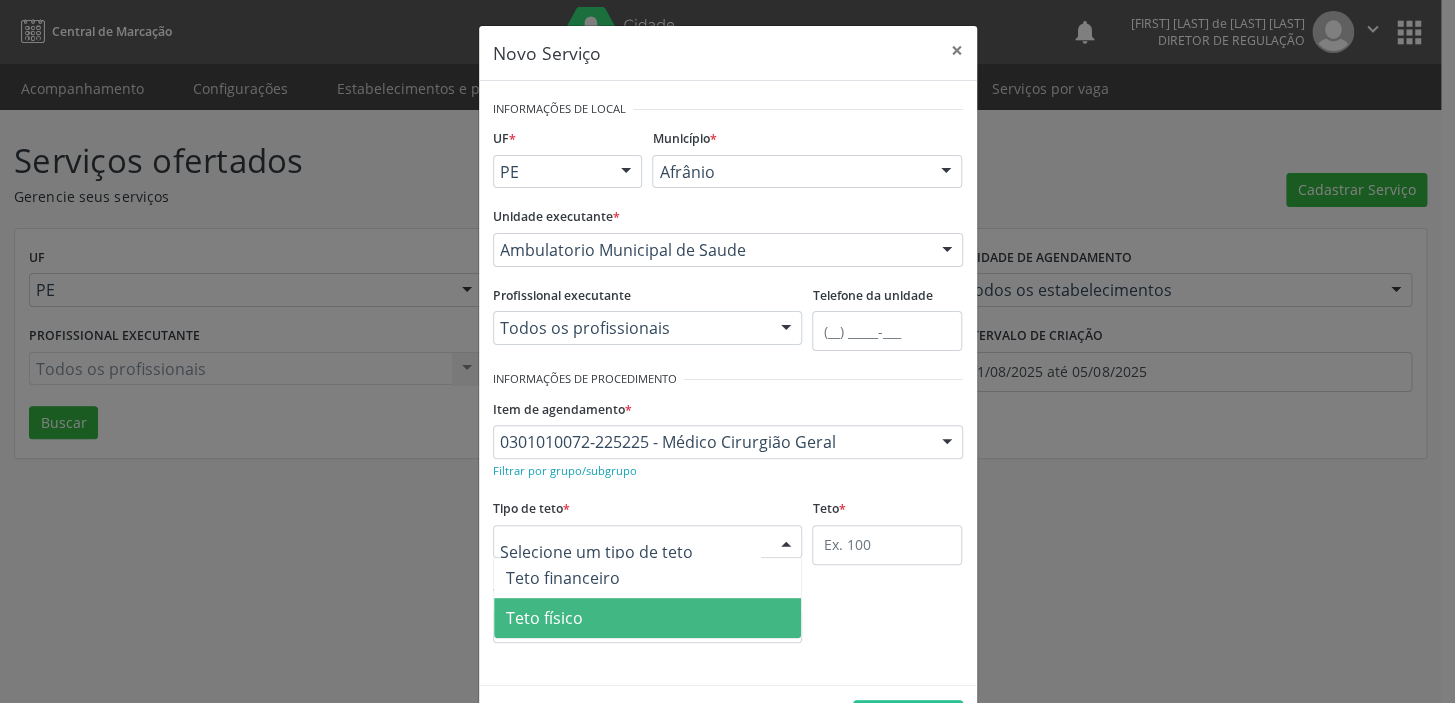 click on "Teto físico" at bounding box center [544, 618] 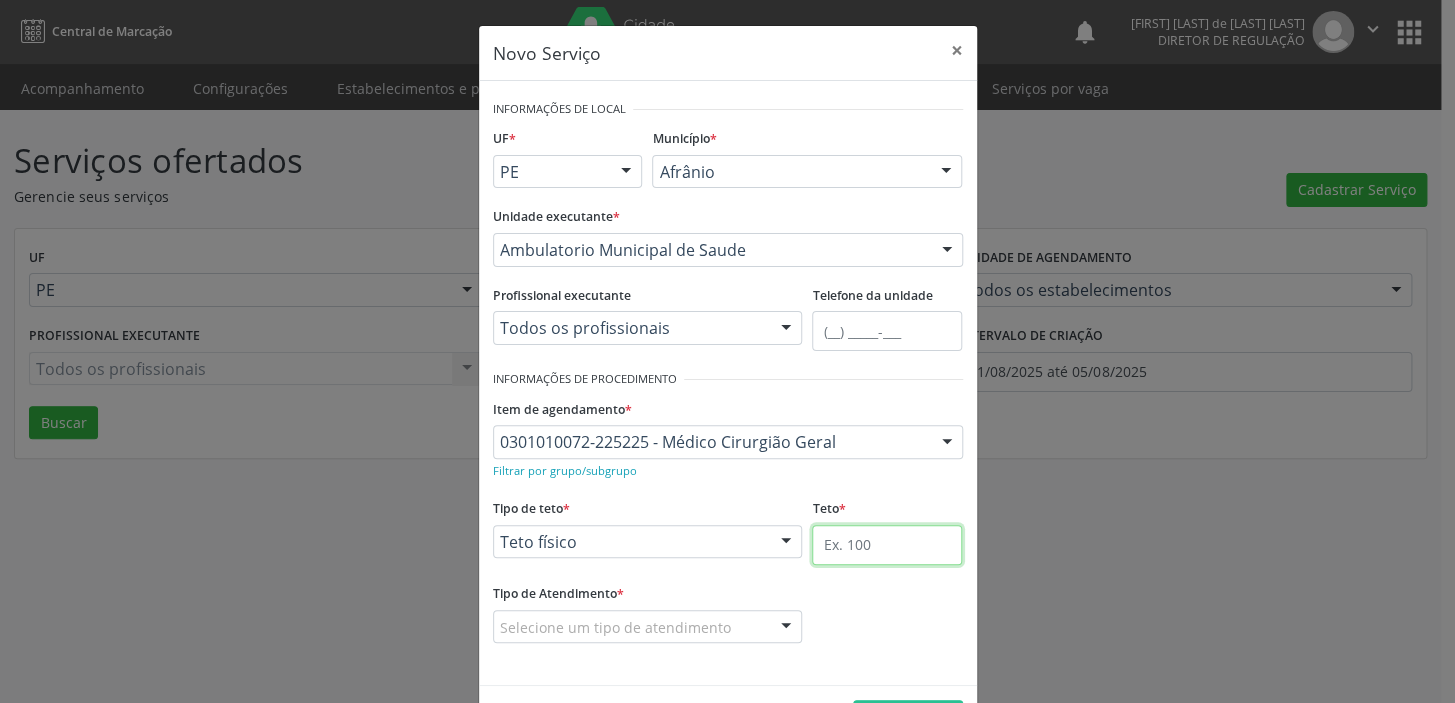 click at bounding box center (887, 545) 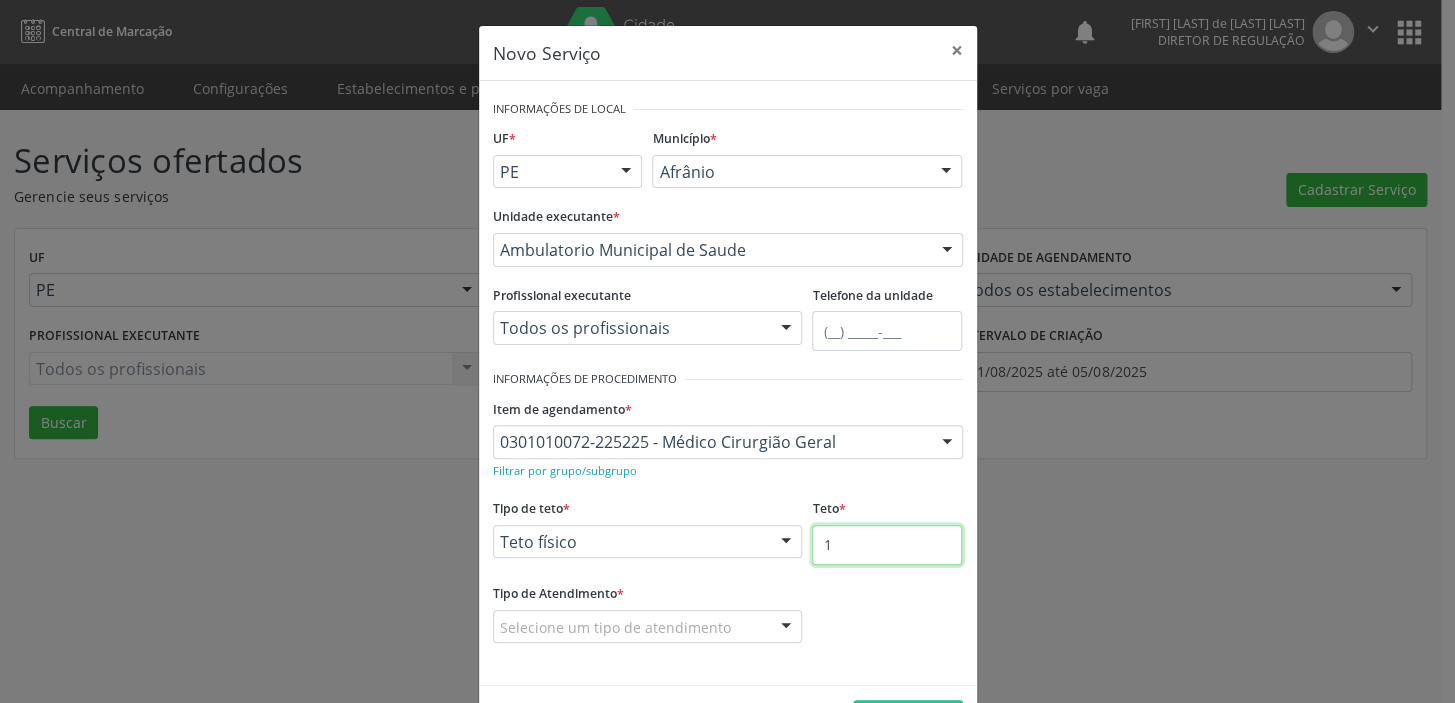 type on "1" 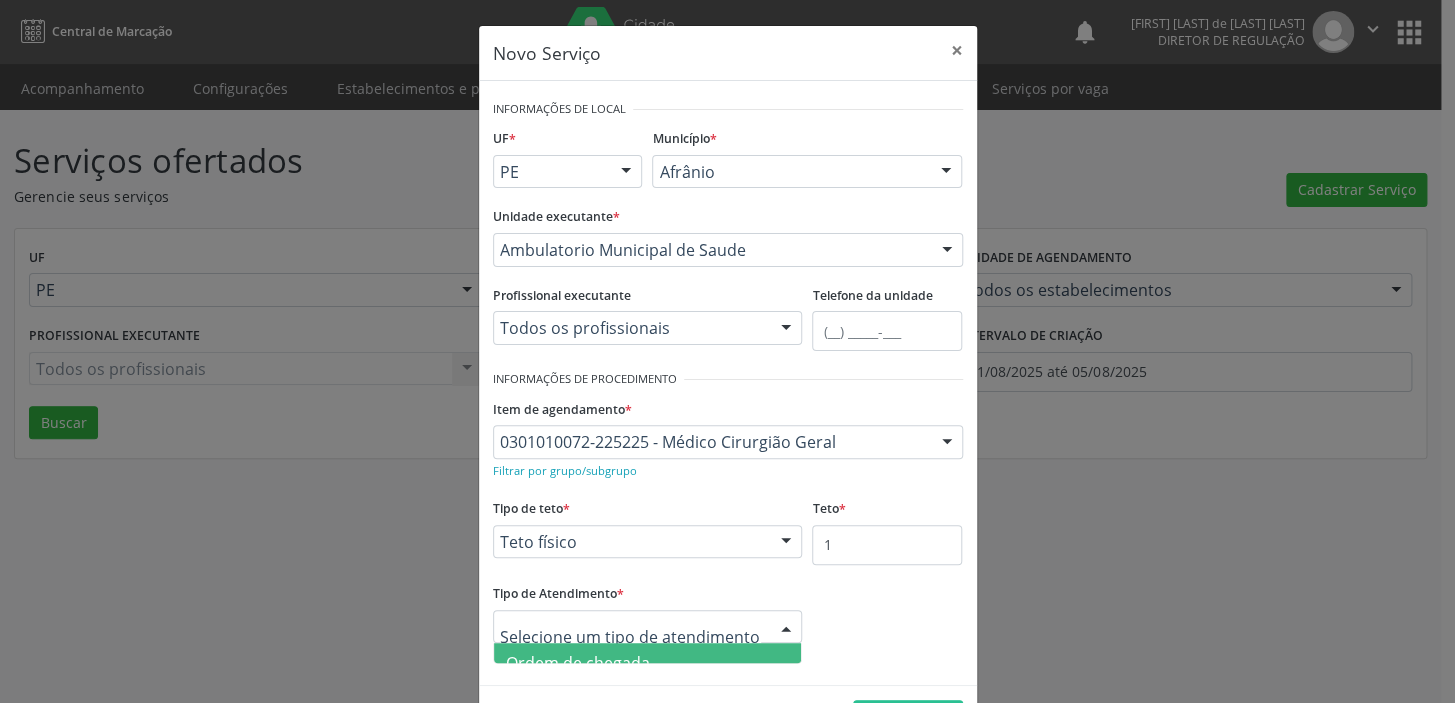 click on "Ordem de chegada" at bounding box center (648, 663) 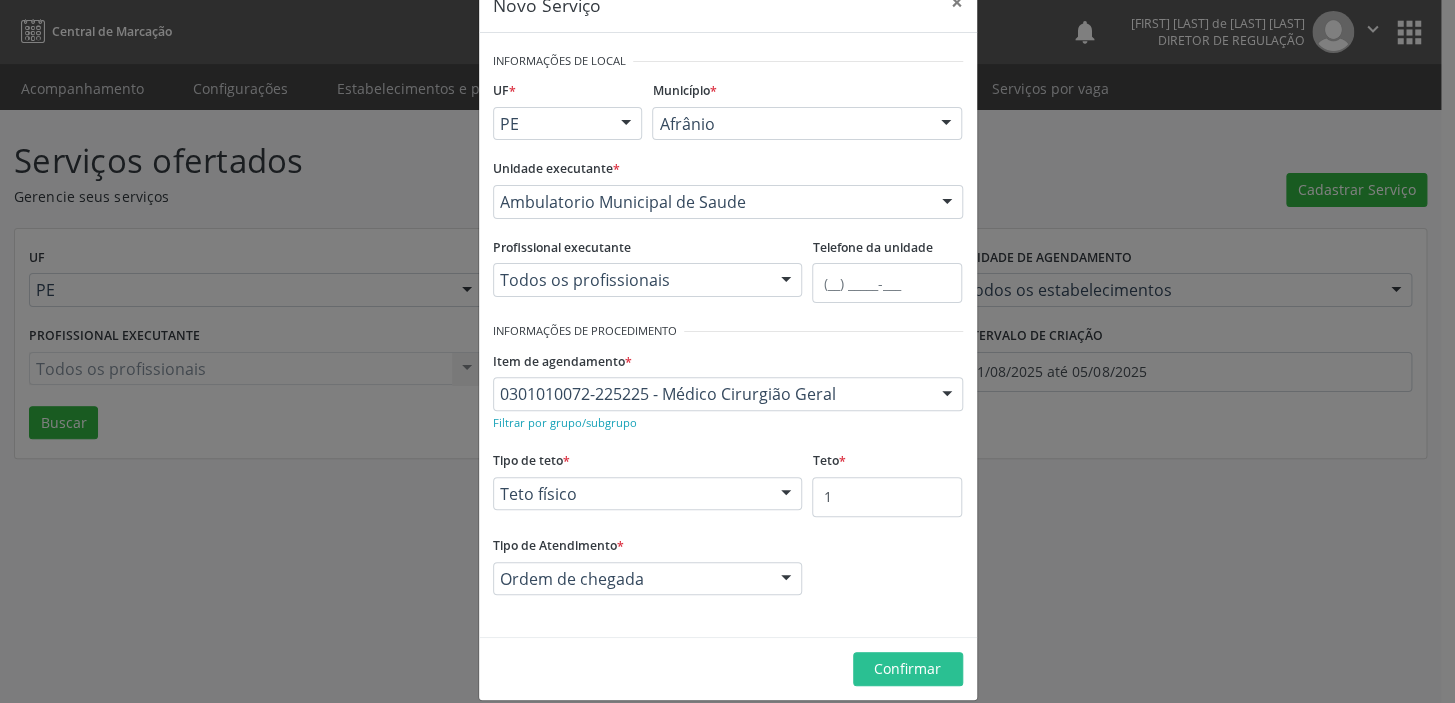 scroll, scrollTop: 69, scrollLeft: 0, axis: vertical 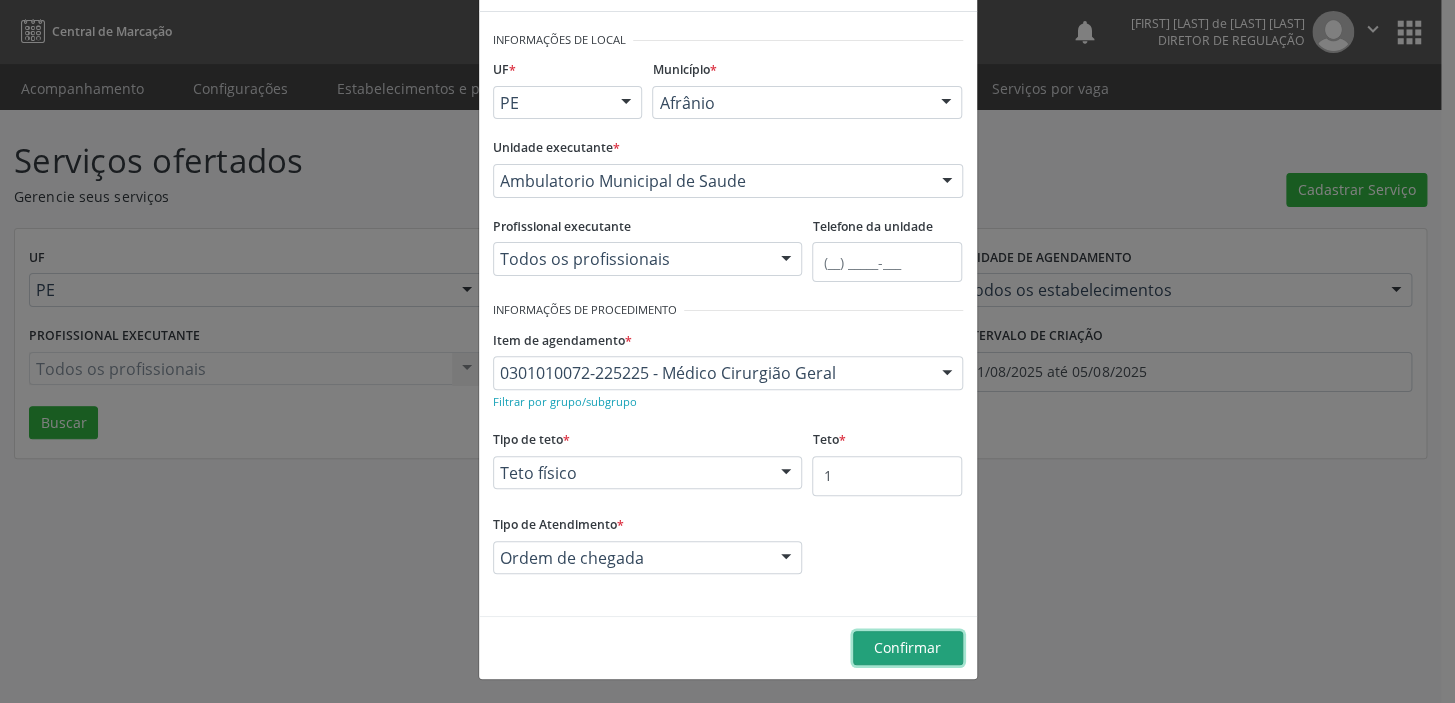 click on "Confirmar" at bounding box center (907, 647) 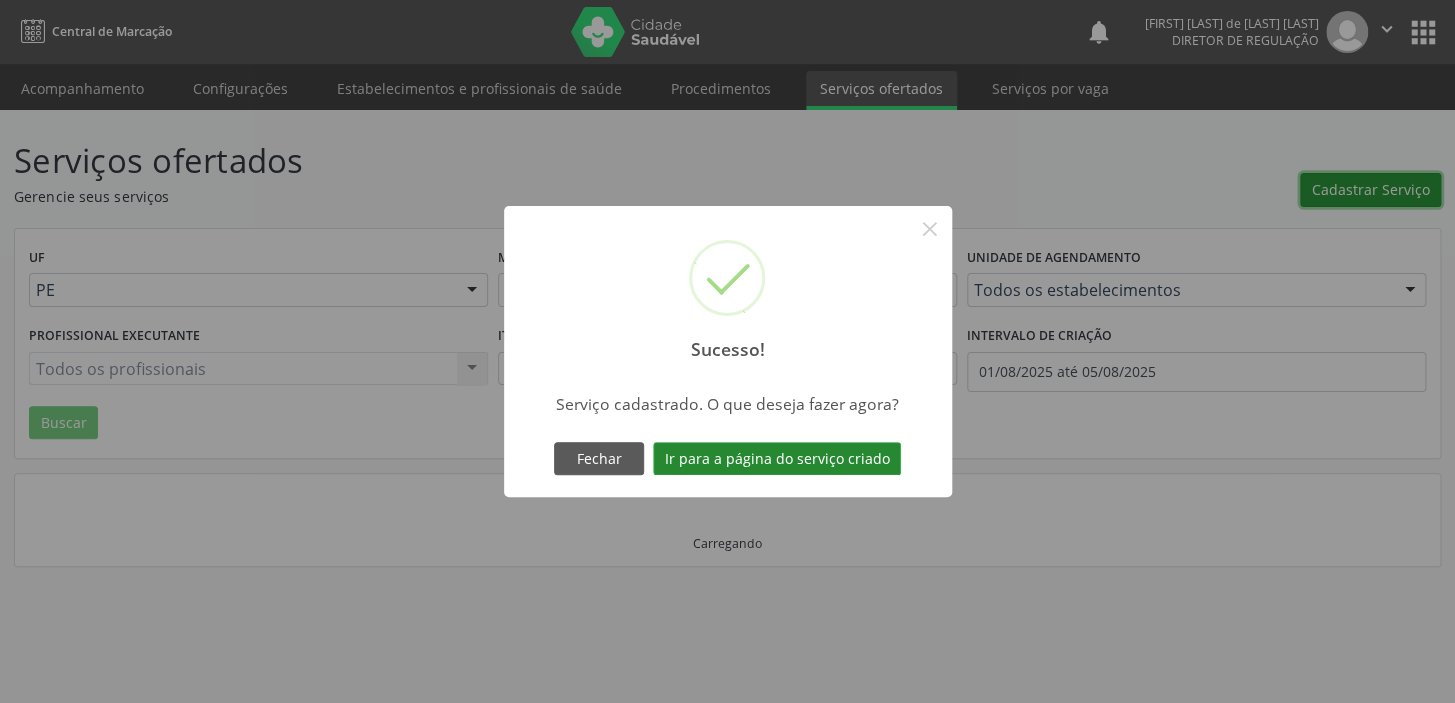click on "Ir para a página do serviço criado" at bounding box center (777, 459) 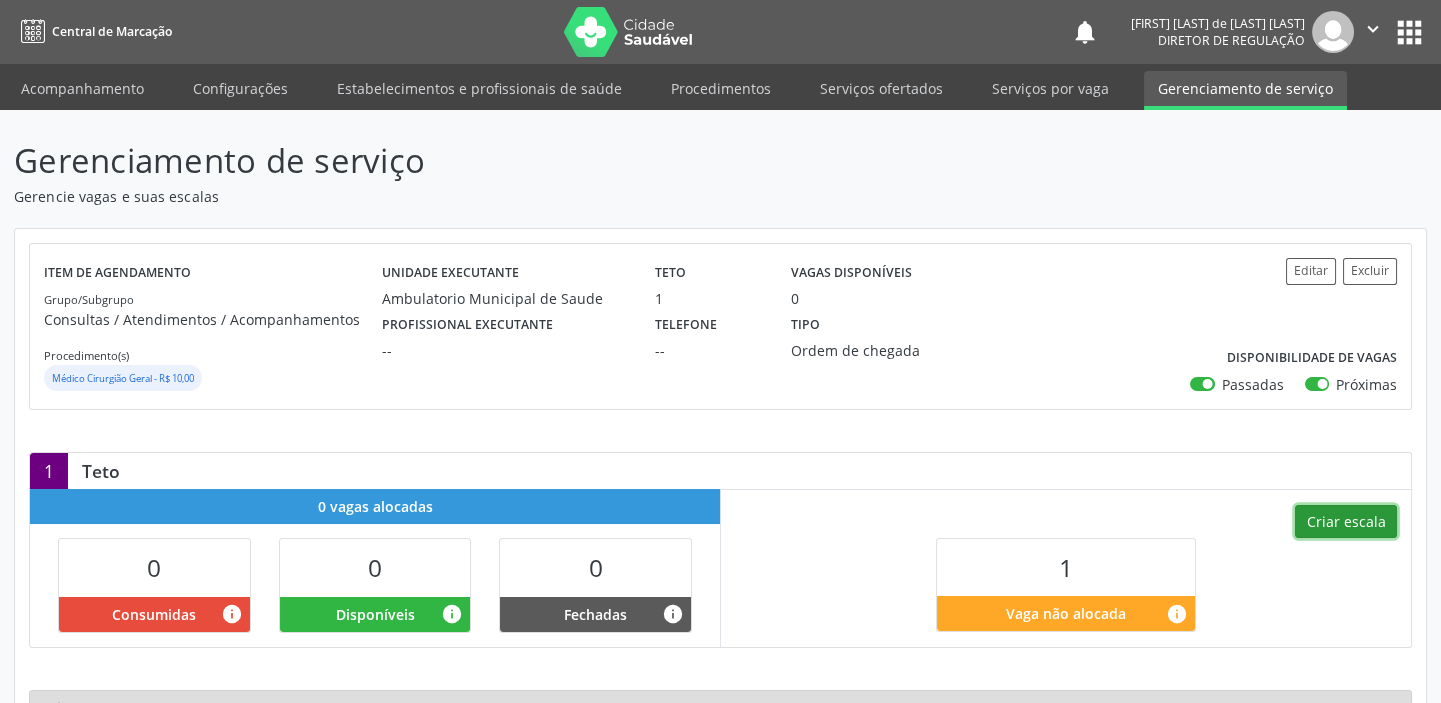 click on "Criar escala" at bounding box center (1346, 522) 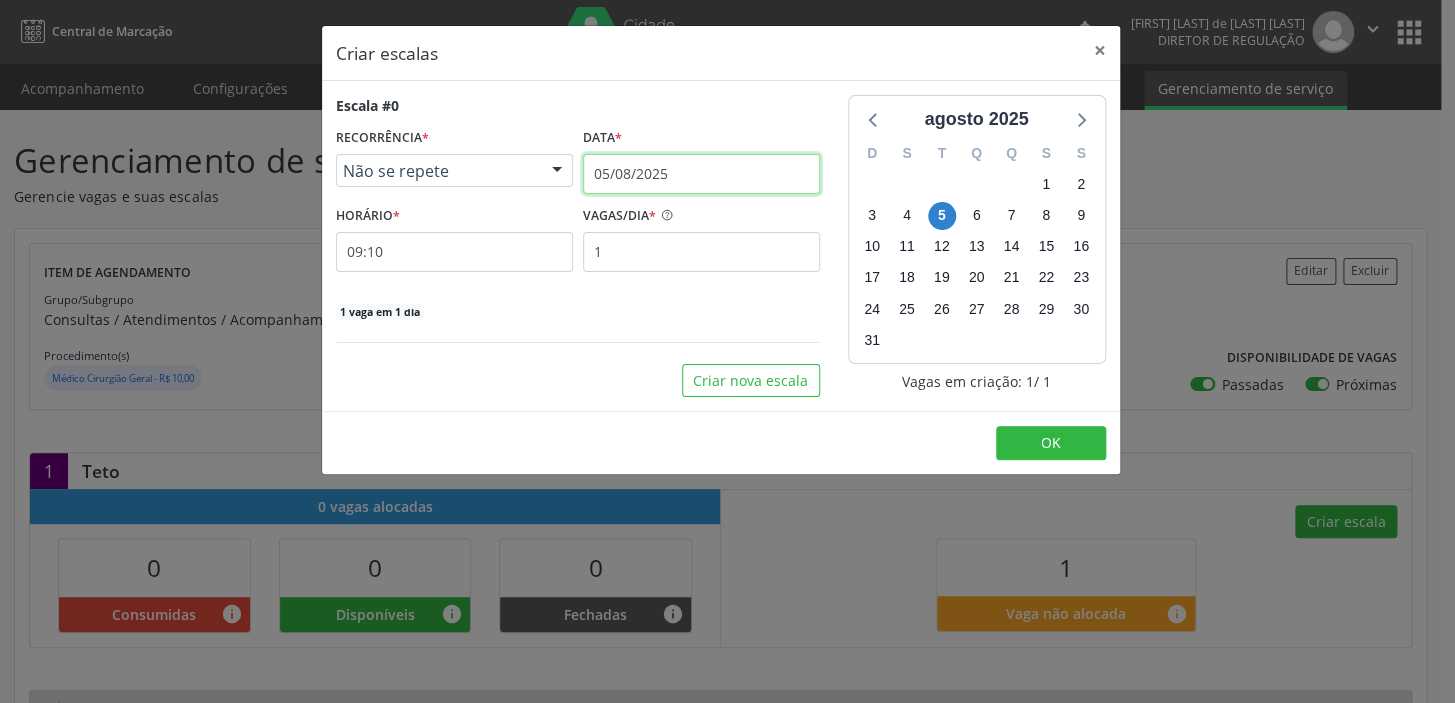 click on "05/08/2025" at bounding box center (701, 174) 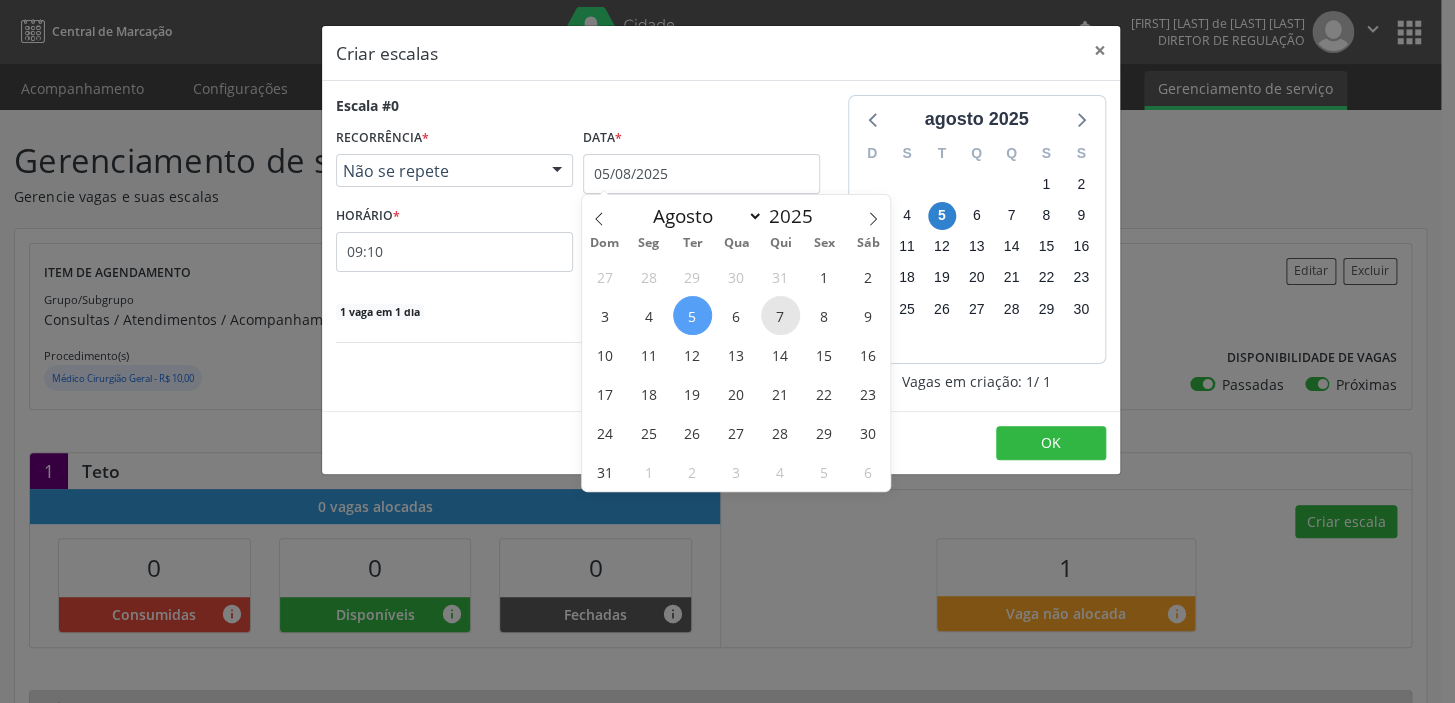 click on "7" at bounding box center [780, 315] 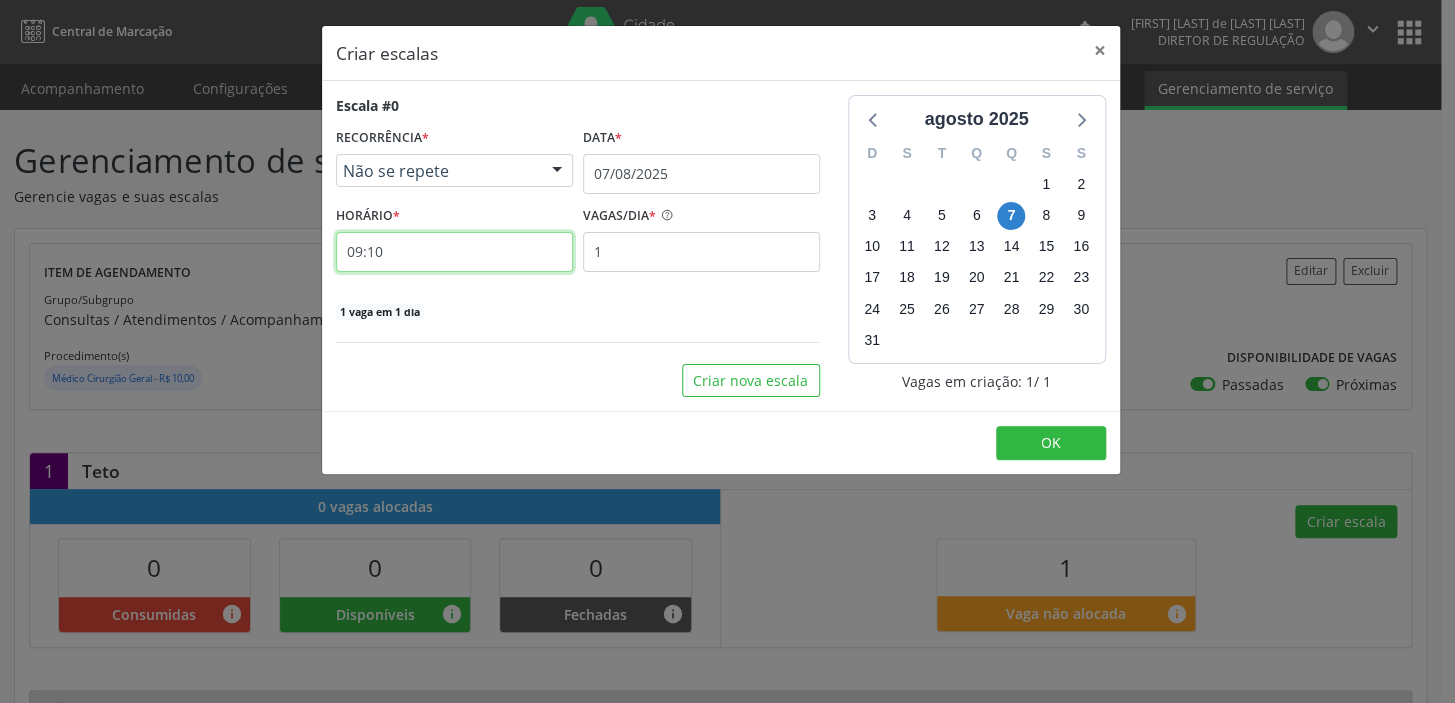 click on "09:10" at bounding box center [454, 252] 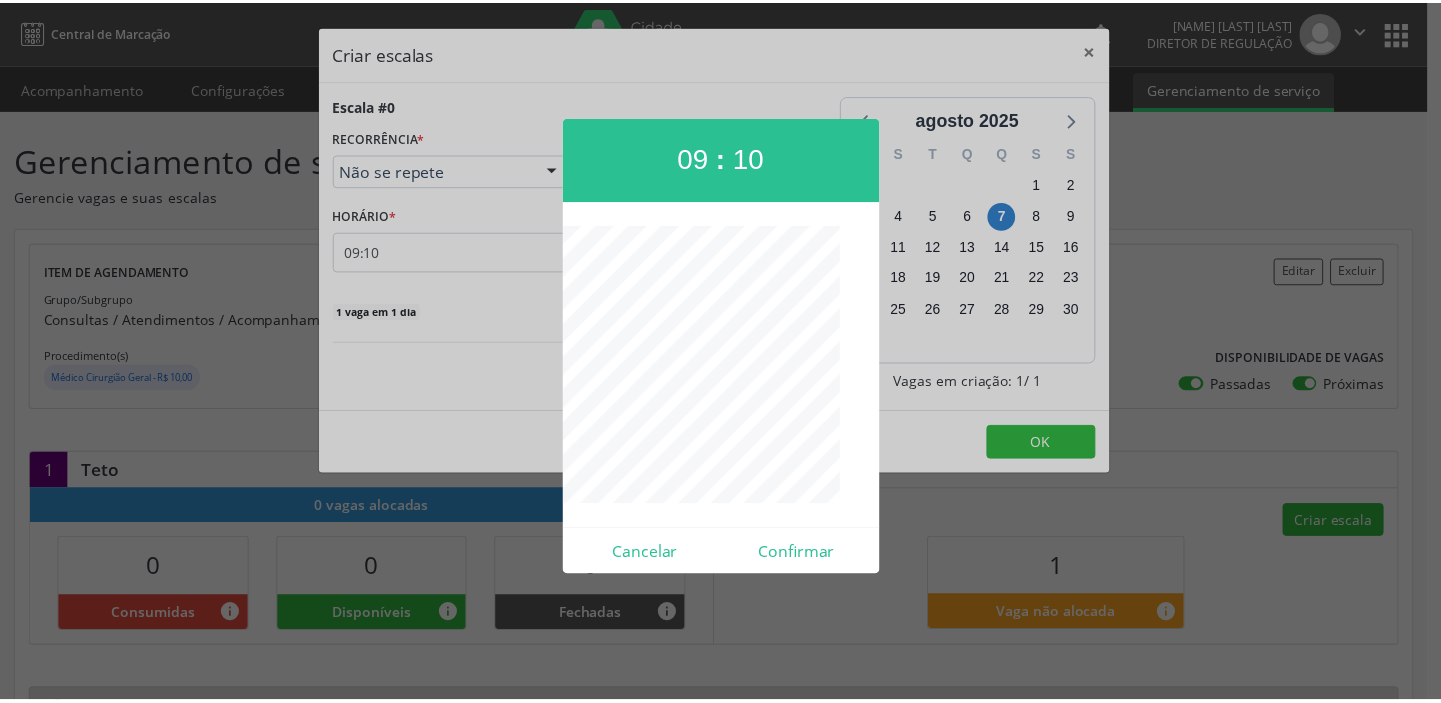 scroll, scrollTop: 0, scrollLeft: 0, axis: both 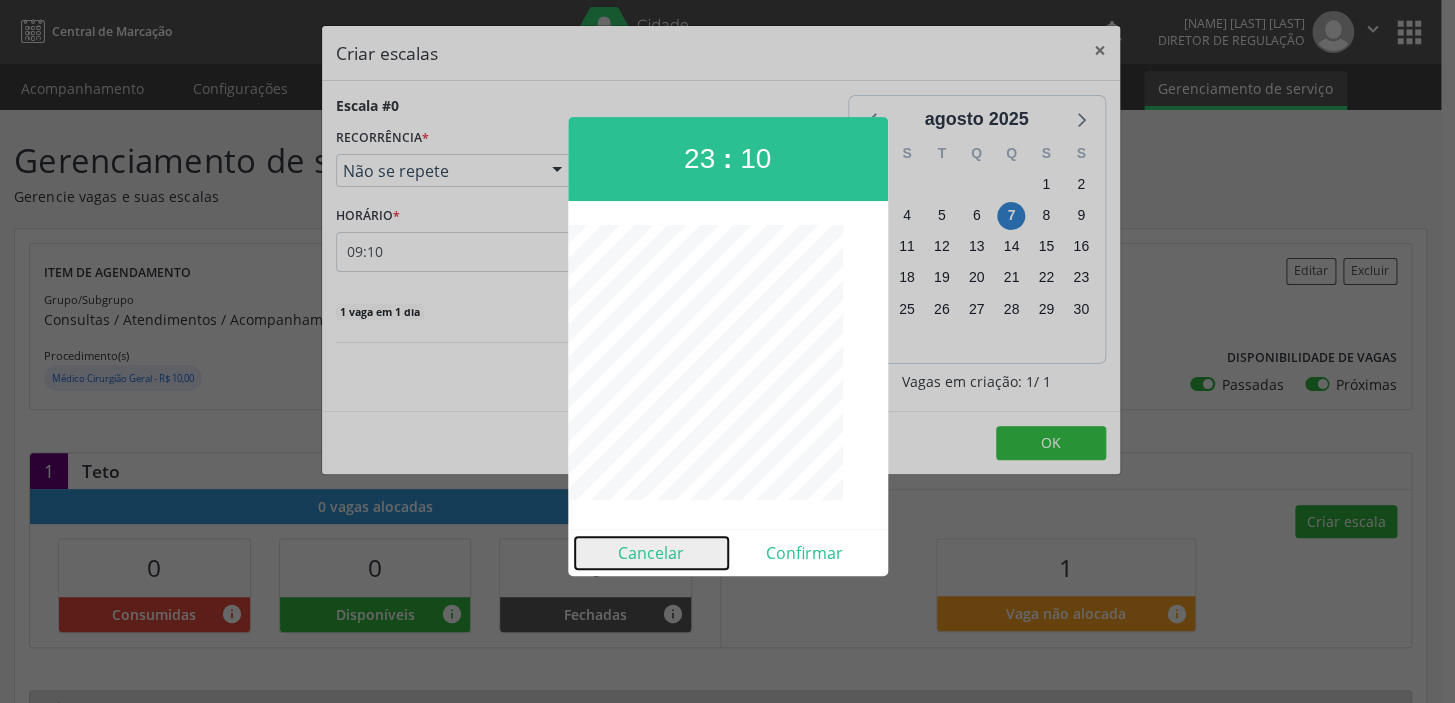 drag, startPoint x: 655, startPoint y: 547, endPoint x: 553, endPoint y: 366, distance: 207.76189 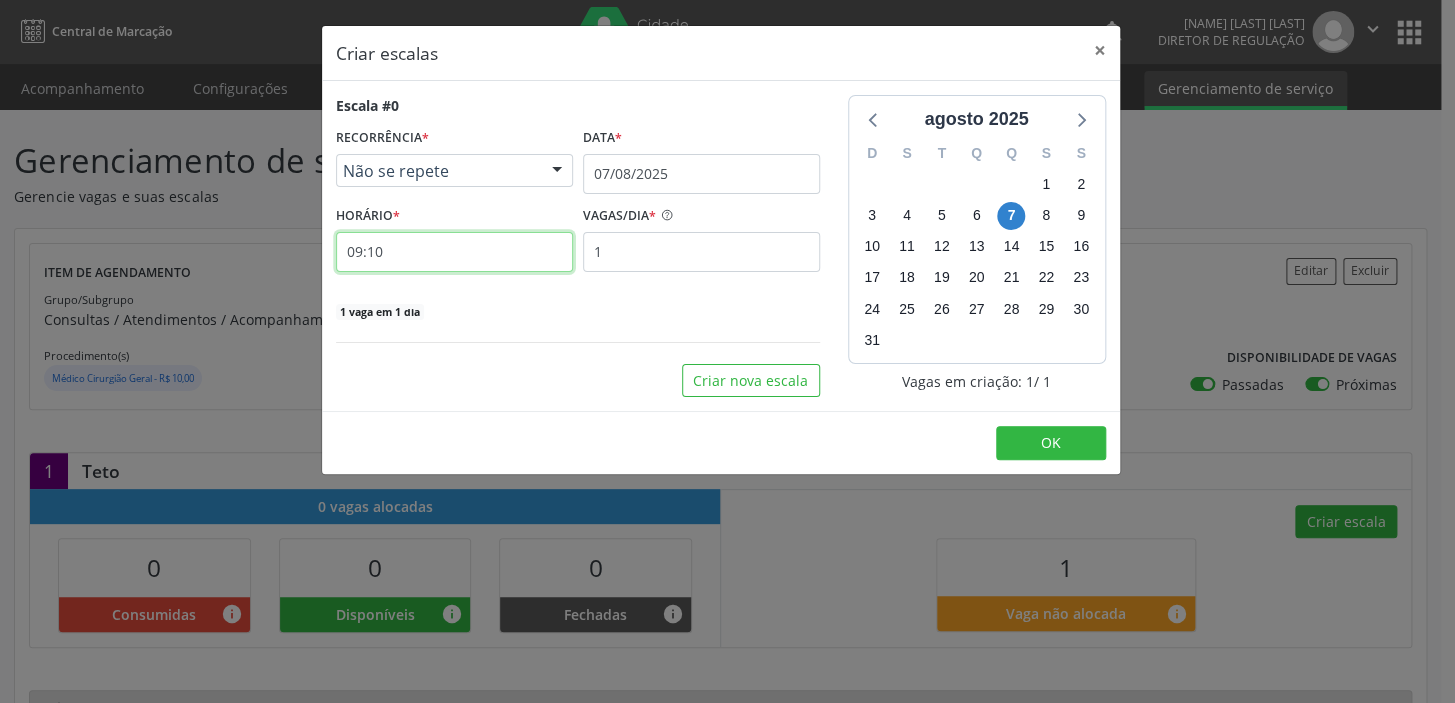 click on "09:10" at bounding box center (454, 252) 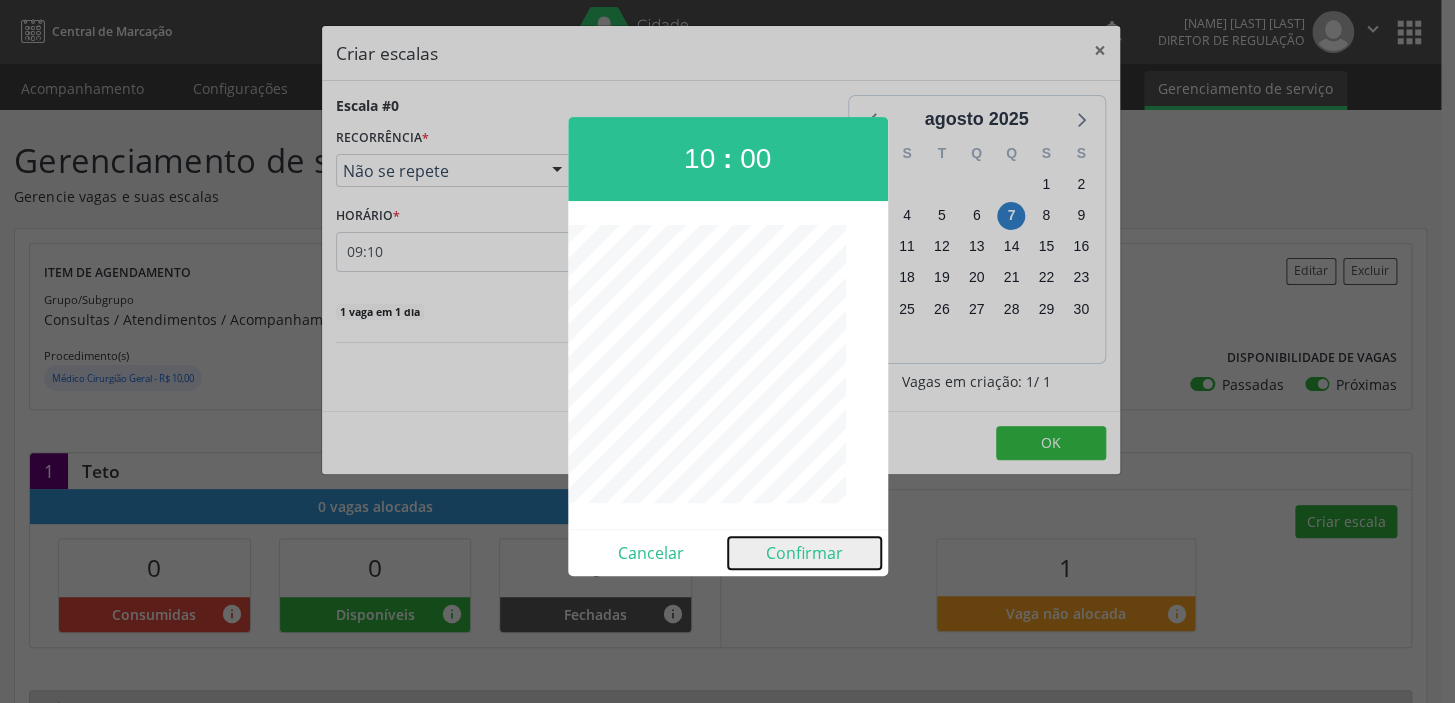 drag, startPoint x: 792, startPoint y: 551, endPoint x: 803, endPoint y: 520, distance: 32.89377 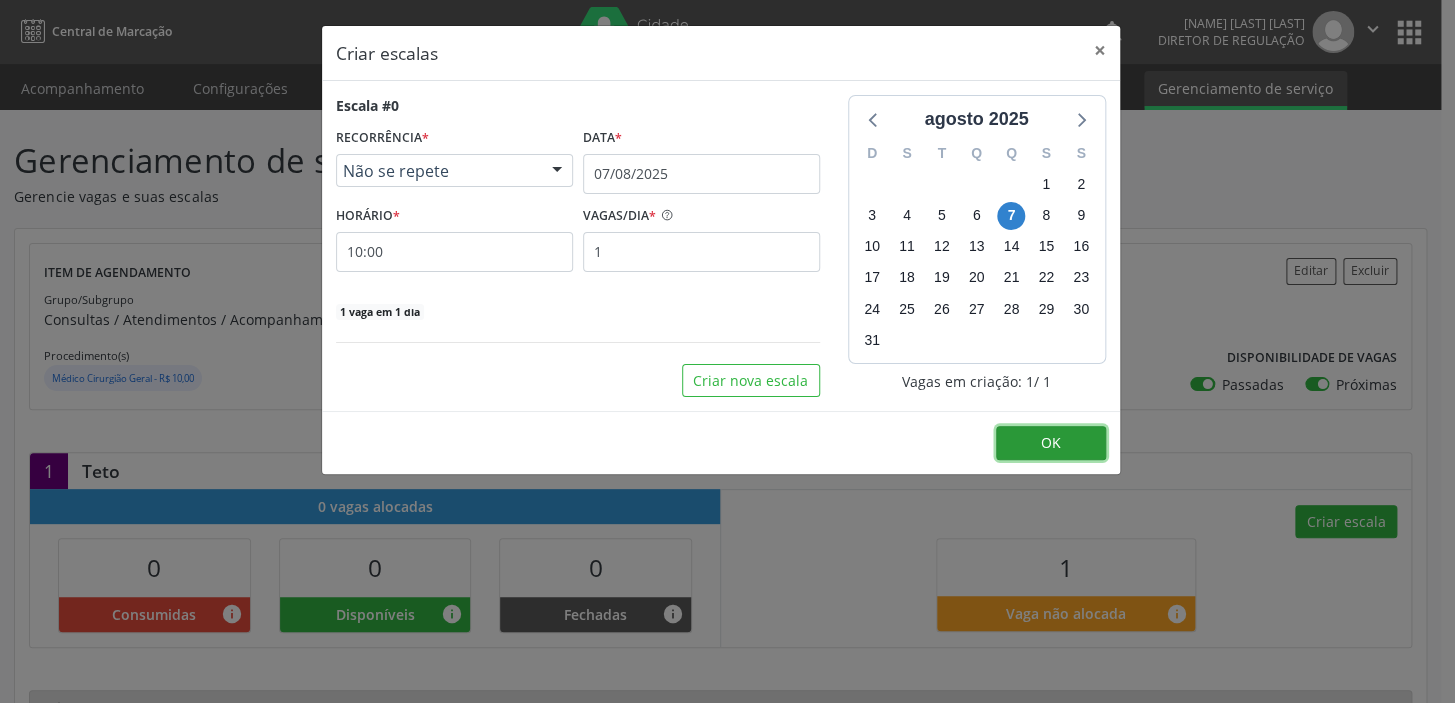 click on "OK" at bounding box center (1051, 443) 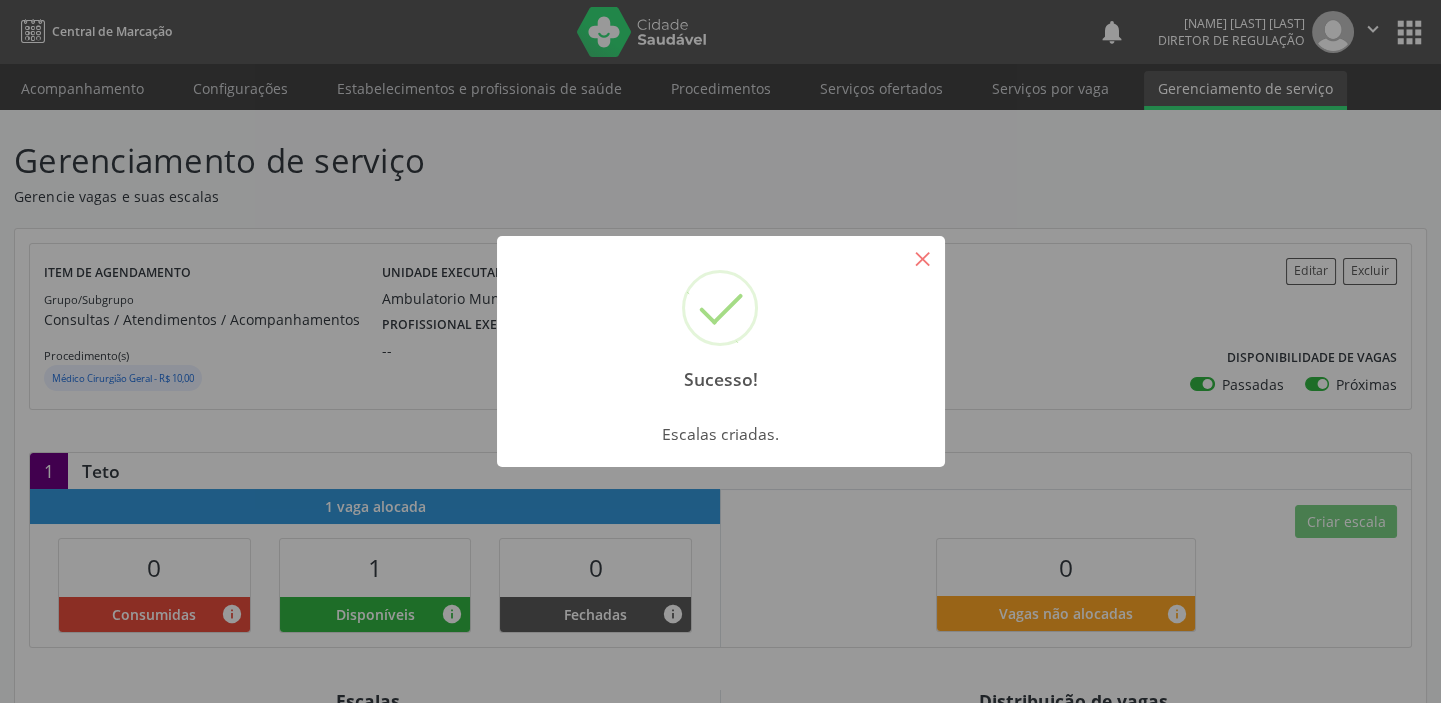 click on "×" at bounding box center [923, 258] 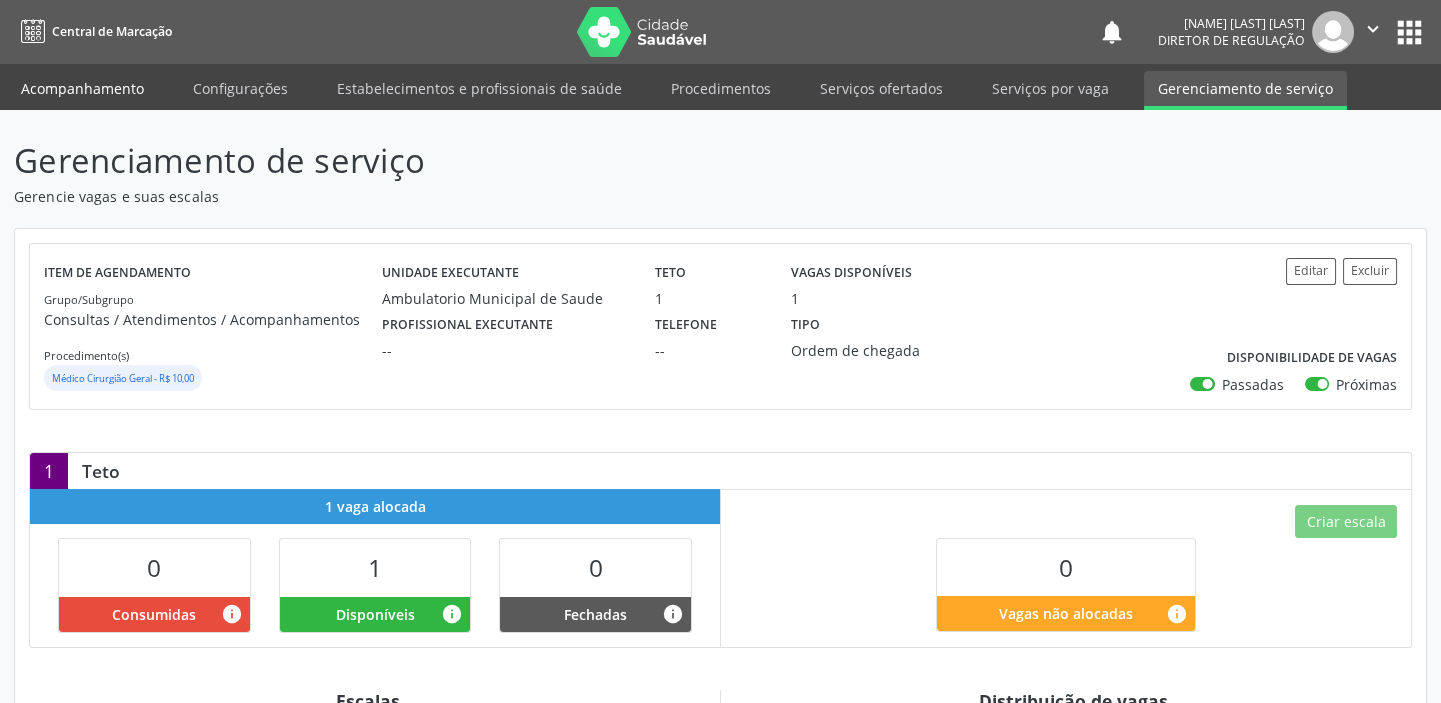 click on "Acompanhamento" at bounding box center (82, 88) 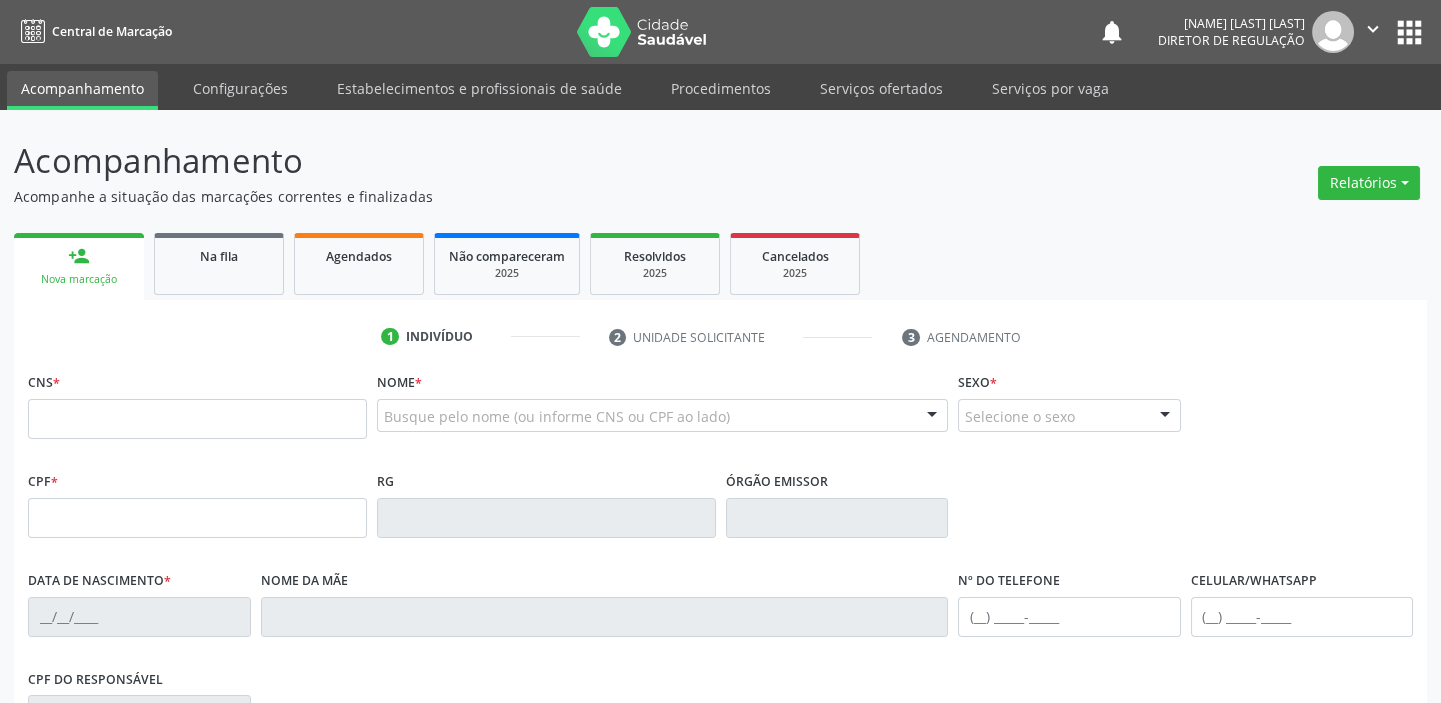 click on "Acompanhamento" at bounding box center [82, 90] 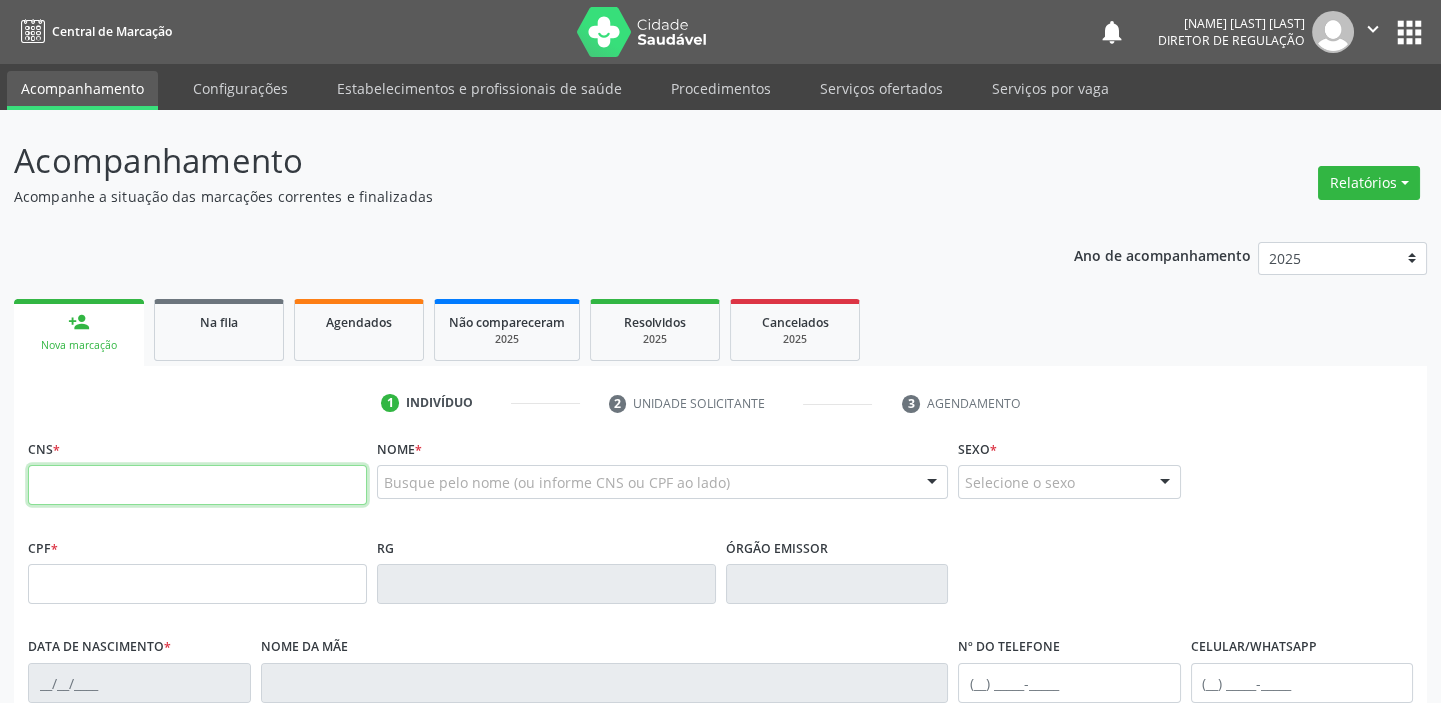 click at bounding box center (197, 485) 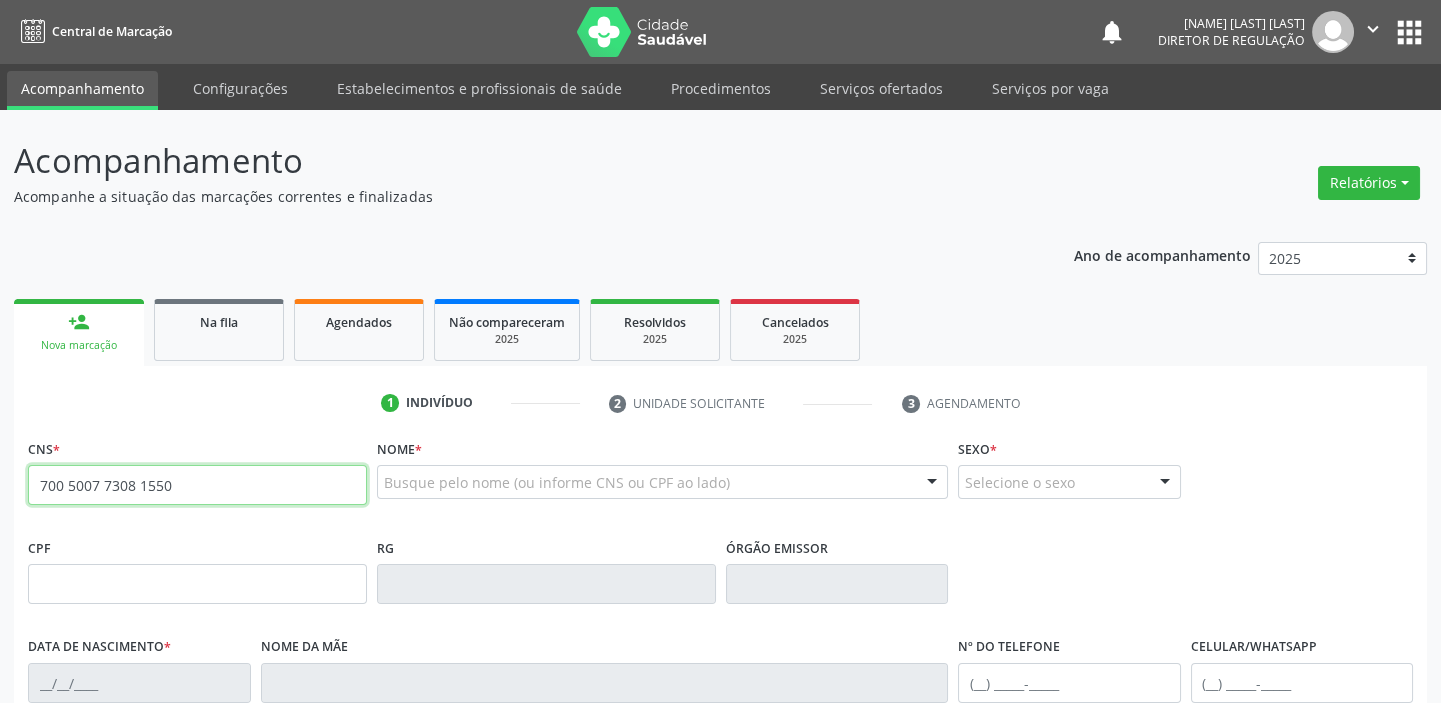 type on "[CREDIT_CARD]" 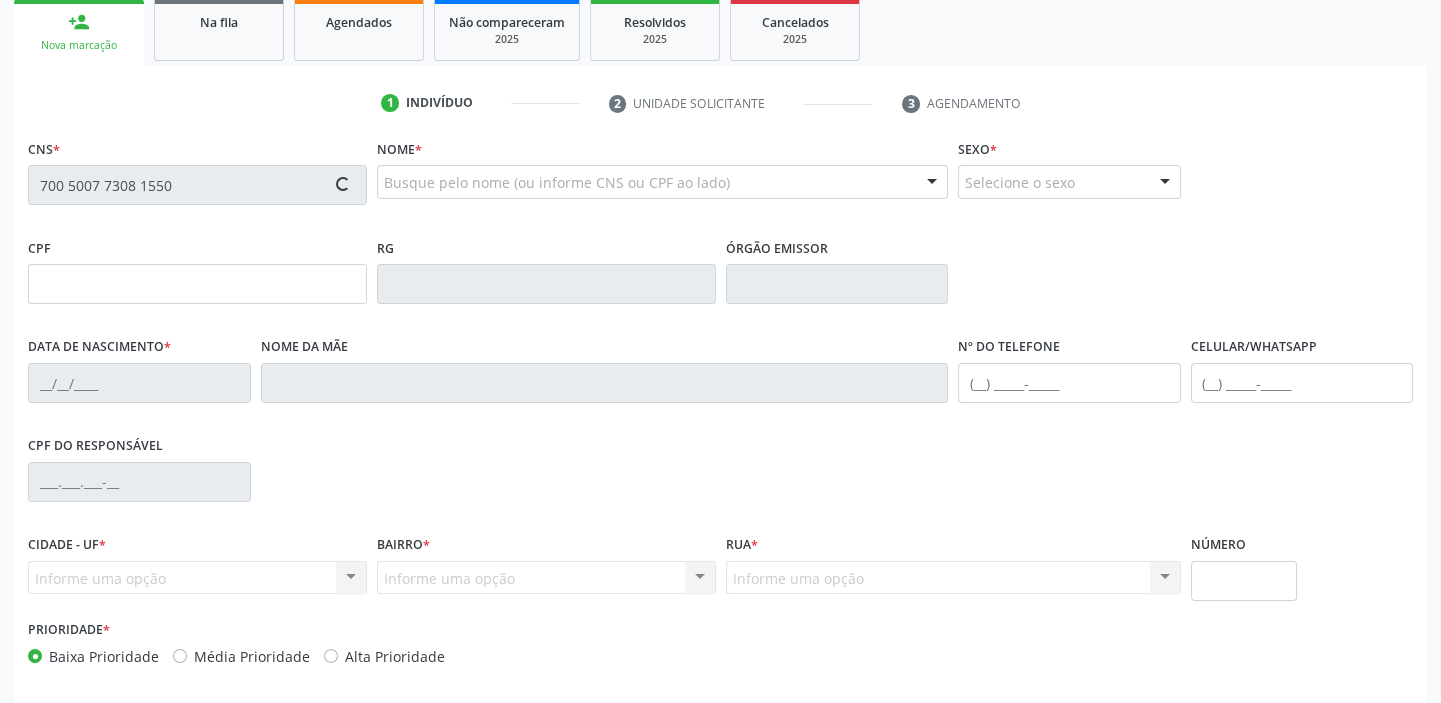 type on "[DATE]" 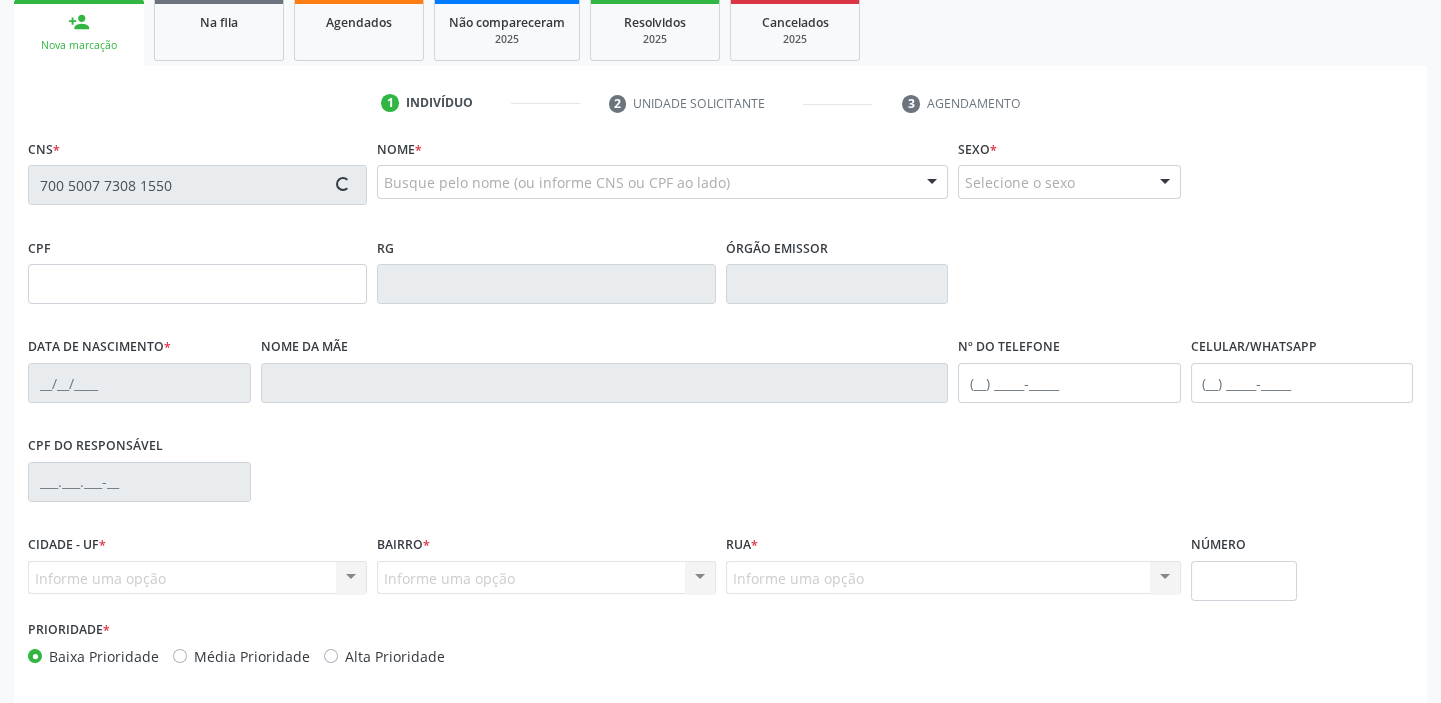 type on "[FIRST] [LAST] de [LAST]" 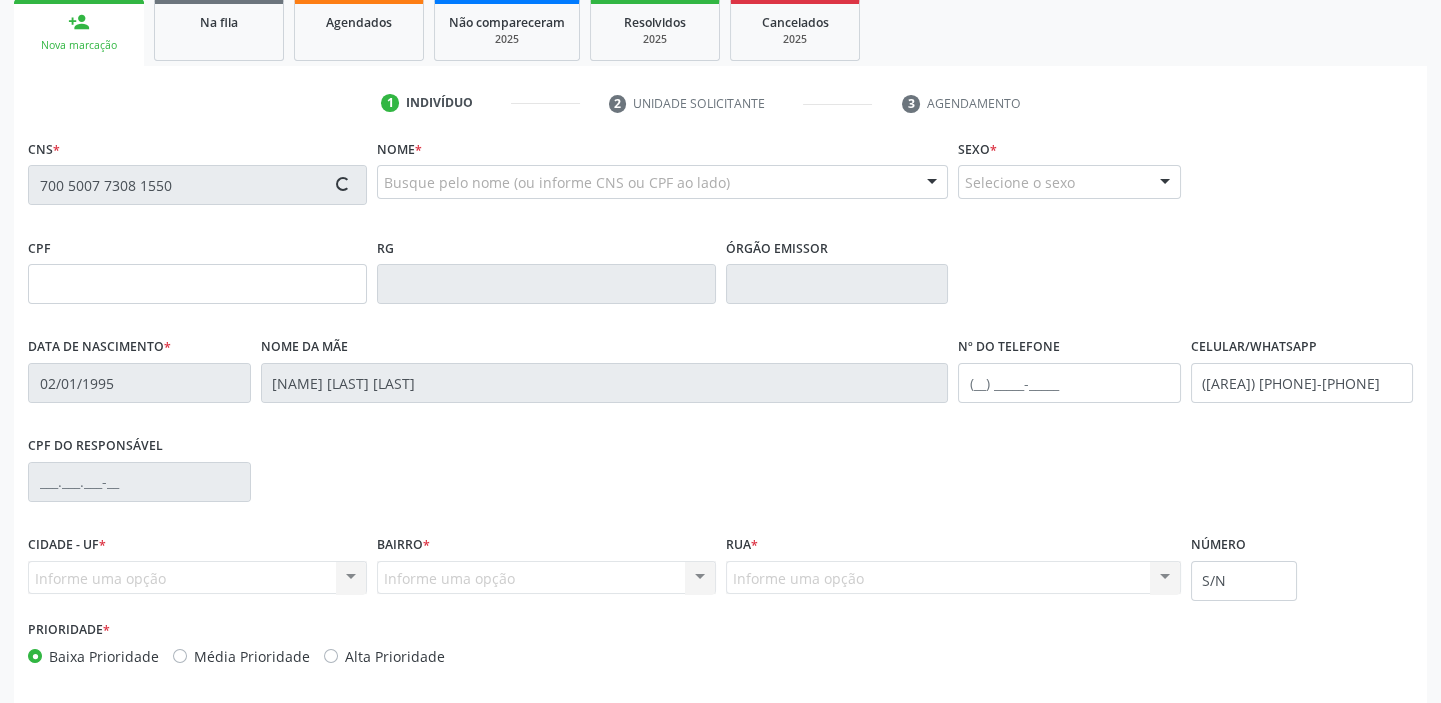 scroll, scrollTop: 380, scrollLeft: 0, axis: vertical 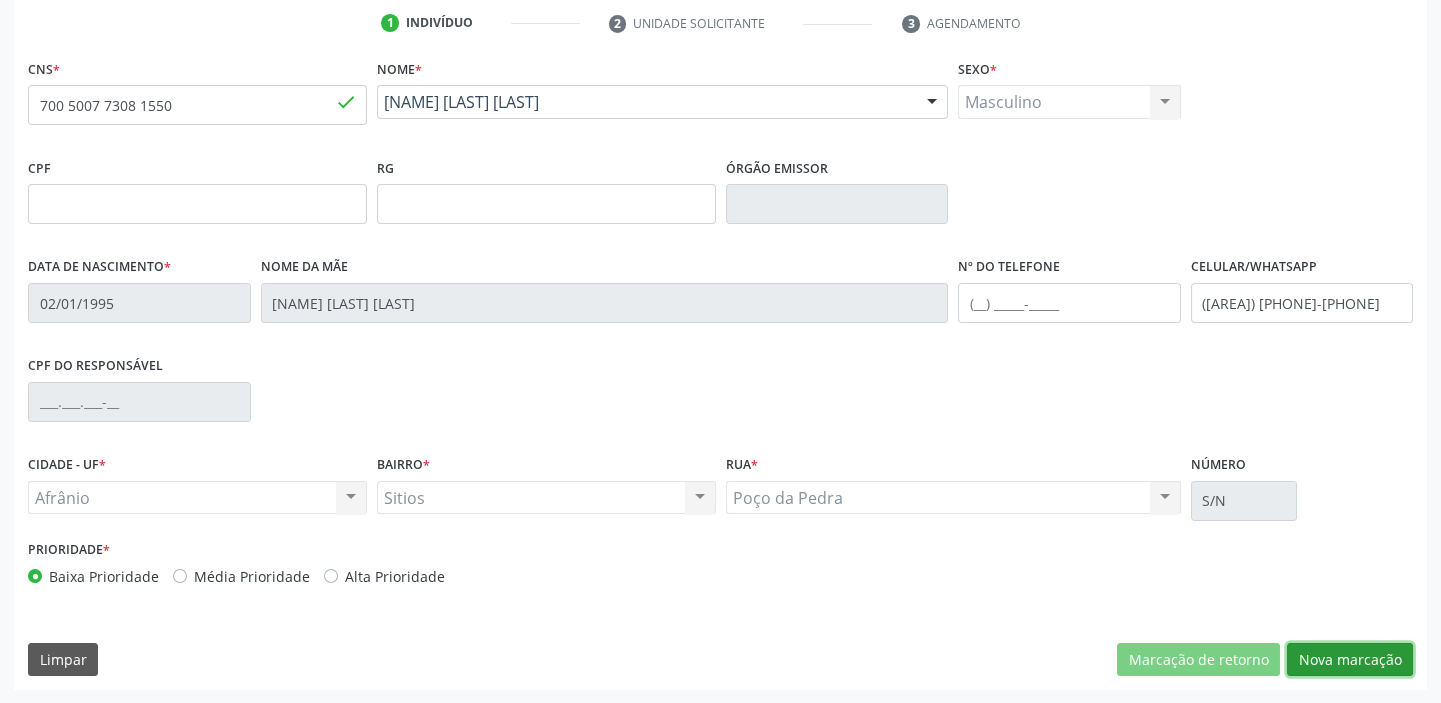 click on "Nova marcação" at bounding box center (1350, 660) 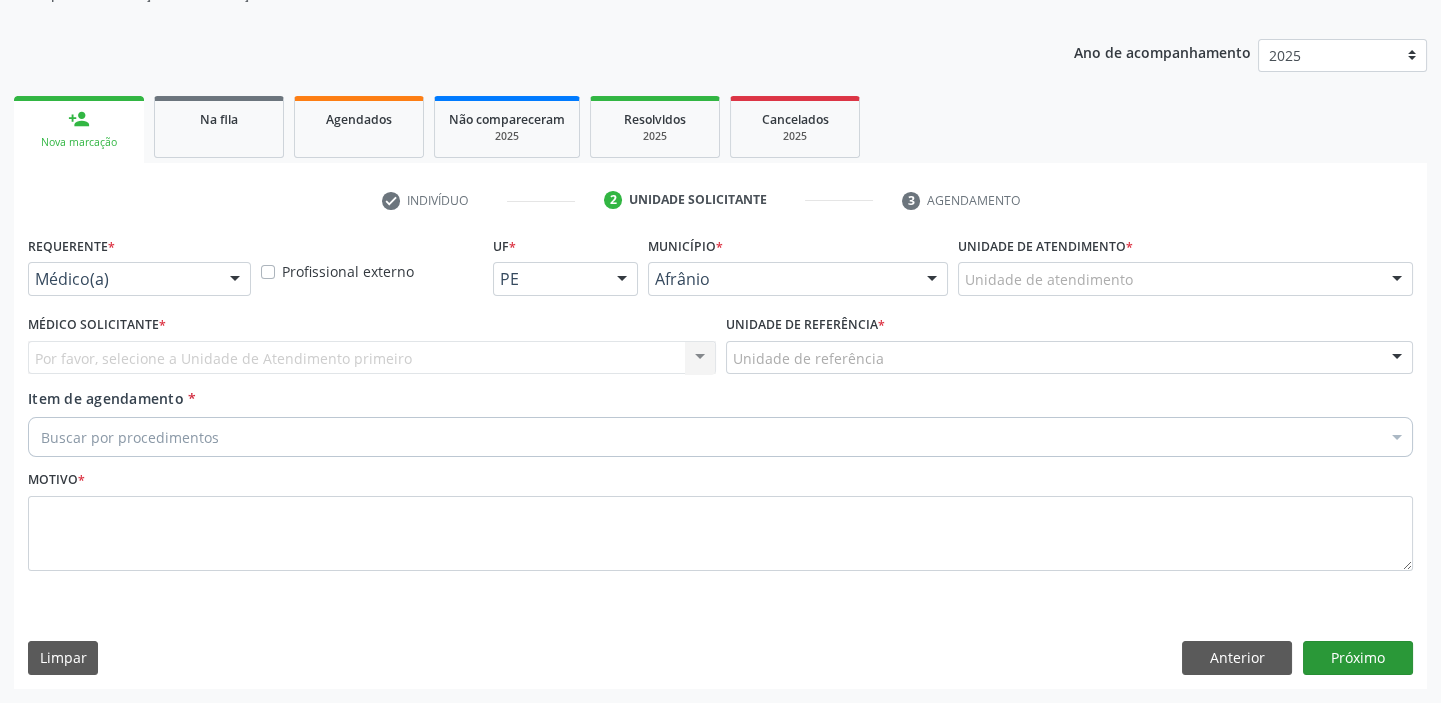 scroll, scrollTop: 201, scrollLeft: 0, axis: vertical 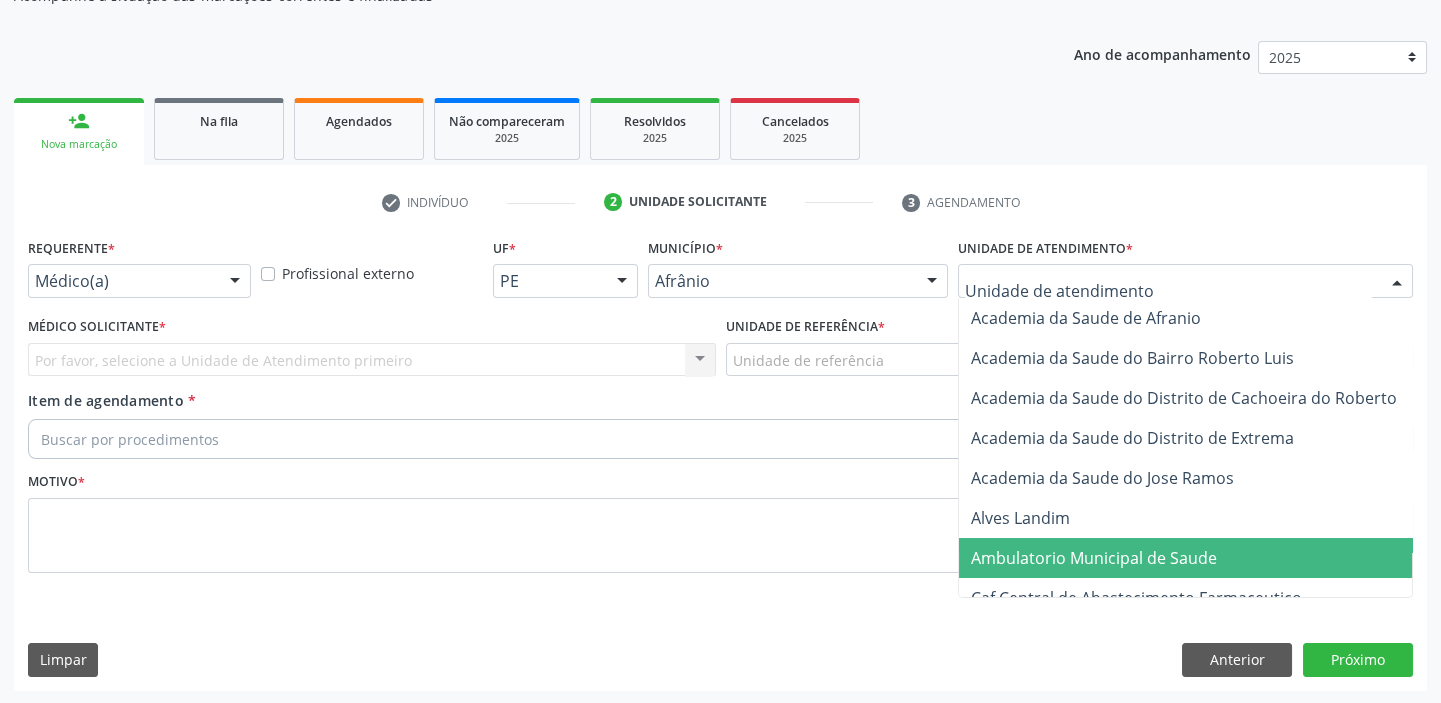 click on "Ambulatorio Municipal de Saude" at bounding box center [1094, 558] 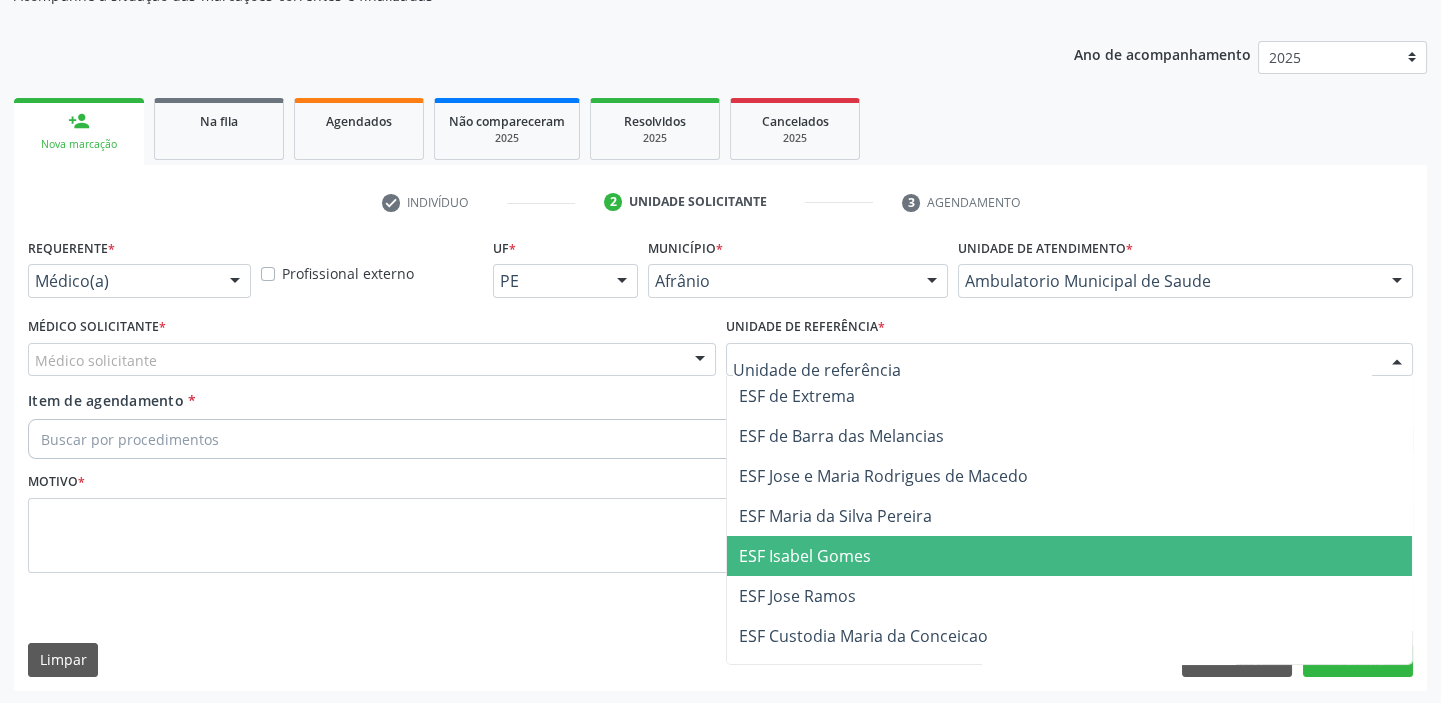 click on "ESF Isabel Gomes" at bounding box center (805, 556) 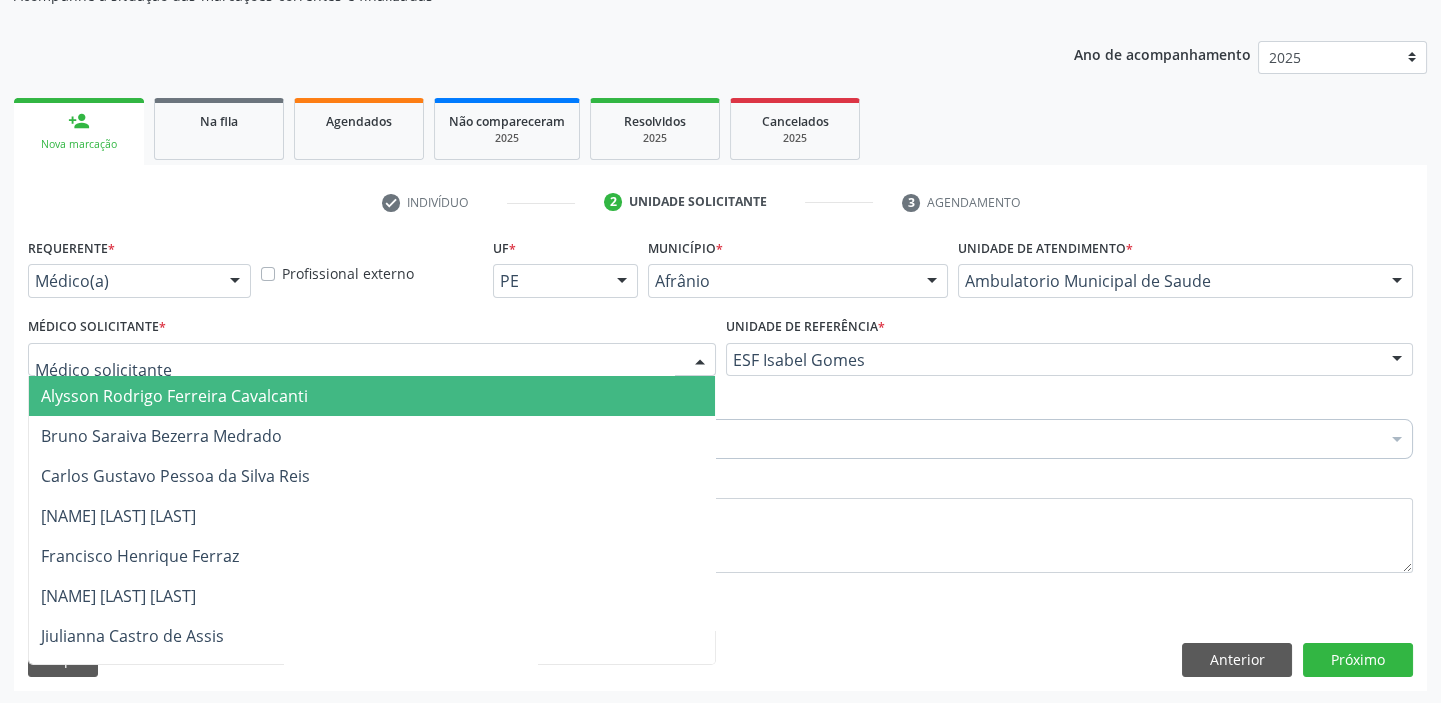 click on "Alysson Rodrigo Ferreira Cavalcanti" at bounding box center [174, 396] 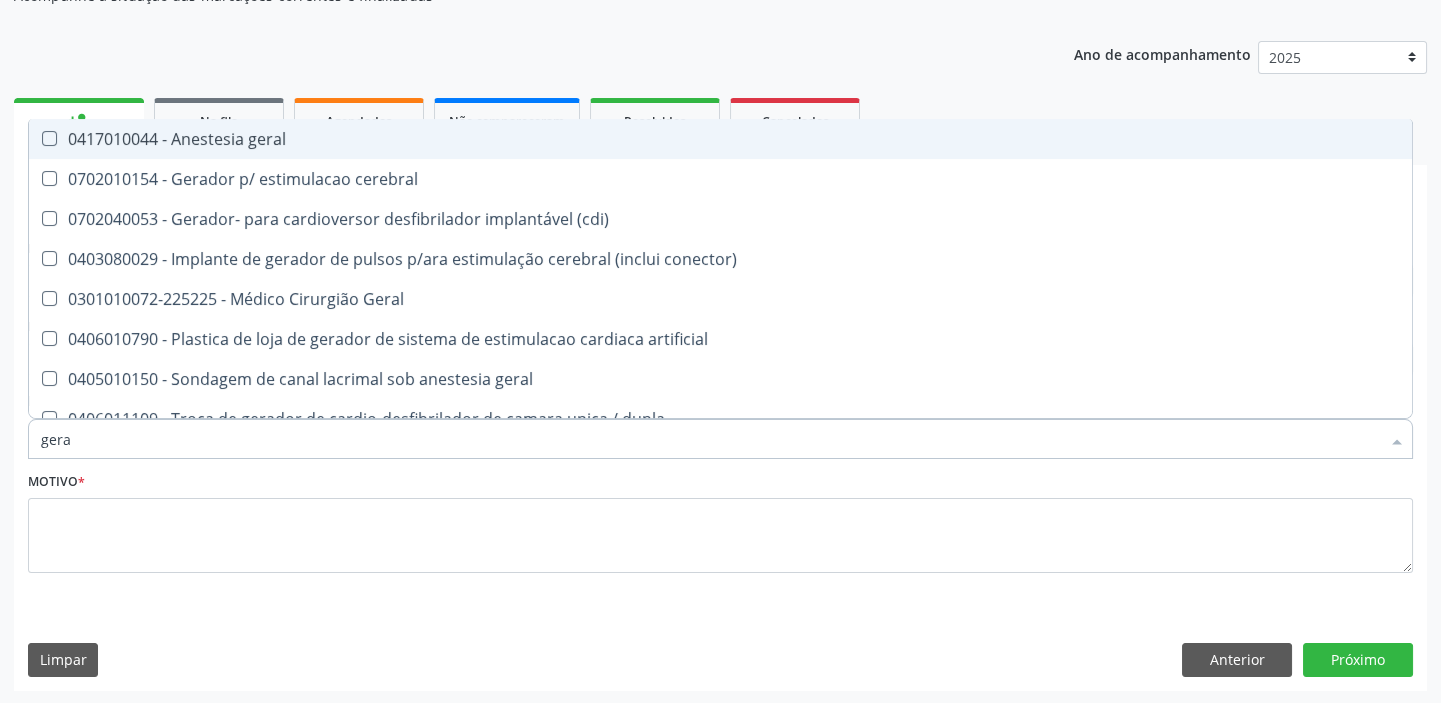 type on "geral" 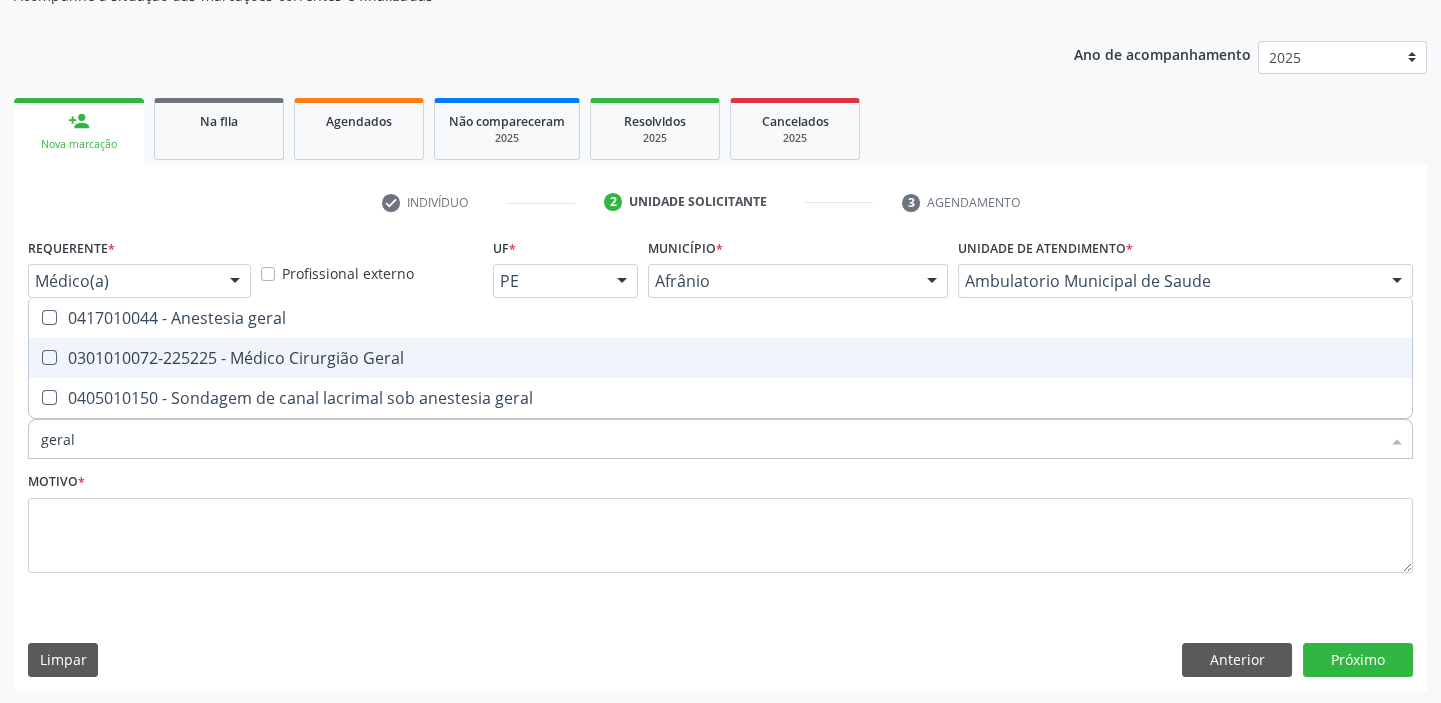 click on "0301010072-225225 - Médico Cirurgião Geral" at bounding box center [720, 358] 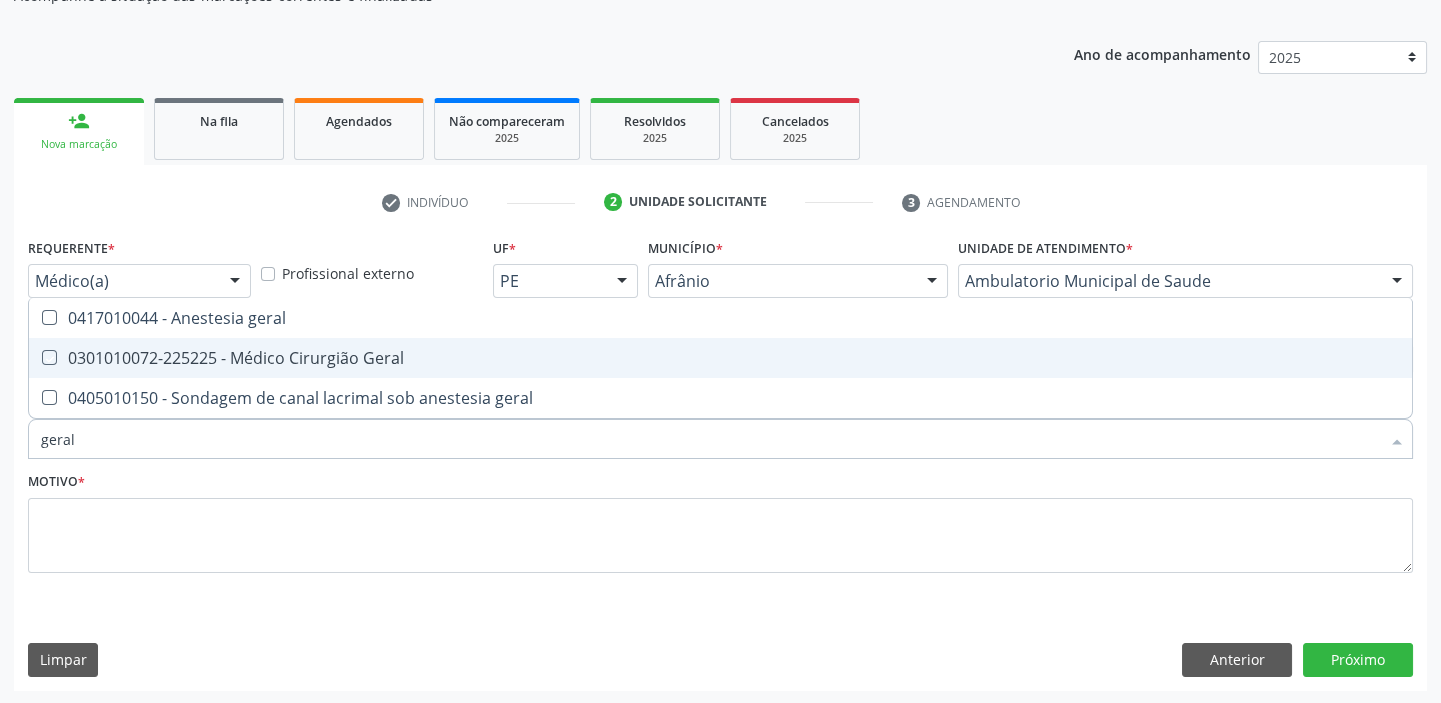 checkbox on "true" 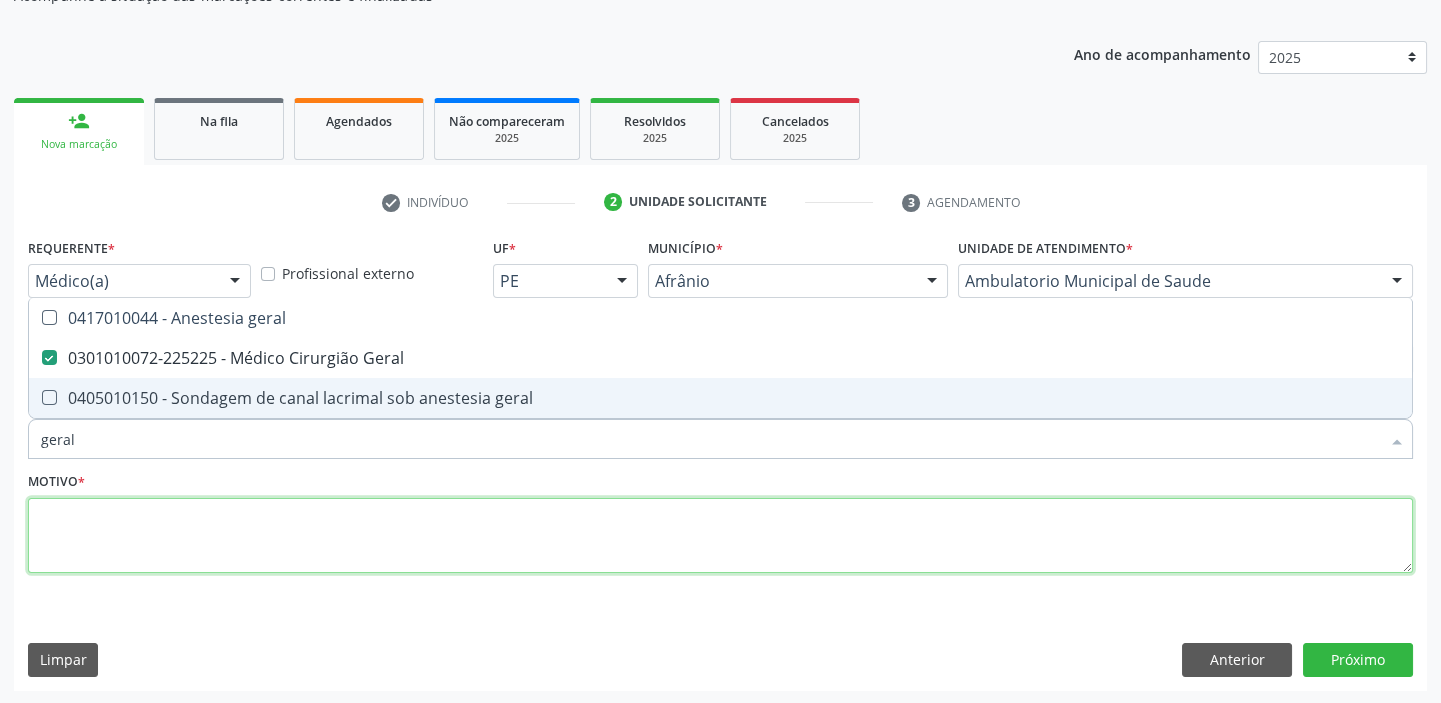 click at bounding box center (720, 536) 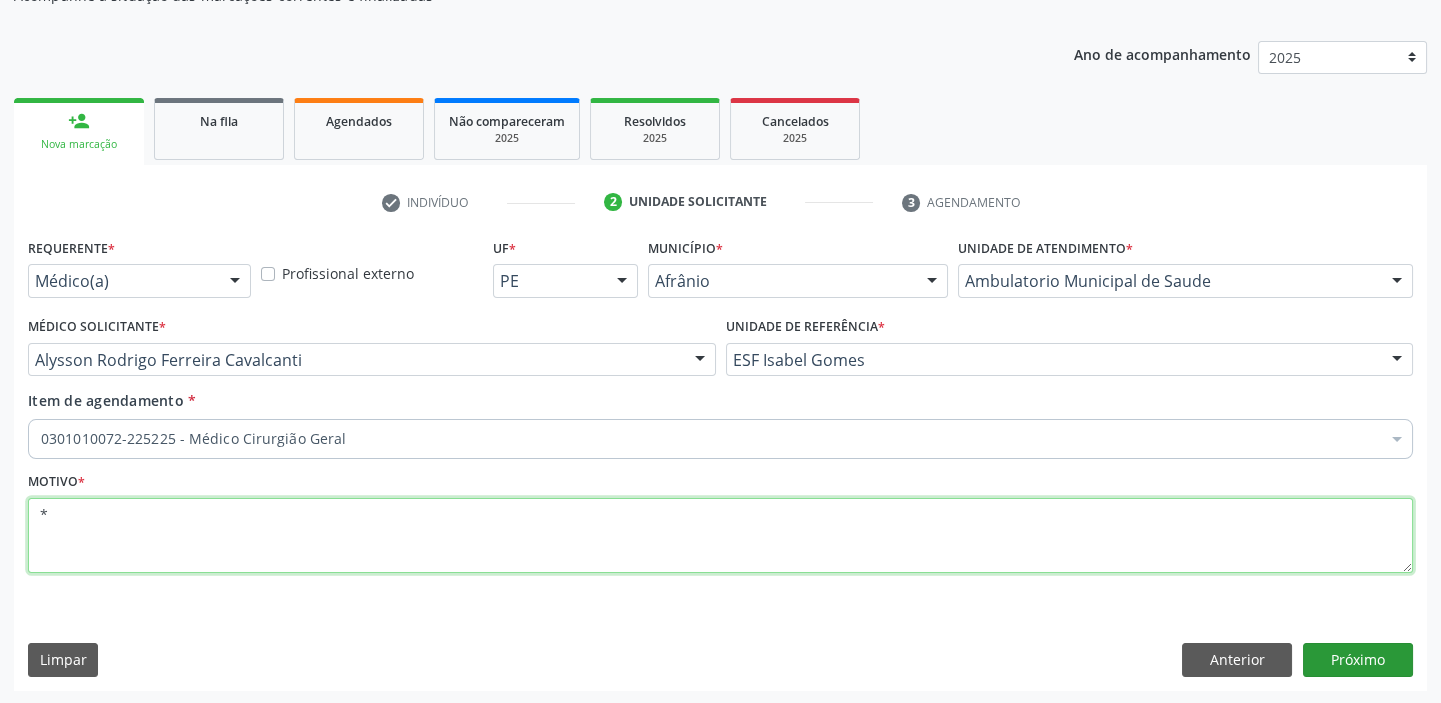 type on "*" 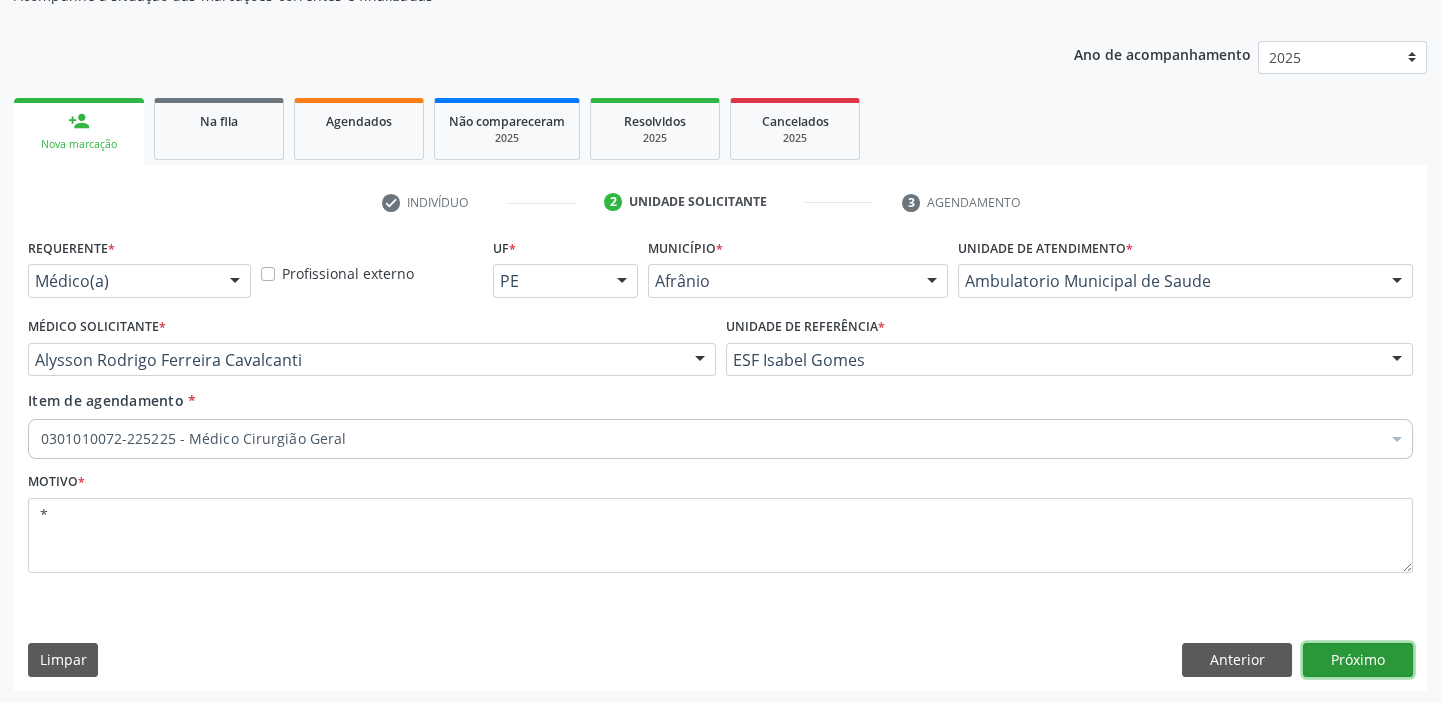 click on "Próximo" at bounding box center (1358, 660) 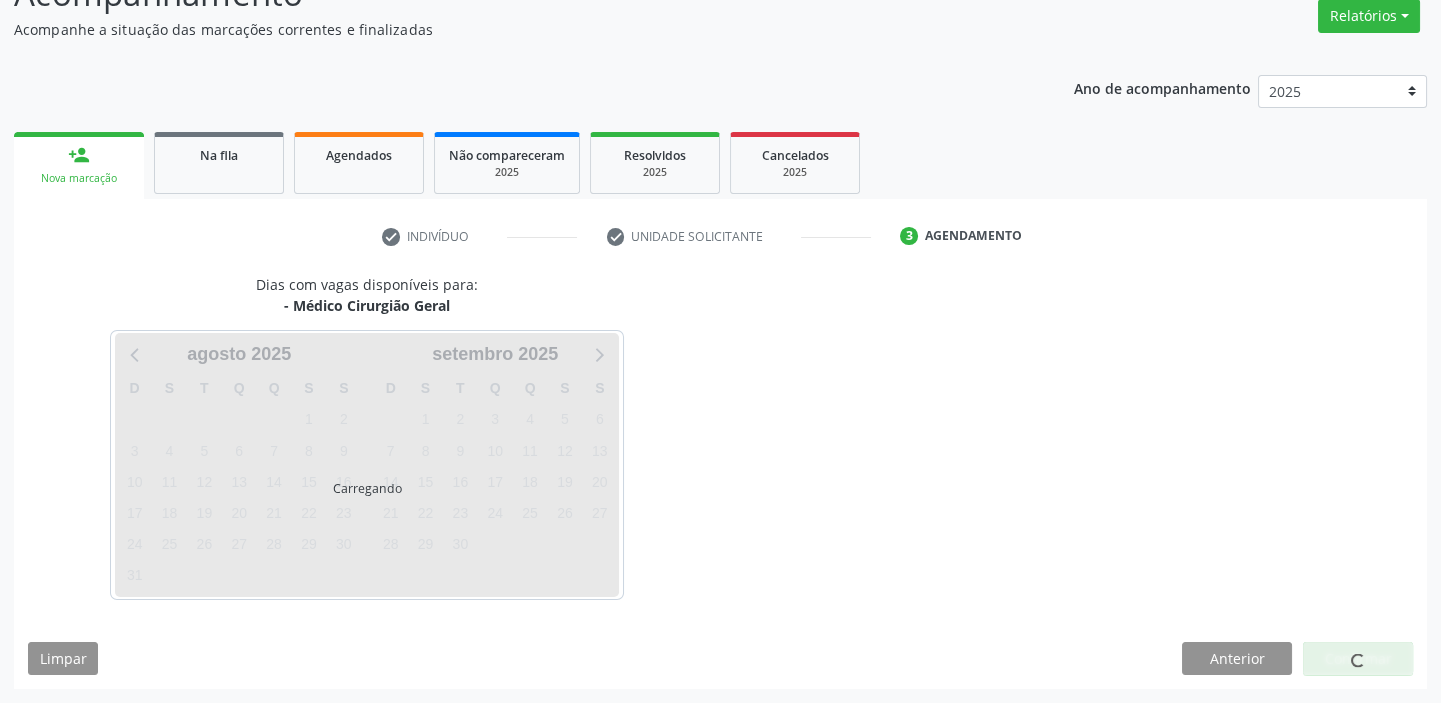 scroll, scrollTop: 166, scrollLeft: 0, axis: vertical 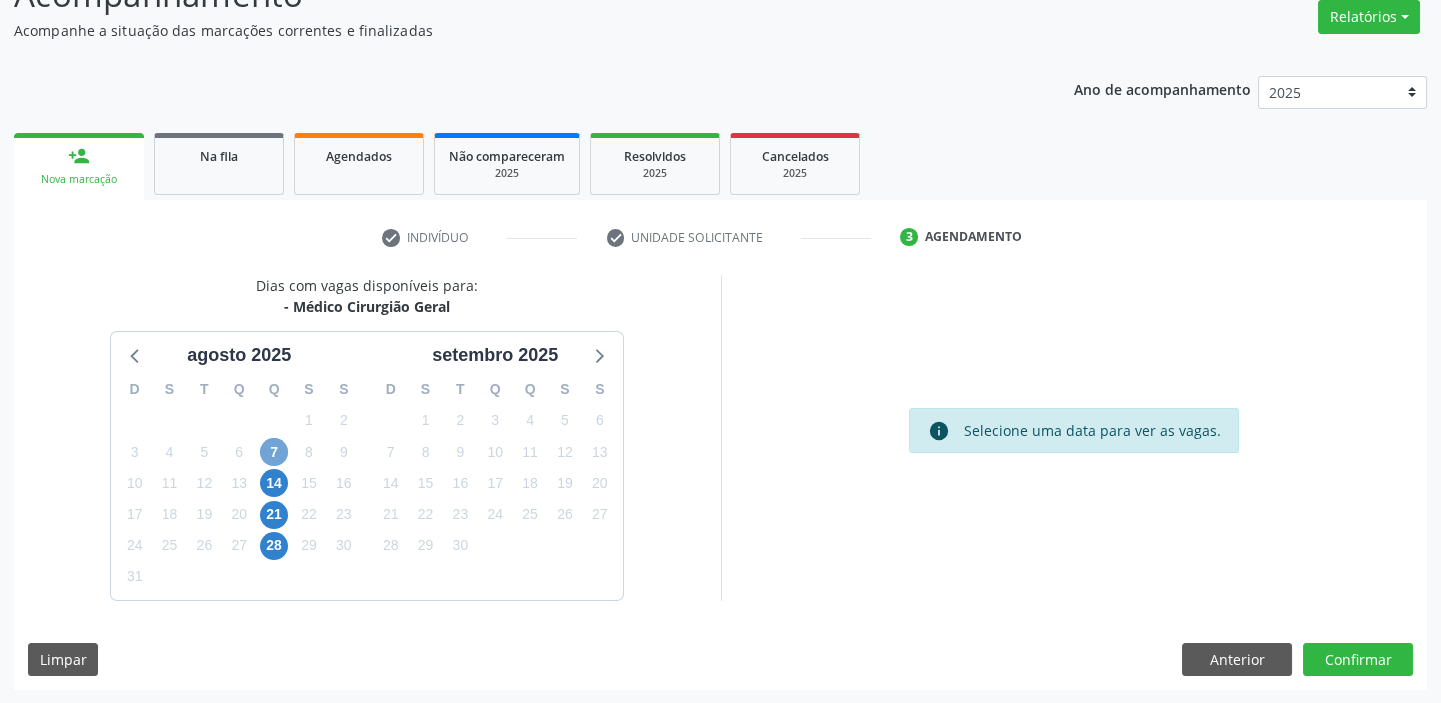 click on "7" at bounding box center (274, 452) 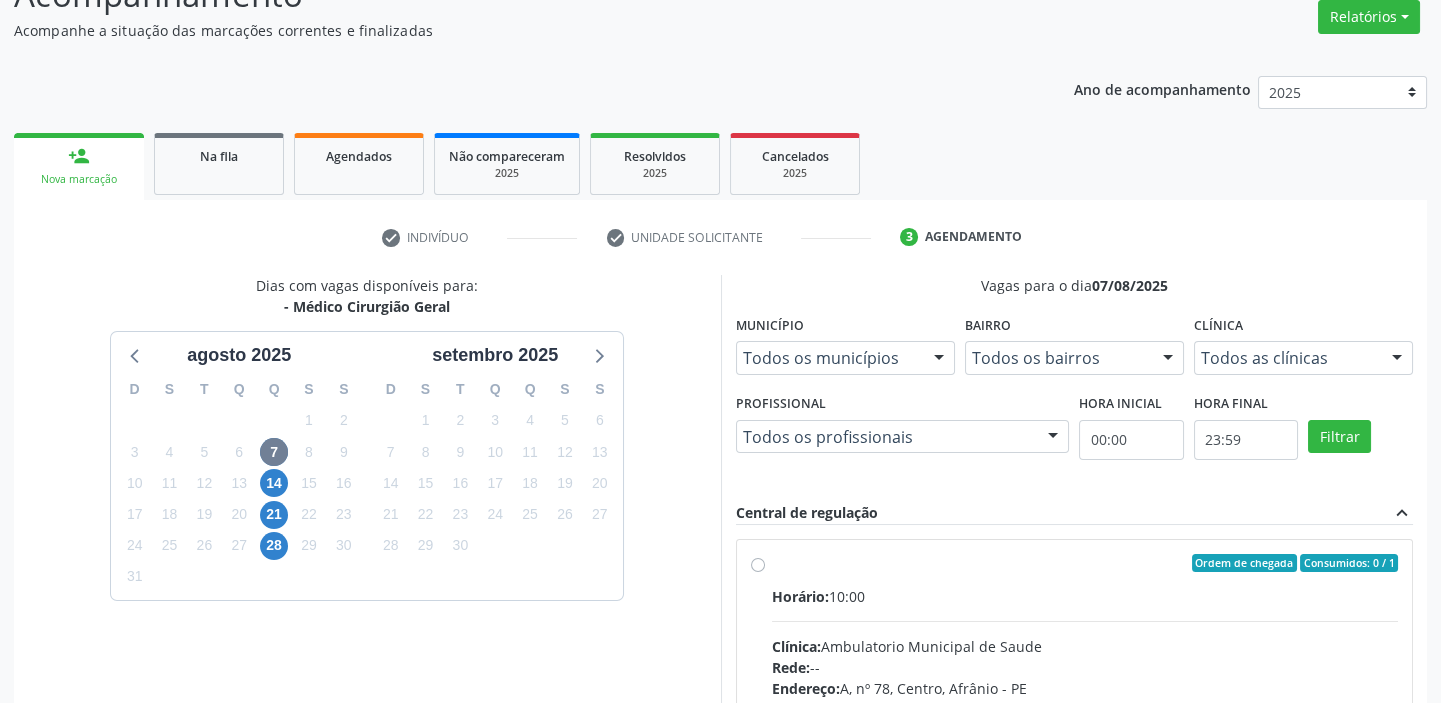 click on "Horário:   10:00
Clínica:  Ambulatorio Municipal de Saude
Rede:
--
Endereço:   A, nº 78, Centro, Afrânio - PE
Telefone:   --
Profissional:
--
Informações adicionais sobre o atendimento
Idade de atendimento:
Sem restrição
Gênero(s) atendido(s):
Sem restrição
Informações adicionais:
--" at bounding box center [1085, 723] 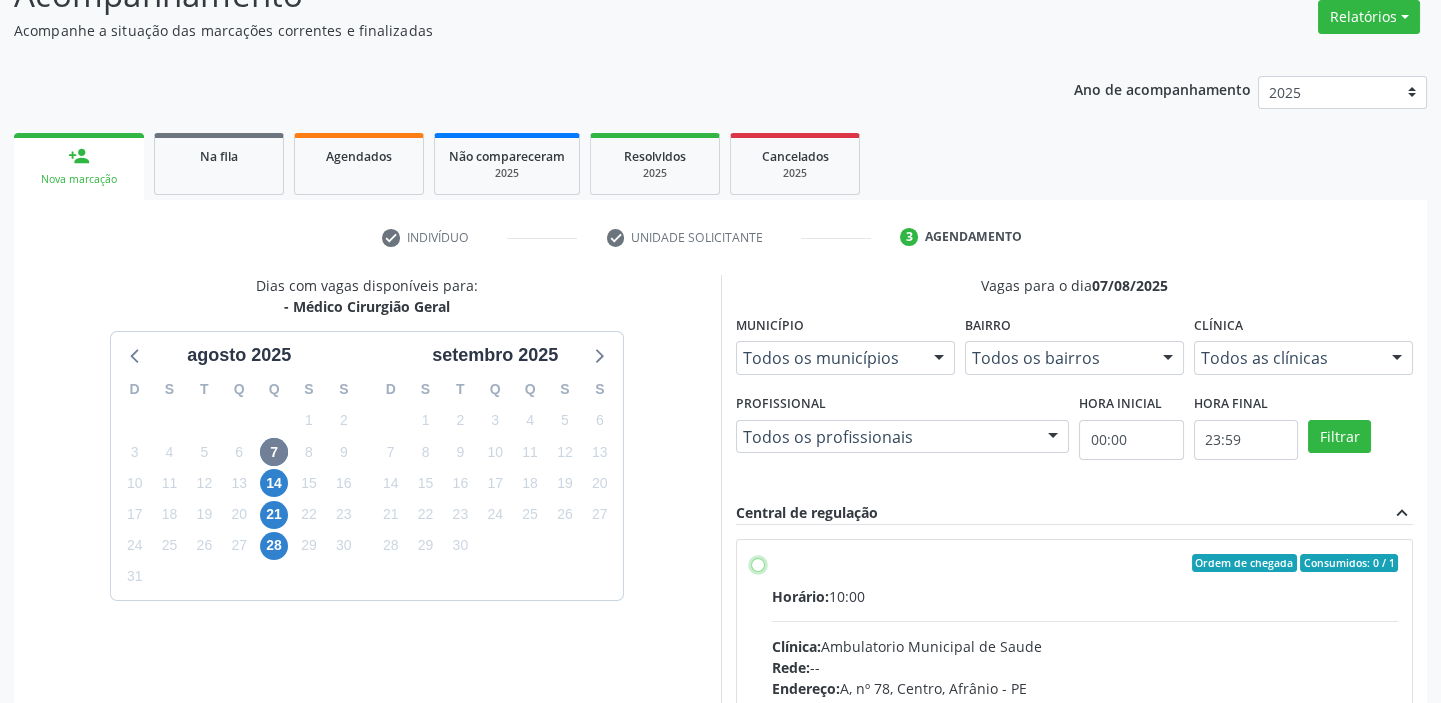 click on "Ordem de chegada
Consumidos: 0 / 1
Horário:   10:00
Clínica:  Ambulatorio Municipal de Saude
Rede:
--
Endereço:   A, nº 78, Centro, Afrânio - PE
Telefone:   --
Profissional:
--
Informações adicionais sobre o atendimento
Idade de atendimento:
Sem restrição
Gênero(s) atendido(s):
Sem restrição
Informações adicionais:
--" at bounding box center (758, 563) 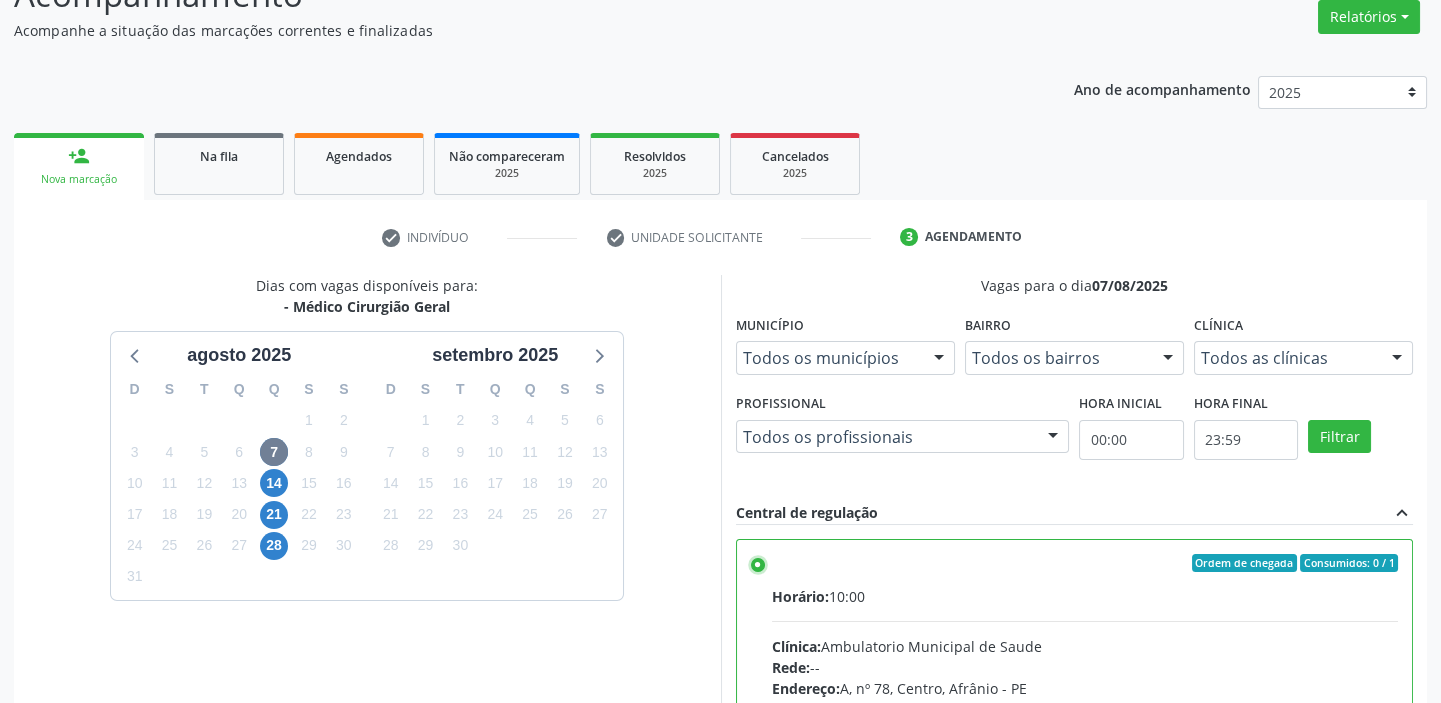 scroll, scrollTop: 99, scrollLeft: 0, axis: vertical 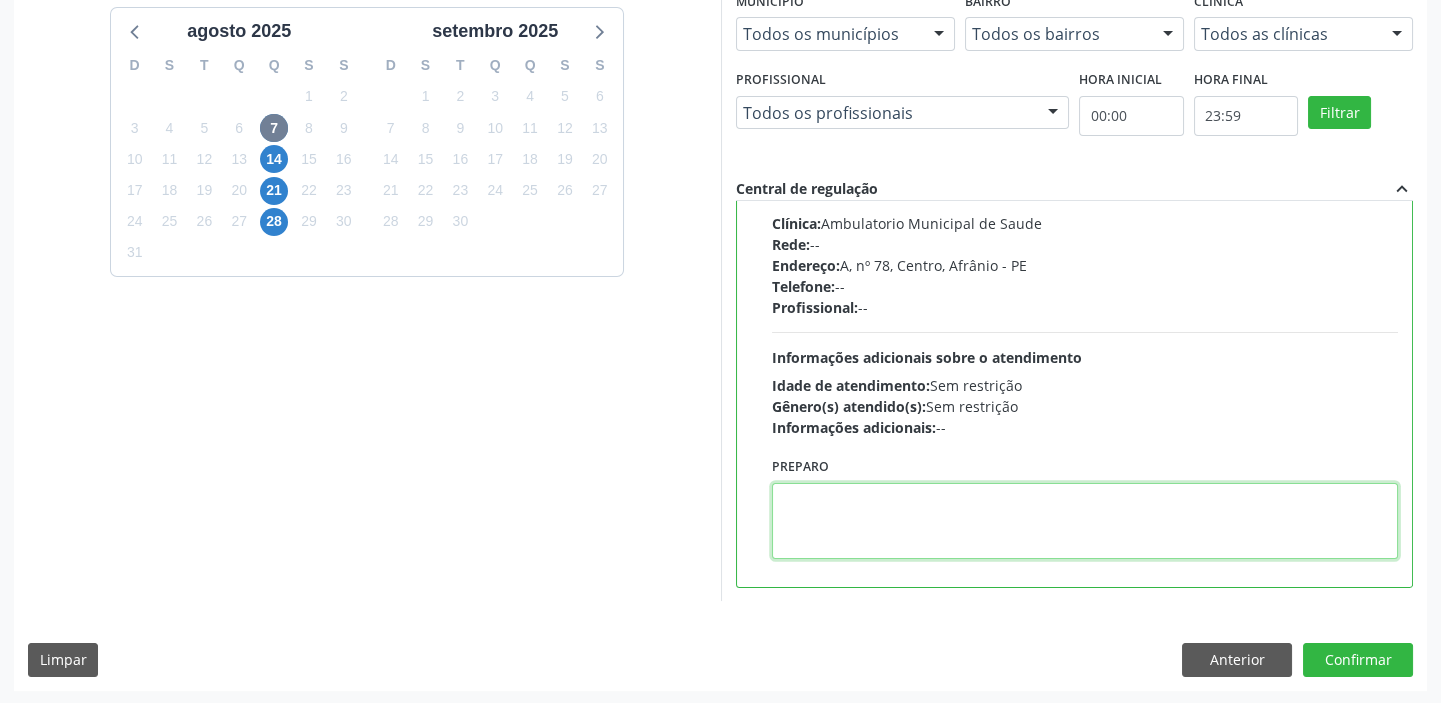 click at bounding box center [1085, 521] 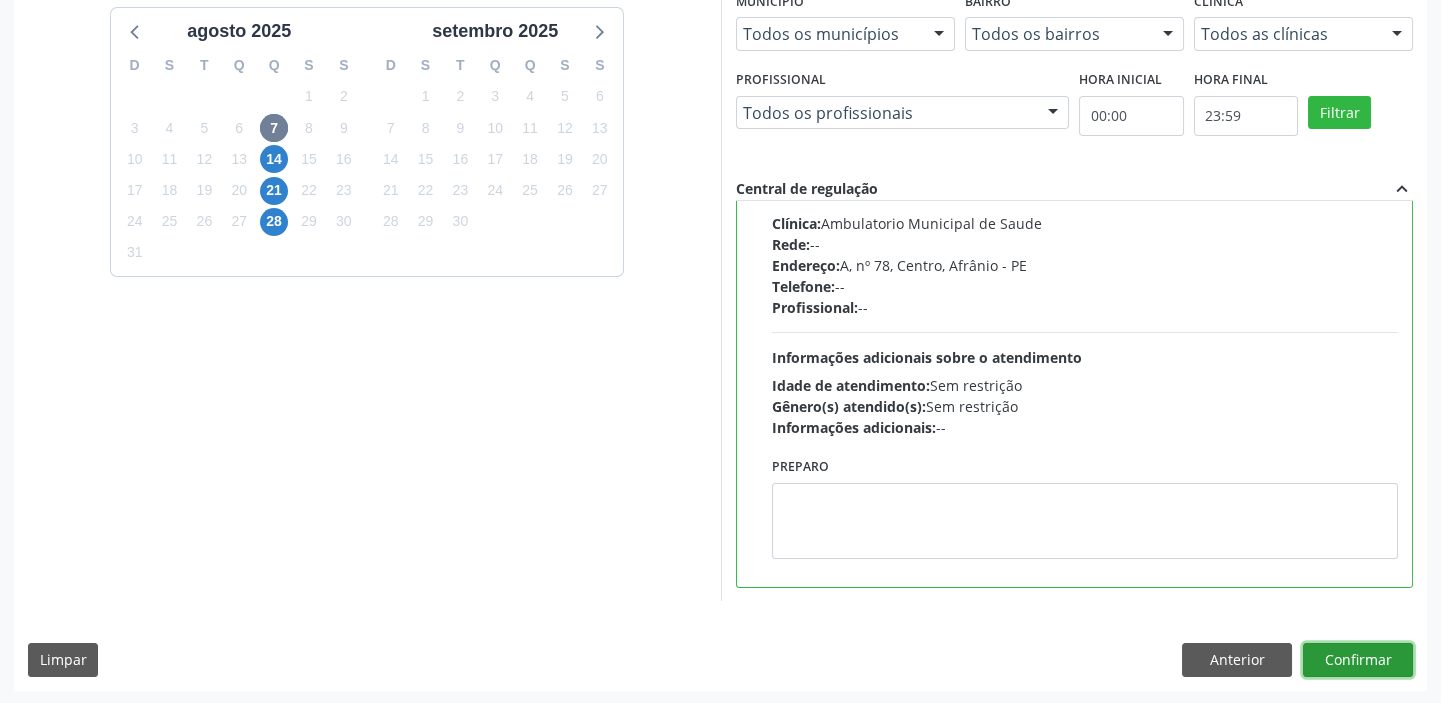 click on "Confirmar" at bounding box center (1358, 660) 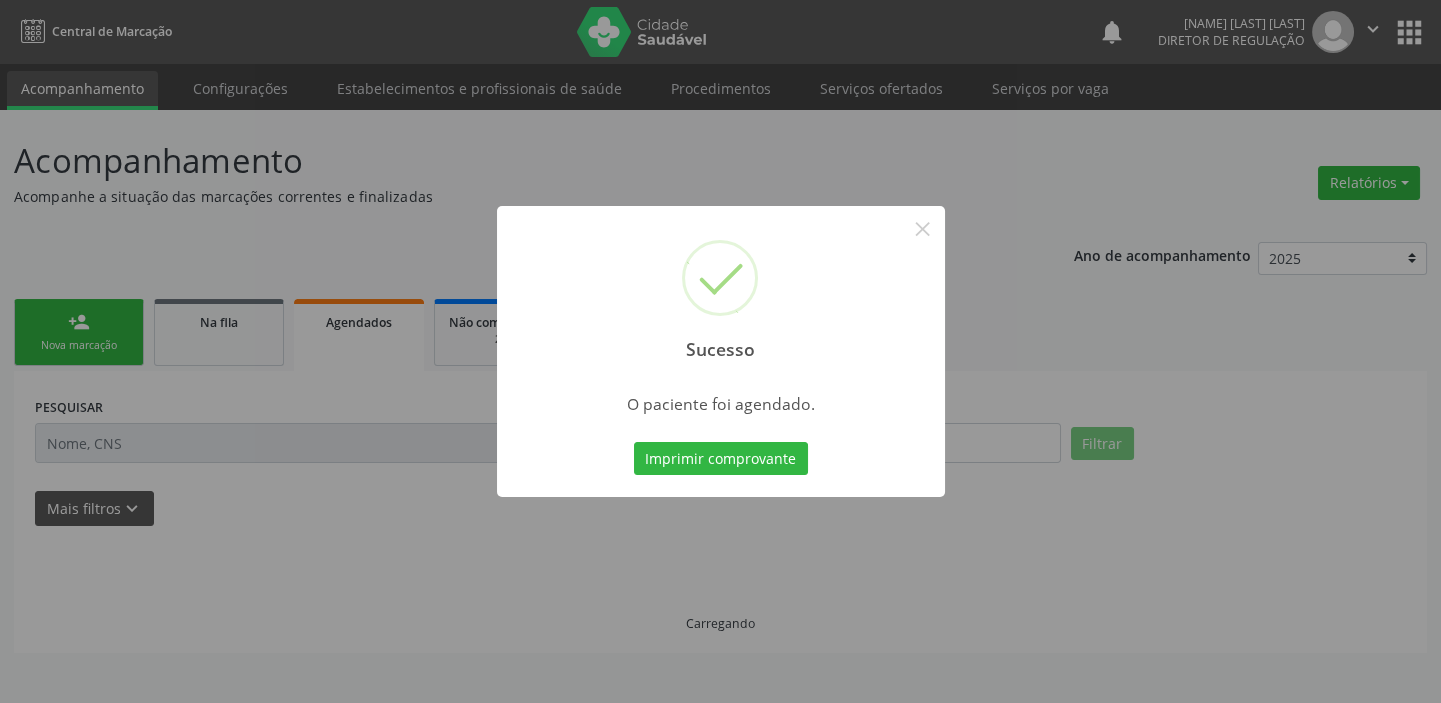 scroll, scrollTop: 0, scrollLeft: 0, axis: both 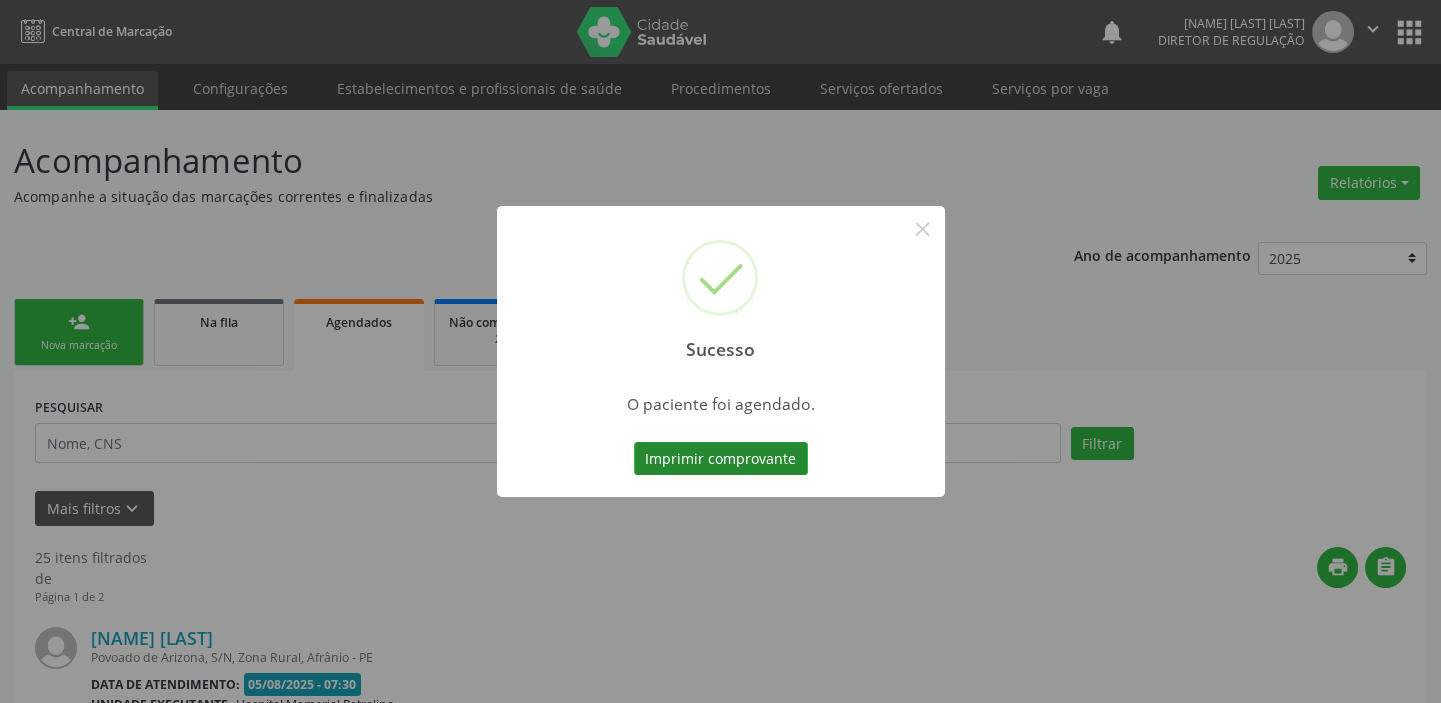 click on "Imprimir comprovante" at bounding box center [721, 459] 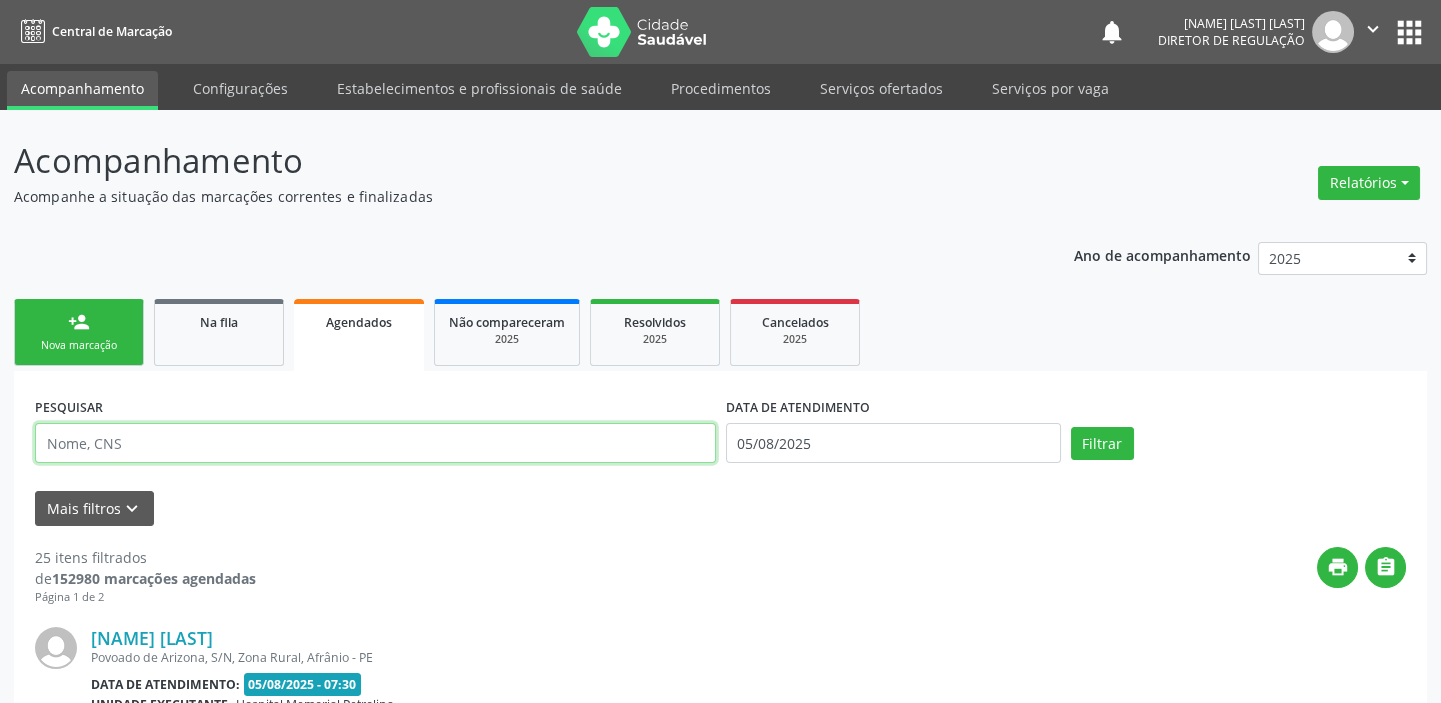click at bounding box center [375, 443] 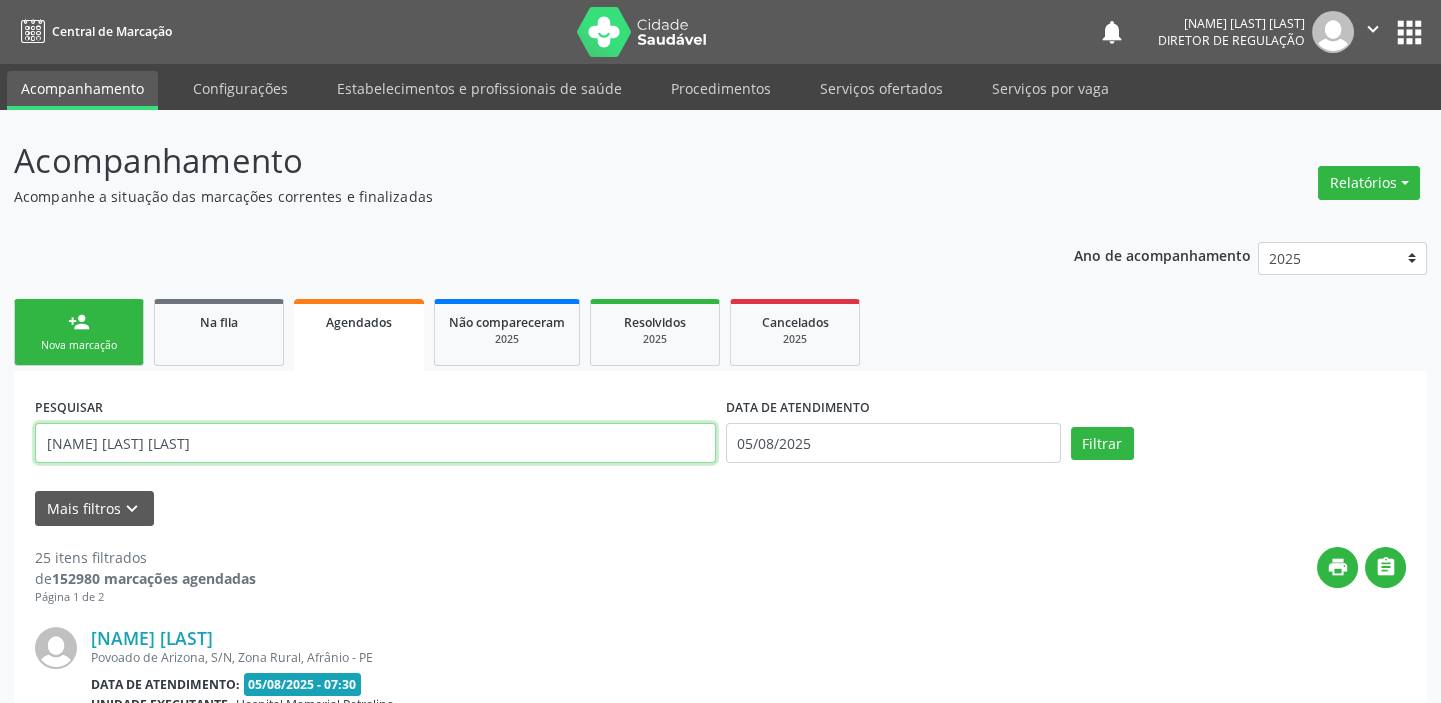 type on "jose americo de sousa" 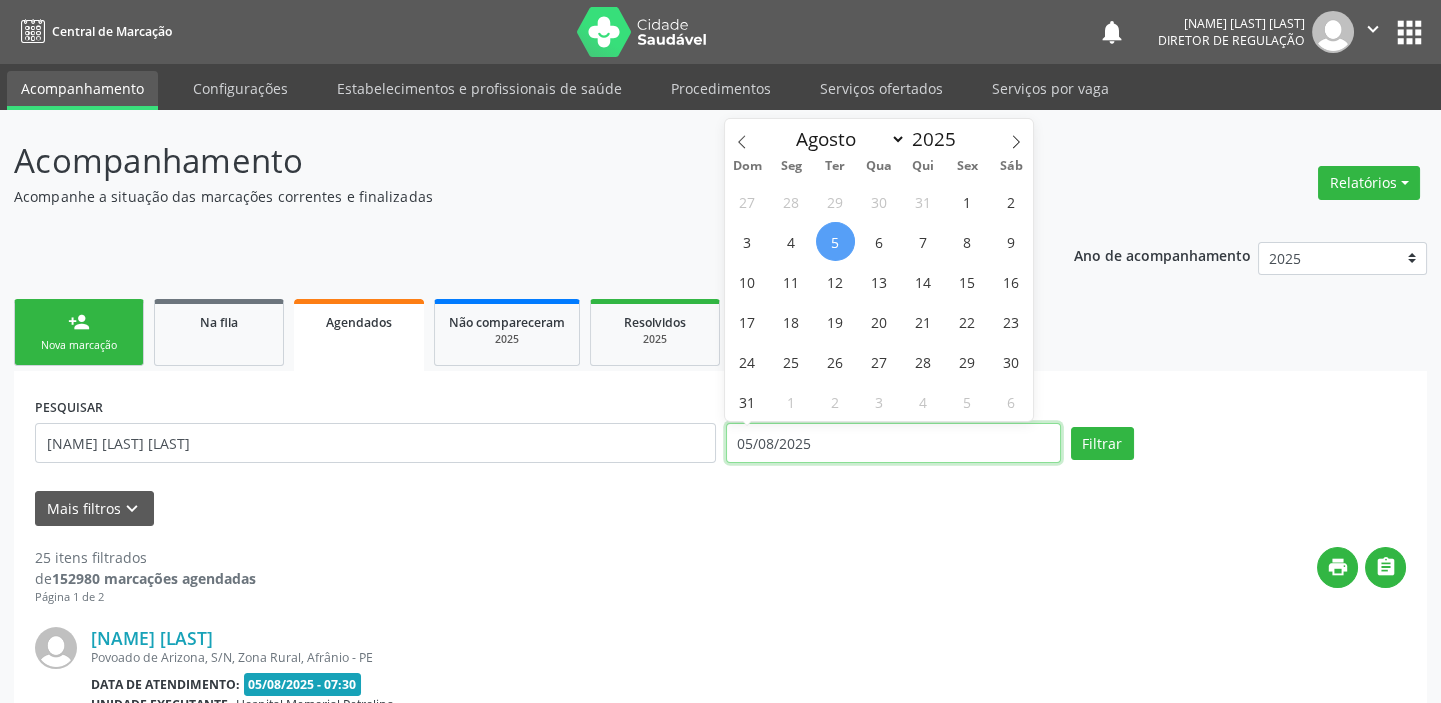 click on "05/08/2025" at bounding box center (893, 443) 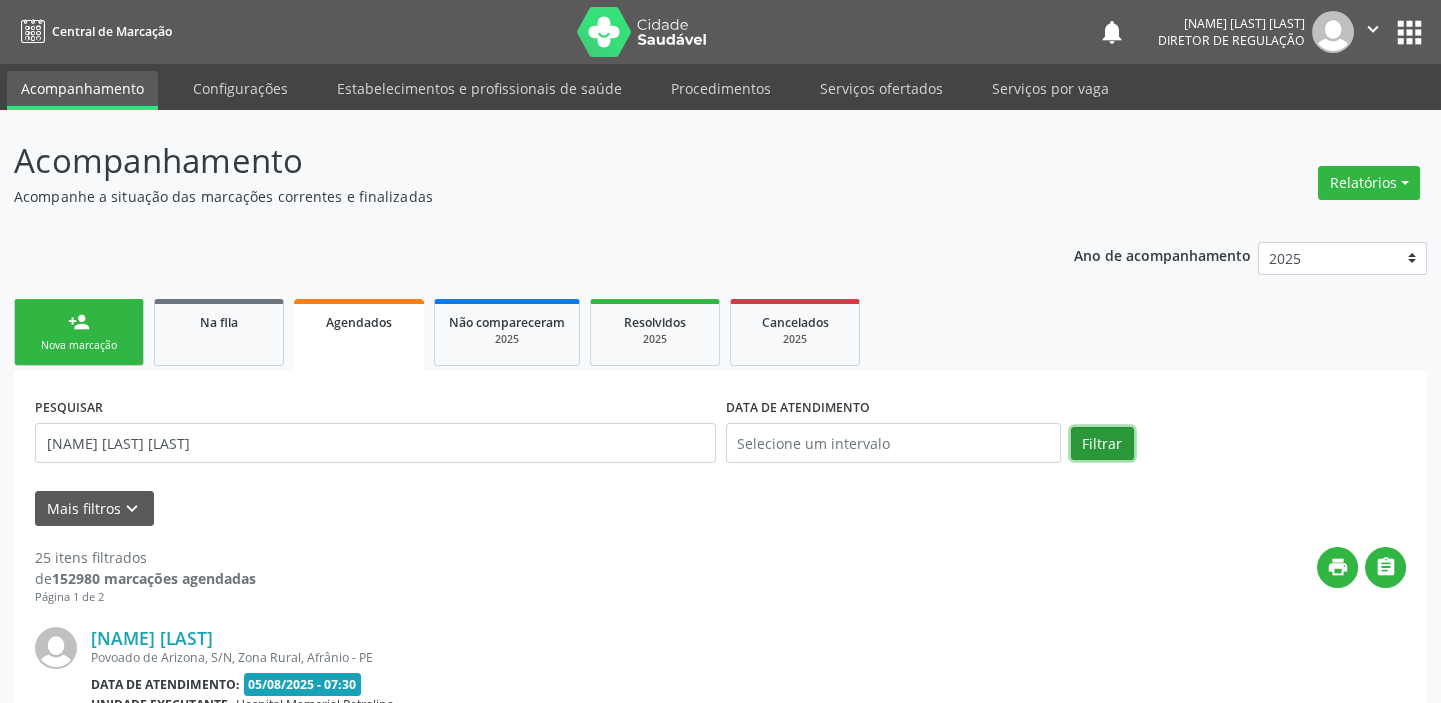 click on "Filtrar" at bounding box center (1102, 444) 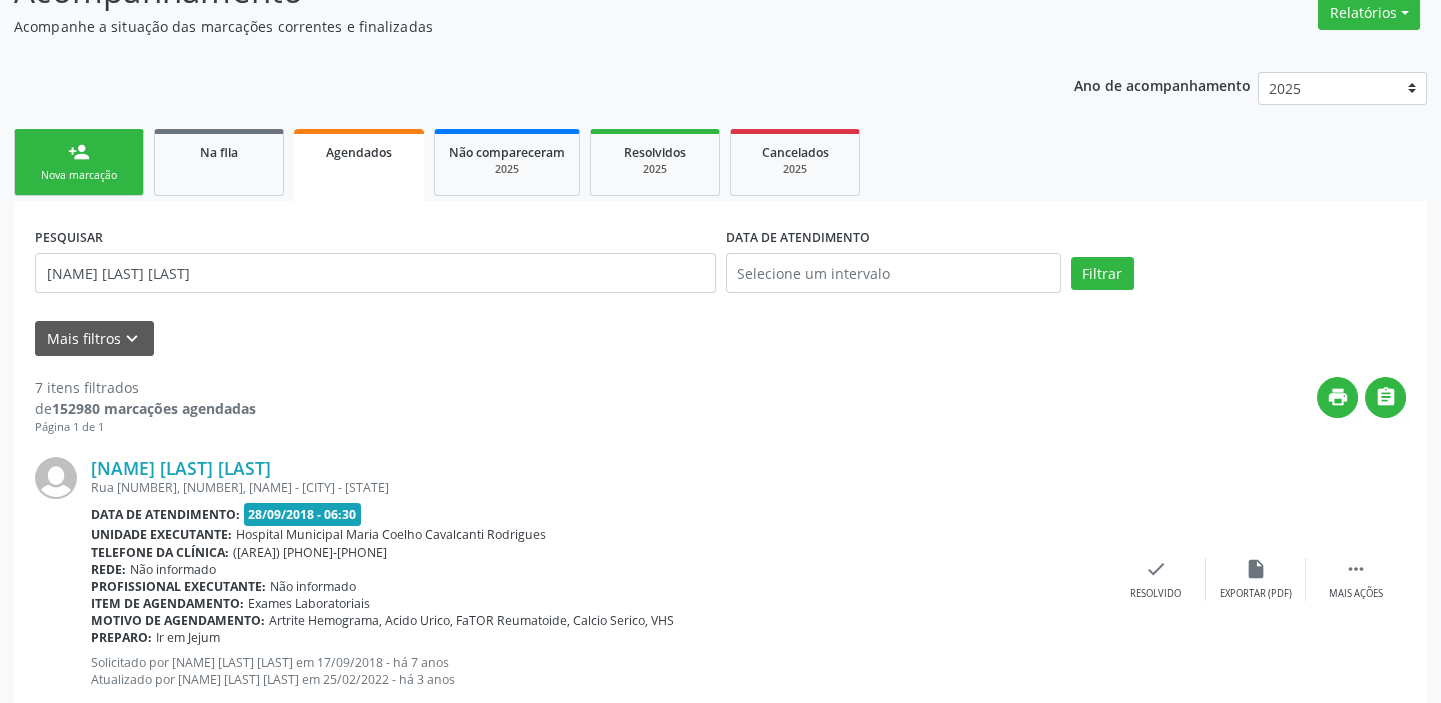 scroll, scrollTop: 0, scrollLeft: 0, axis: both 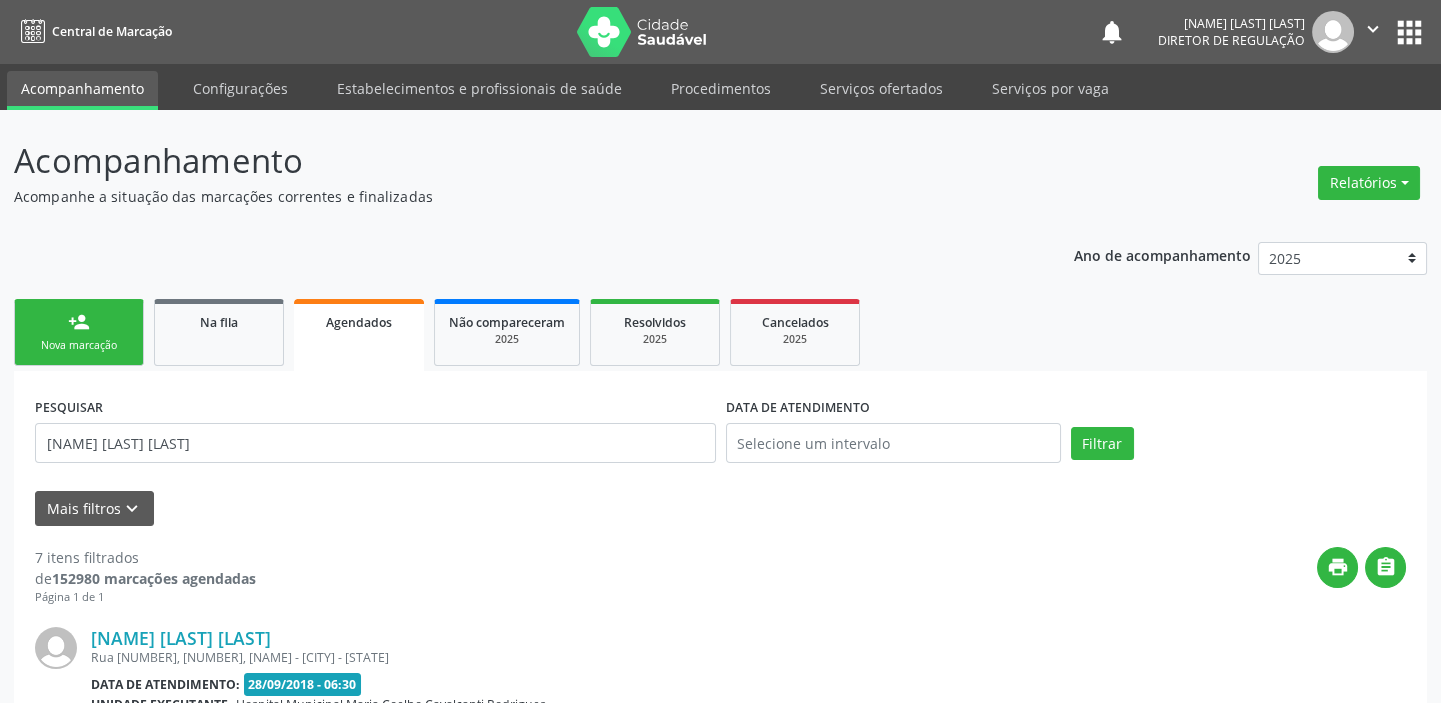 click on "Nova marcação" at bounding box center [79, 345] 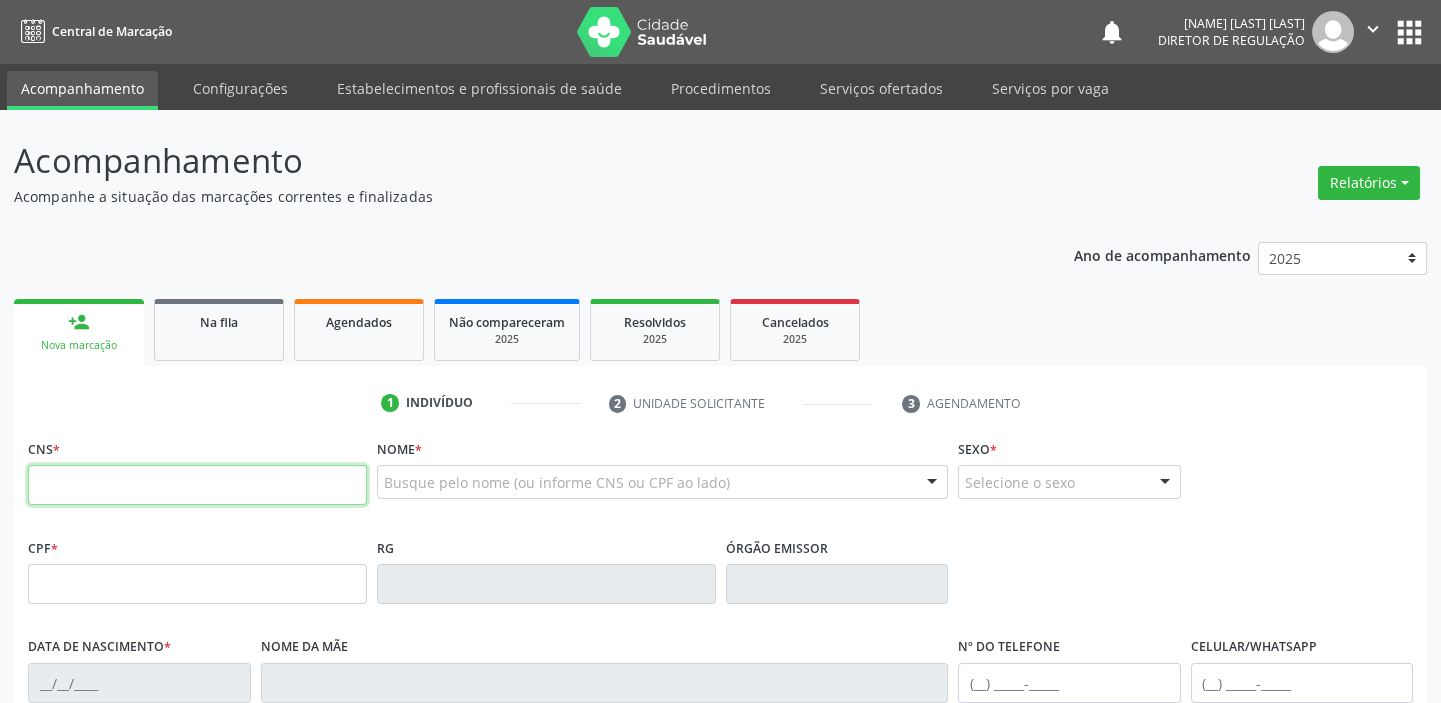 click at bounding box center (197, 485) 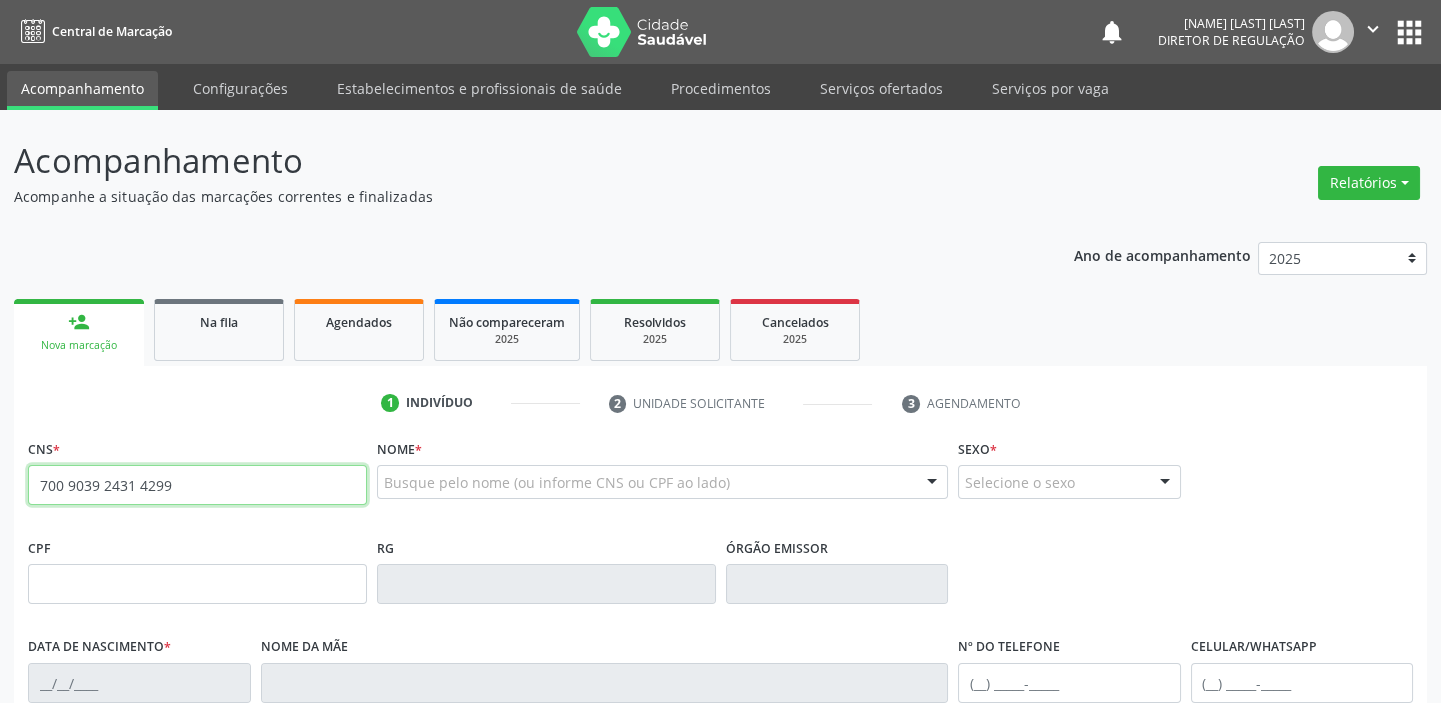 type on "700 9039 2431 4299" 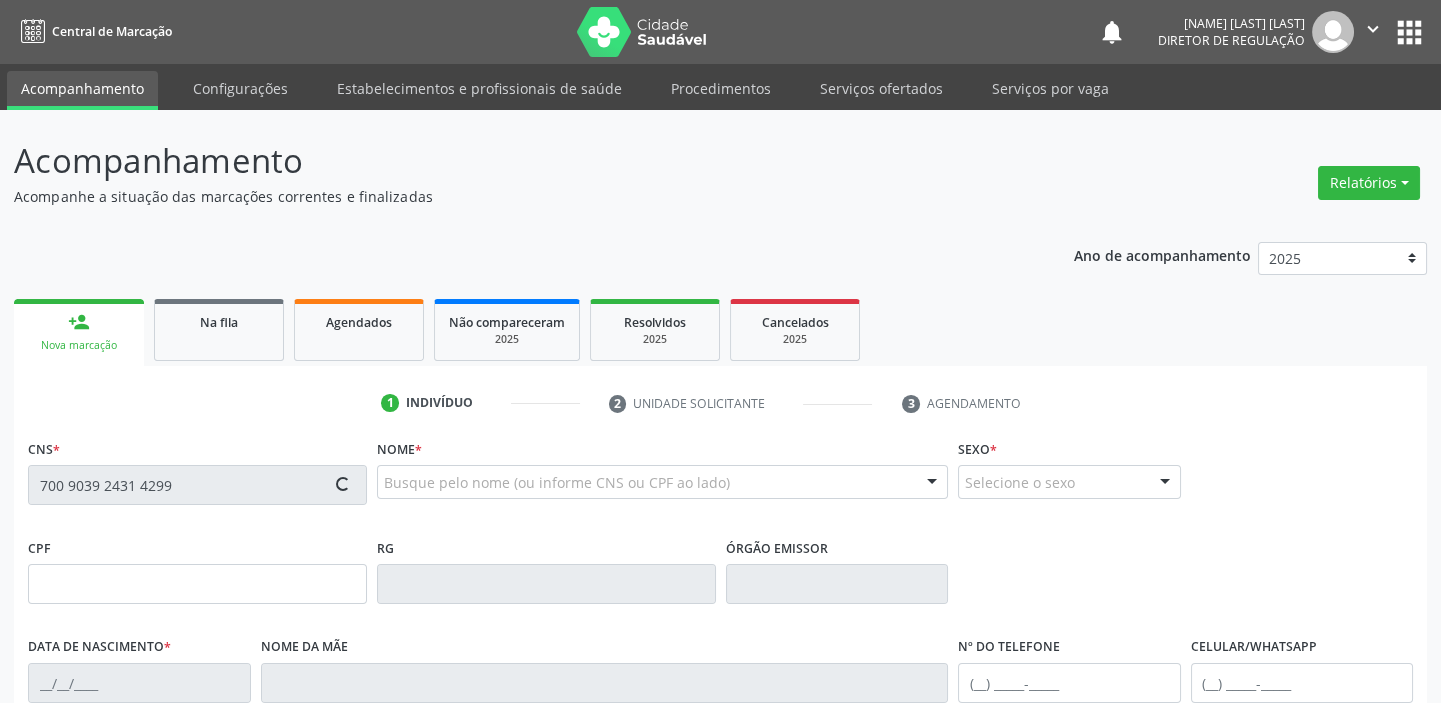 type on "03/12/2000" 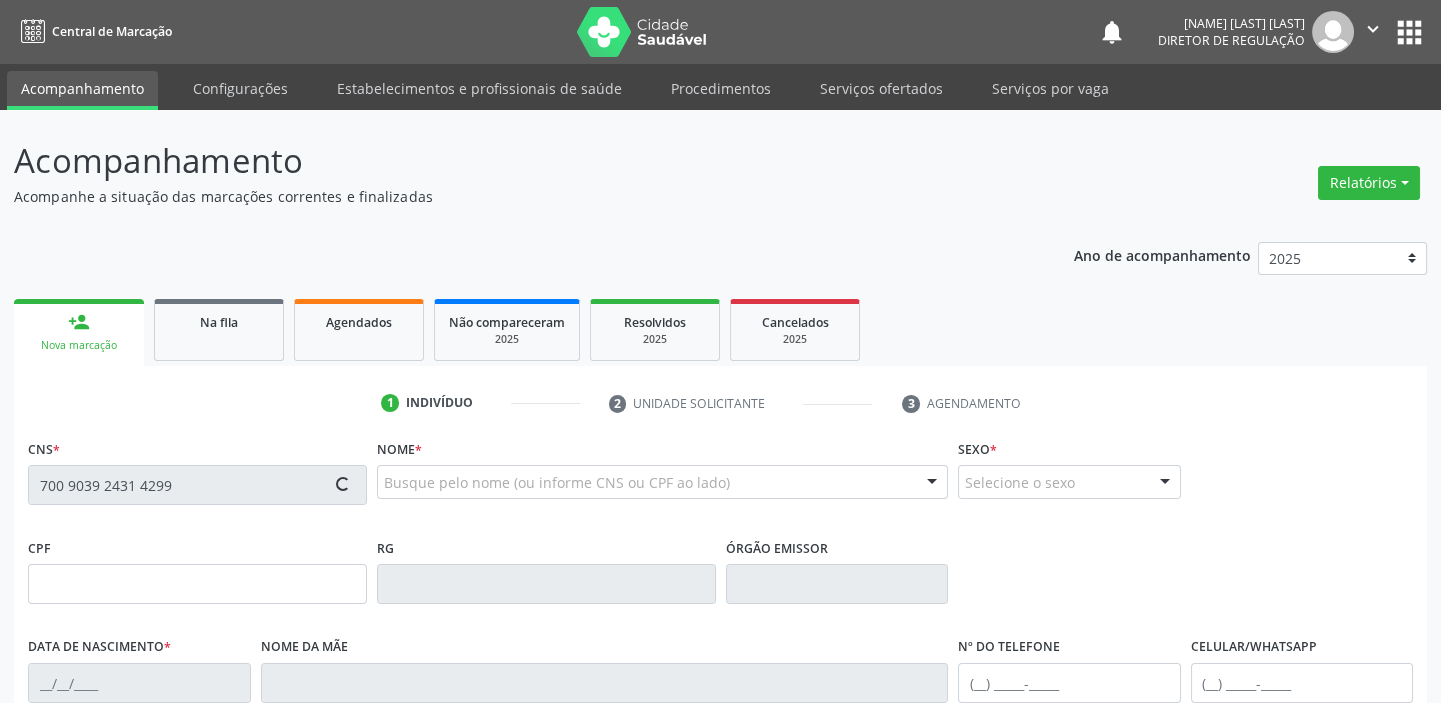 type on "Numeriana Maria Coelho" 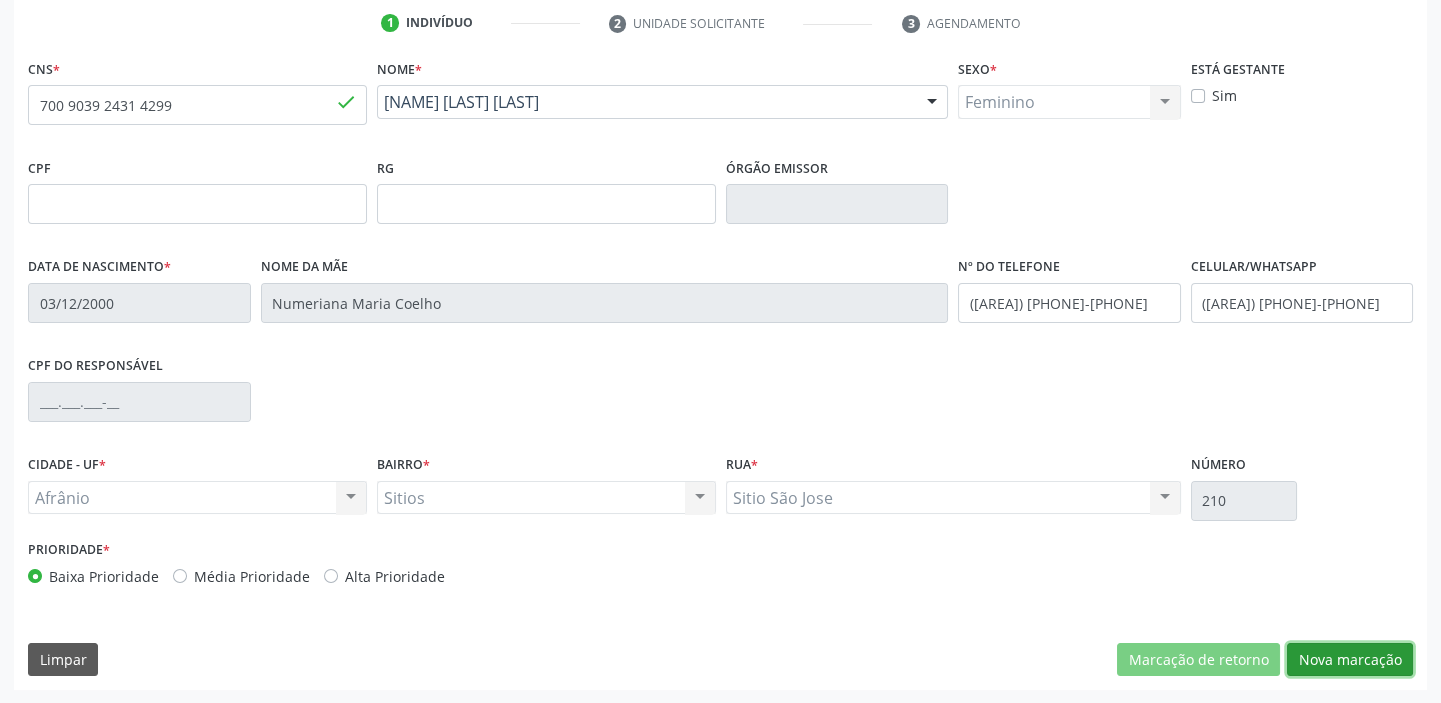 click on "Nova marcação" at bounding box center [1350, 660] 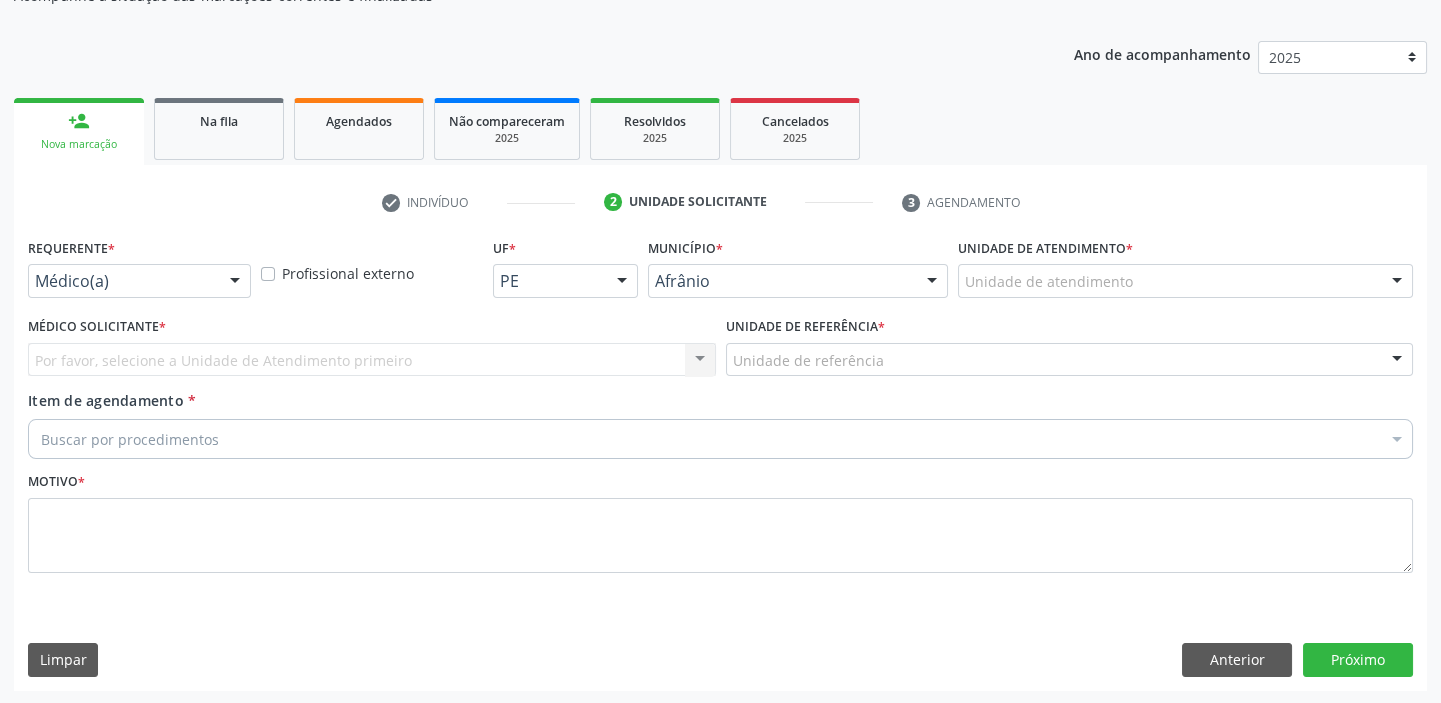 click on "Unidade de atendimento
*" at bounding box center [1045, 248] 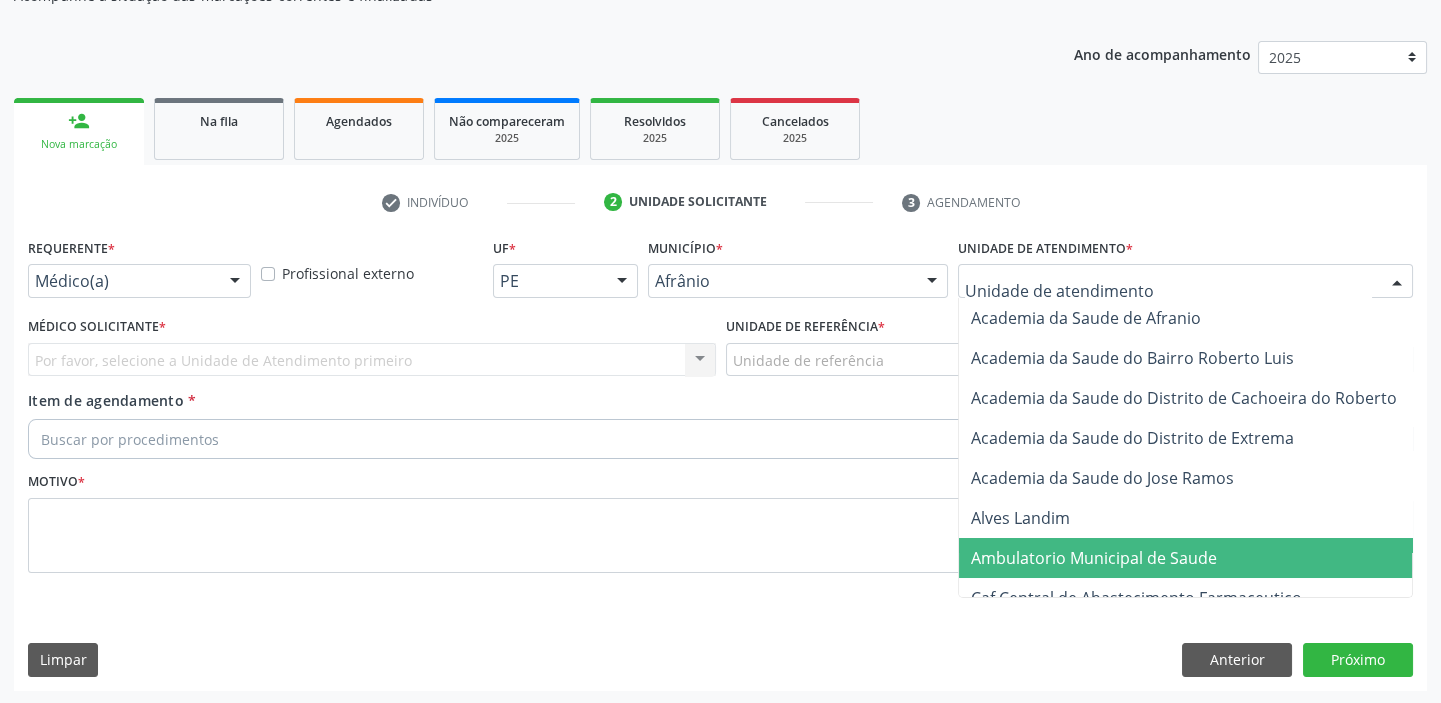 click on "Ambulatorio Municipal de Saude" at bounding box center (1197, 558) 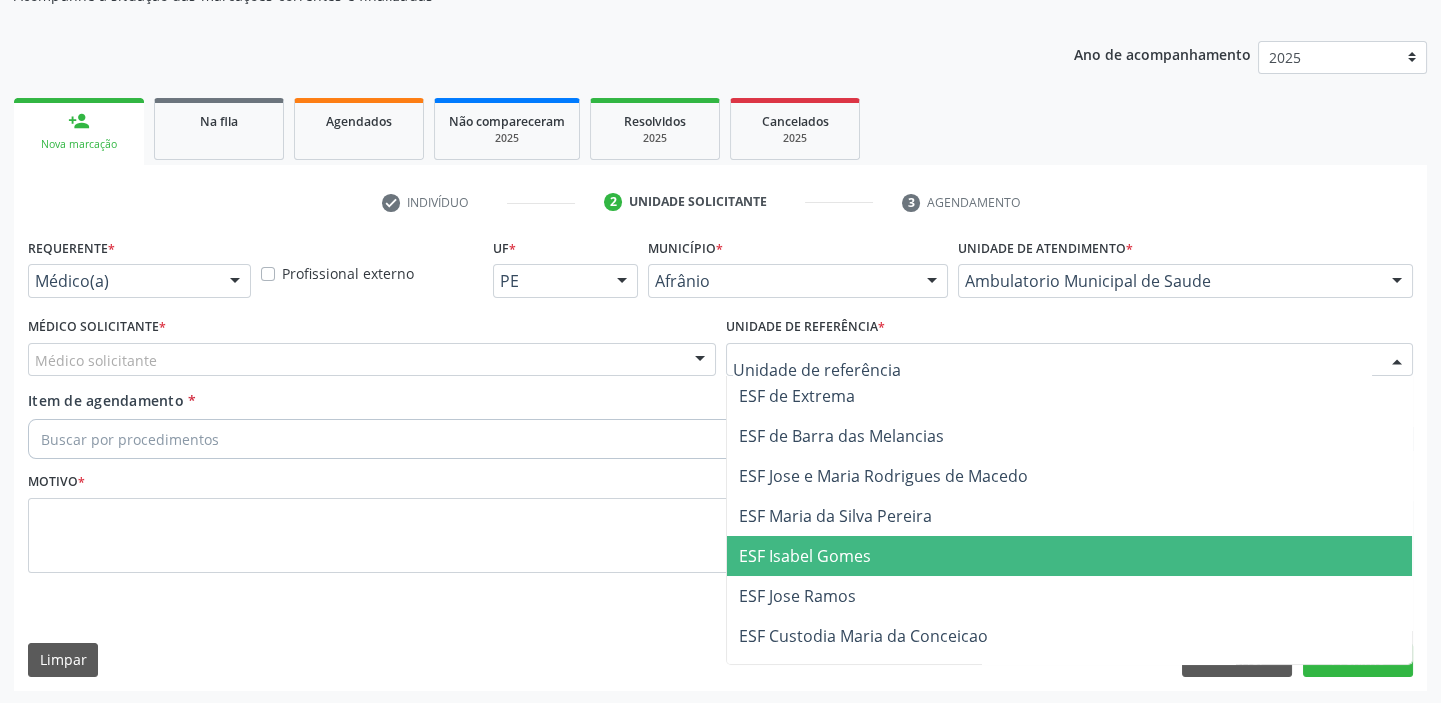 click on "ESF Isabel Gomes" at bounding box center [805, 556] 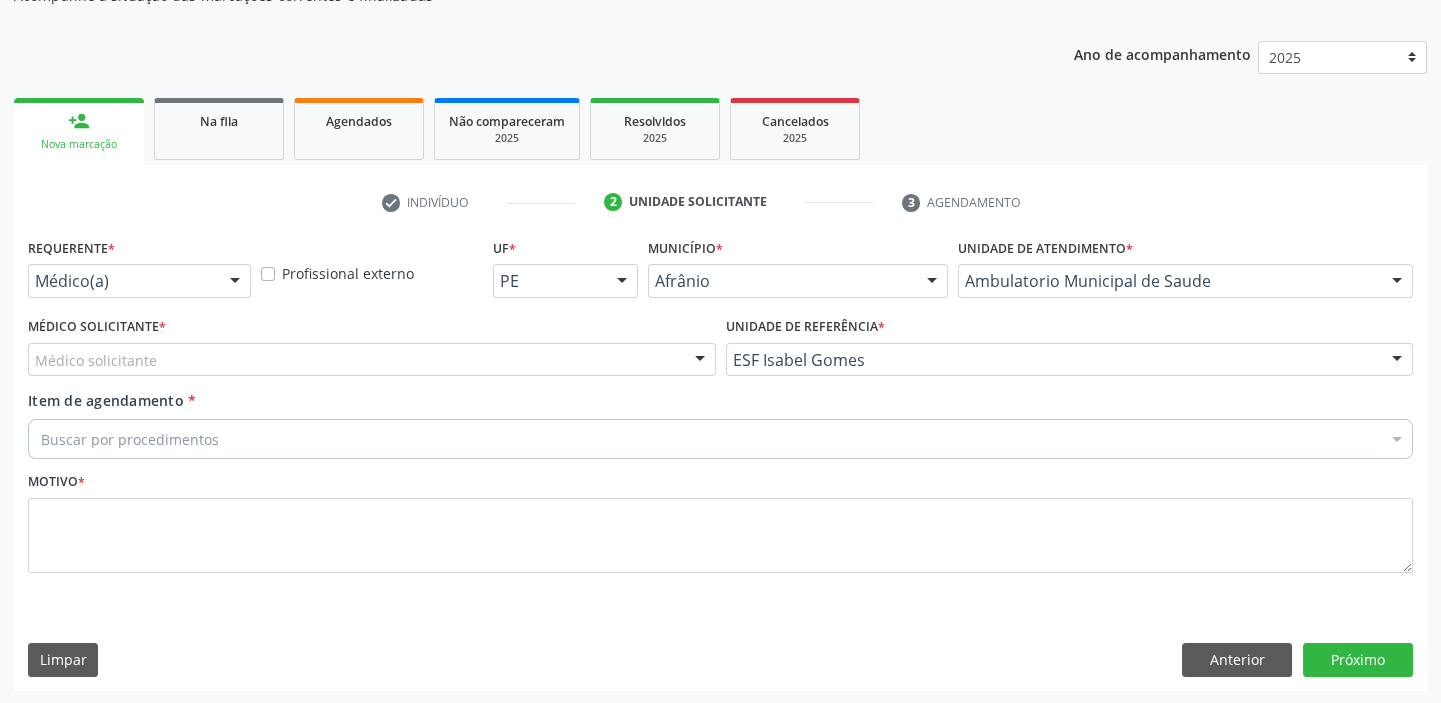 click on "Médico solicitante" at bounding box center (372, 360) 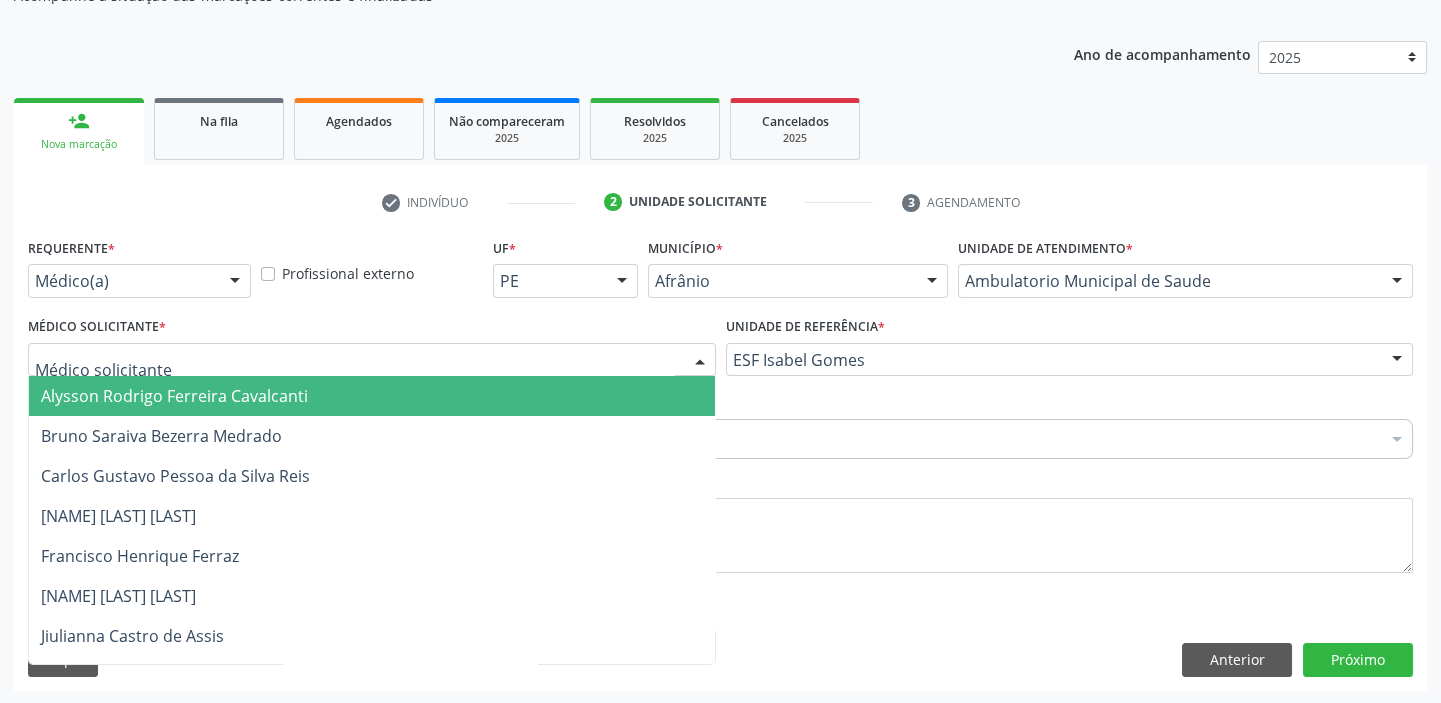 click on "Alysson Rodrigo Ferreira Cavalcanti" at bounding box center (174, 396) 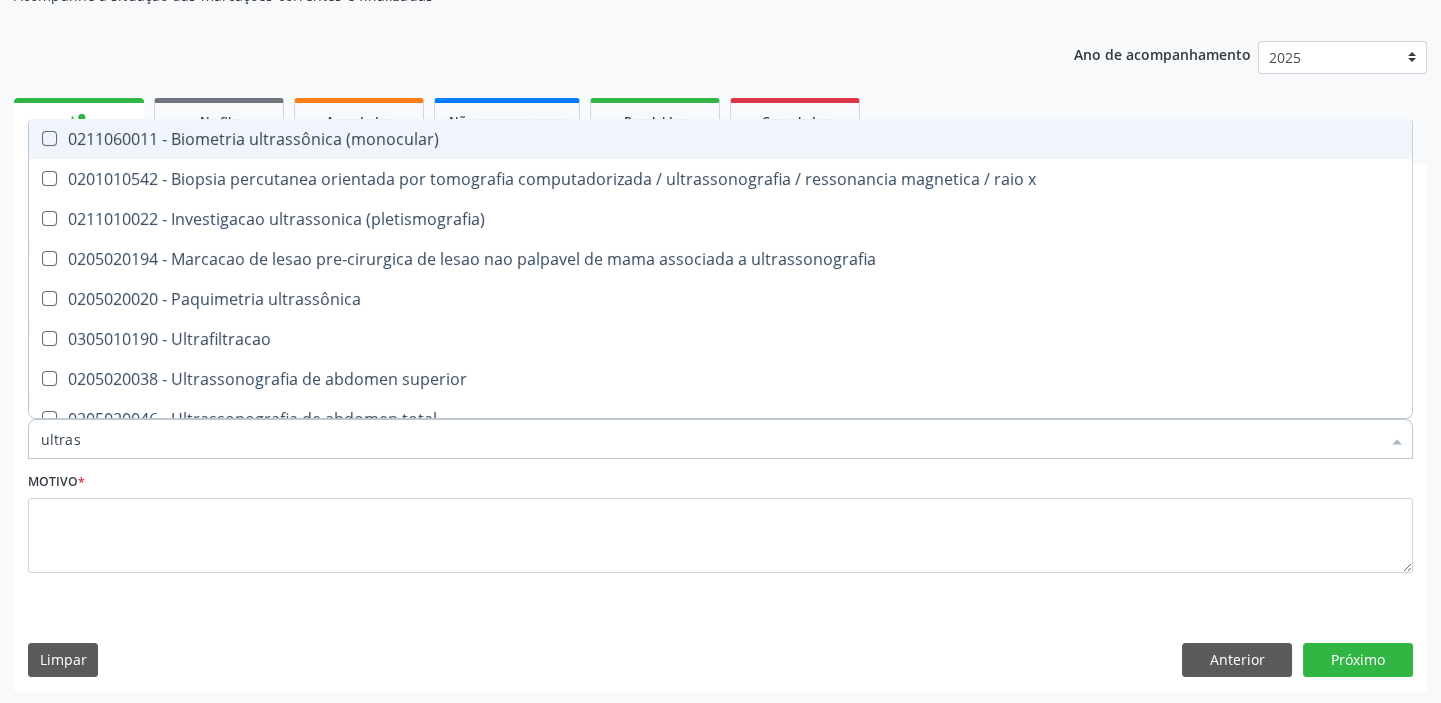 type on "ultrass" 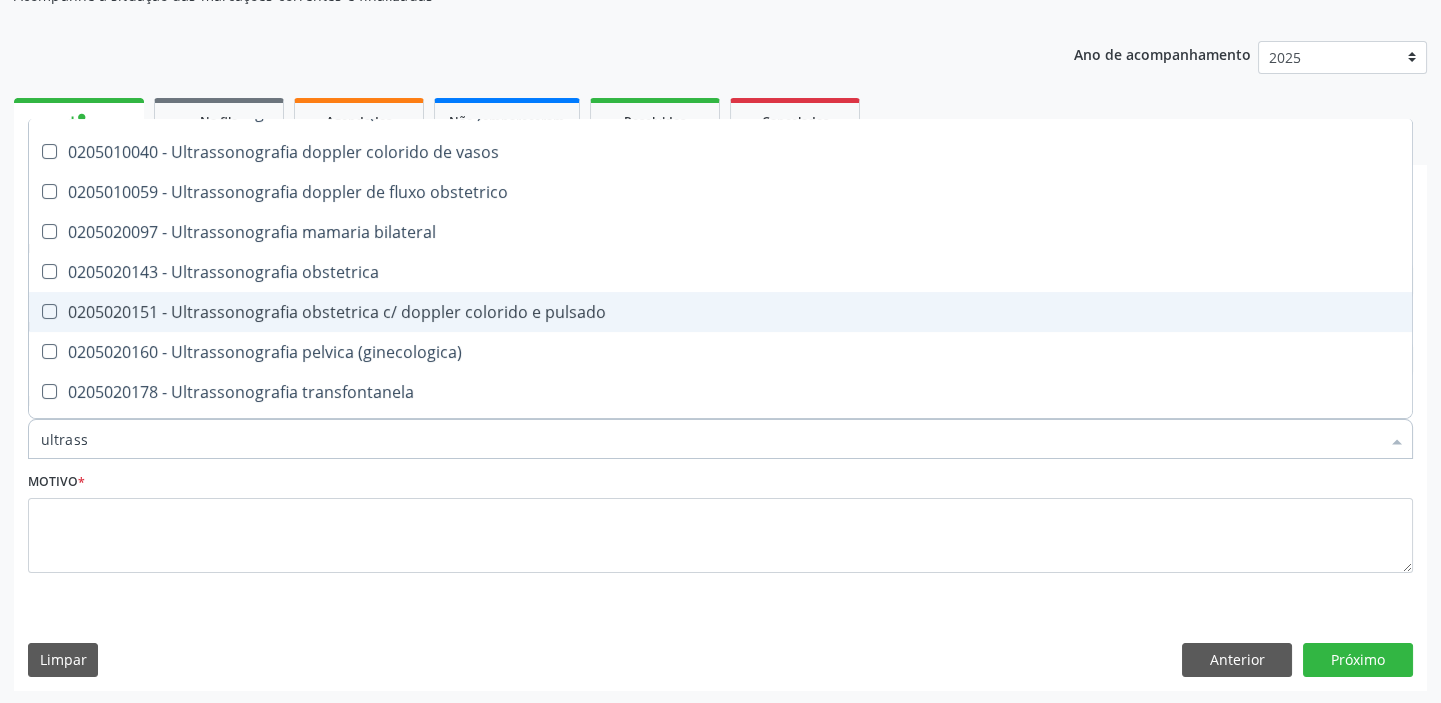 scroll, scrollTop: 620, scrollLeft: 0, axis: vertical 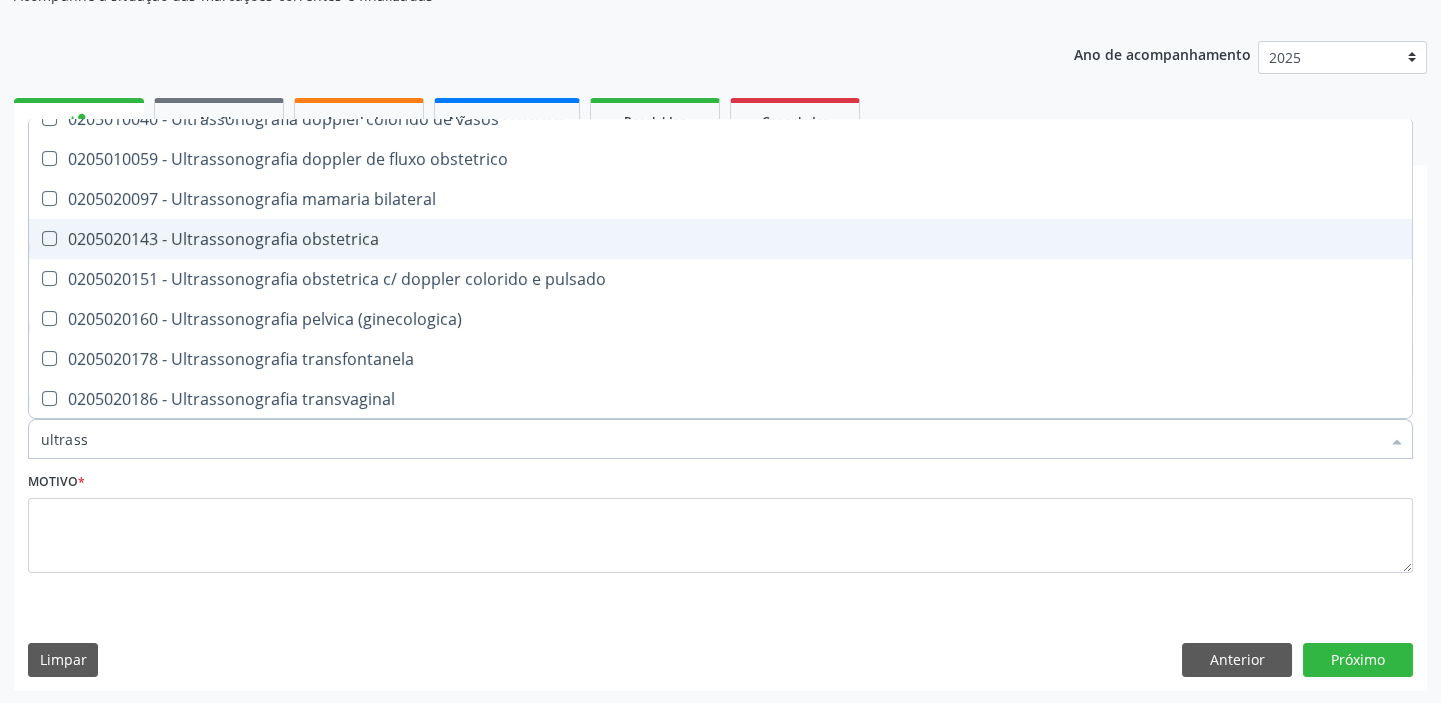 click on "0205020143 - Ultrassonografia obstetrica" at bounding box center [720, 239] 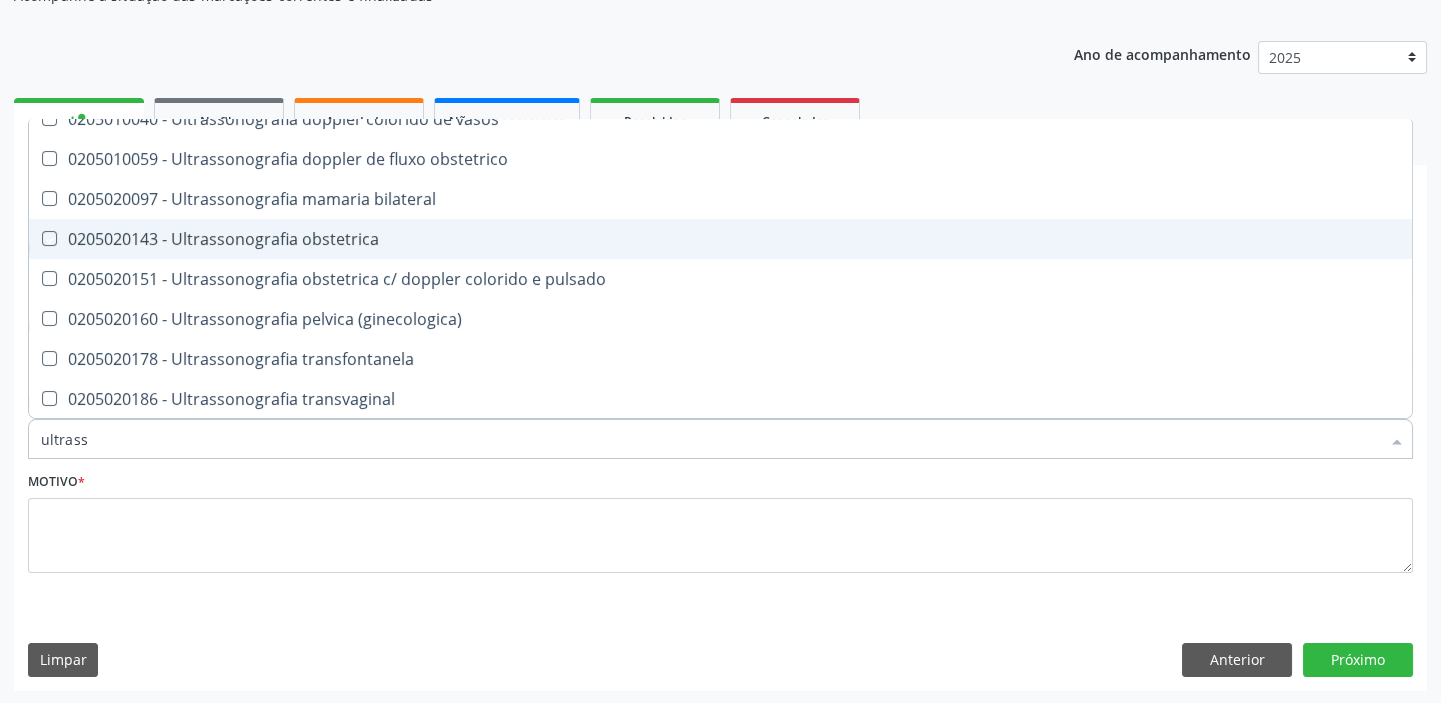checkbox on "true" 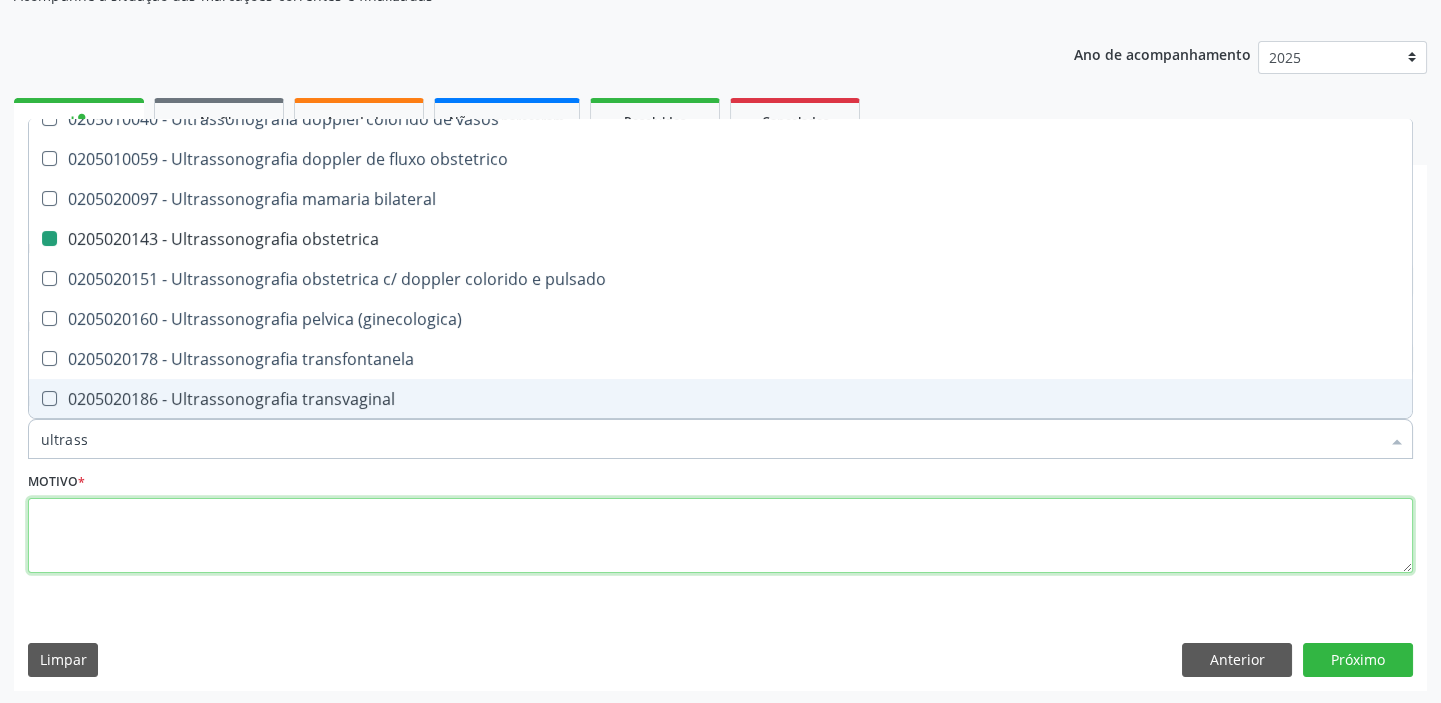click at bounding box center (720, 536) 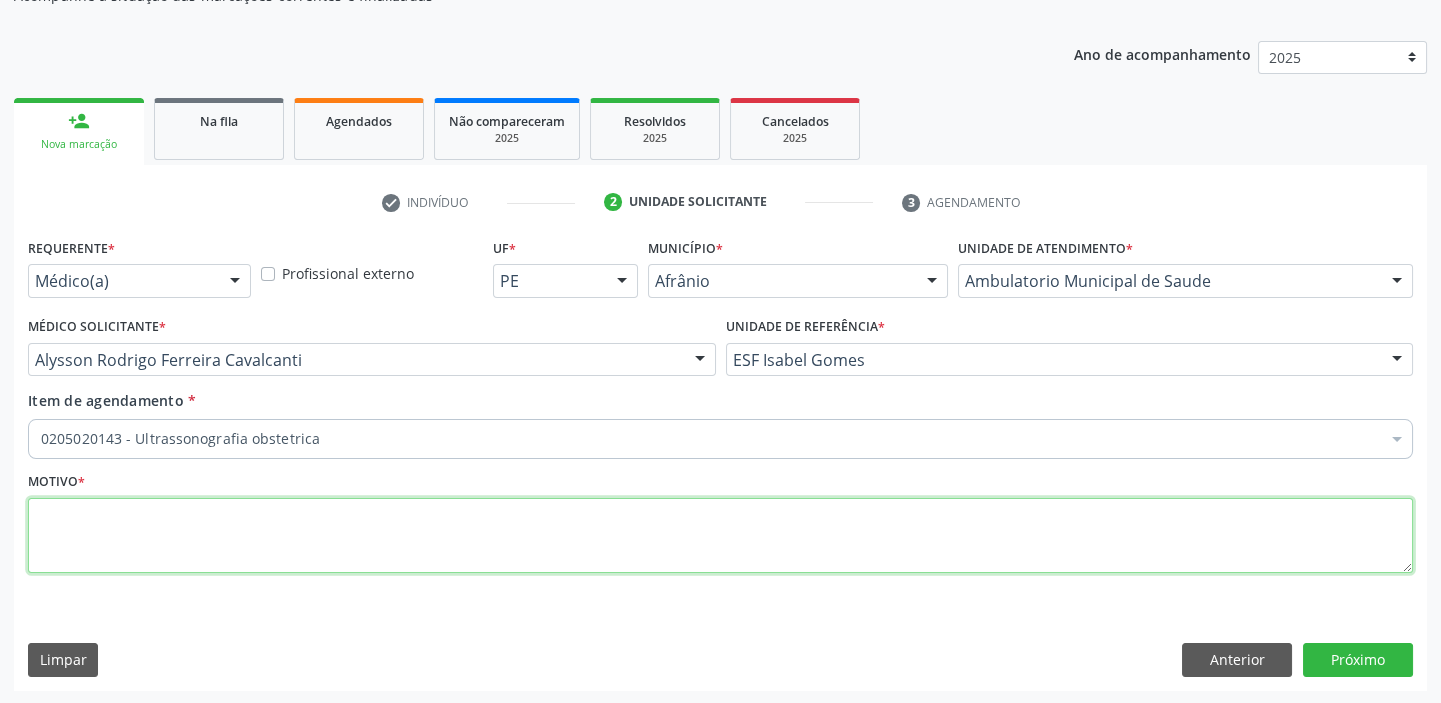 scroll, scrollTop: 0, scrollLeft: 0, axis: both 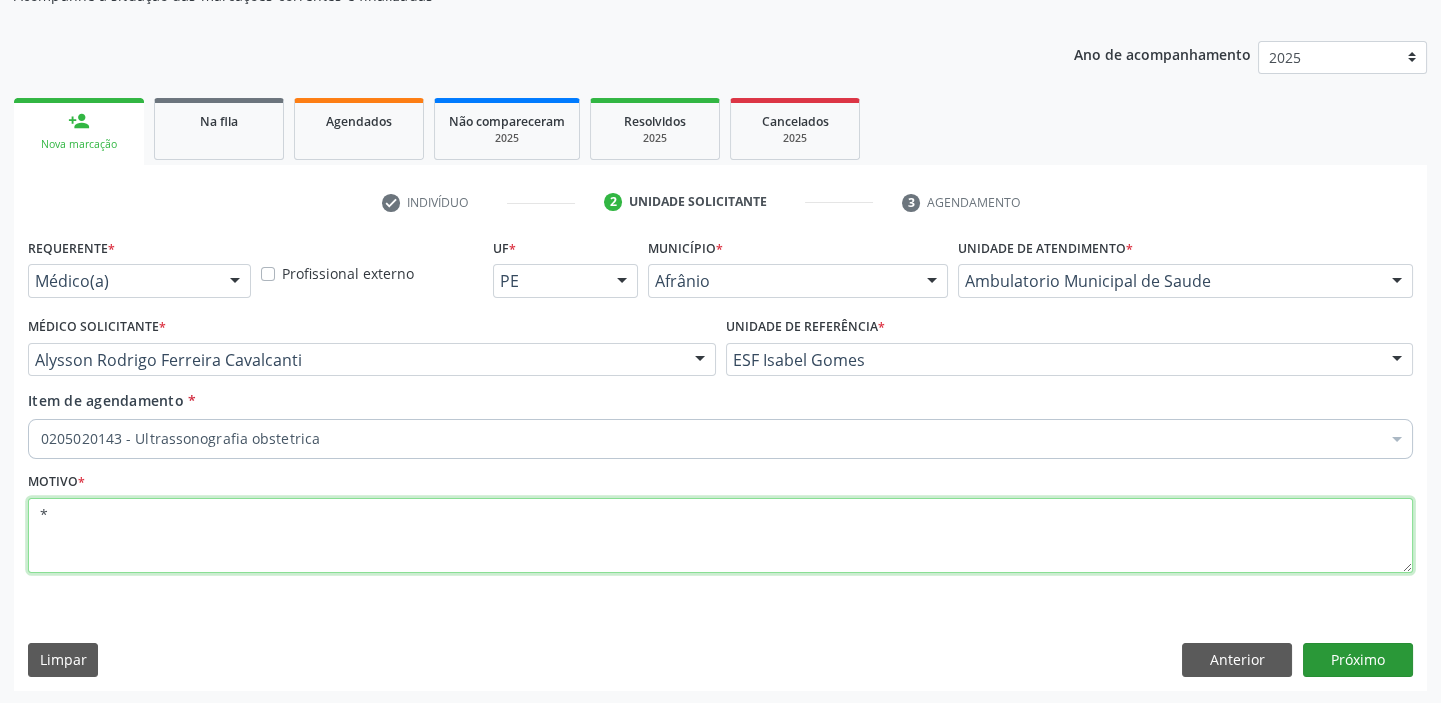 type on "*" 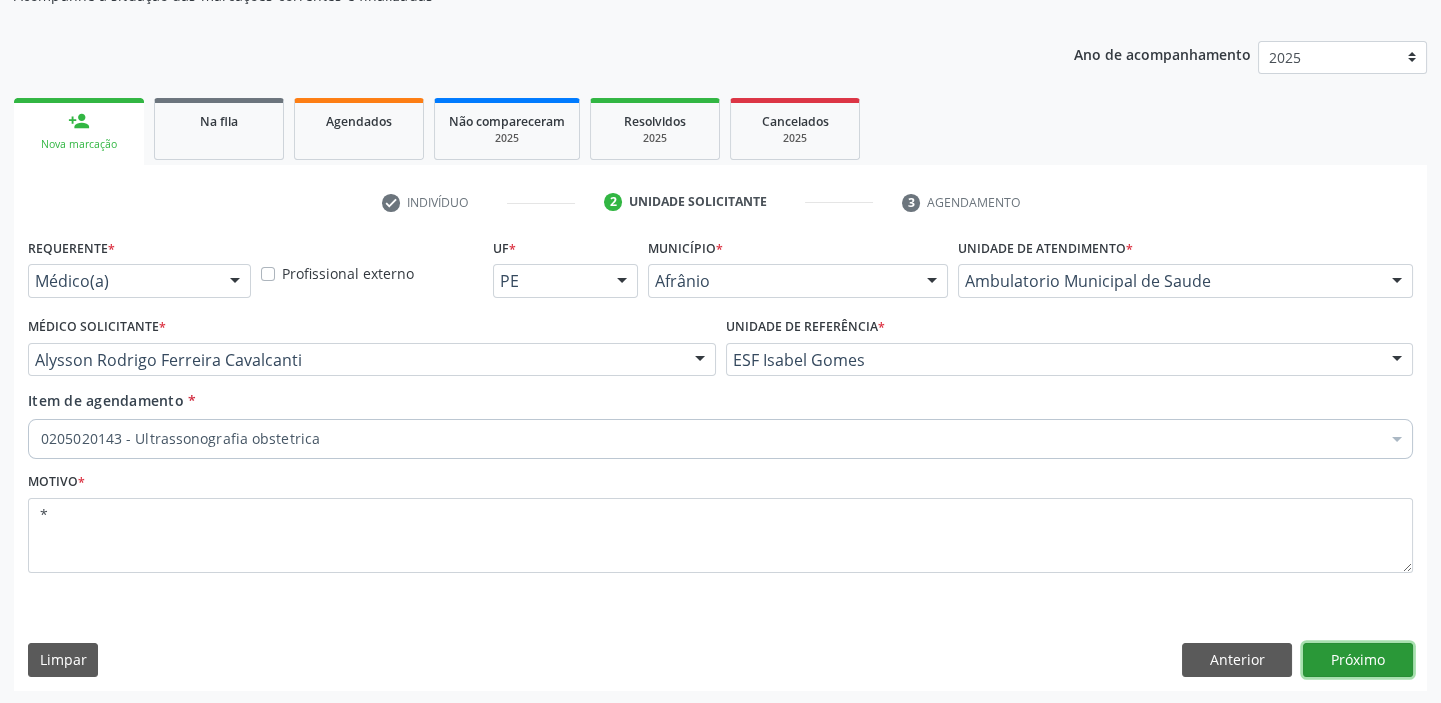 click on "Próximo" at bounding box center [1358, 660] 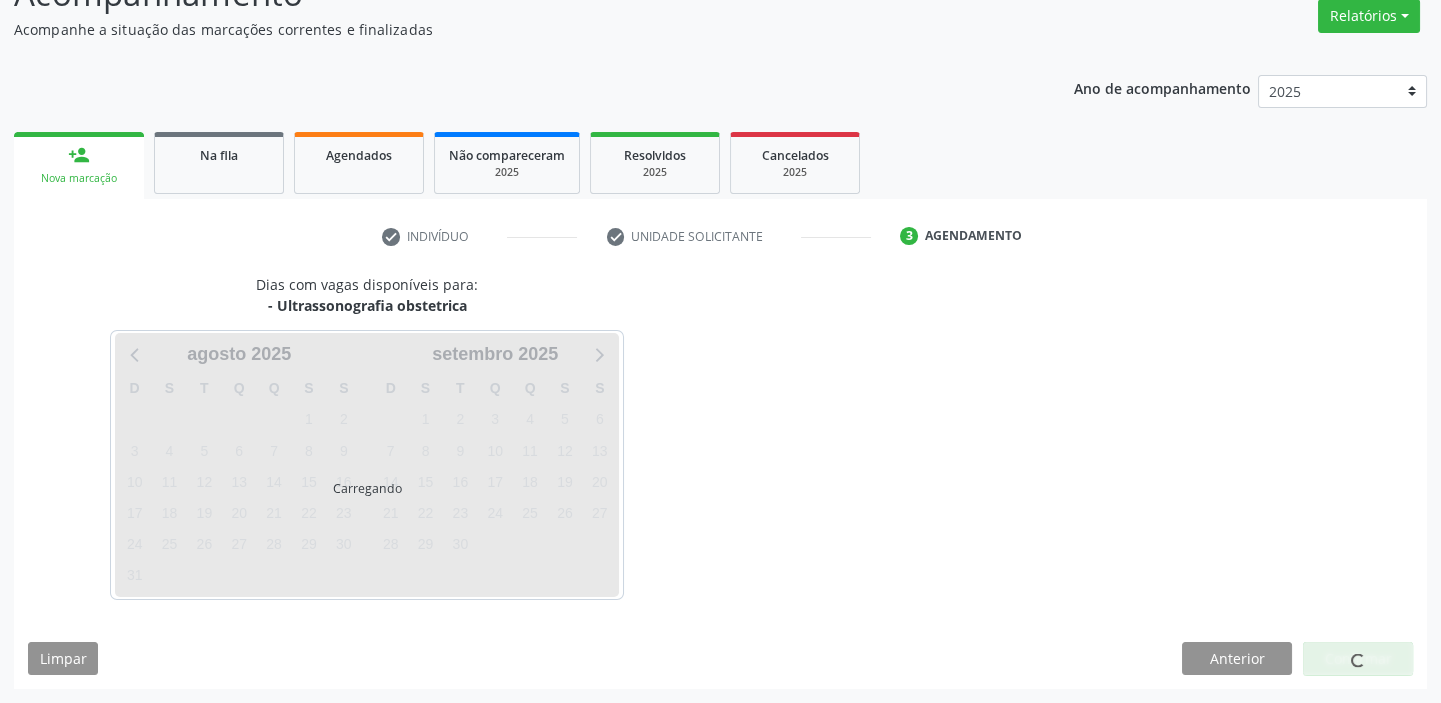 scroll, scrollTop: 166, scrollLeft: 0, axis: vertical 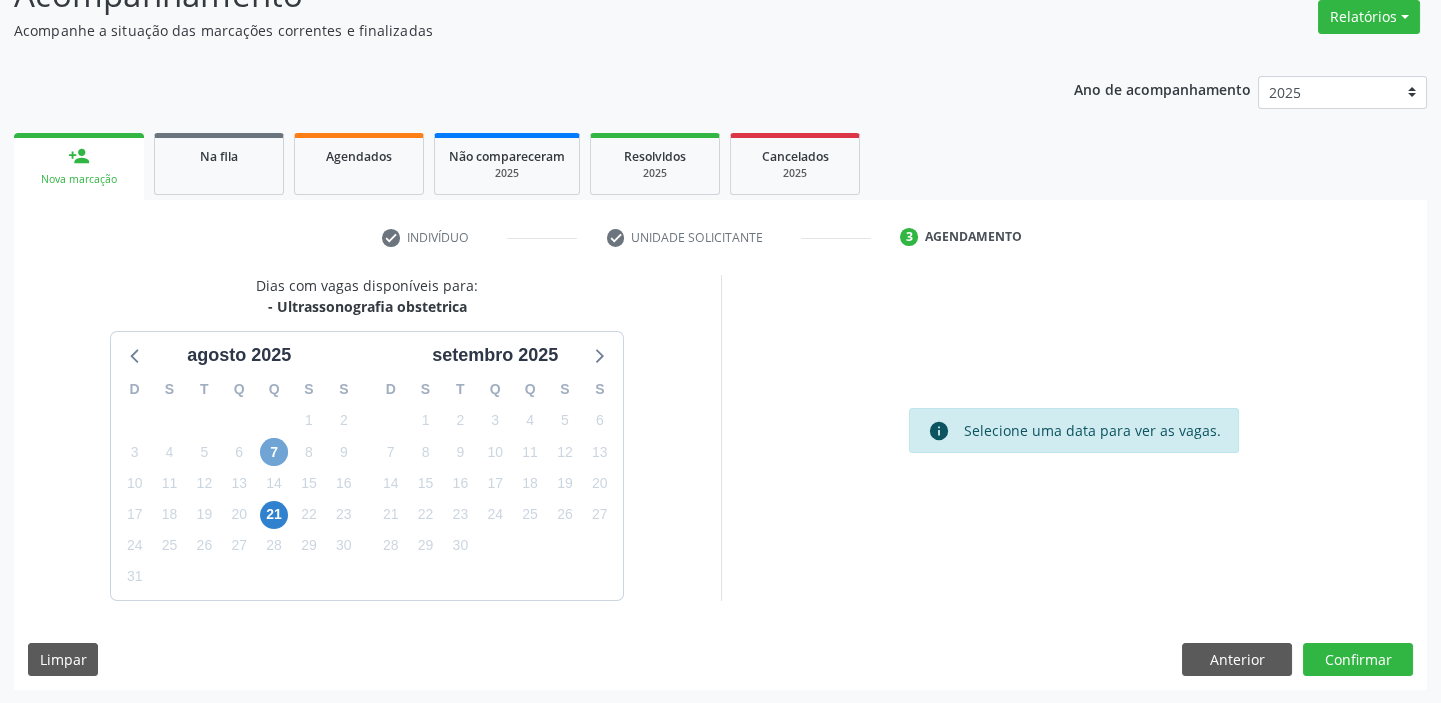click on "7" at bounding box center [274, 452] 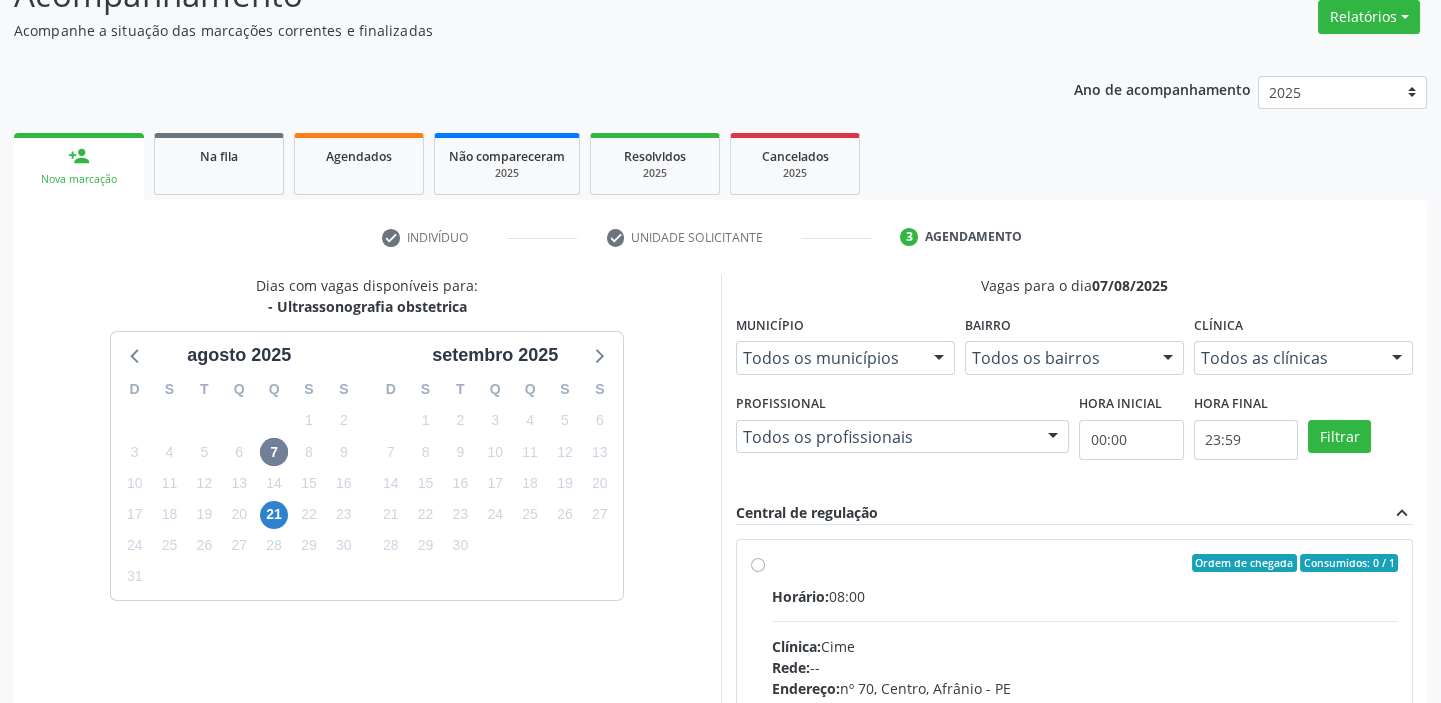 click on "Horário:   08:00
Clínica:  Cime
Rede:
--
Endereço:   nº 70, Centro, Afrânio - PE
Telefone:   (87) 88416145
Profissional:
--
Informações adicionais sobre o atendimento
Idade de atendimento:
Sem restrição
Gênero(s) atendido(s):
Sem restrição
Informações adicionais:
--" at bounding box center (1085, 723) 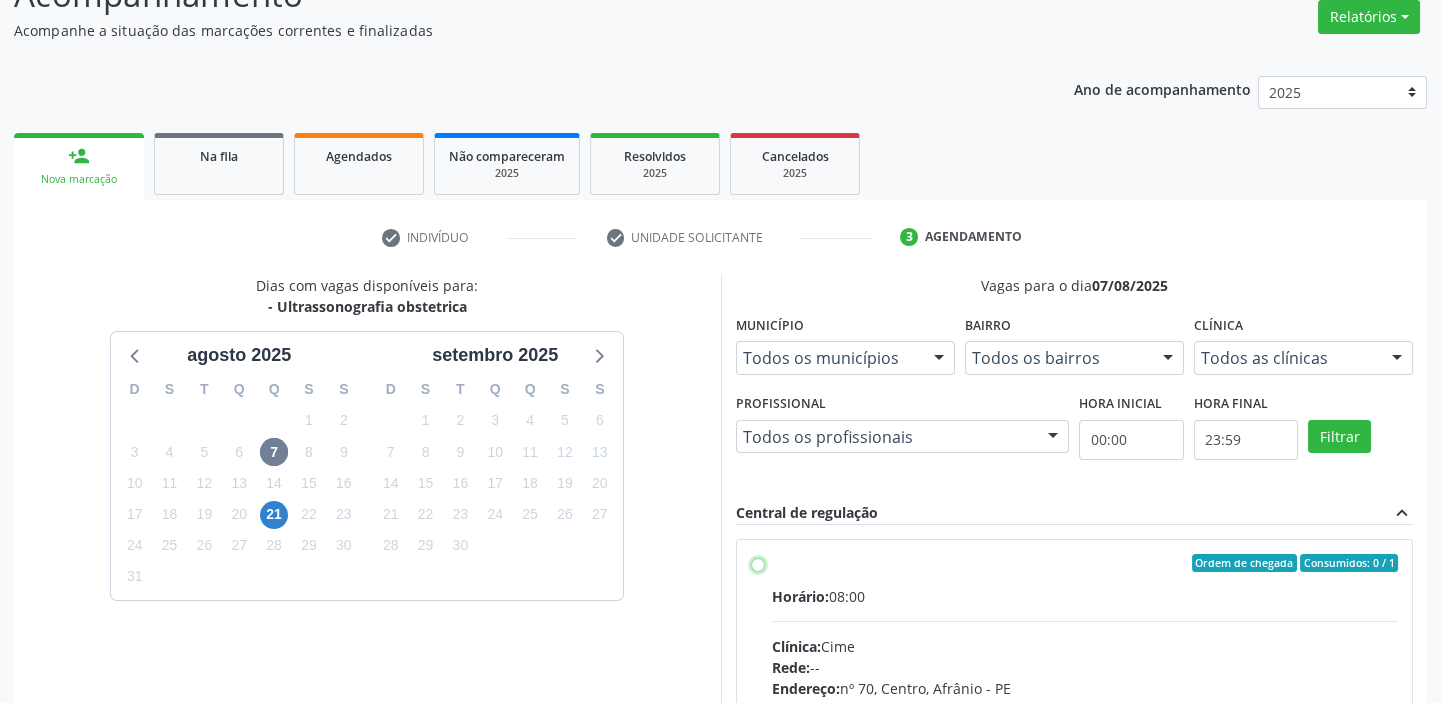 click on "Ordem de chegada
Consumidos: 0 / 1
Horário:   08:00
Clínica:  Cime
Rede:
--
Endereço:   nº 70, Centro, Afrânio - PE
Telefone:   (87) 88416145
Profissional:
--
Informações adicionais sobre o atendimento
Idade de atendimento:
Sem restrição
Gênero(s) atendido(s):
Sem restrição
Informações adicionais:
--" at bounding box center [758, 563] 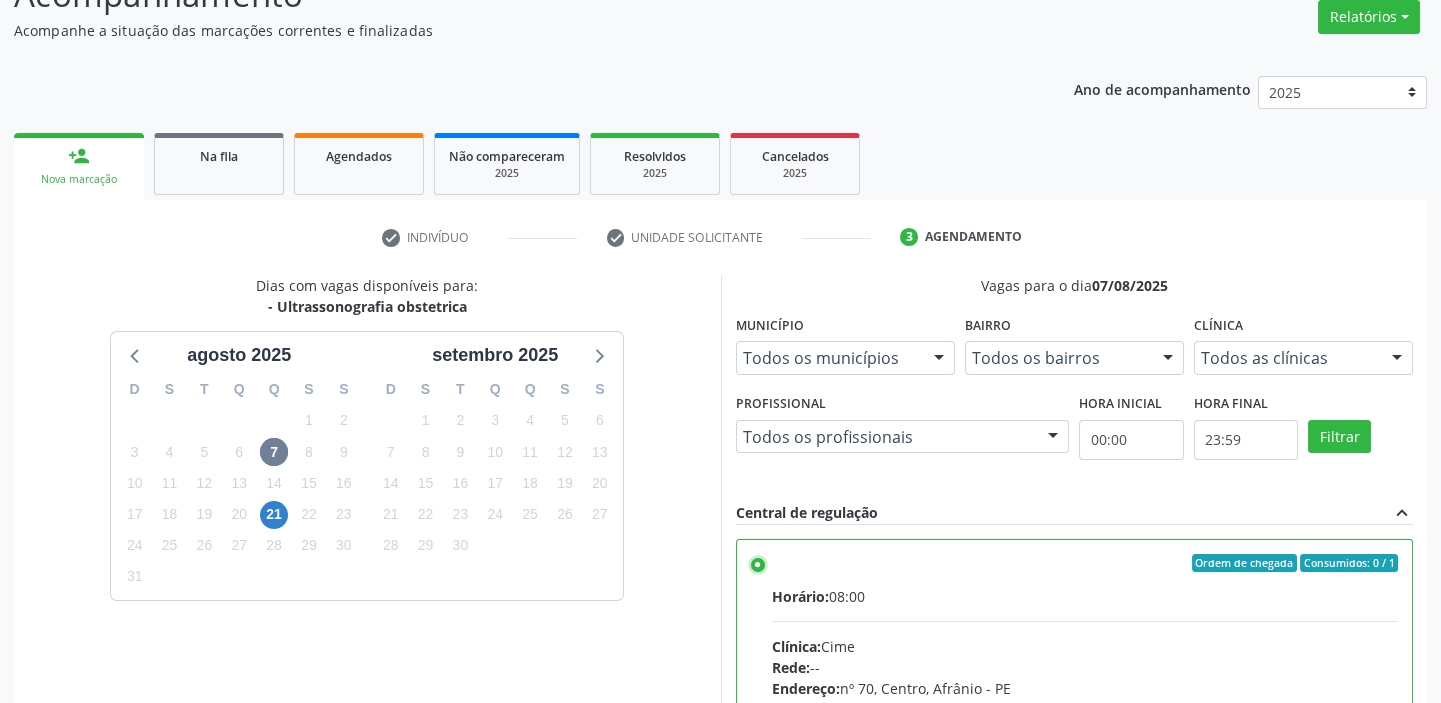 scroll, scrollTop: 449, scrollLeft: 0, axis: vertical 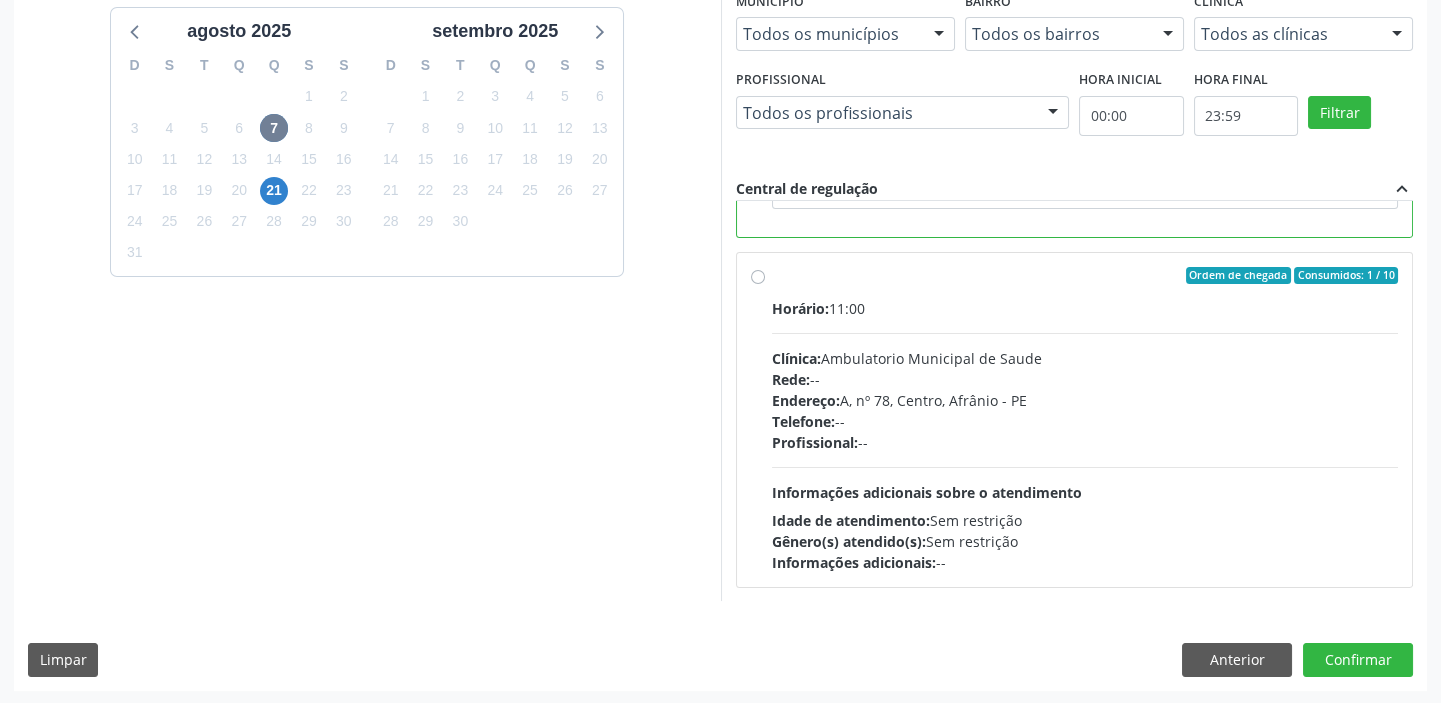 click on "Horário:   11:00
Clínica:  Ambulatorio Municipal de Saude
Rede:
--
Endereço:   A, nº 78, Centro, Afrânio - PE
Telefone:   --
Profissional:
--
Informações adicionais sobre o atendimento
Idade de atendimento:
Sem restrição
Gênero(s) atendido(s):
Sem restrição
Informações adicionais:
--" at bounding box center (1085, 435) 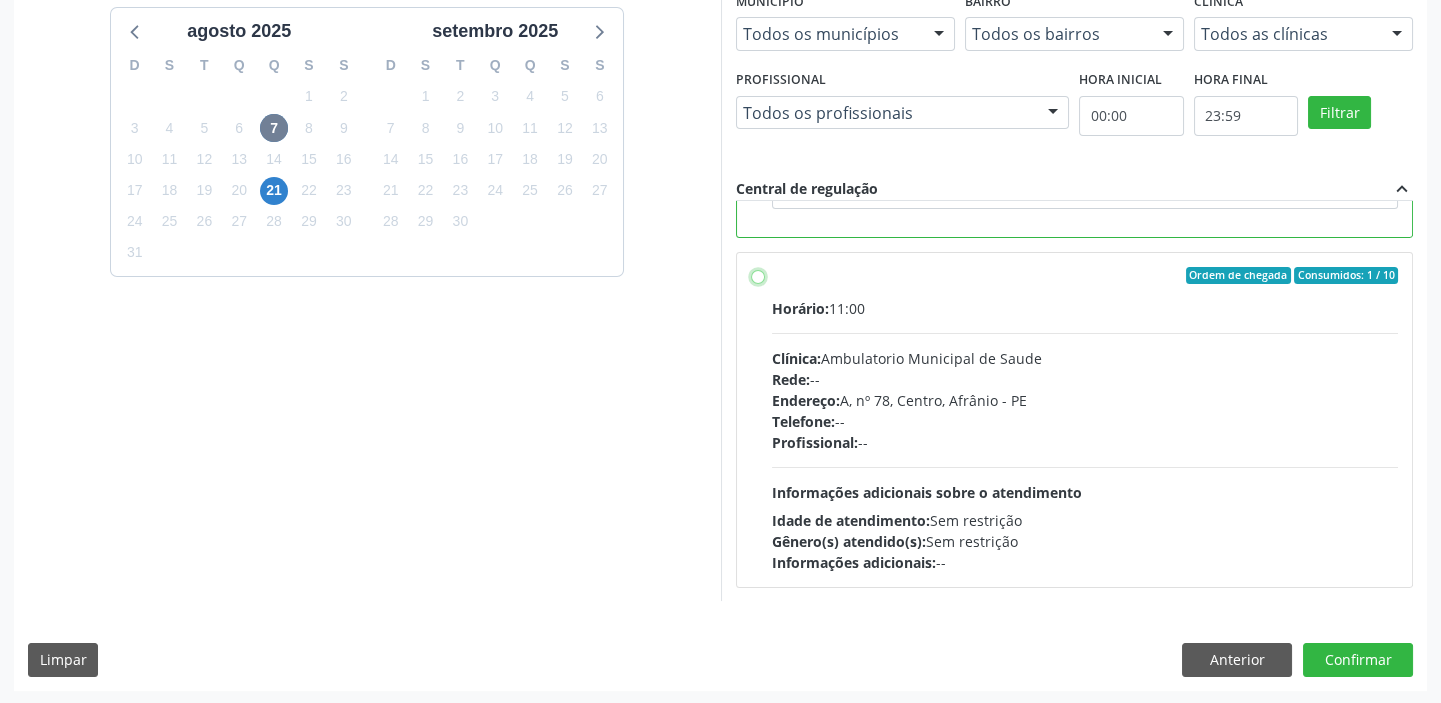 click on "Ordem de chegada
Consumidos: 1 / 10
Horário:   11:00
Clínica:  Ambulatorio Municipal de Saude
Rede:
--
Endereço:   A, nº 78, Centro, Afrânio - PE
Telefone:   --
Profissional:
--
Informações adicionais sobre o atendimento
Idade de atendimento:
Sem restrição
Gênero(s) atendido(s):
Sem restrição
Informações adicionais:
--" at bounding box center [758, 276] 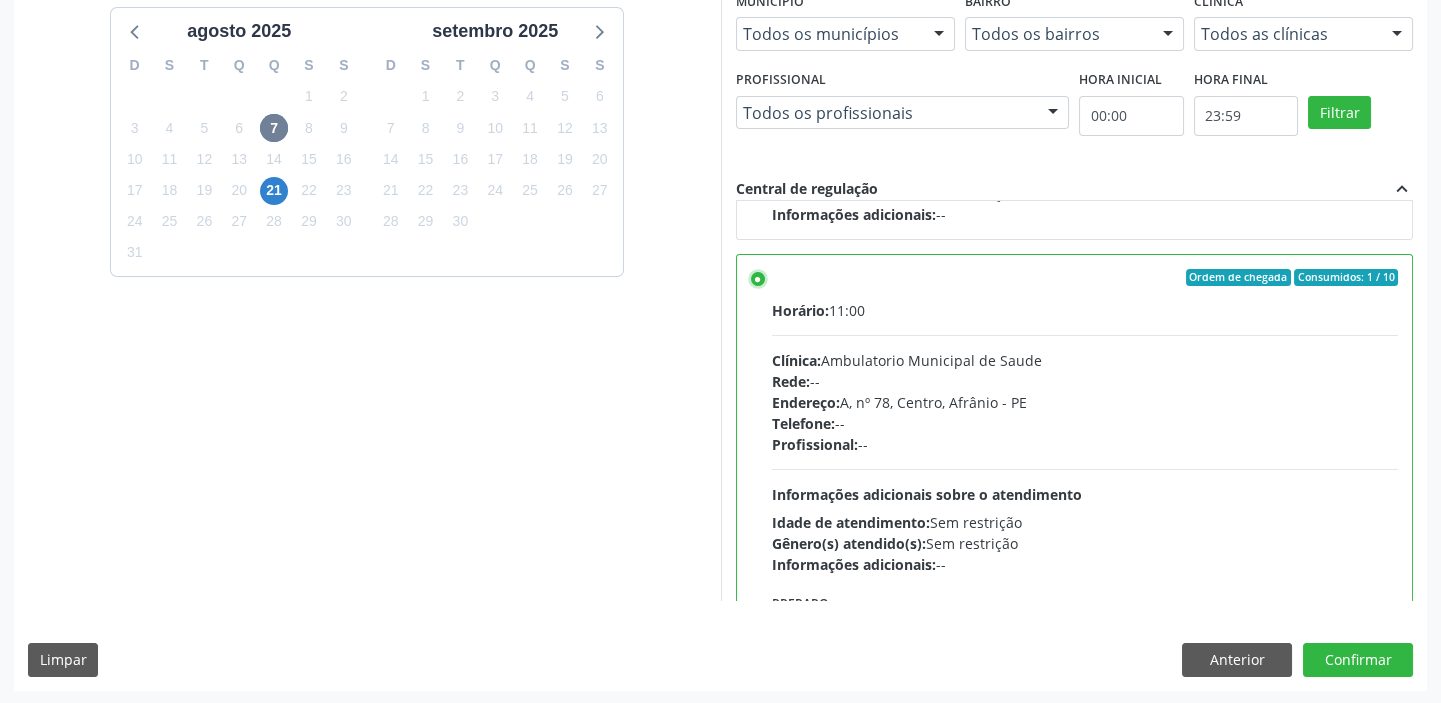 scroll, scrollTop: 449, scrollLeft: 0, axis: vertical 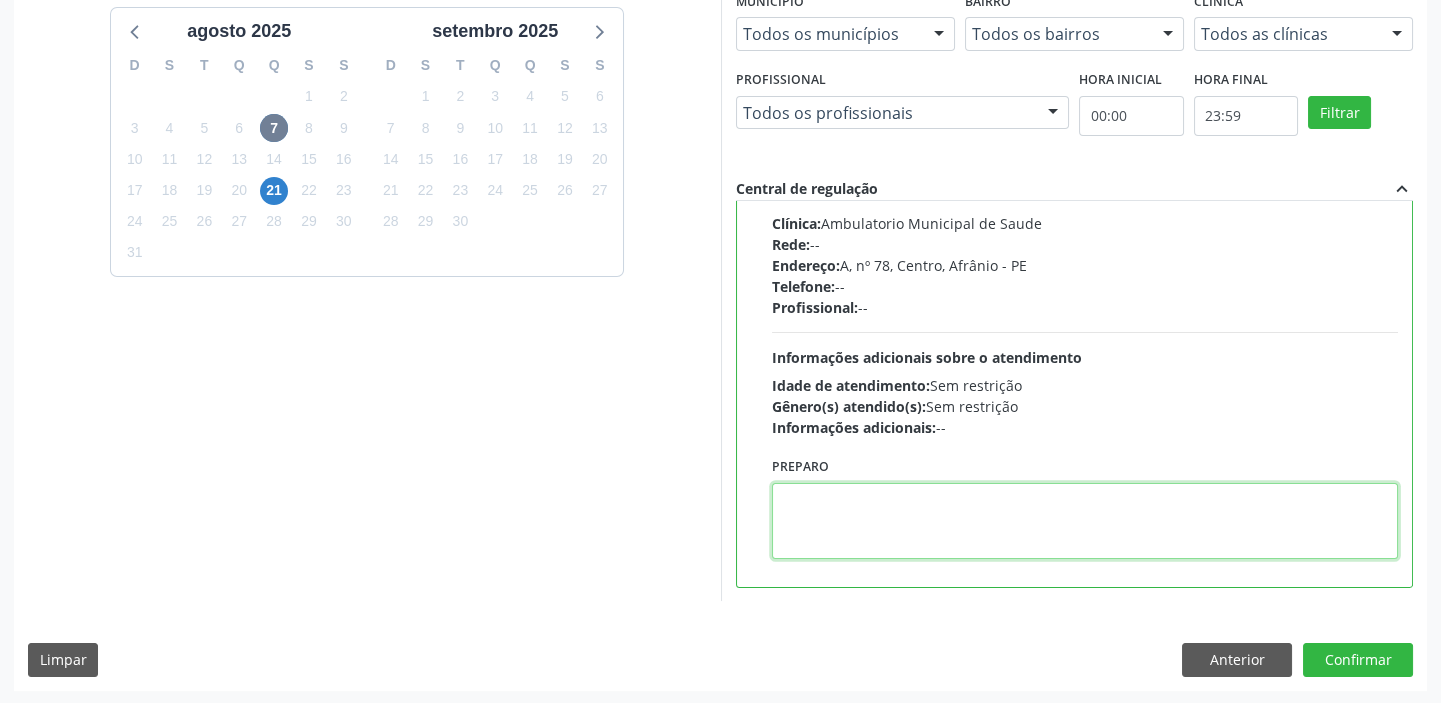 click at bounding box center (1085, 521) 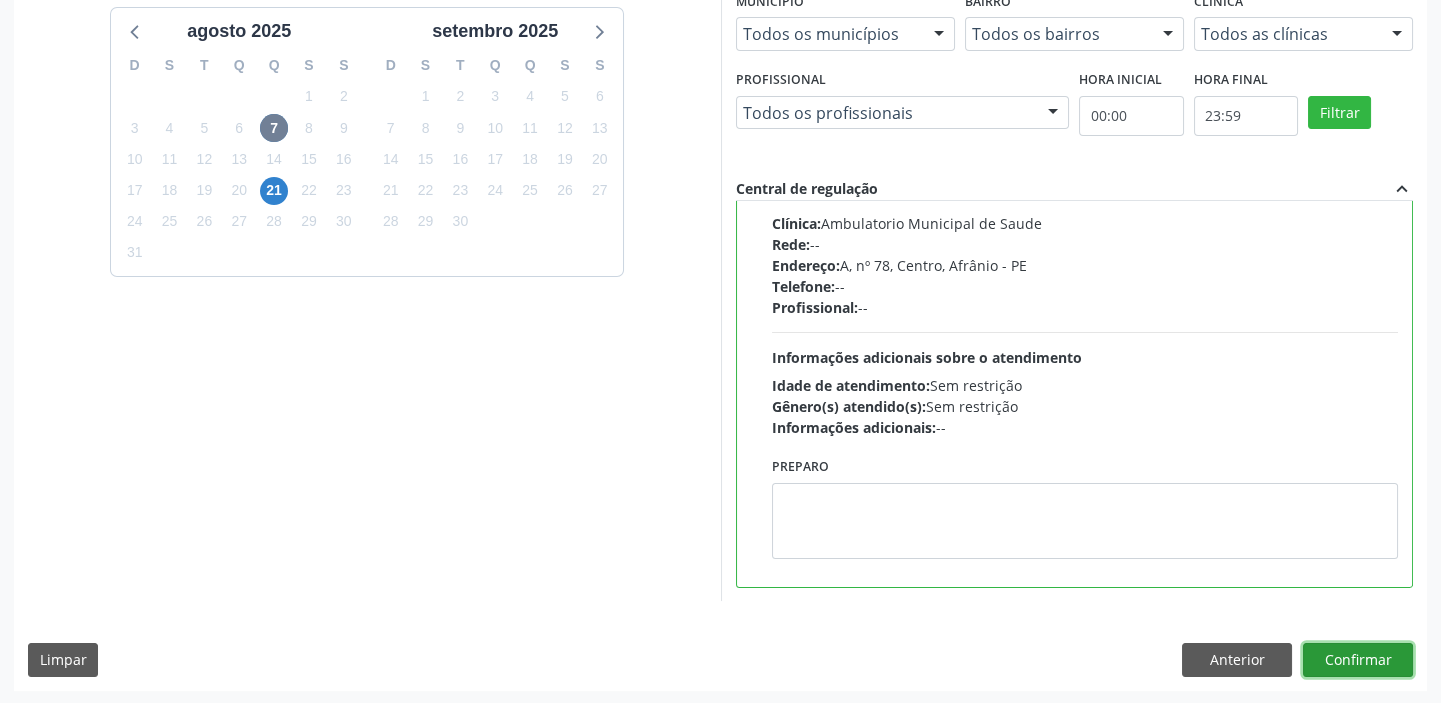 click on "Confirmar" at bounding box center [1358, 660] 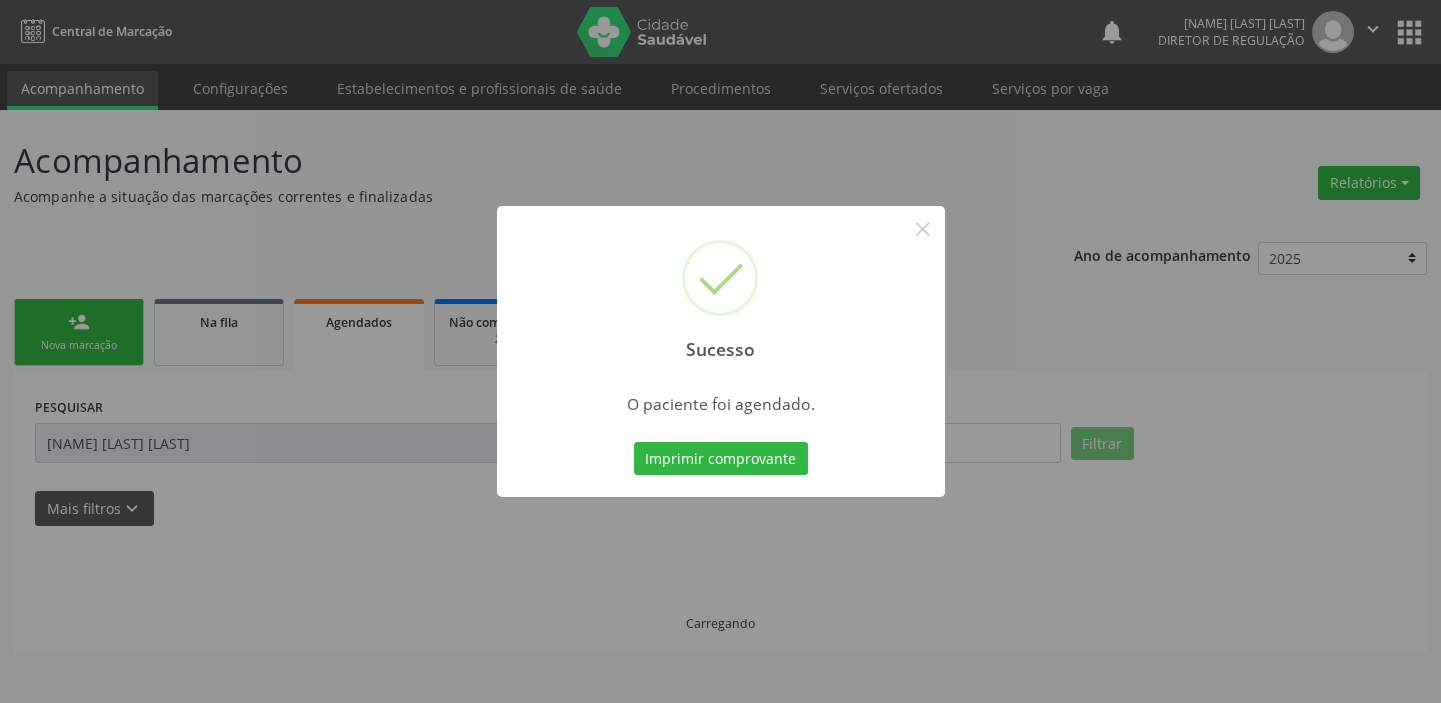 scroll, scrollTop: 0, scrollLeft: 0, axis: both 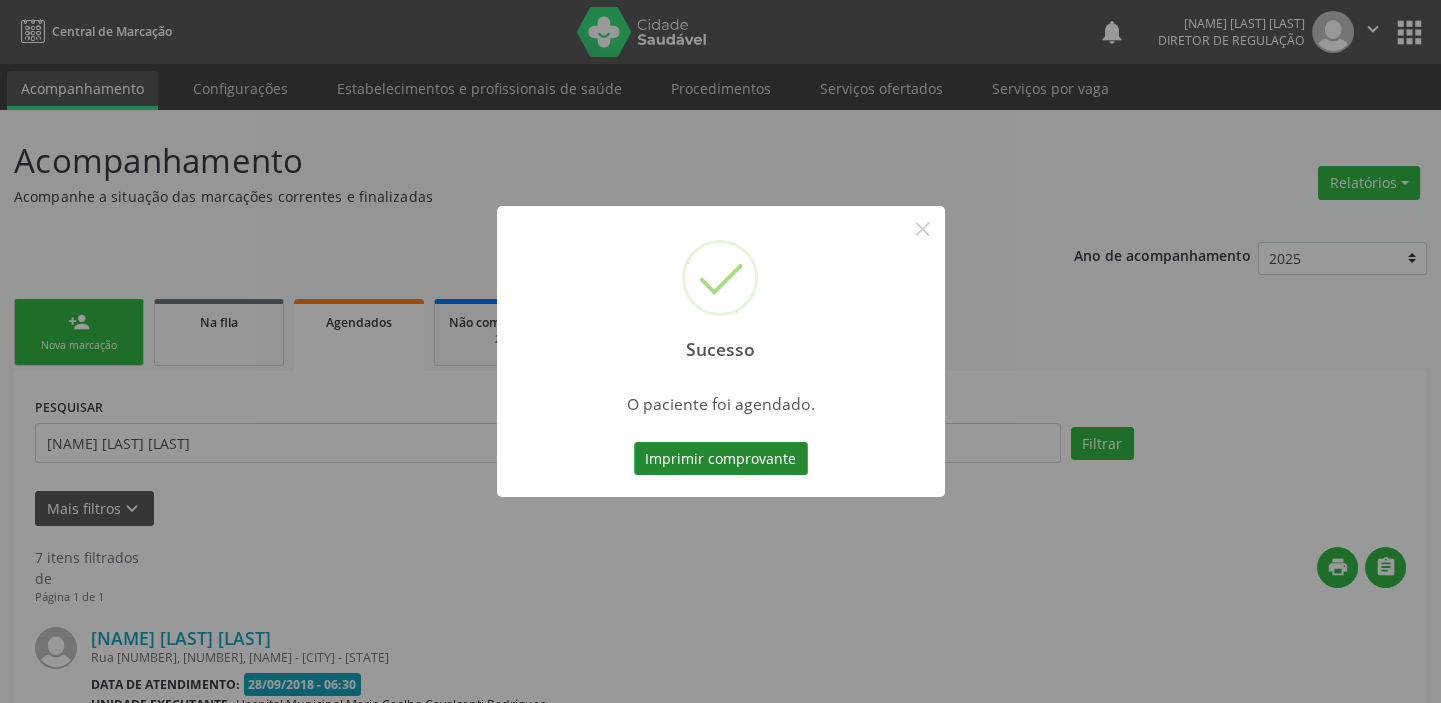 click on "Imprimir comprovante" at bounding box center (721, 459) 